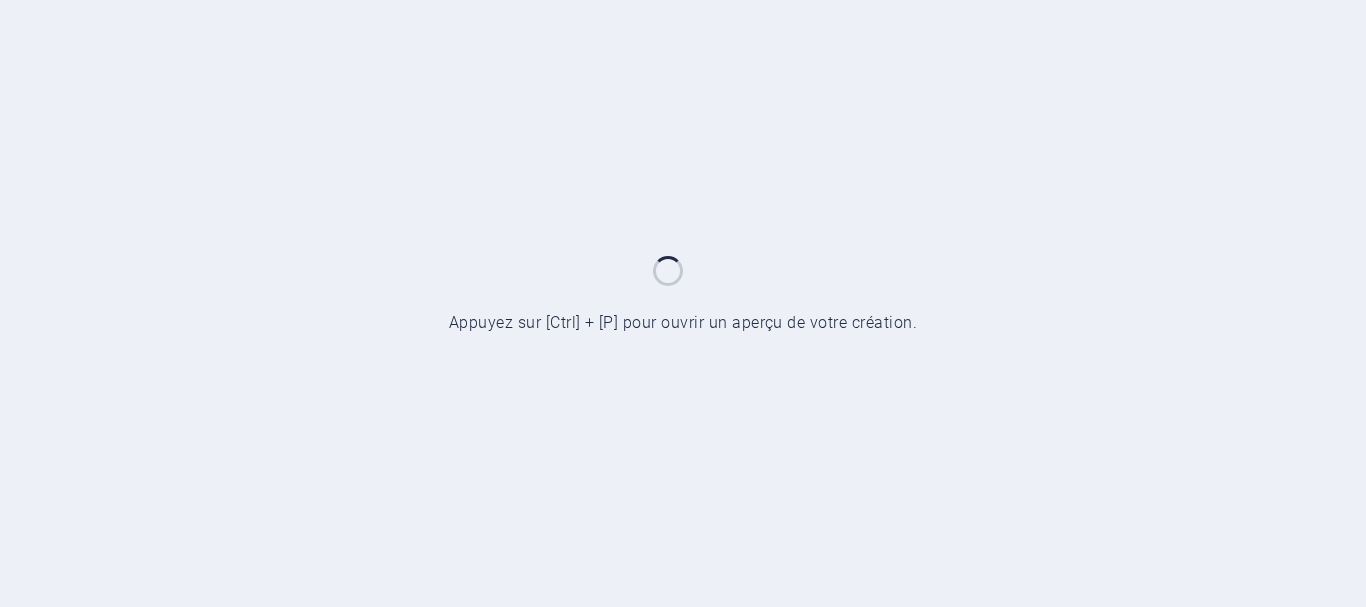 scroll, scrollTop: 0, scrollLeft: 0, axis: both 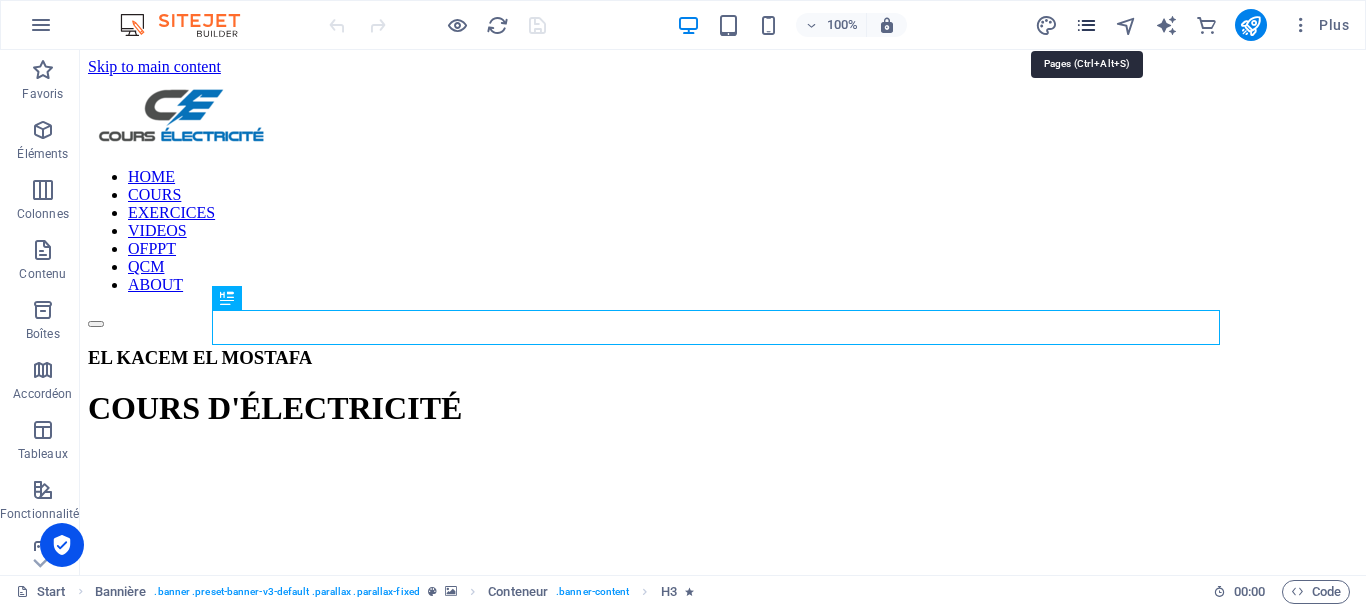 click at bounding box center [1086, 25] 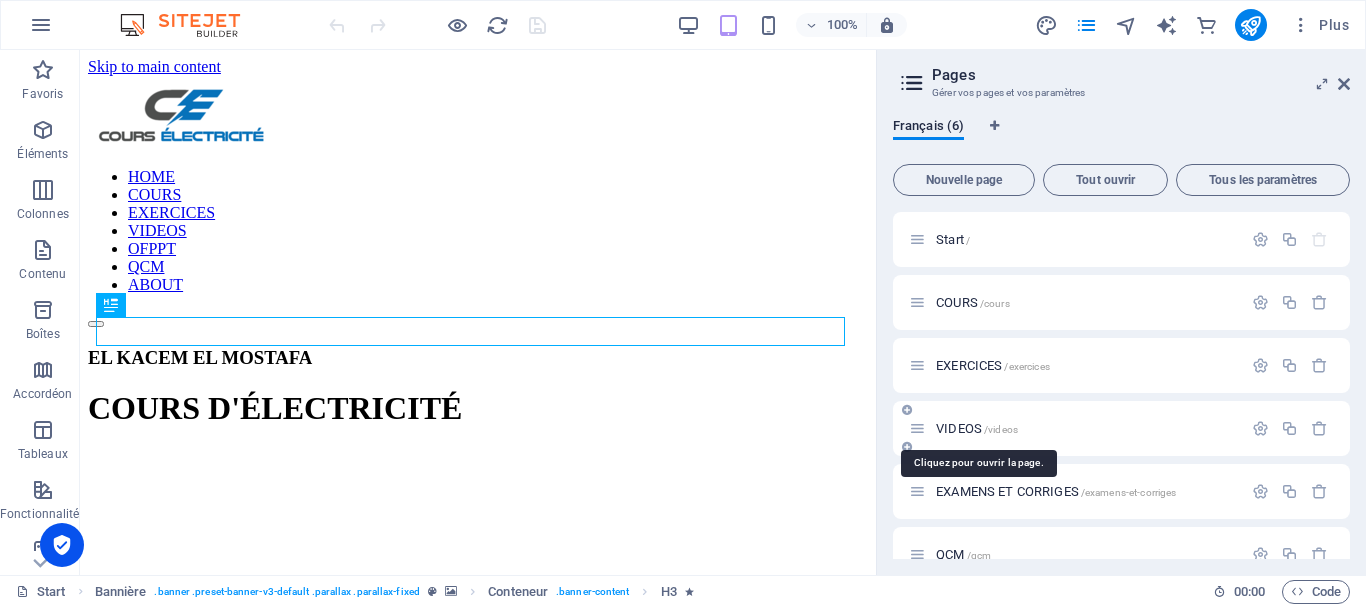 click on "VIDEOS /videos" at bounding box center [977, 428] 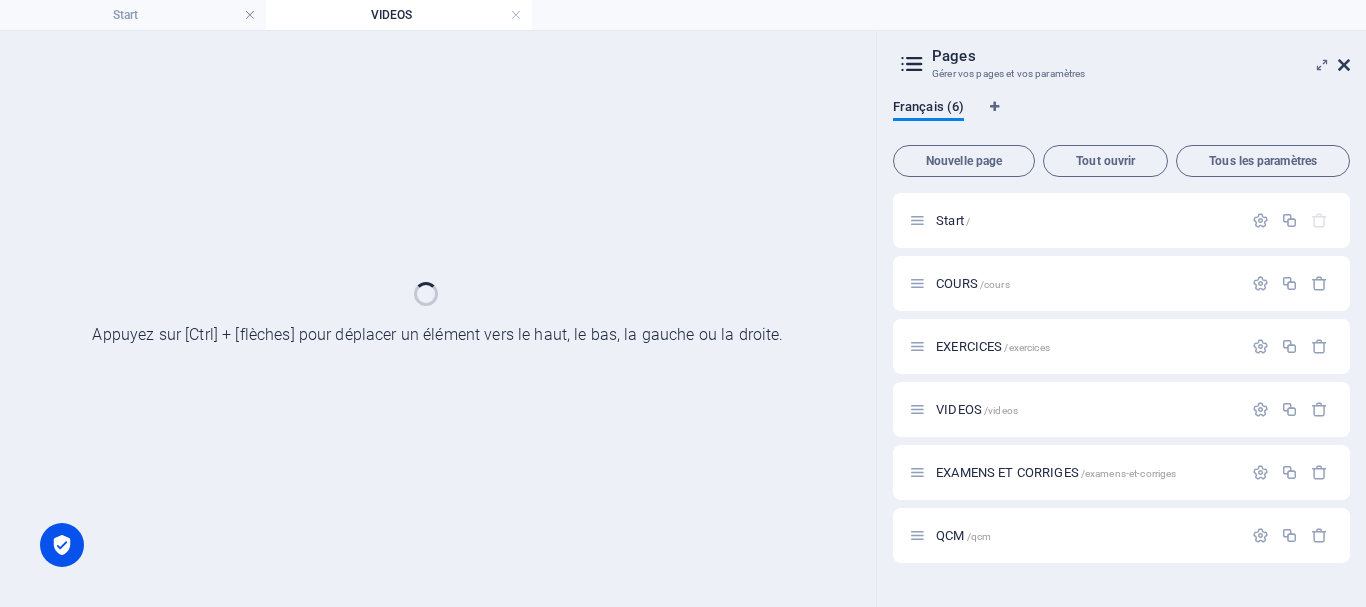 click at bounding box center [1344, 65] 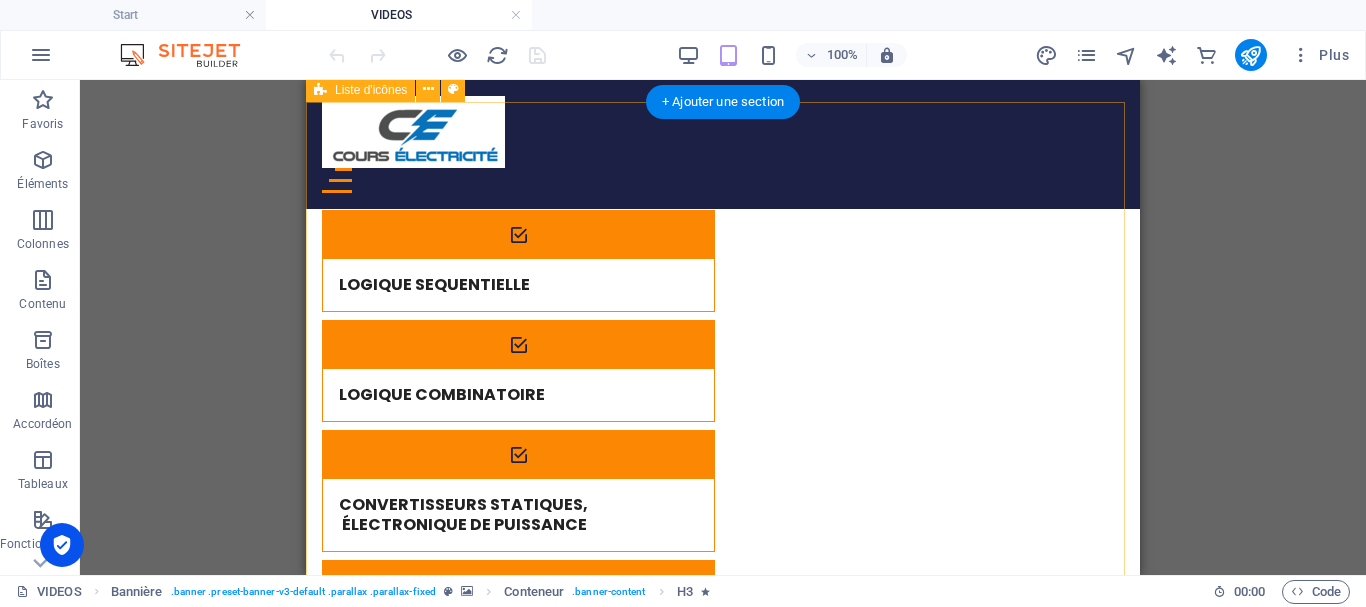 scroll, scrollTop: 445, scrollLeft: 0, axis: vertical 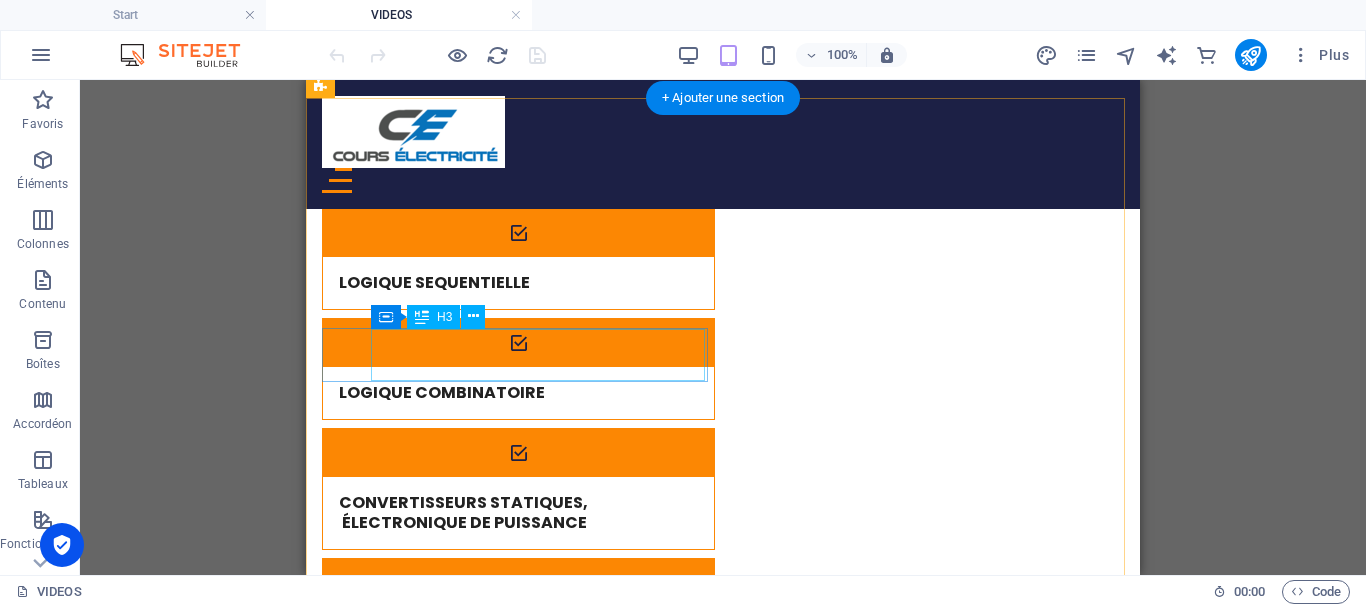 click on "en cours" at bounding box center (493, 853) 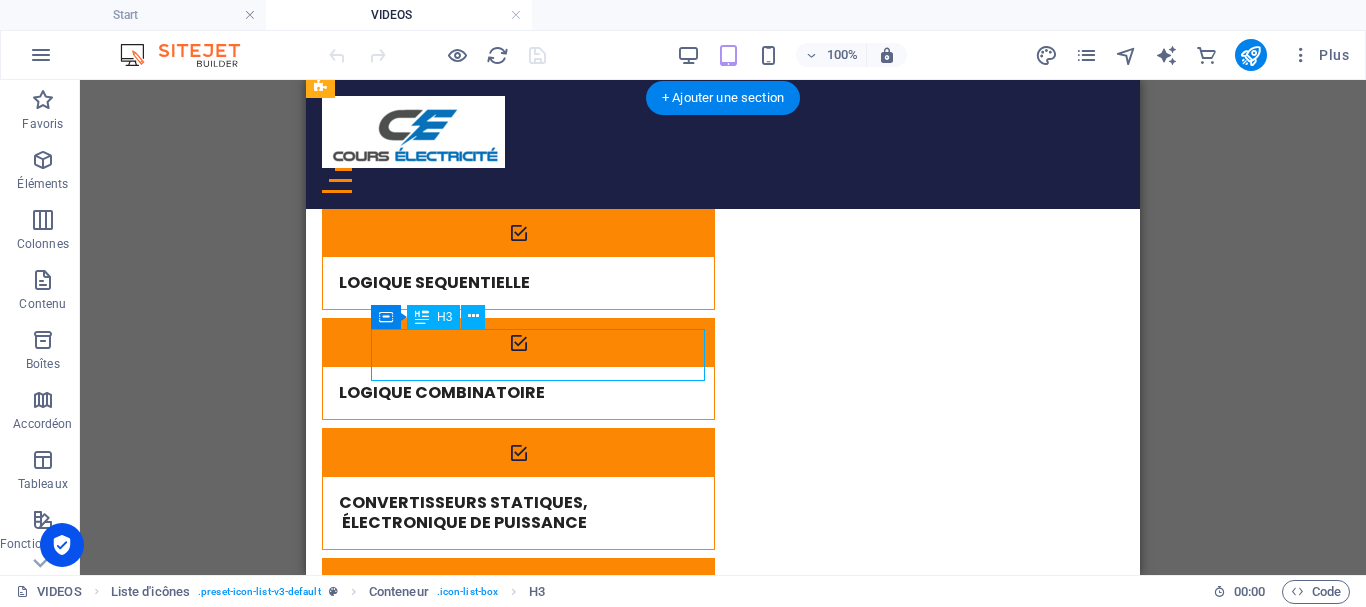 click on "en cours" at bounding box center (493, 853) 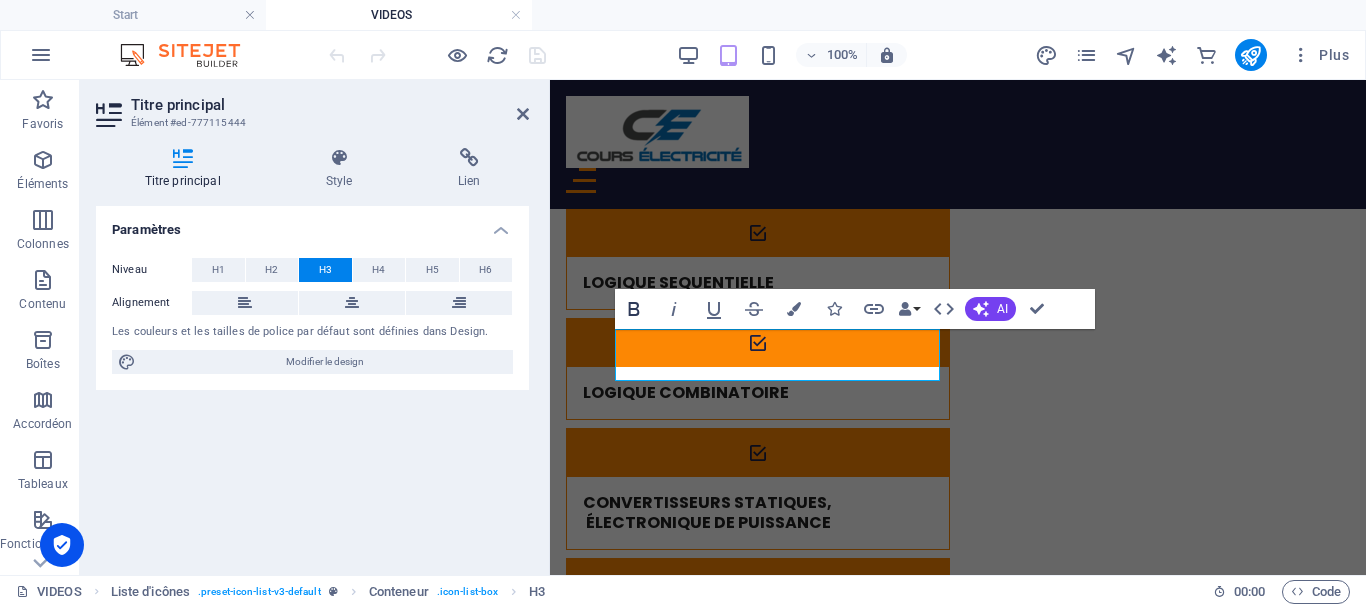 click 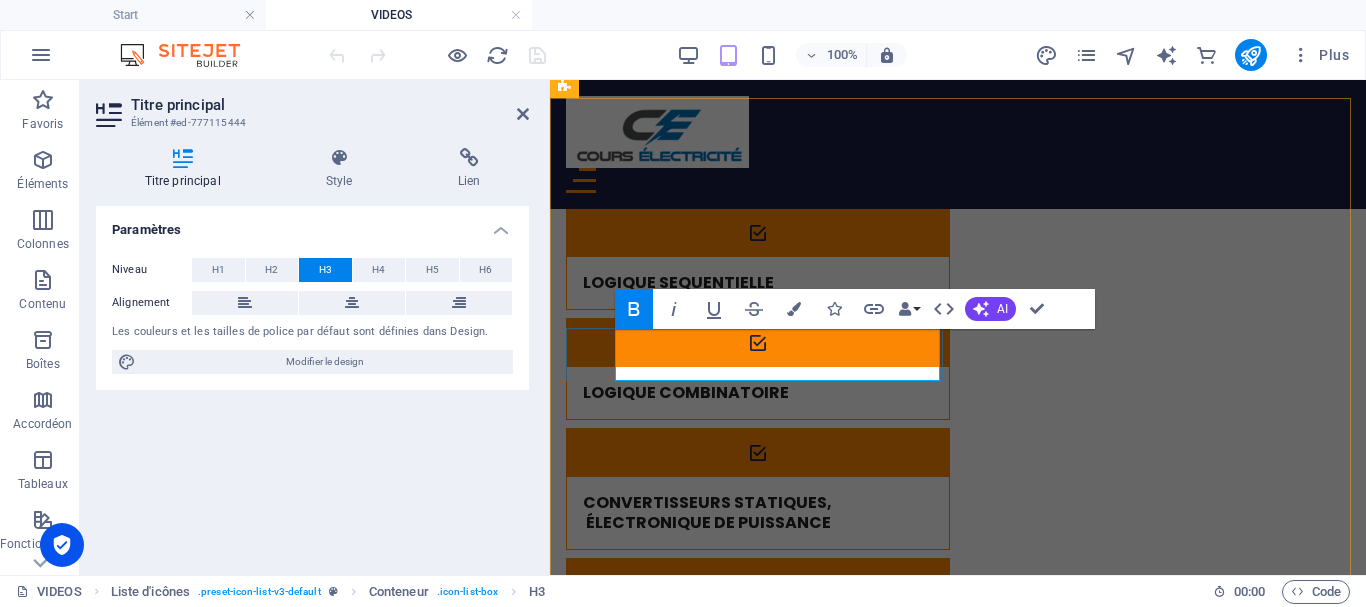 drag, startPoint x: 869, startPoint y: 352, endPoint x: 620, endPoint y: 352, distance: 249 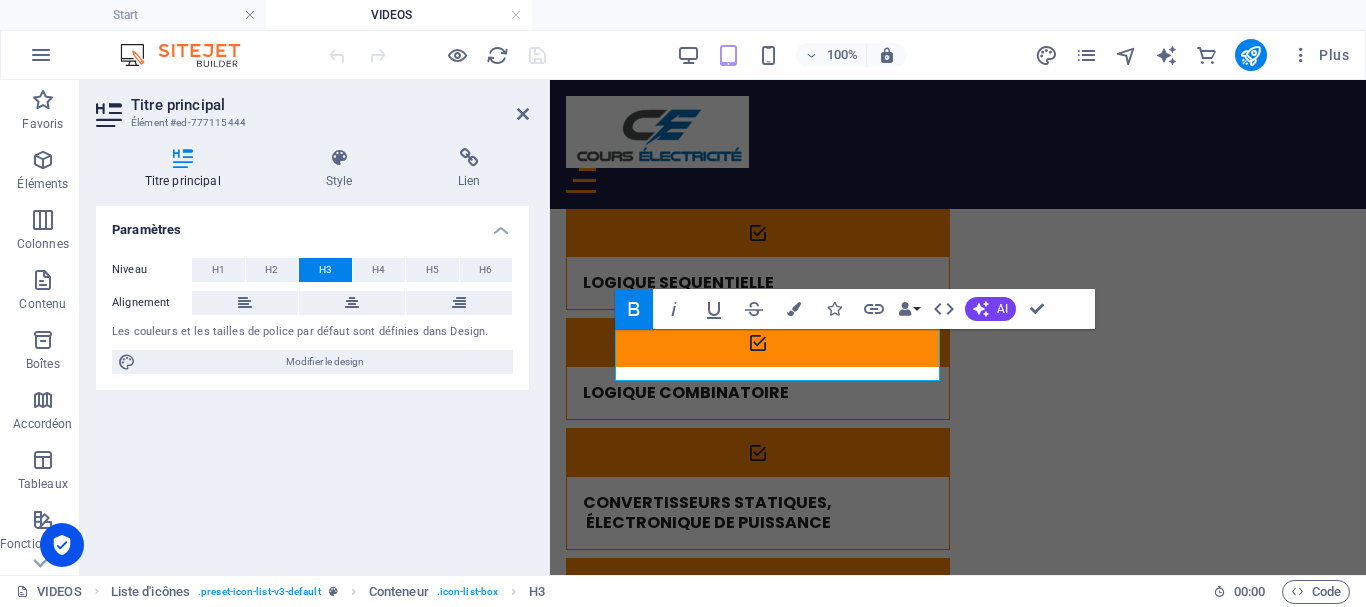 click 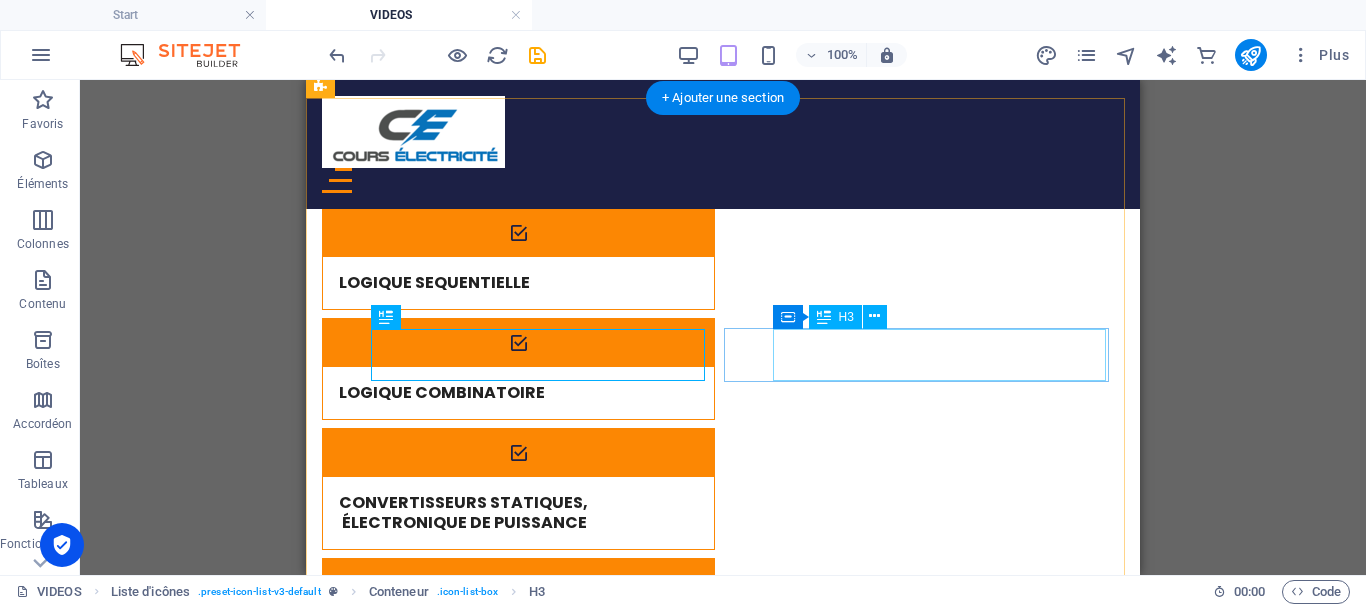 click on "en cours" at bounding box center [493, 963] 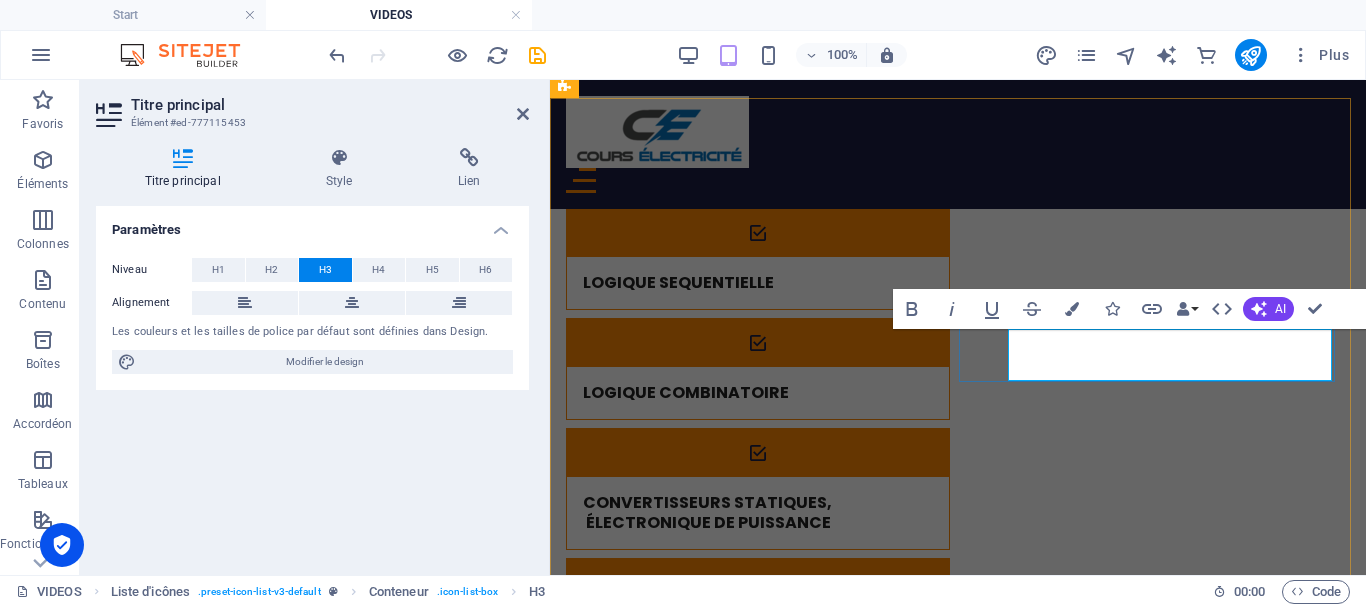 drag, startPoint x: 1212, startPoint y: 353, endPoint x: 1164, endPoint y: 353, distance: 48 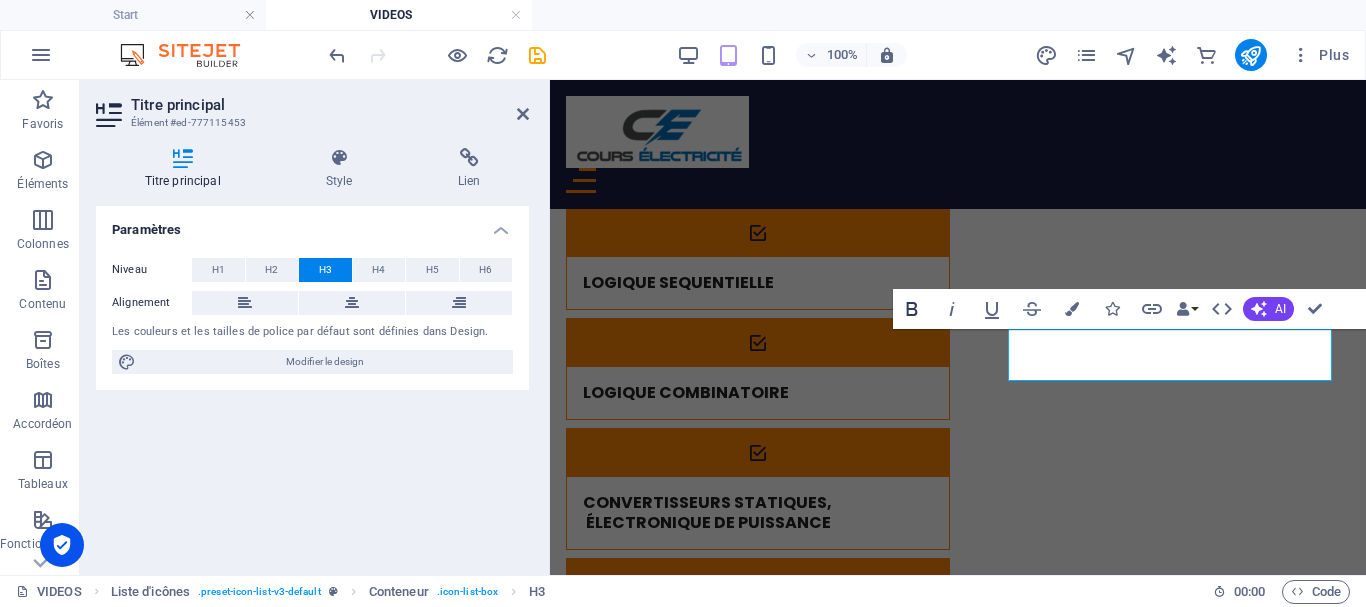 click 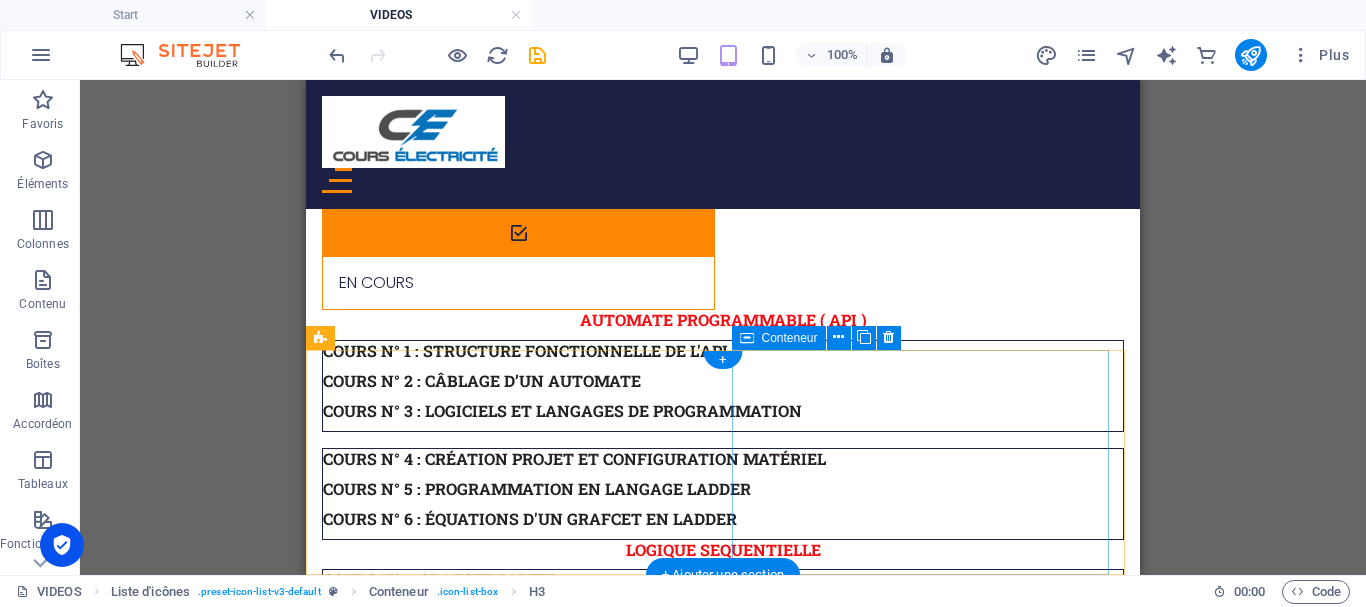 scroll, scrollTop: 2006, scrollLeft: 0, axis: vertical 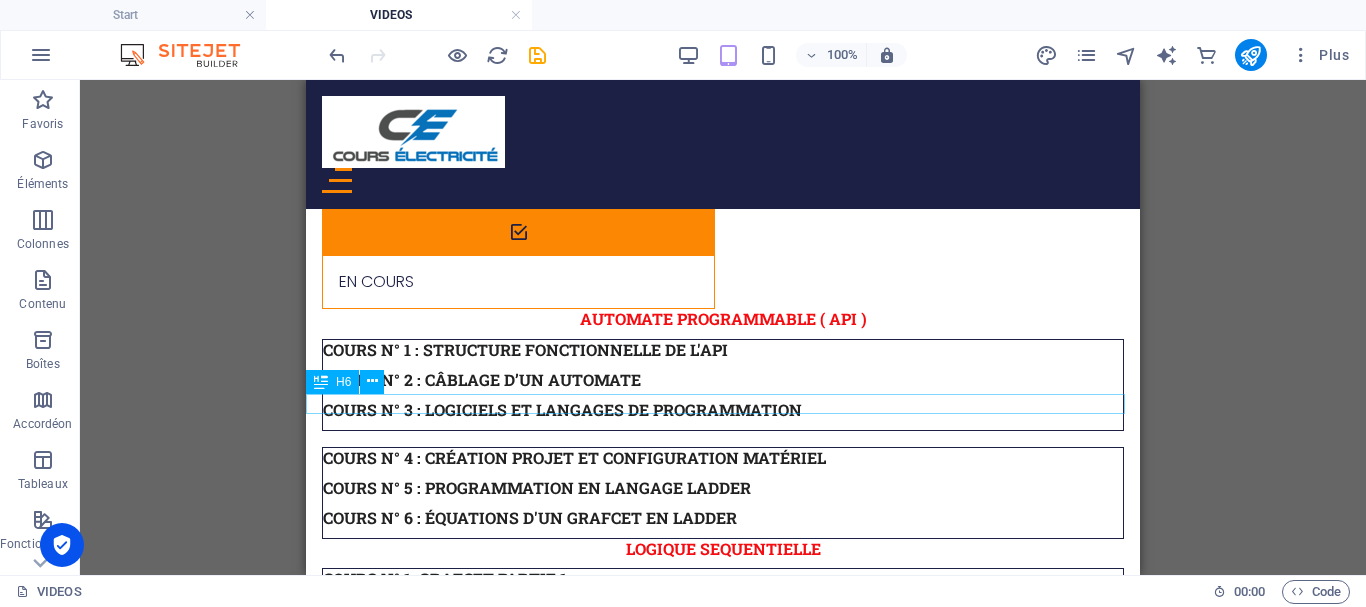 click on "Machines à courant continu" at bounding box center [723, 1967] 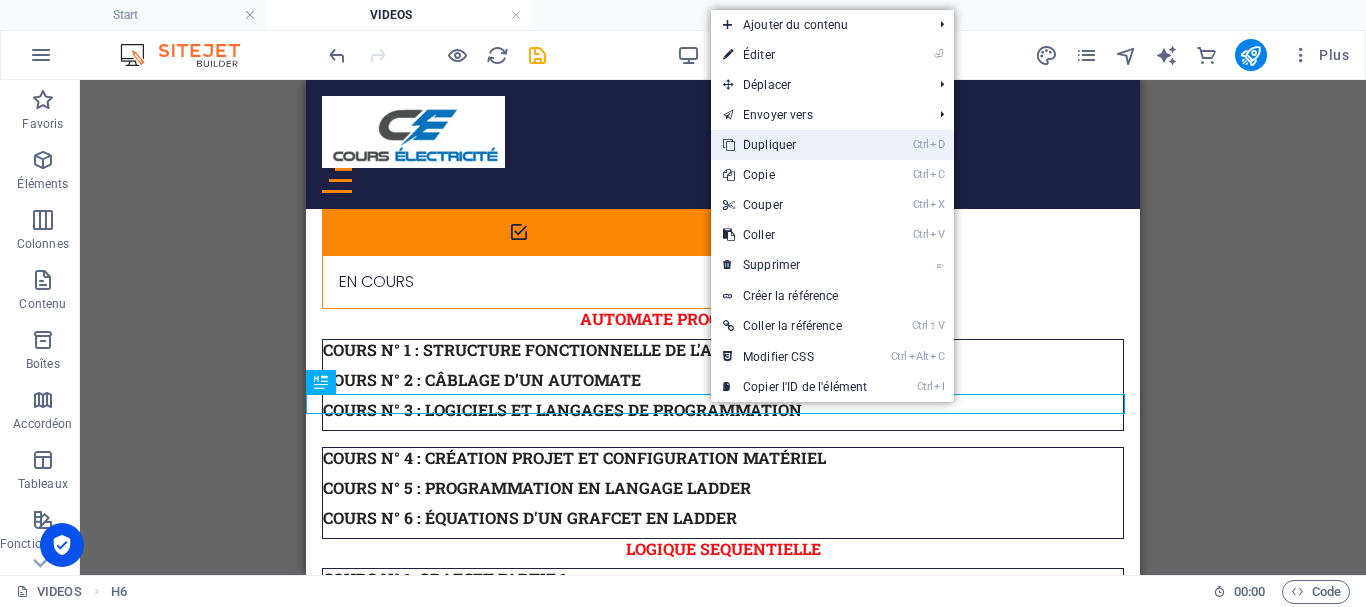 click on "Ctrl D  Dupliquer" at bounding box center (795, 145) 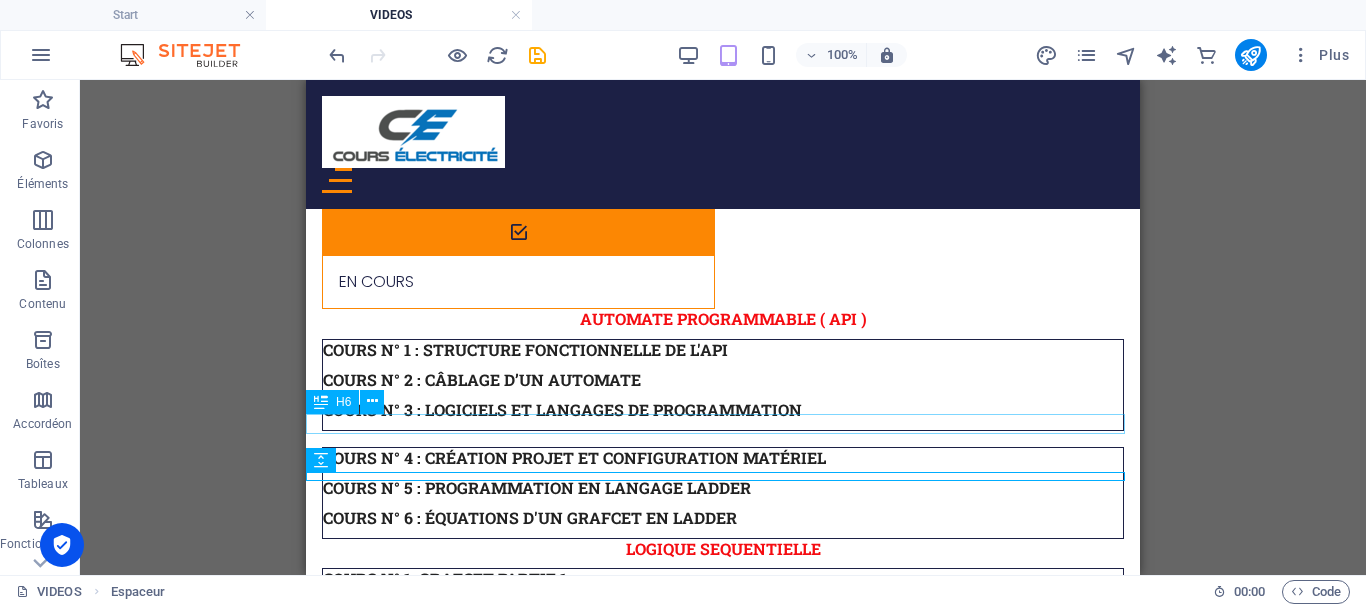 click on "Machines à courant continu" at bounding box center (723, 1987) 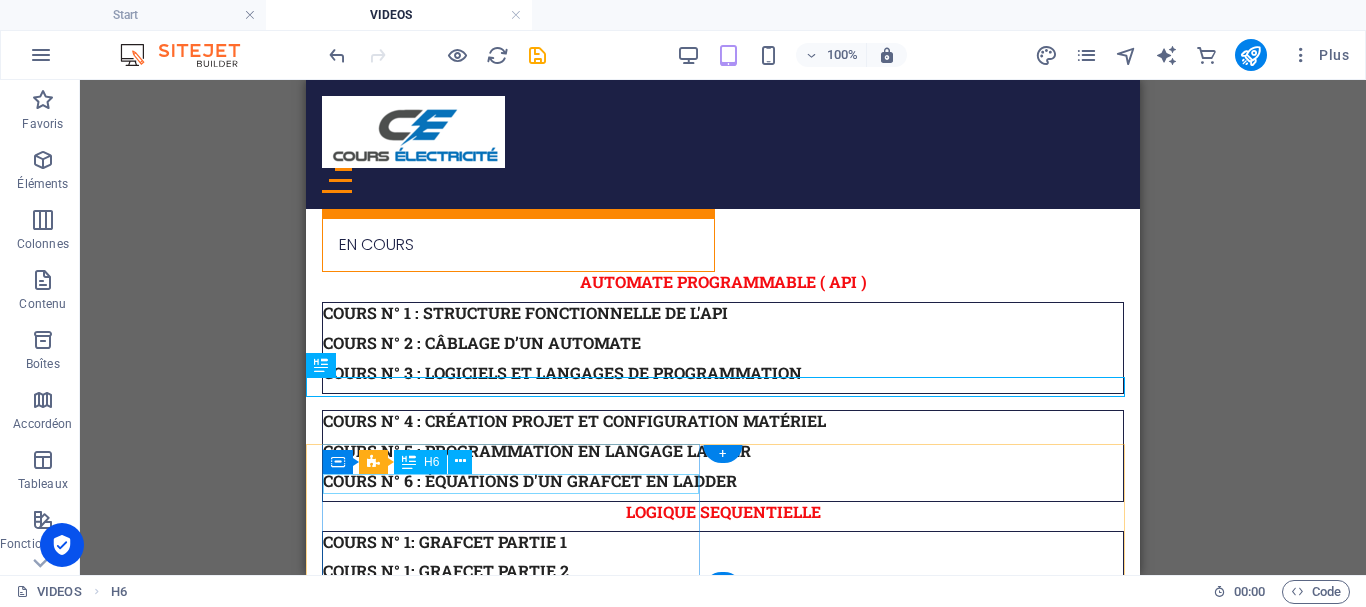 scroll, scrollTop: 2064, scrollLeft: 0, axis: vertical 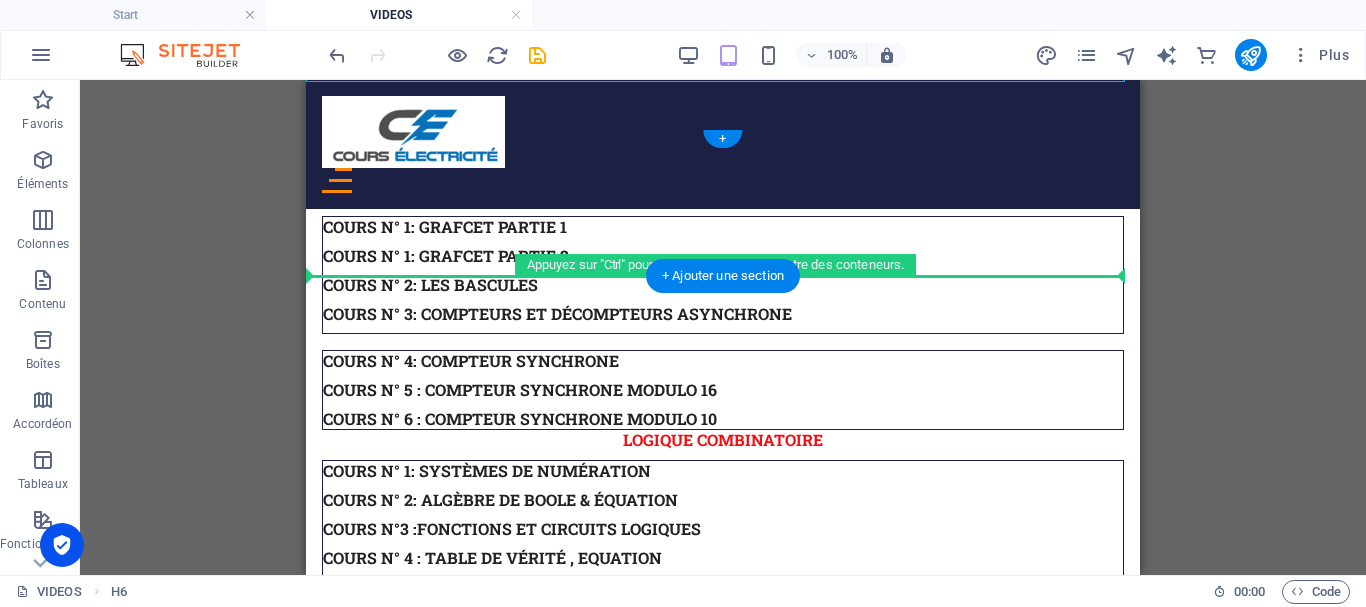 drag, startPoint x: 639, startPoint y: 382, endPoint x: 719, endPoint y: 272, distance: 136.01471 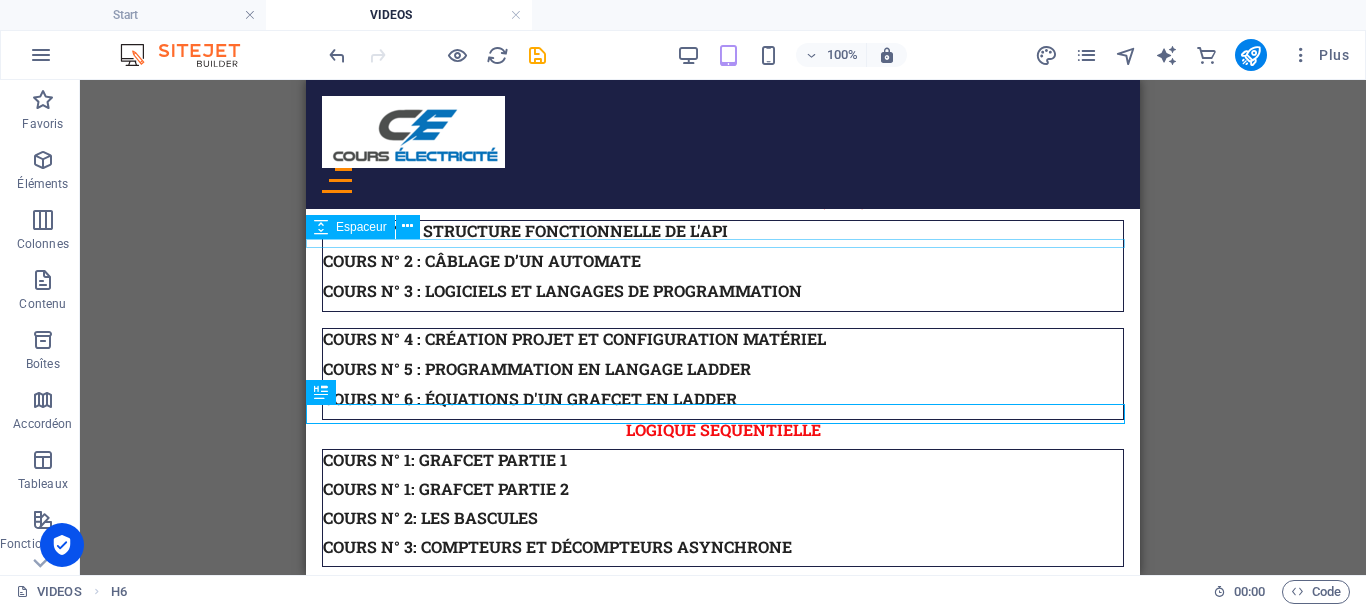 scroll, scrollTop: 2100, scrollLeft: 0, axis: vertical 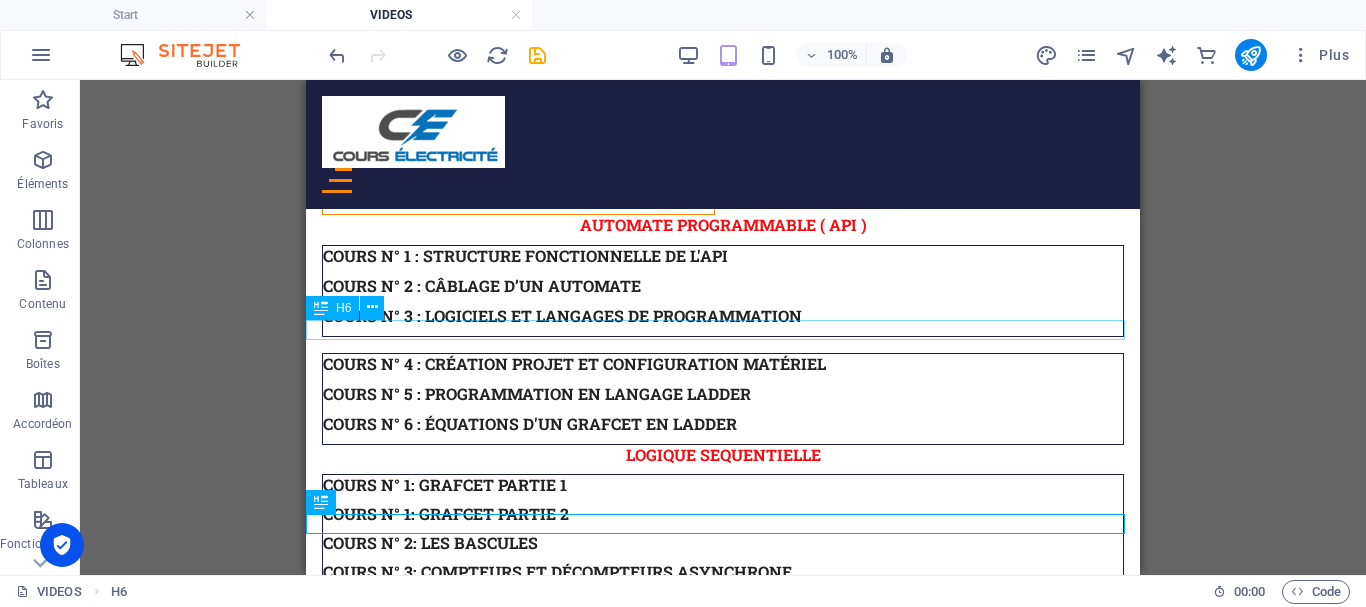 click on "Machines à courant continu" at bounding box center (723, 1893) 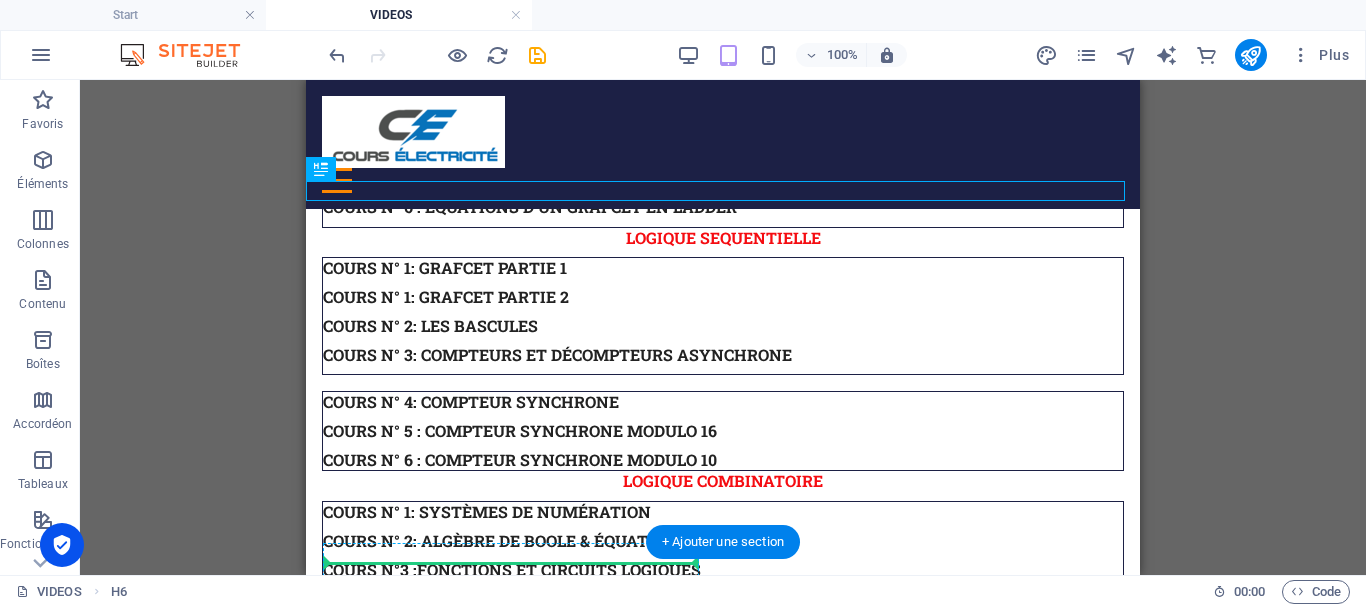 scroll, scrollTop: 2358, scrollLeft: 0, axis: vertical 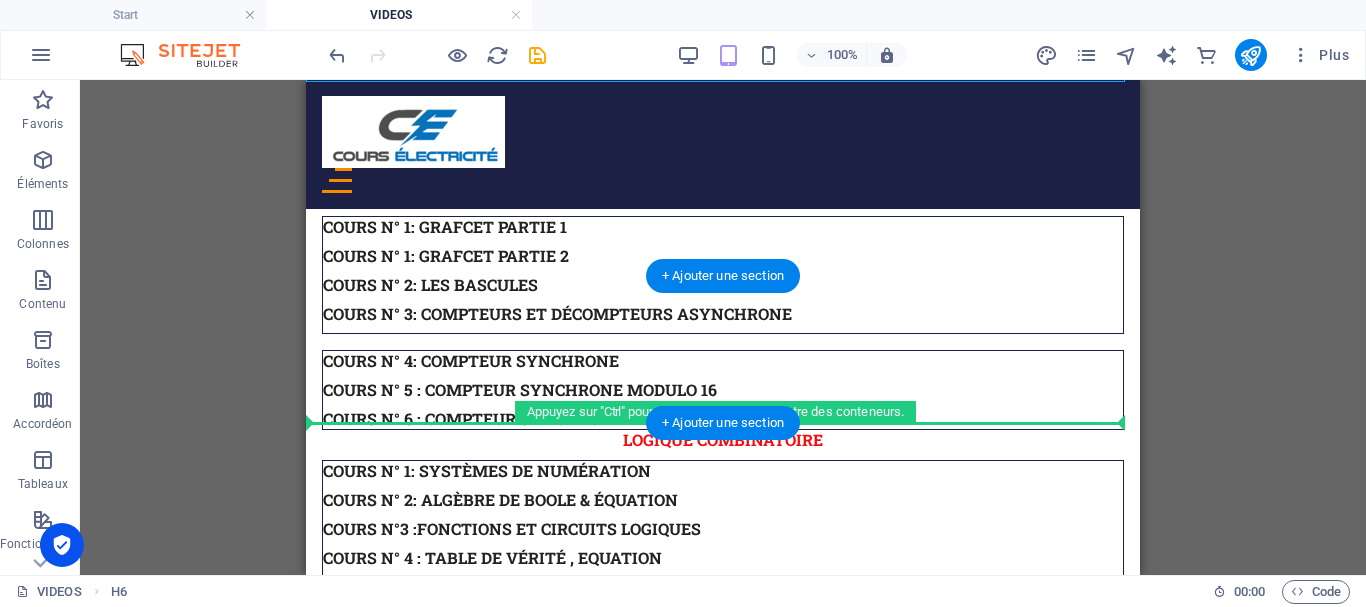 drag, startPoint x: 619, startPoint y: 327, endPoint x: 1025, endPoint y: 487, distance: 436.38974 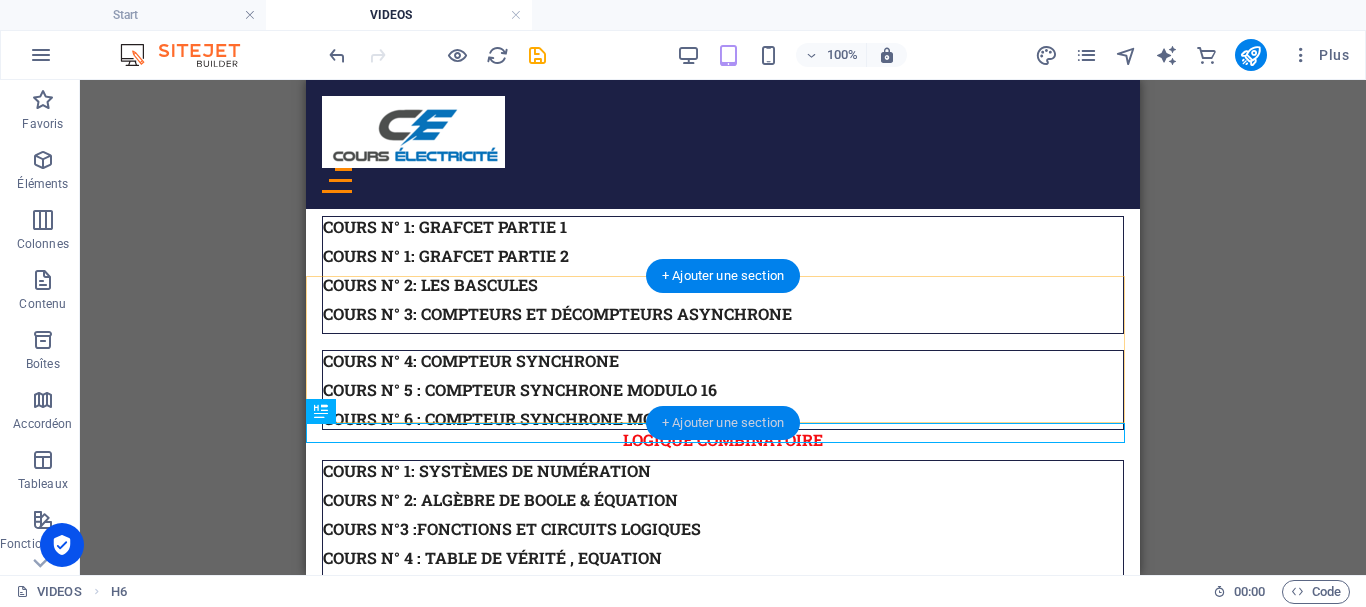 scroll, scrollTop: 2338, scrollLeft: 0, axis: vertical 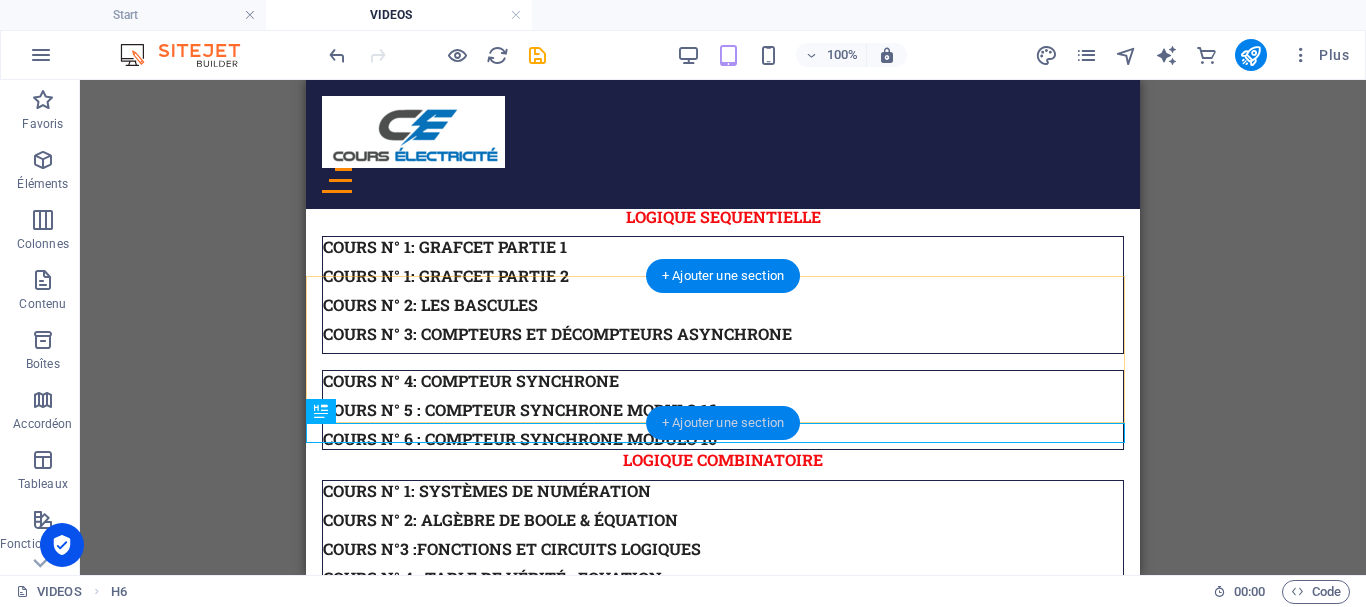 drag, startPoint x: 719, startPoint y: 407, endPoint x: 238, endPoint y: 320, distance: 488.80466 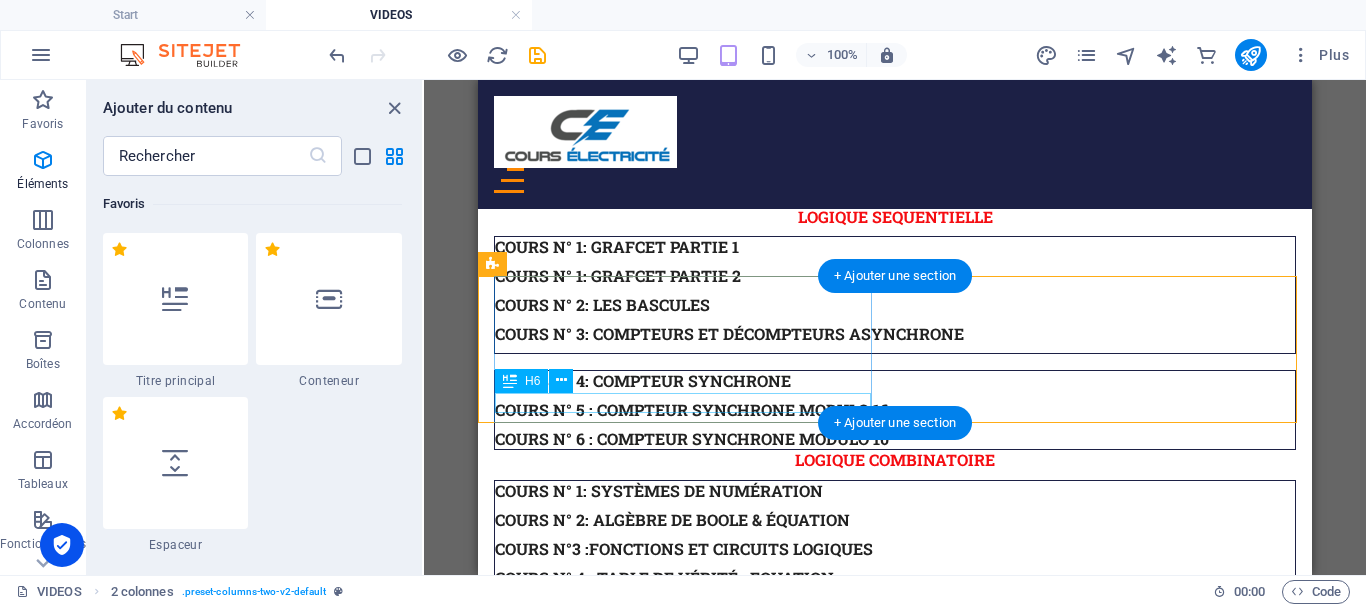 click on "EXERCICE N° 1" at bounding box center (895, 2129) 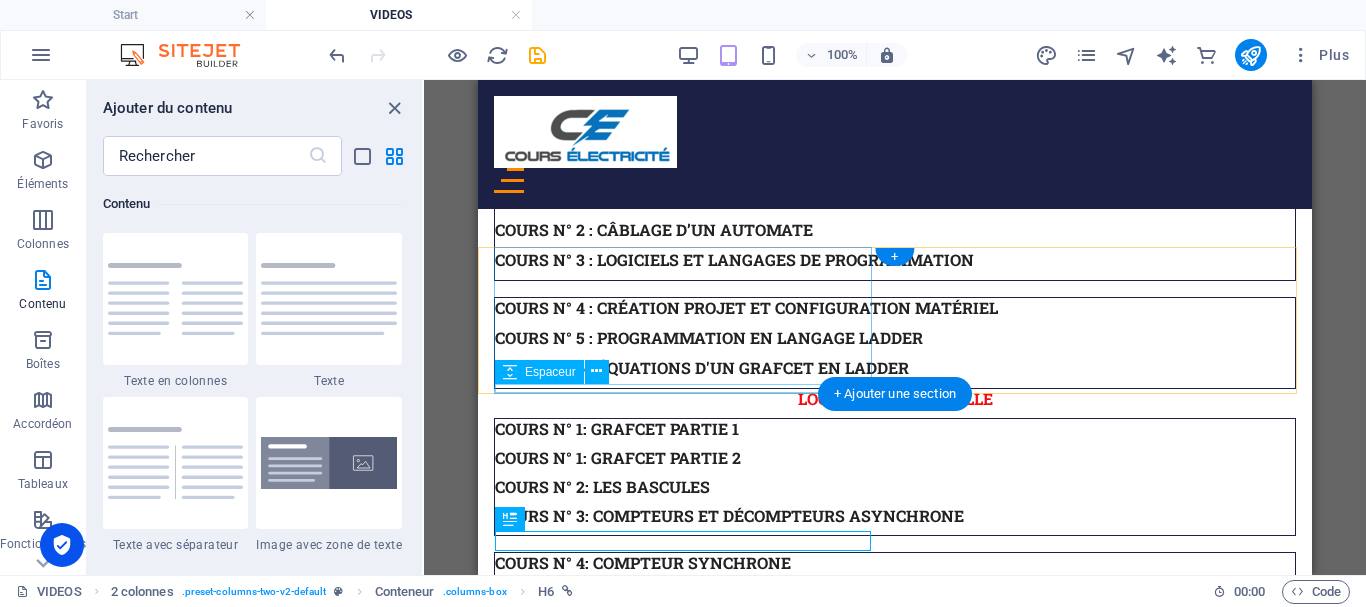 scroll, scrollTop: 2154, scrollLeft: 0, axis: vertical 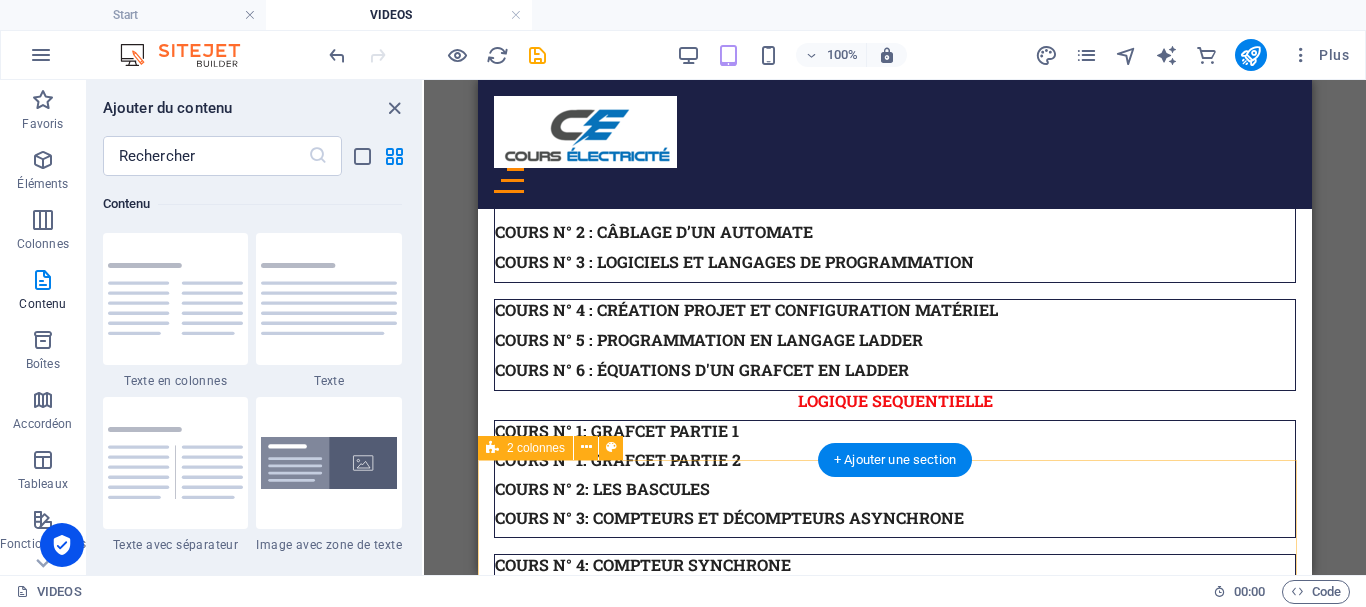drag, startPoint x: 865, startPoint y: 272, endPoint x: 884, endPoint y: 463, distance: 191.9427 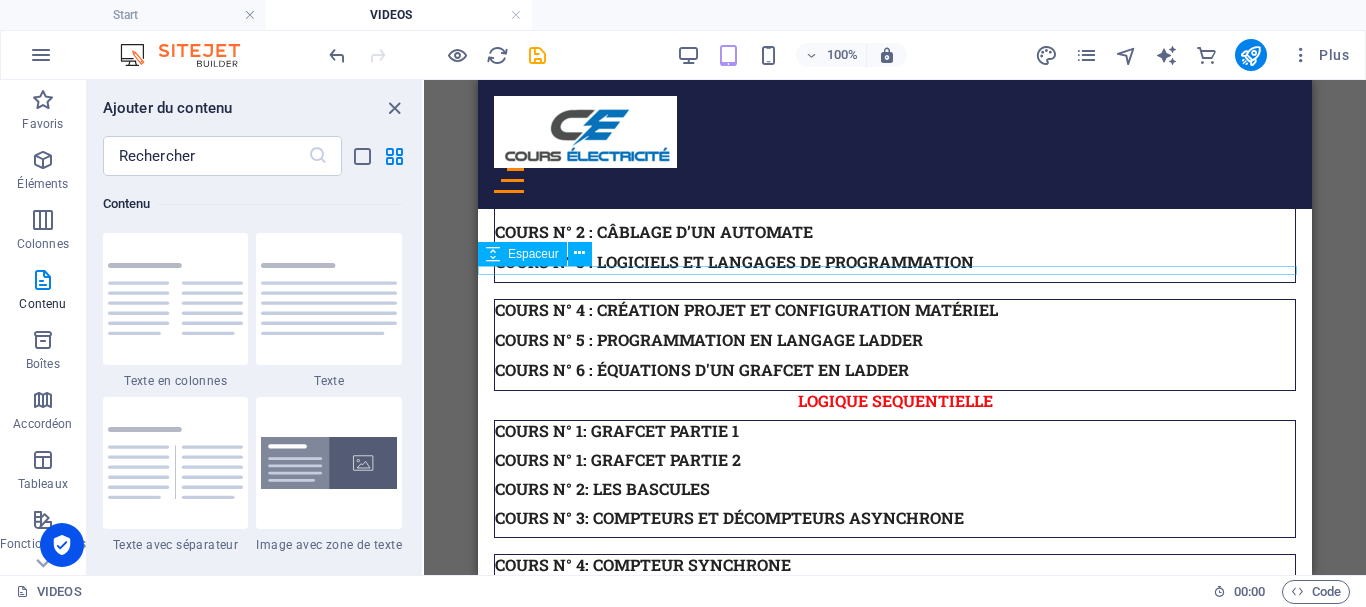 click at bounding box center (895, 1833) 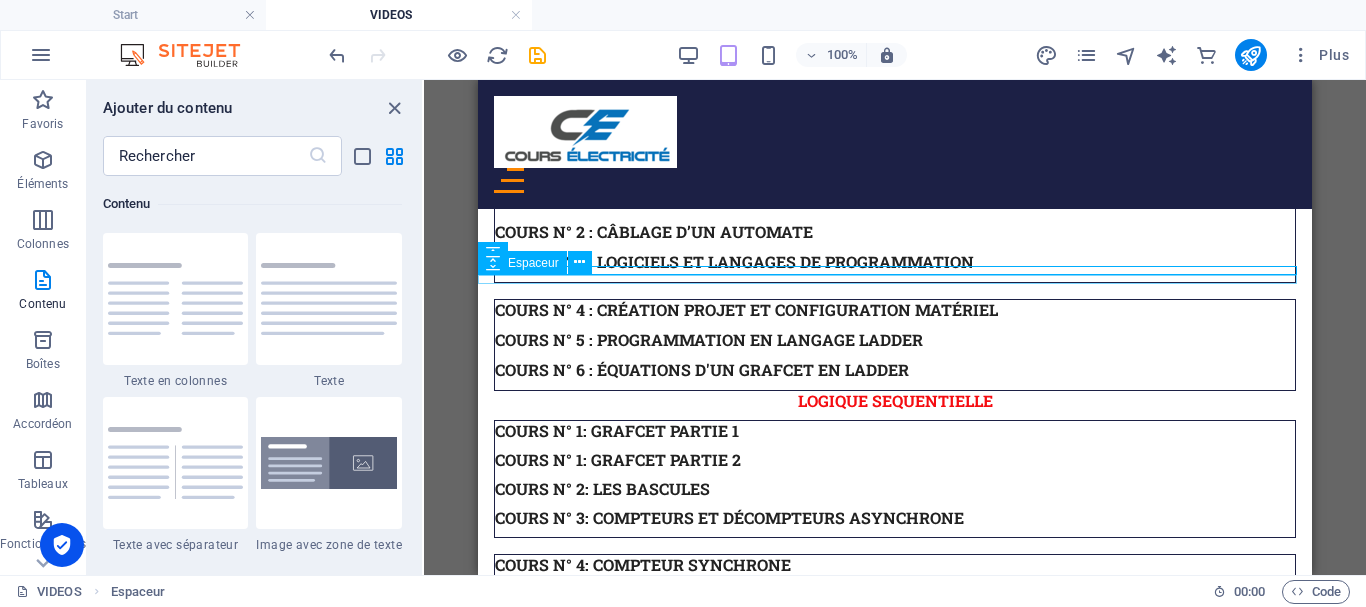 drag, startPoint x: 855, startPoint y: 271, endPoint x: 885, endPoint y: 277, distance: 30.594116 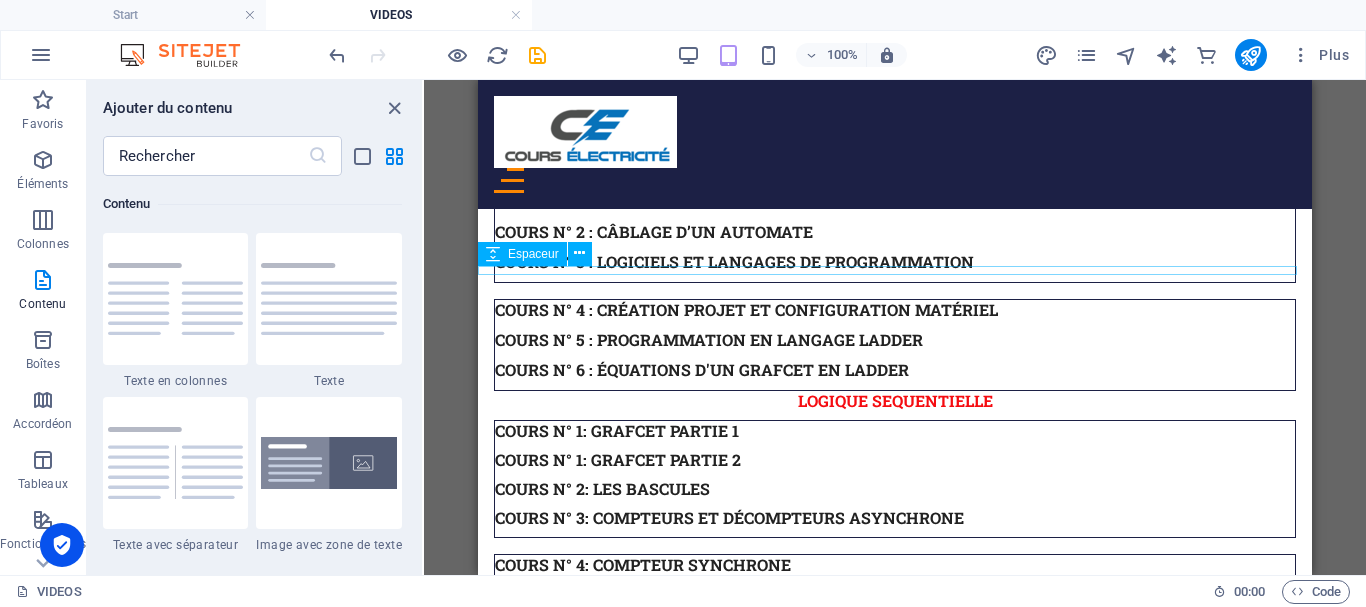 click at bounding box center [895, 1833] 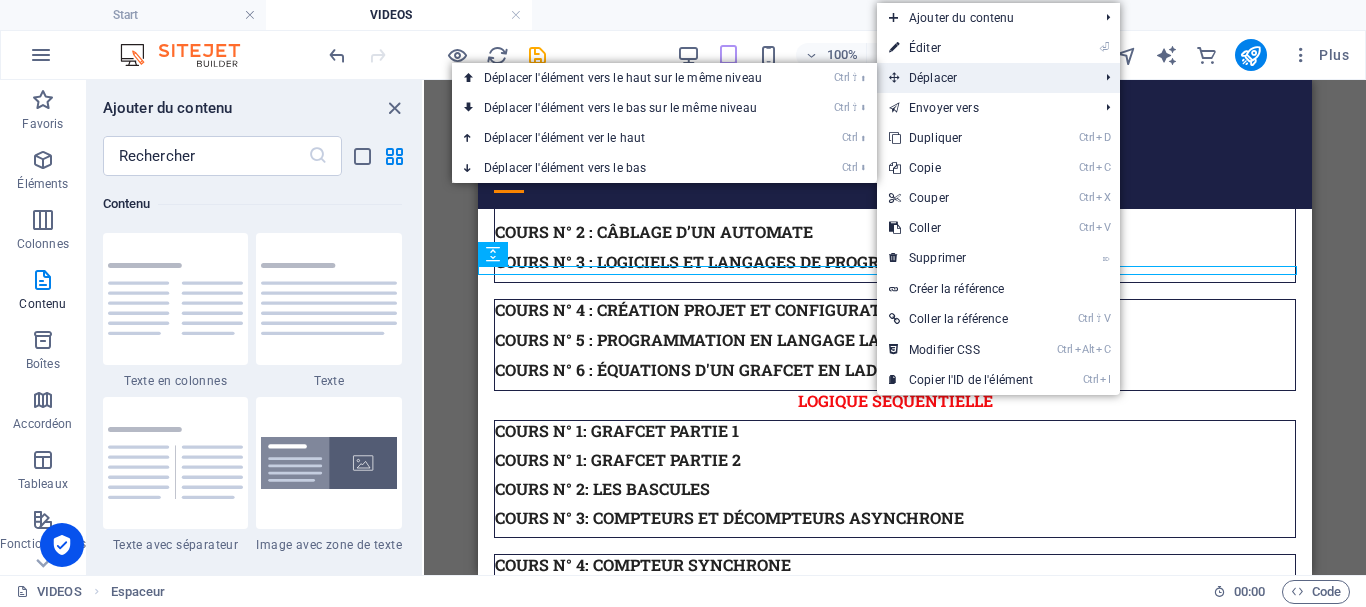 click on "Déplacer" at bounding box center (983, 78) 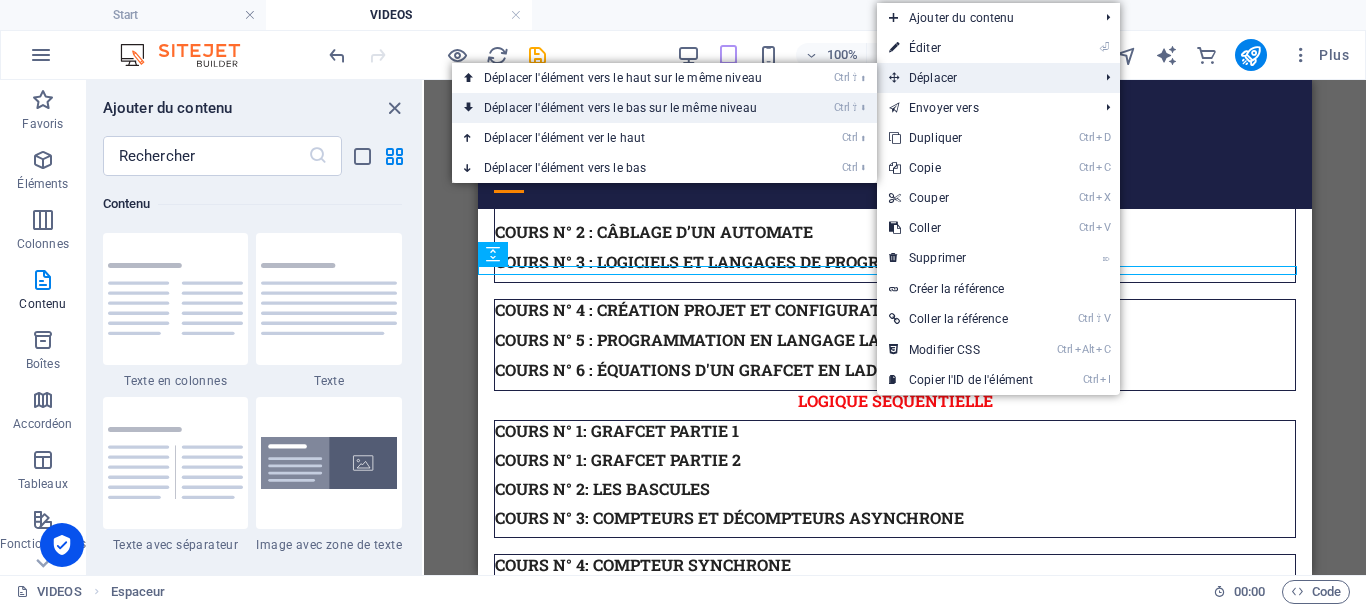 click on "Ctrl ⇧ ⬇  Déplacer l'élément vers le bas sur le même niveau" at bounding box center (627, 108) 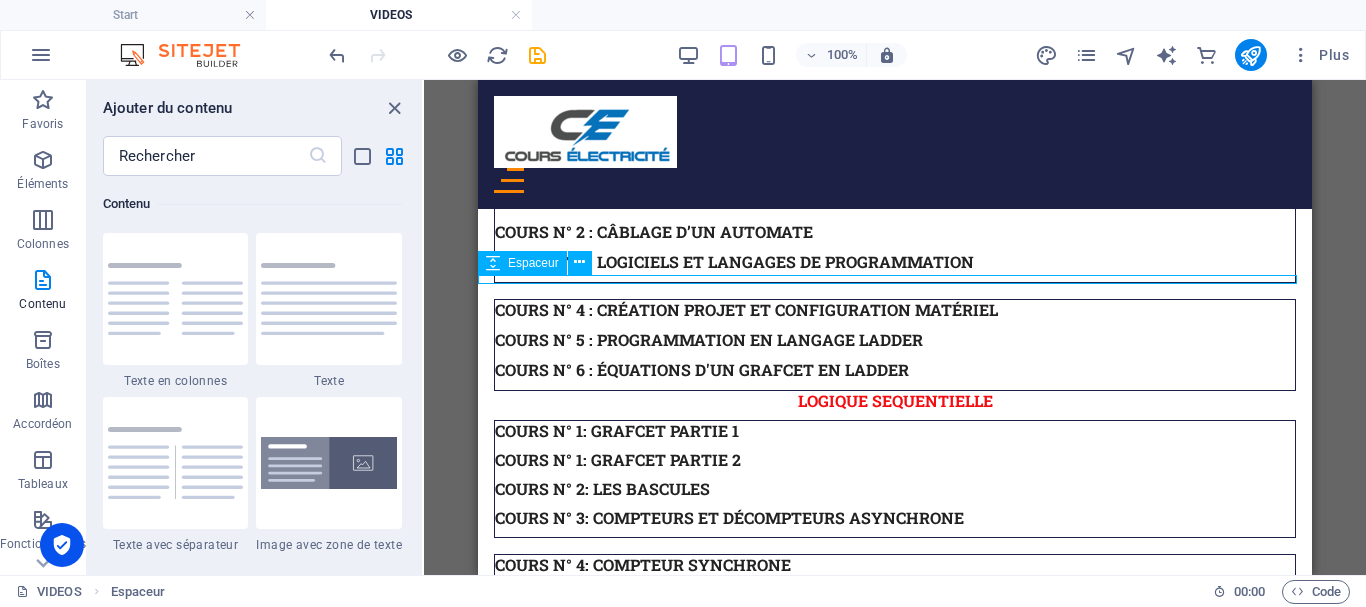 click at bounding box center [895, 1842] 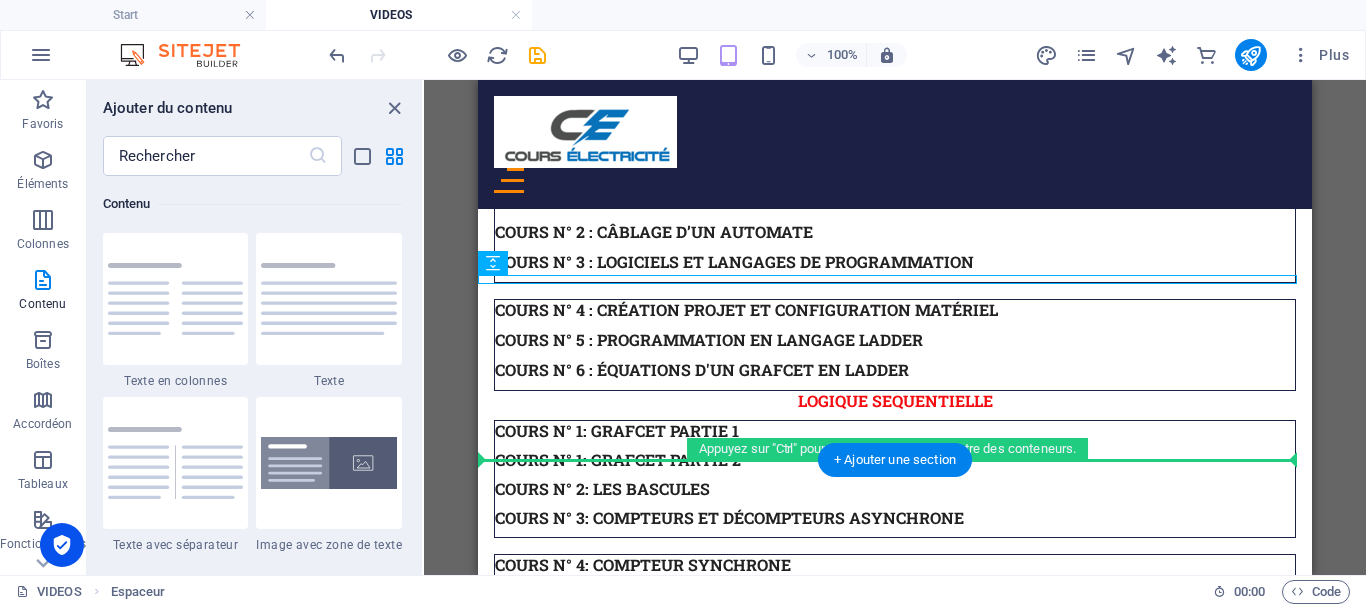 drag, startPoint x: 799, startPoint y: 280, endPoint x: 894, endPoint y: 467, distance: 209.74747 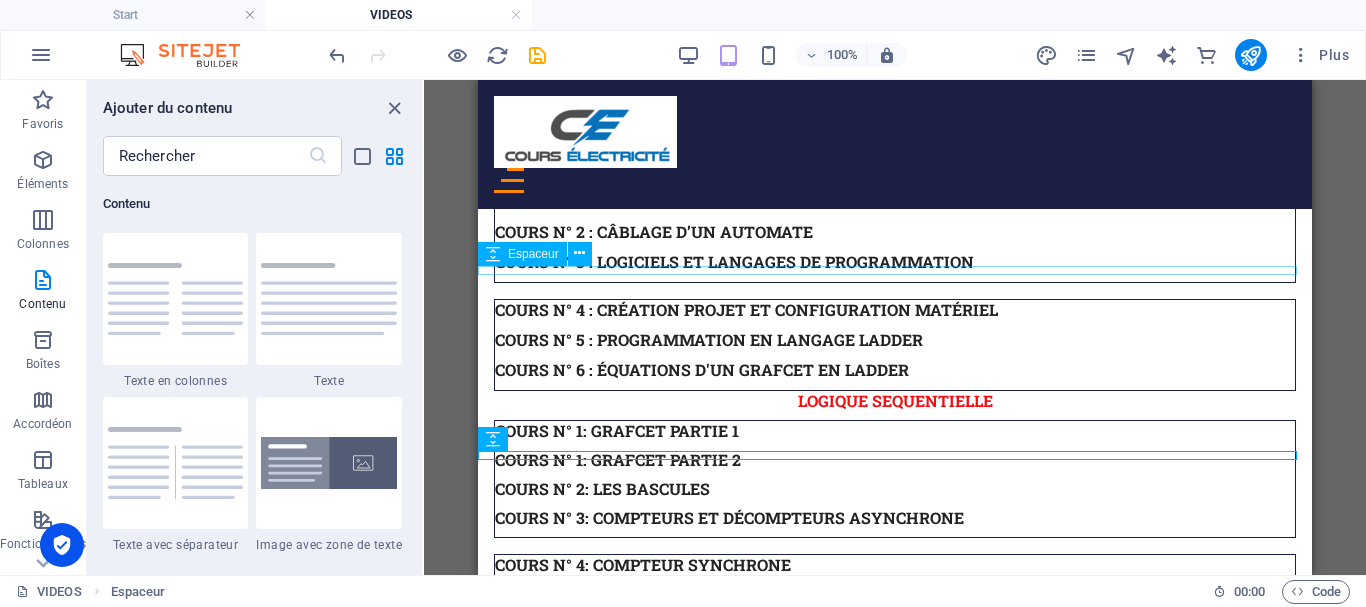click at bounding box center (895, 1833) 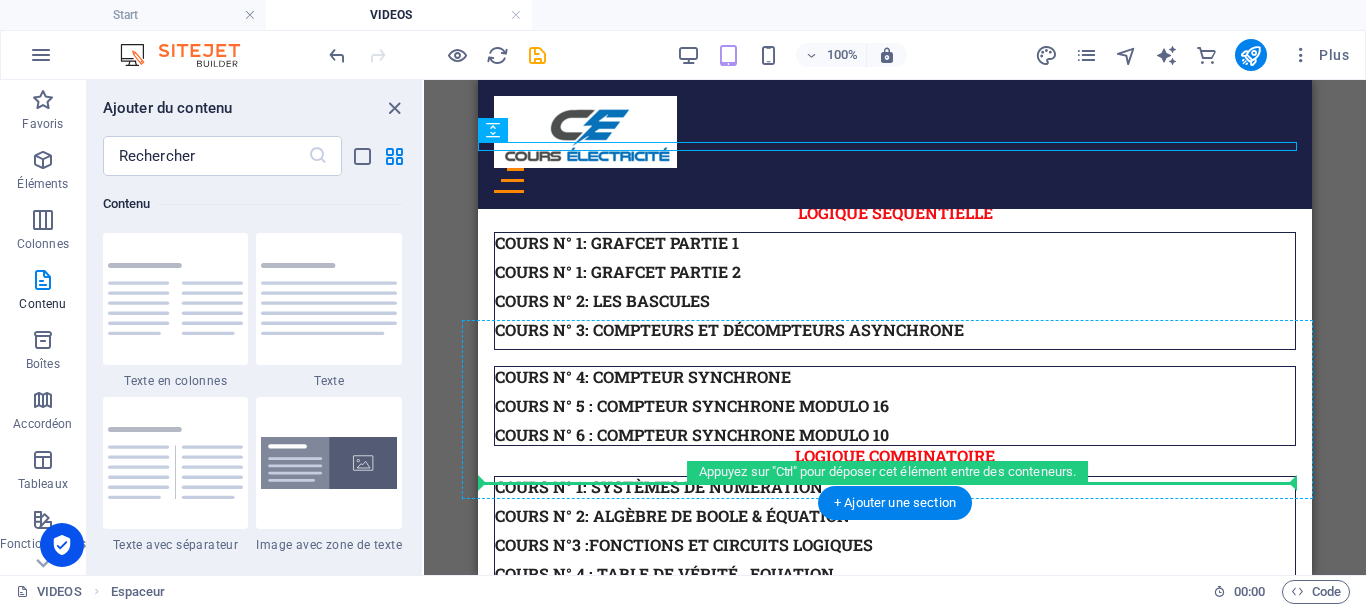 scroll, scrollTop: 2358, scrollLeft: 0, axis: vertical 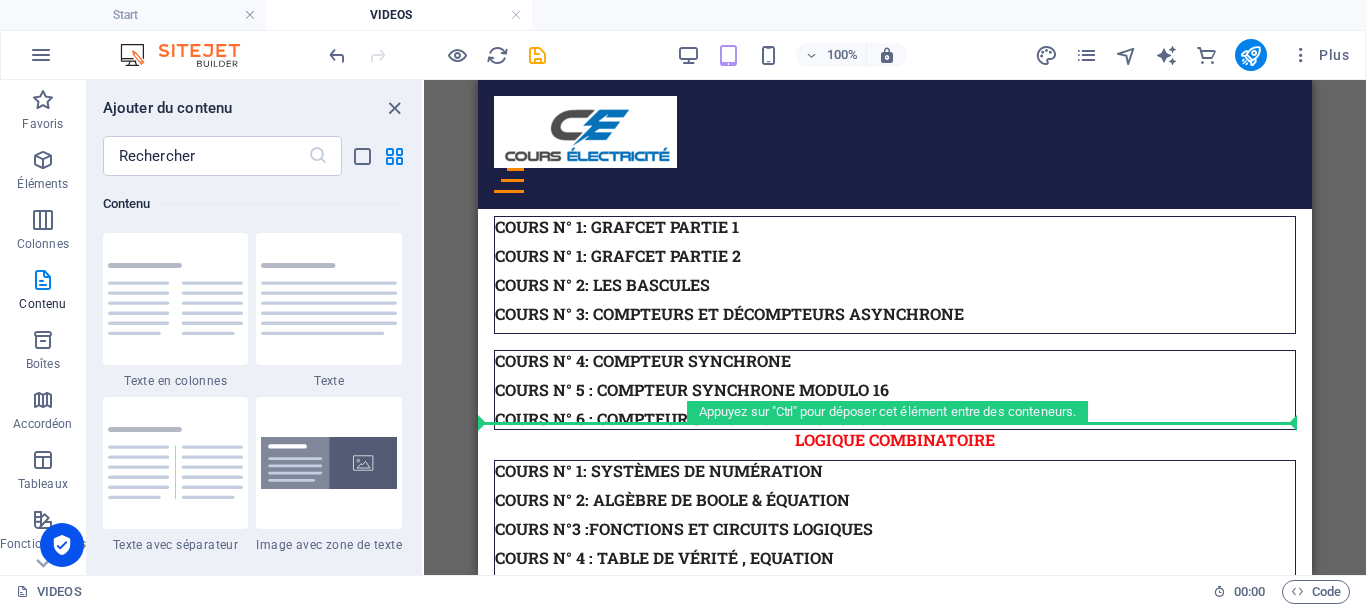 drag, startPoint x: 890, startPoint y: 270, endPoint x: 875, endPoint y: 417, distance: 147.76332 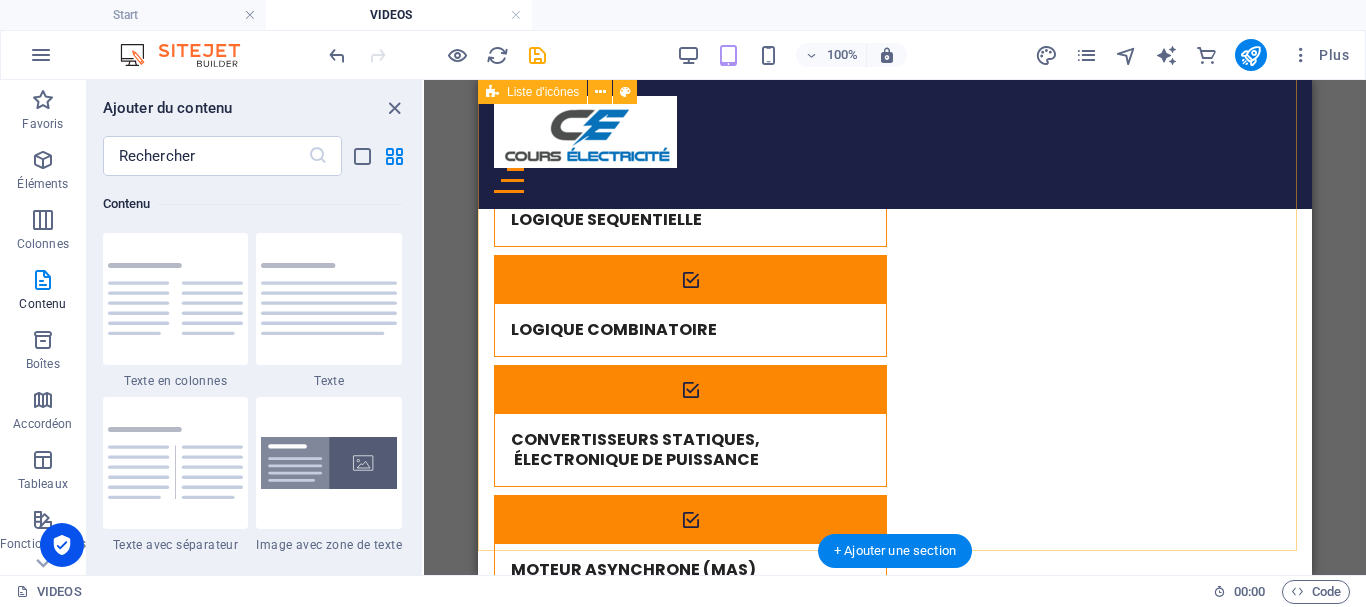 scroll, scrollTop: 504, scrollLeft: 0, axis: vertical 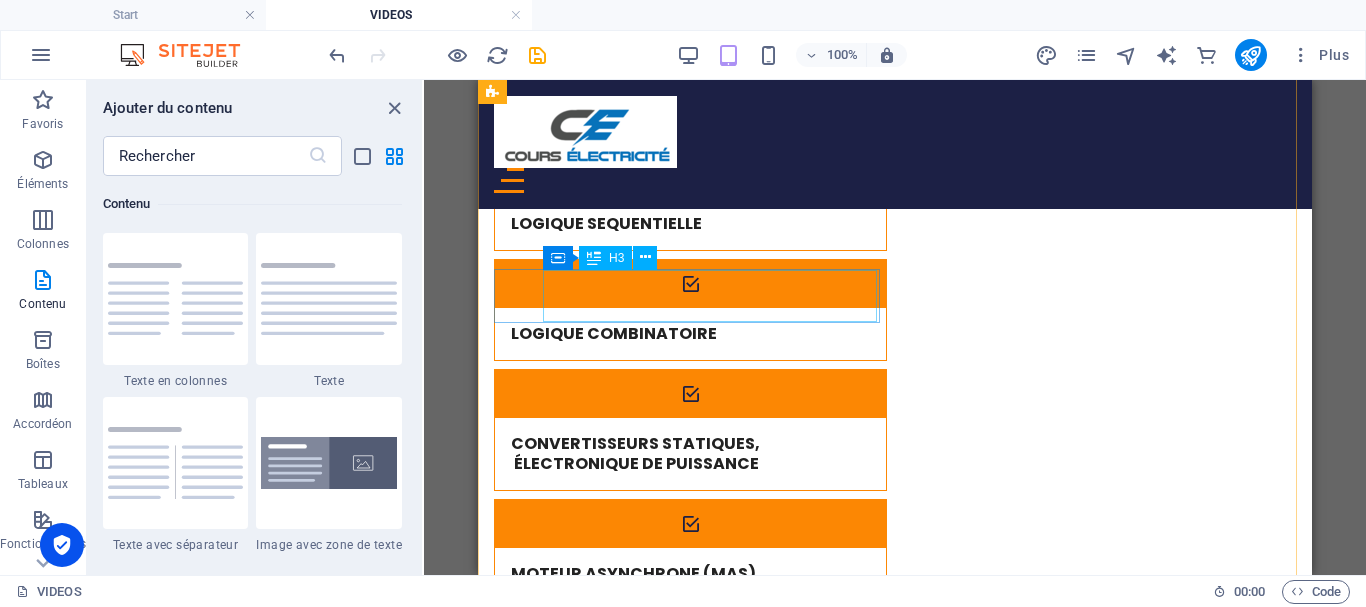 click on "Transformateur monophasé" at bounding box center (665, 794) 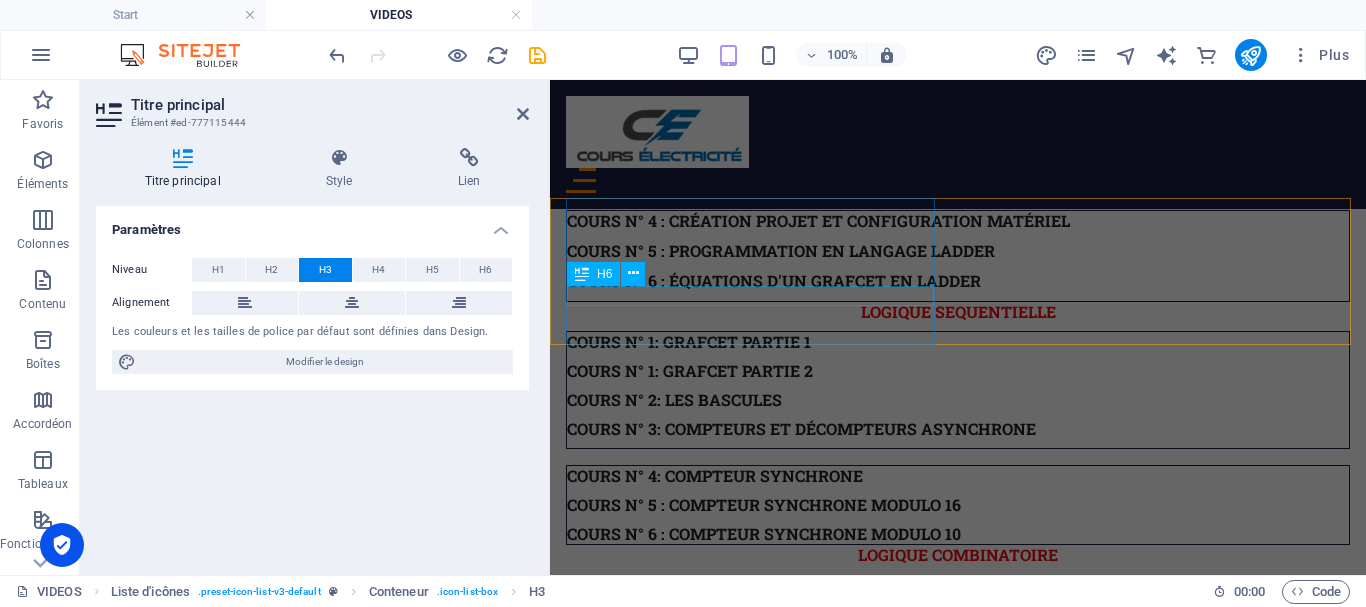 scroll, scrollTop: 2252, scrollLeft: 0, axis: vertical 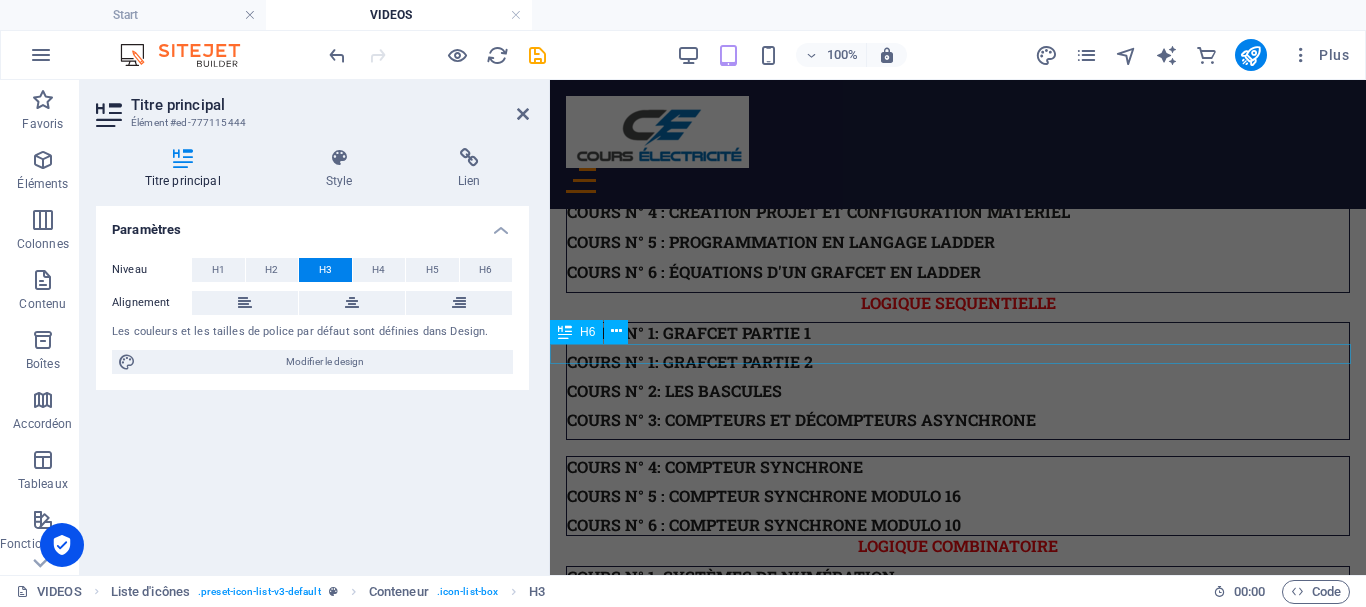 click on "Machines à courant continu" at bounding box center (958, 2060) 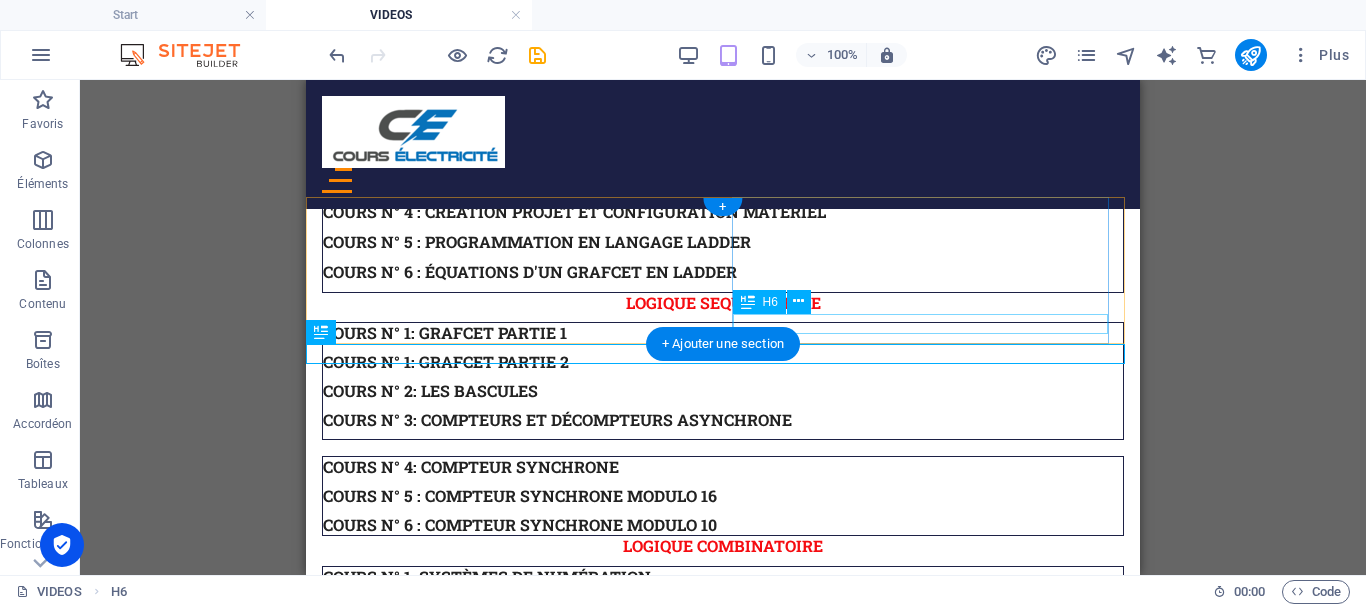 scroll, scrollTop: 2232, scrollLeft: 0, axis: vertical 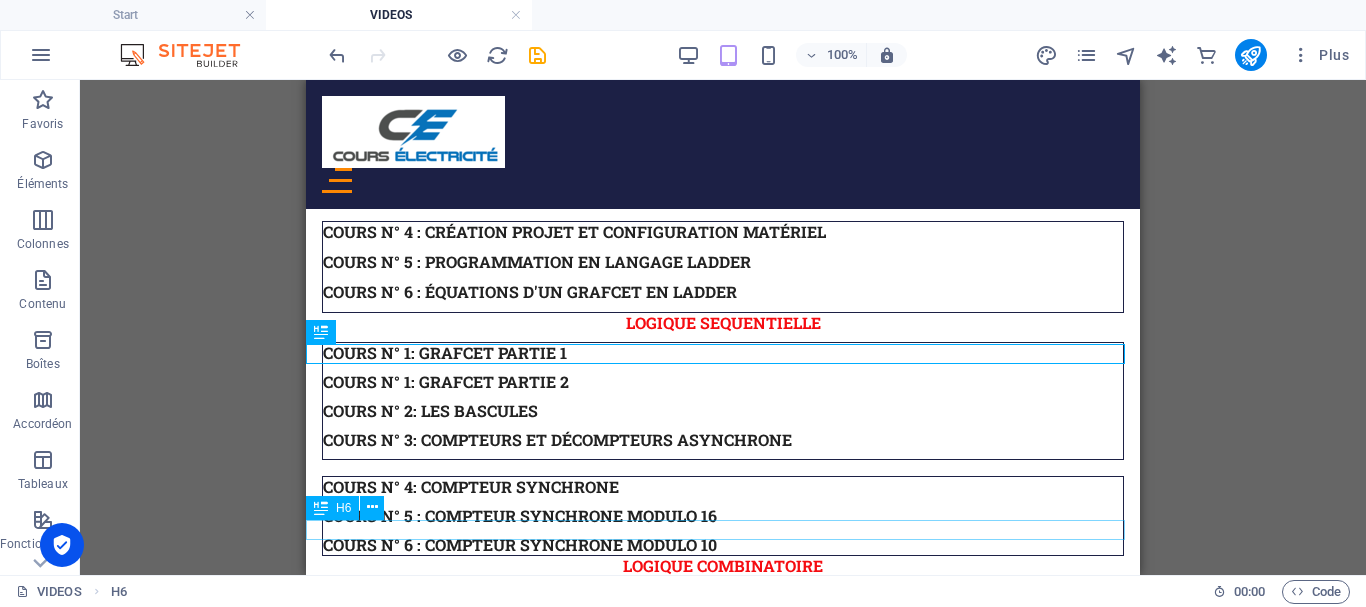 click on "Machines à courant continu" at bounding box center (723, 2419) 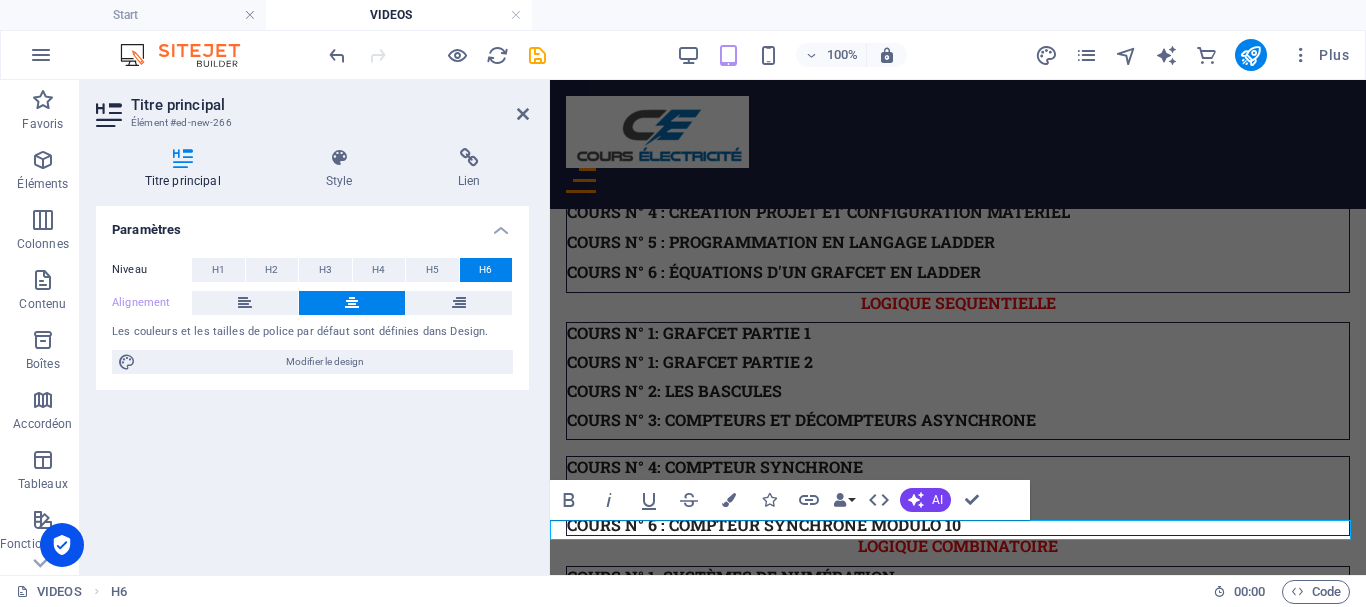 click on "Transformateur monophasé" at bounding box center [958, 2398] 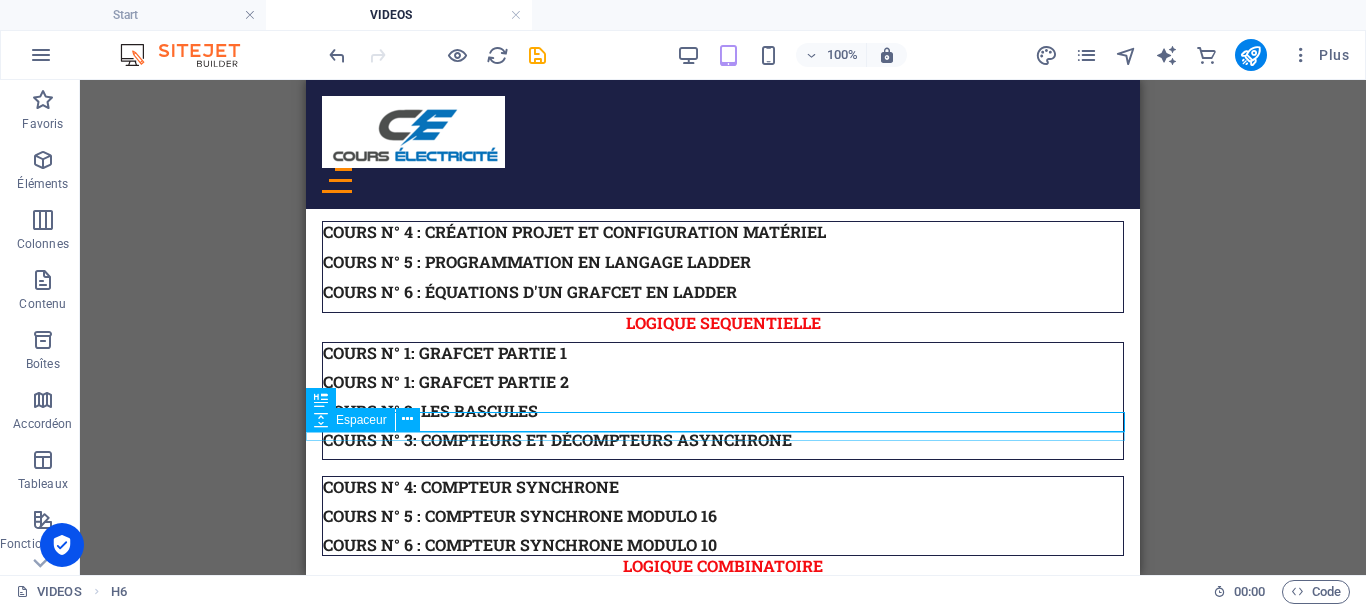 scroll, scrollTop: 2358, scrollLeft: 0, axis: vertical 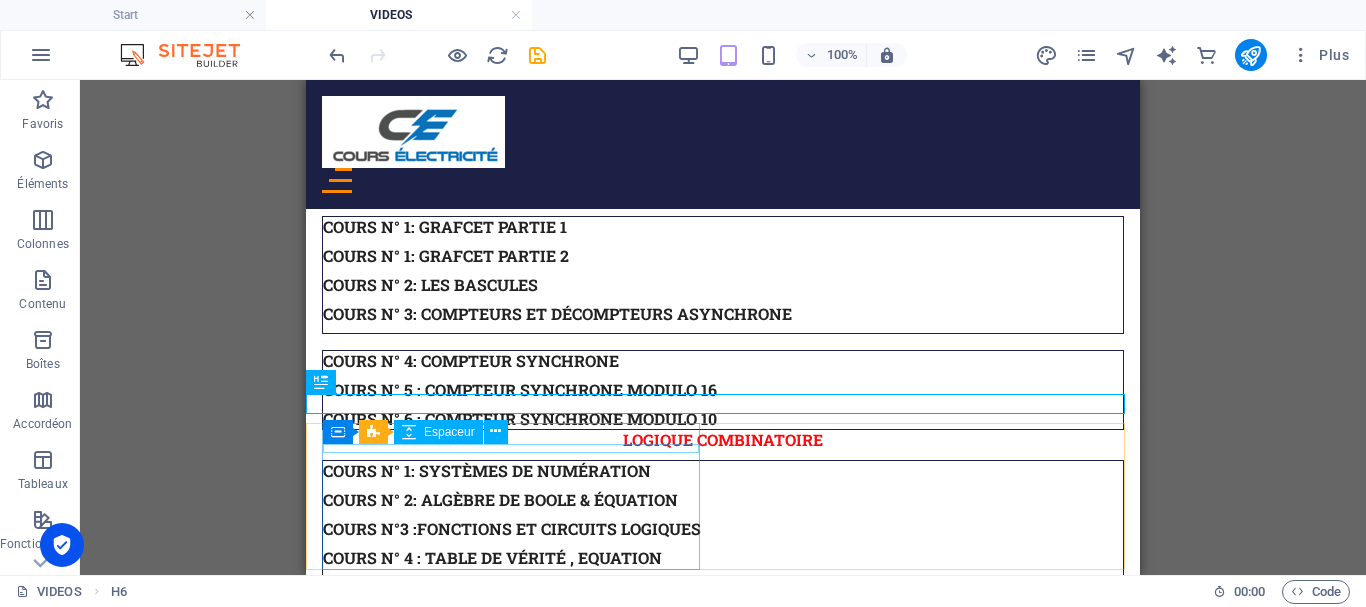 click on "Conteneur   2 colonnes   Espaceur" at bounding box center [422, 432] 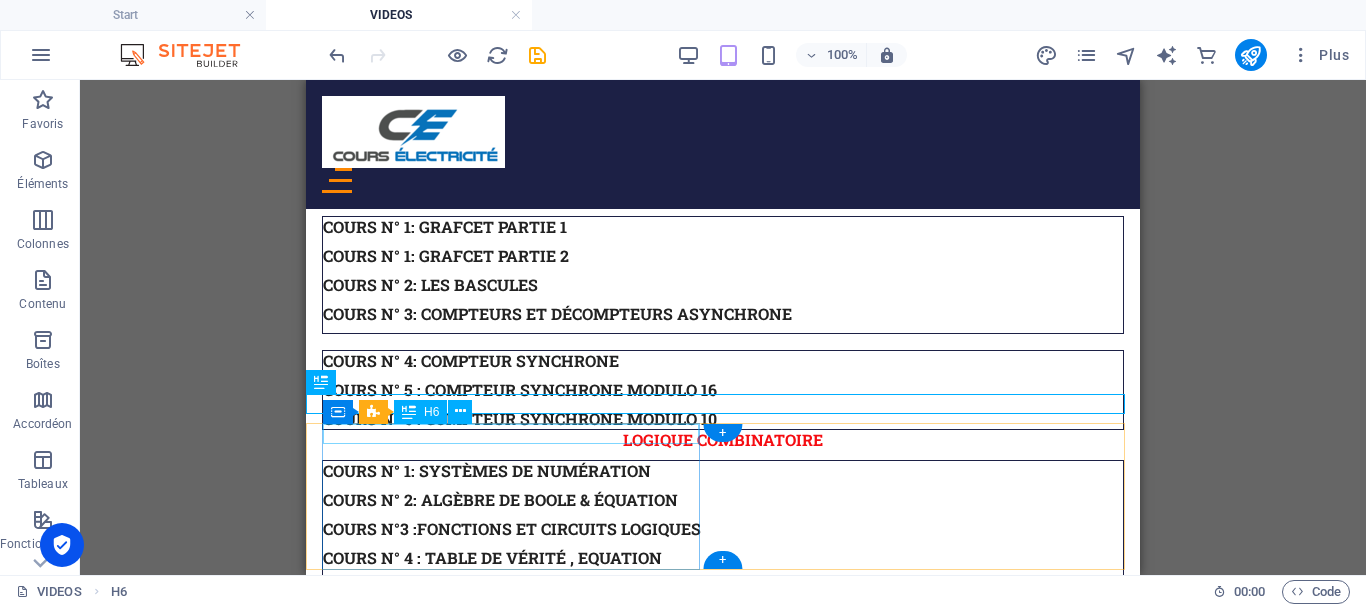 click on "COURS N° 1: machine à CC   1/3" at bounding box center (723, 2323) 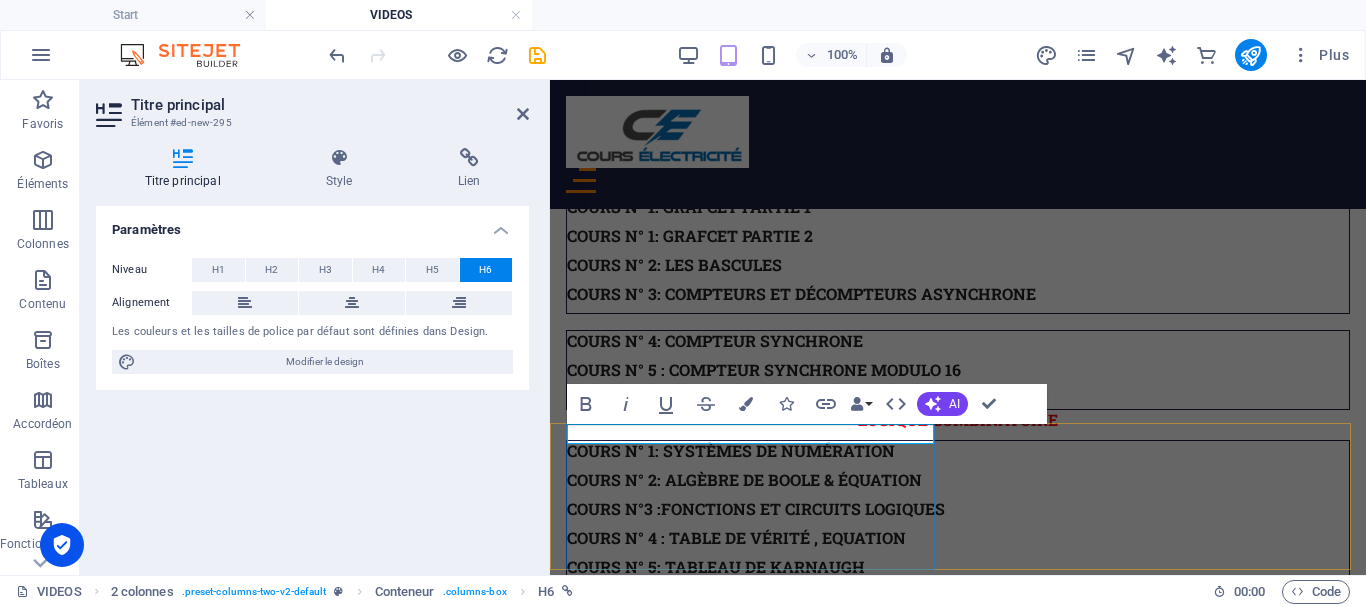 click on "COURS N° 1: machine à CC   1/3" at bounding box center [691, 2302] 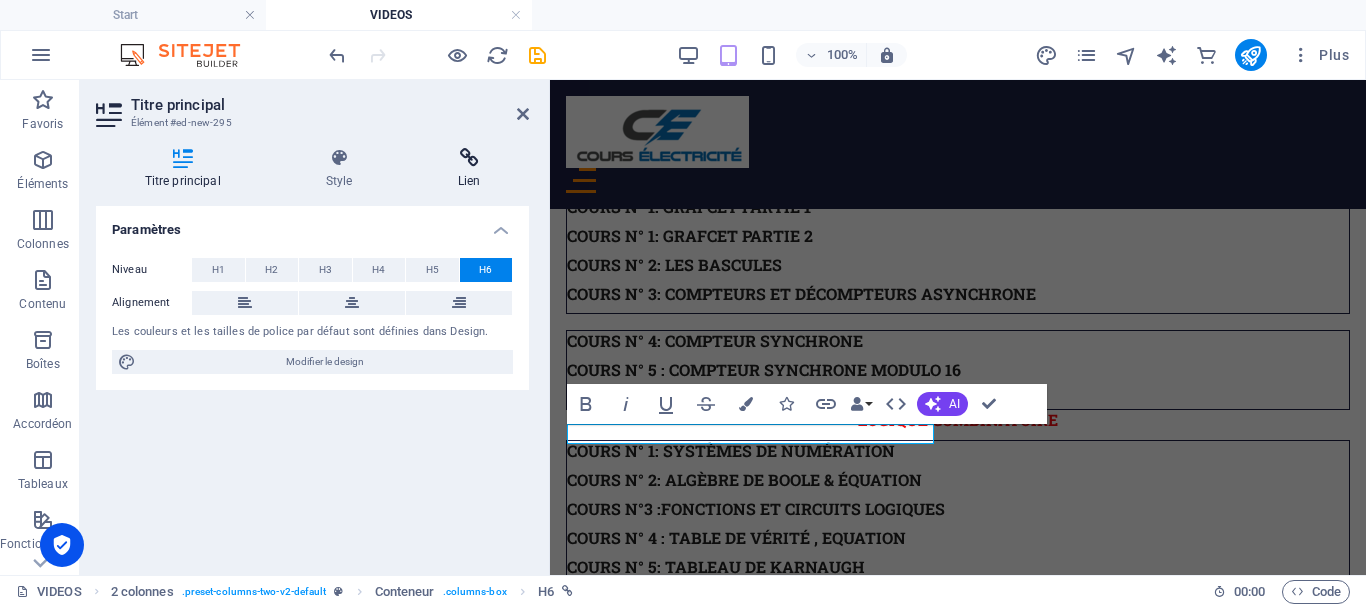 click at bounding box center (469, 158) 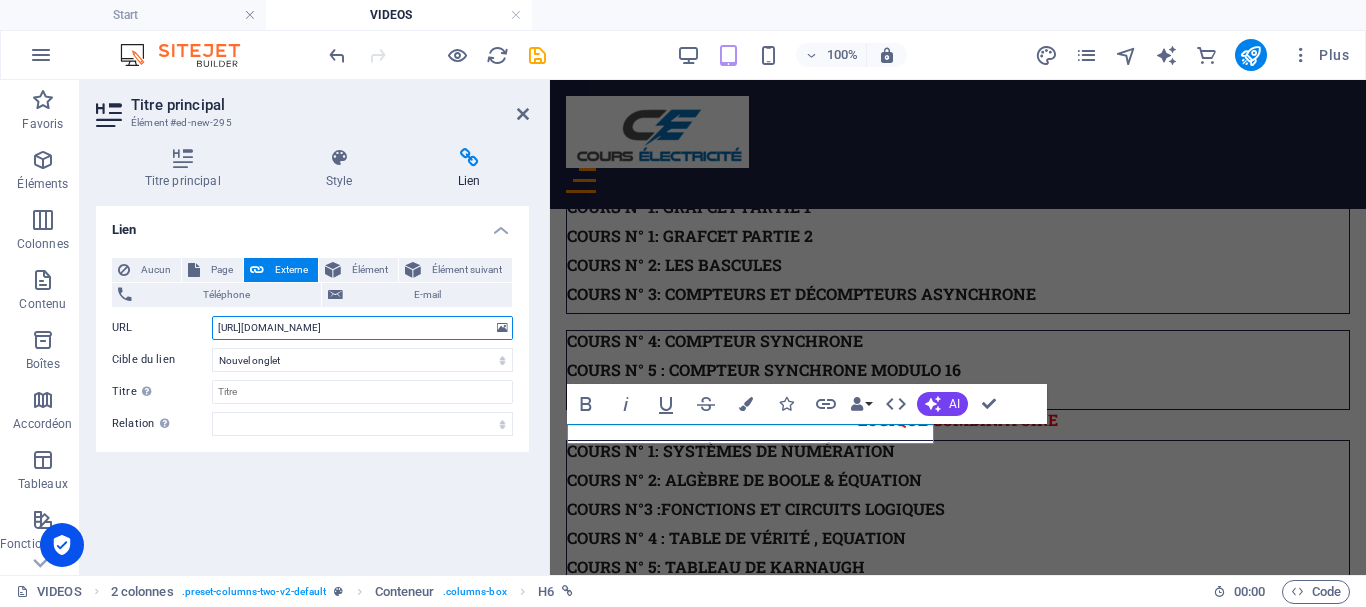 drag, startPoint x: 213, startPoint y: 324, endPoint x: 536, endPoint y: 327, distance: 323.01395 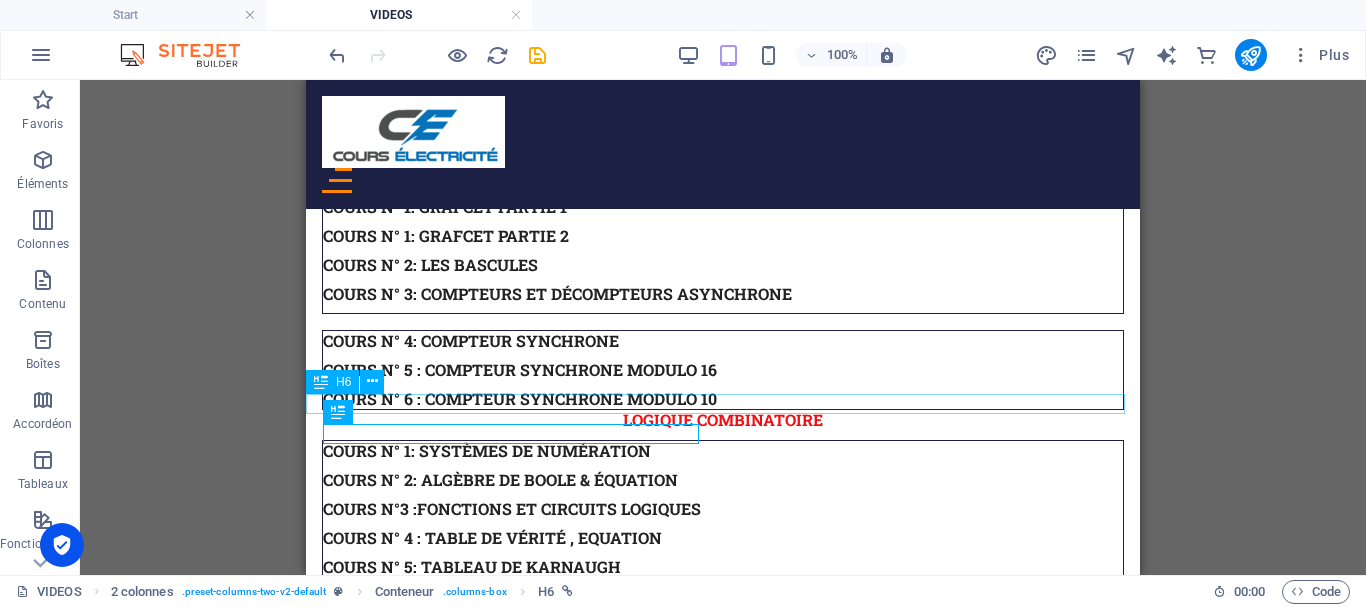 scroll, scrollTop: 2358, scrollLeft: 0, axis: vertical 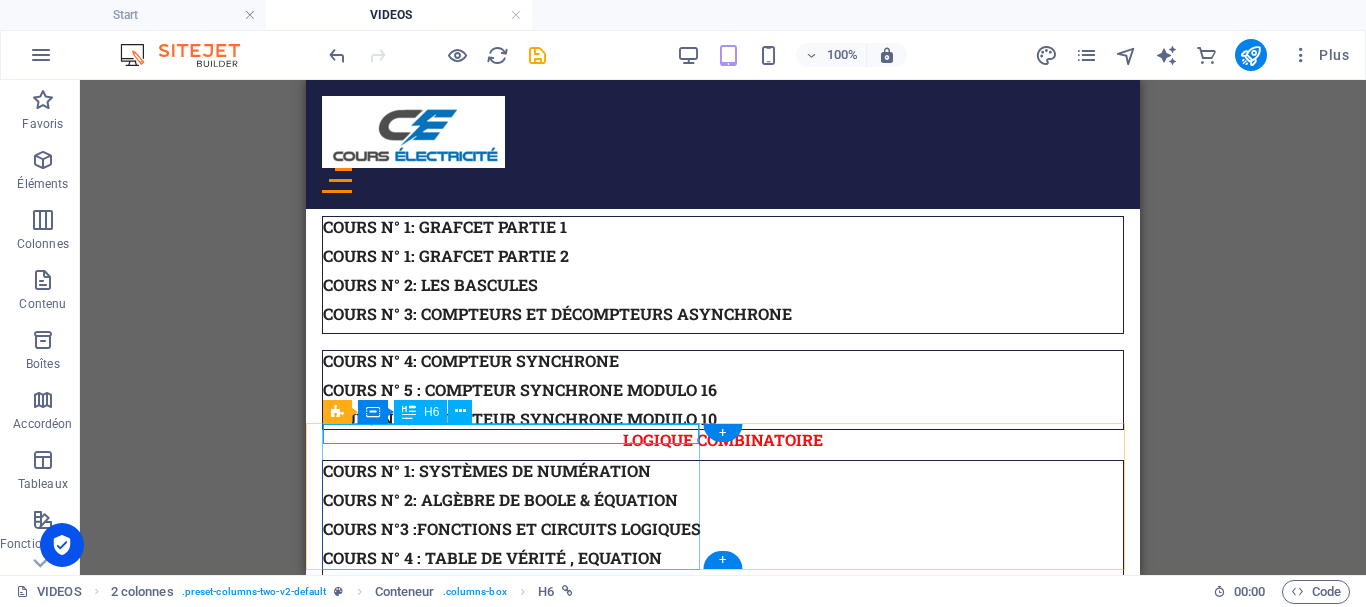 click on "COURS N° 1: Transformateur mono 1/3" at bounding box center (723, 2323) 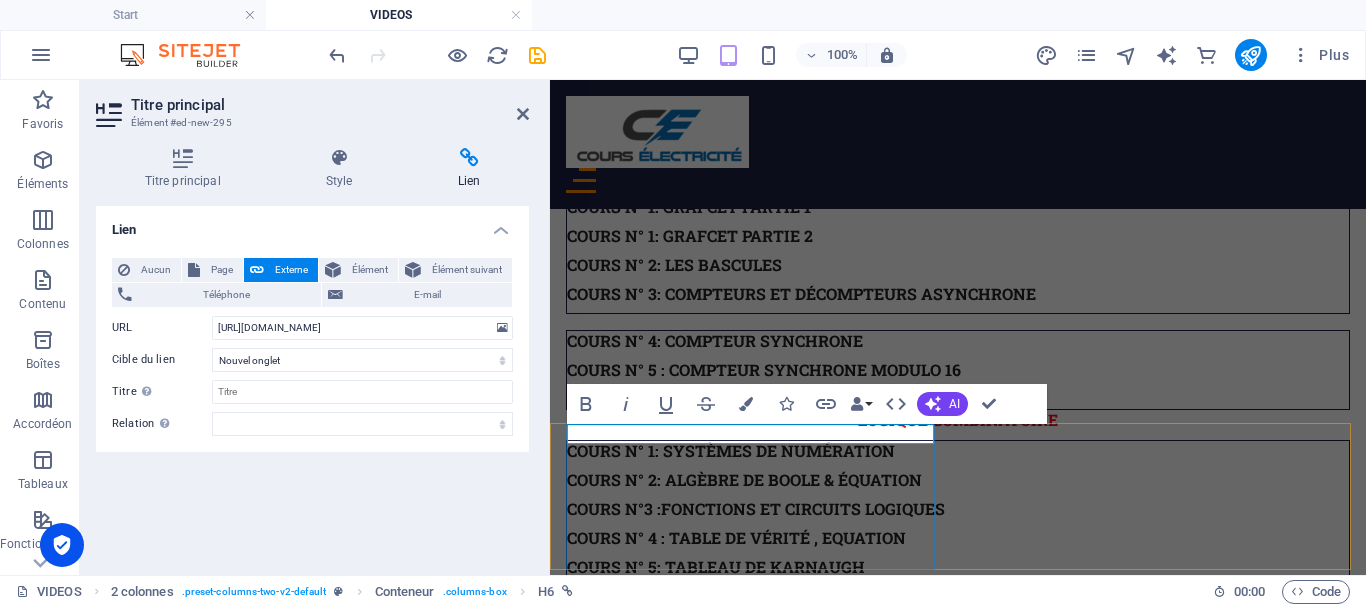click on "COURS N° 1: Transformateur mono 1/3" at bounding box center [735, 2302] 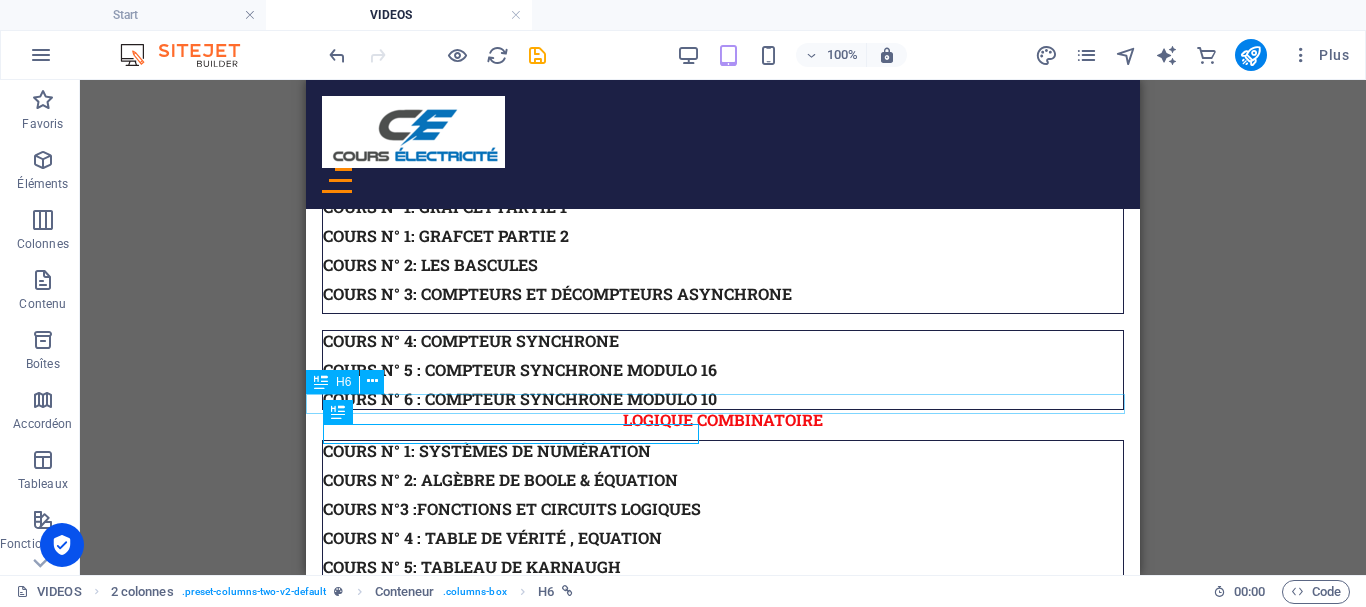scroll, scrollTop: 2358, scrollLeft: 0, axis: vertical 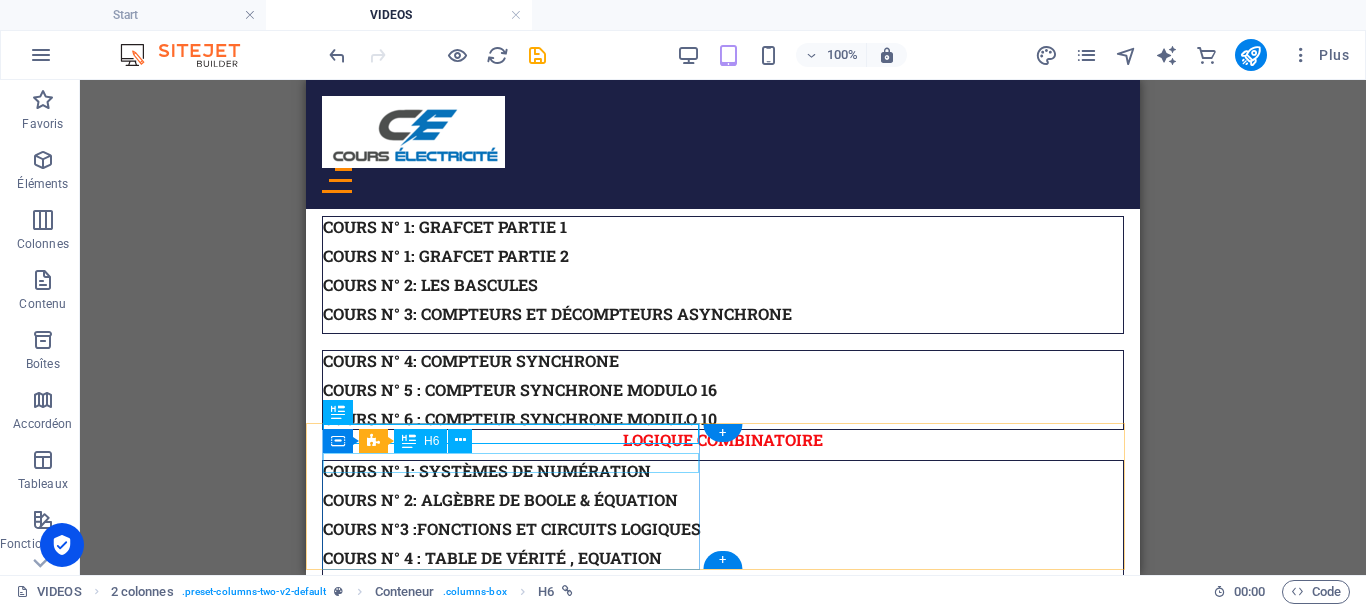 click on "COURS N° 2: machine à CC   2/3" at bounding box center (723, 2352) 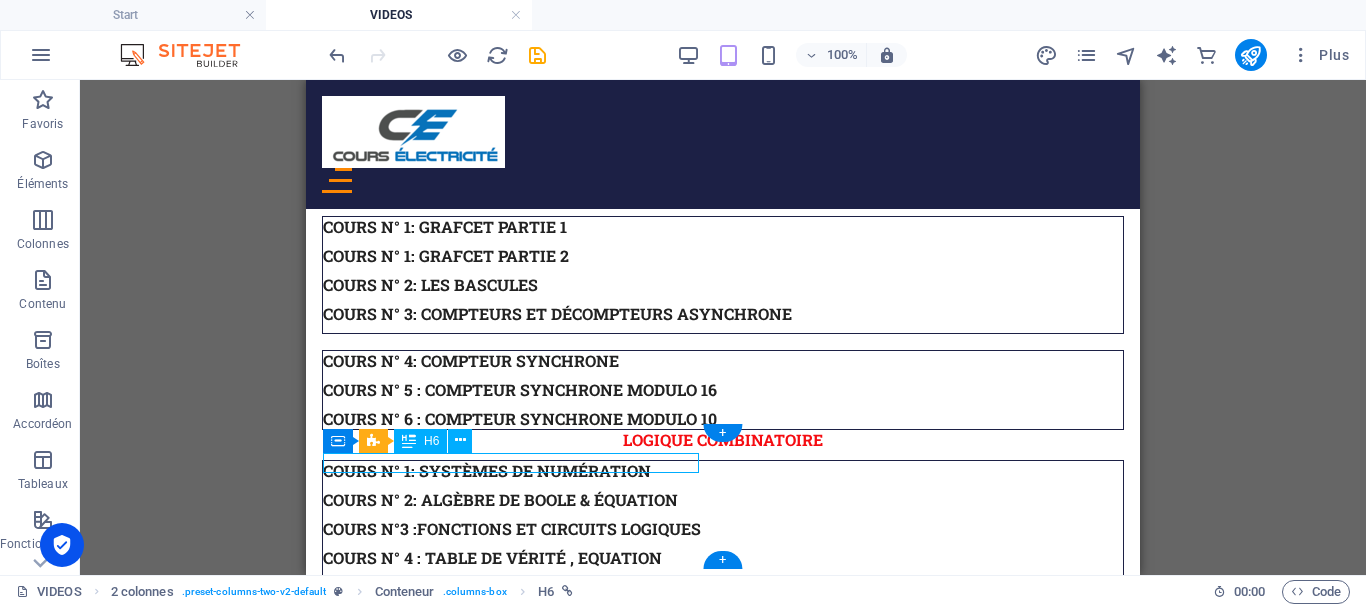 click on "COURS N° 2: machine à CC   2/3" at bounding box center (723, 2352) 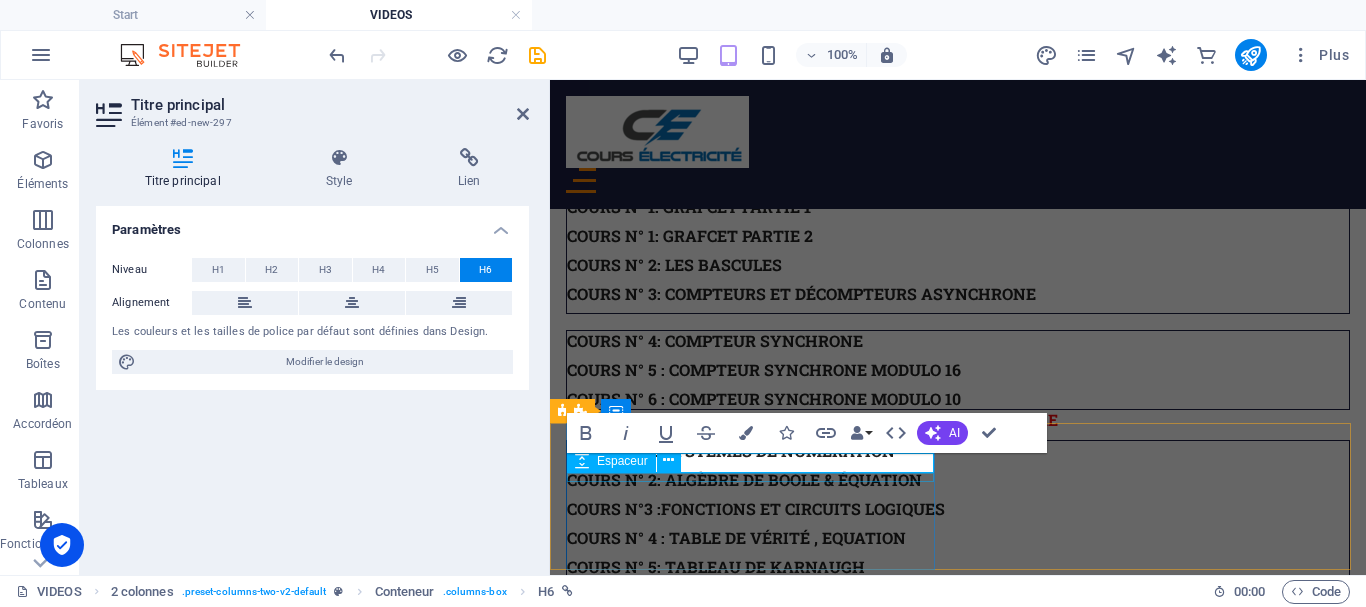 click on "Espaceur" at bounding box center (630, 461) 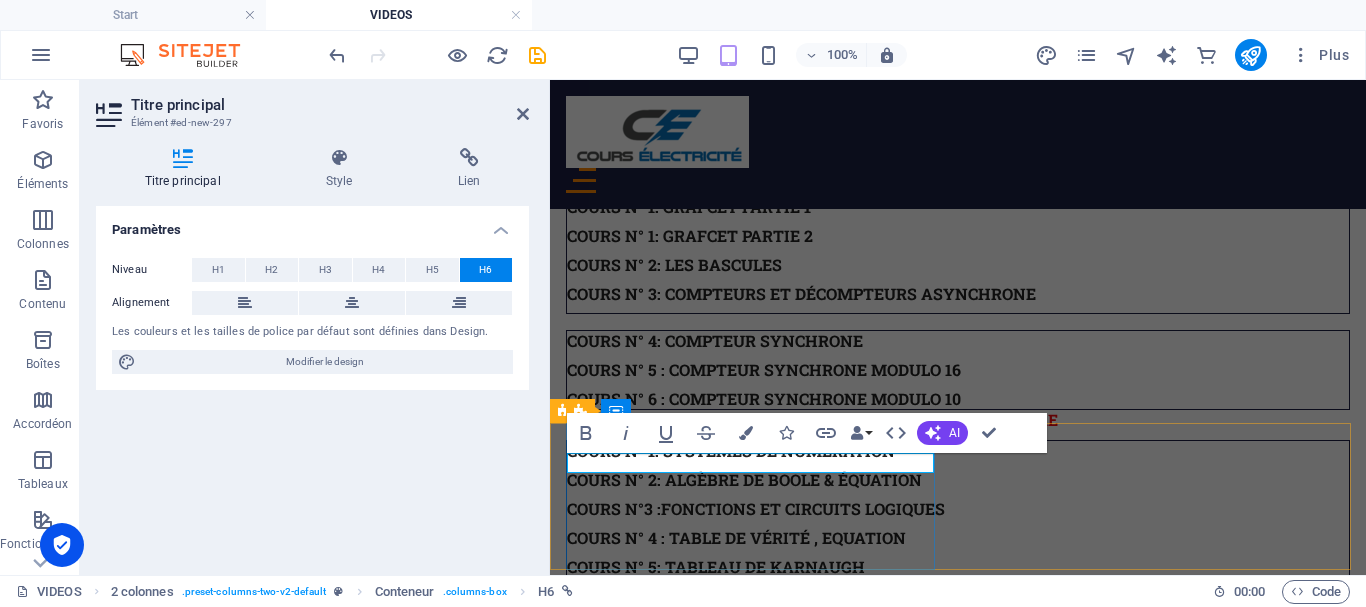 click on "COURS N° 2: machine à CC   2/3" at bounding box center (693, 2331) 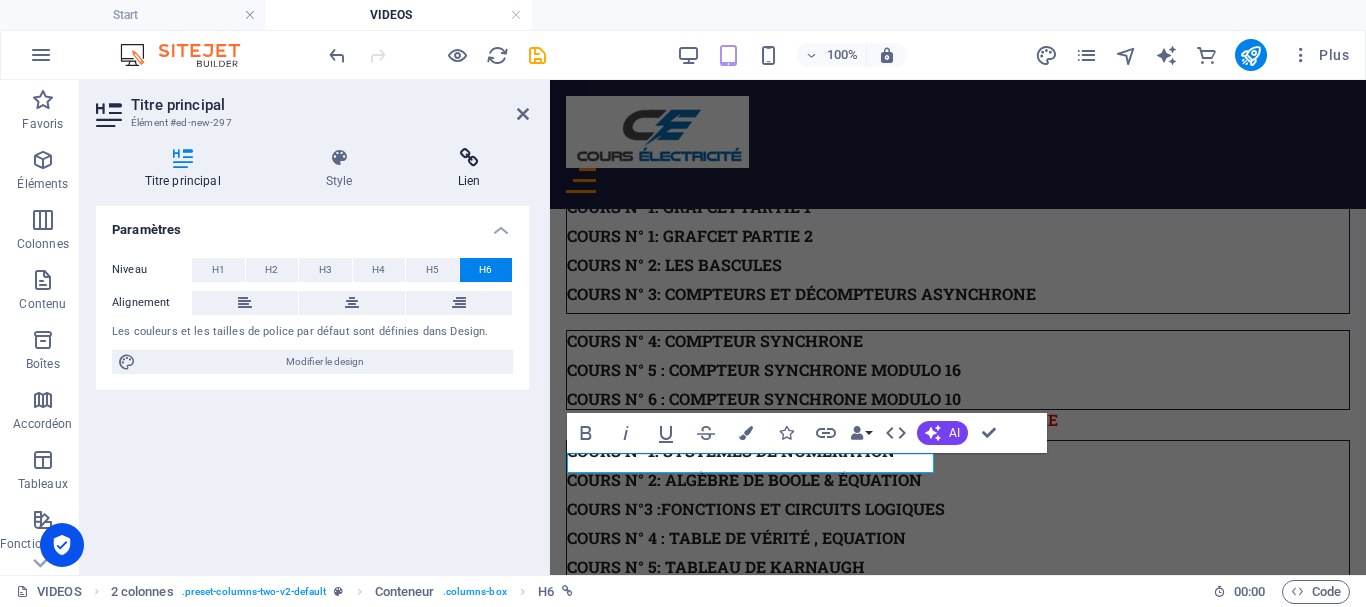 click at bounding box center (469, 158) 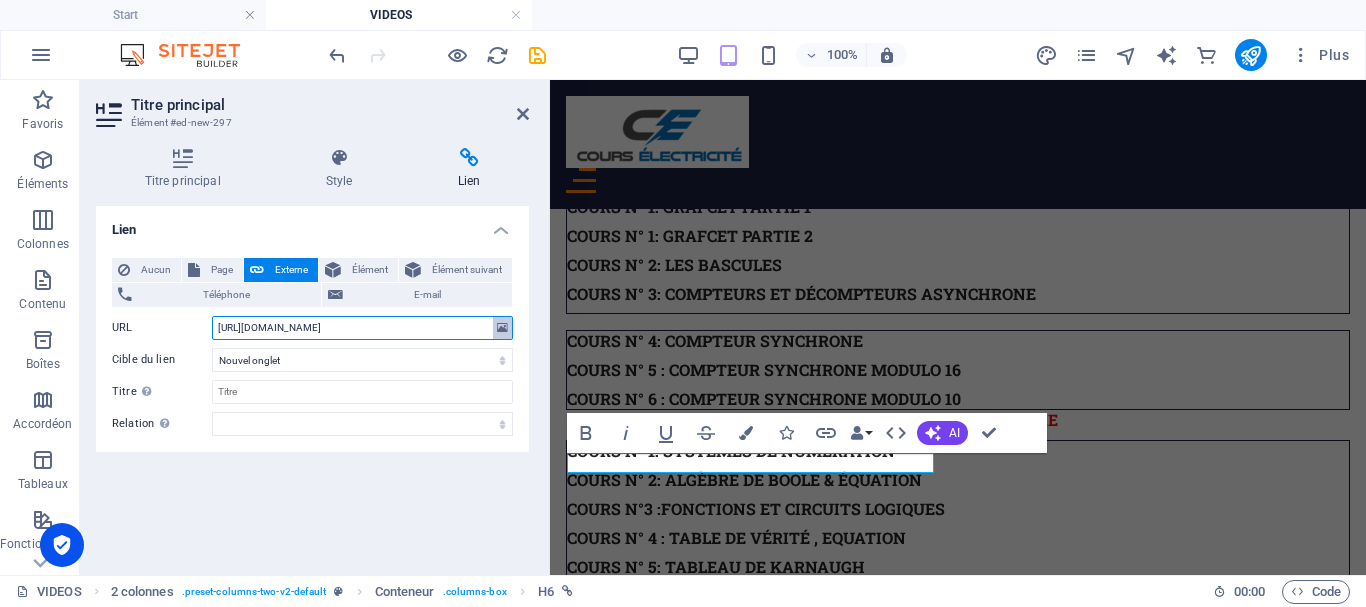 drag, startPoint x: 214, startPoint y: 324, endPoint x: 498, endPoint y: 332, distance: 284.11264 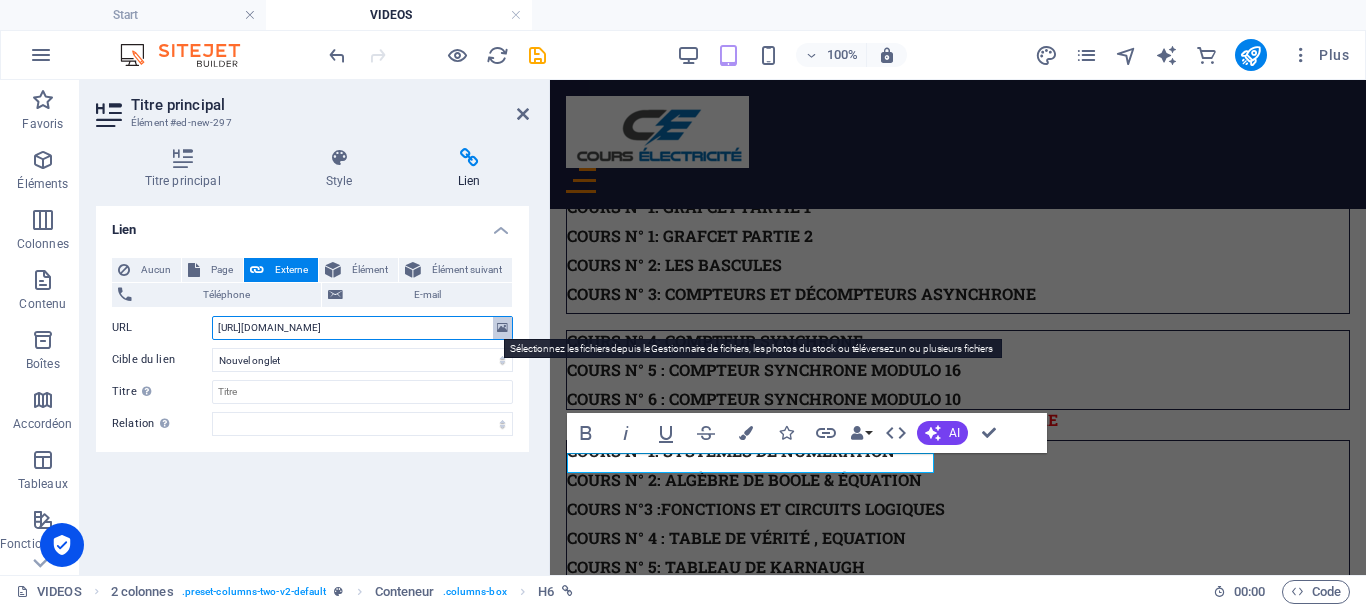 paste on "YGwuR2vJUVM?si=qoeDOjU60BEijCAK" 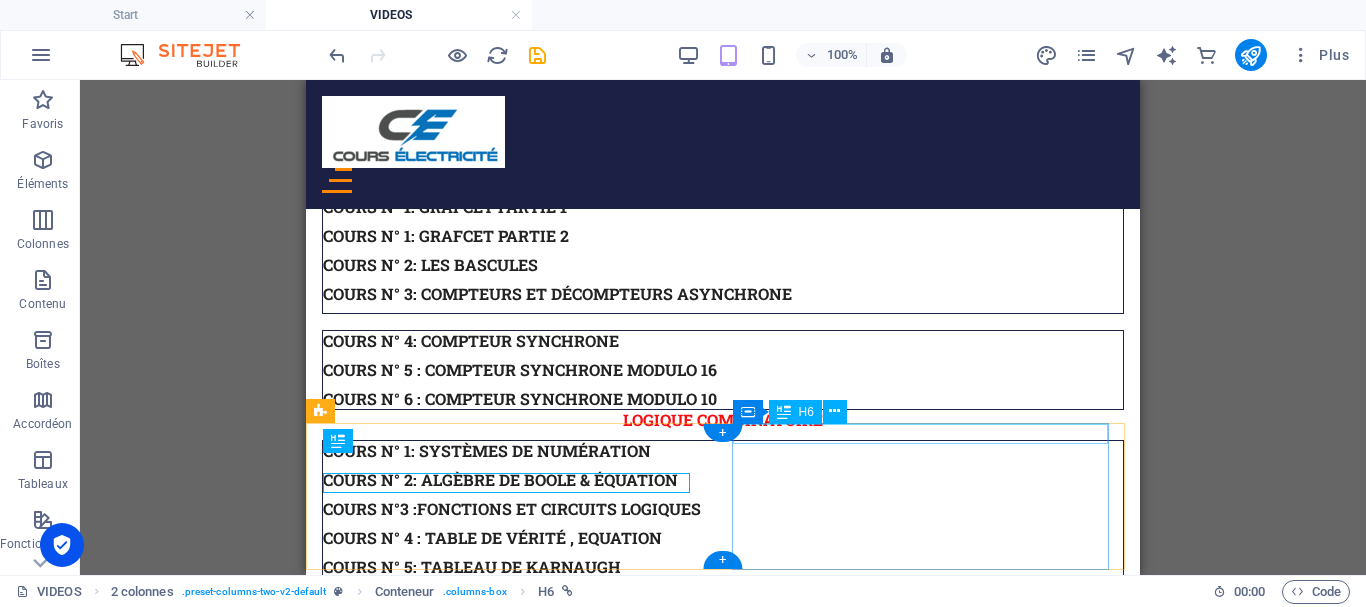 scroll, scrollTop: 2358, scrollLeft: 0, axis: vertical 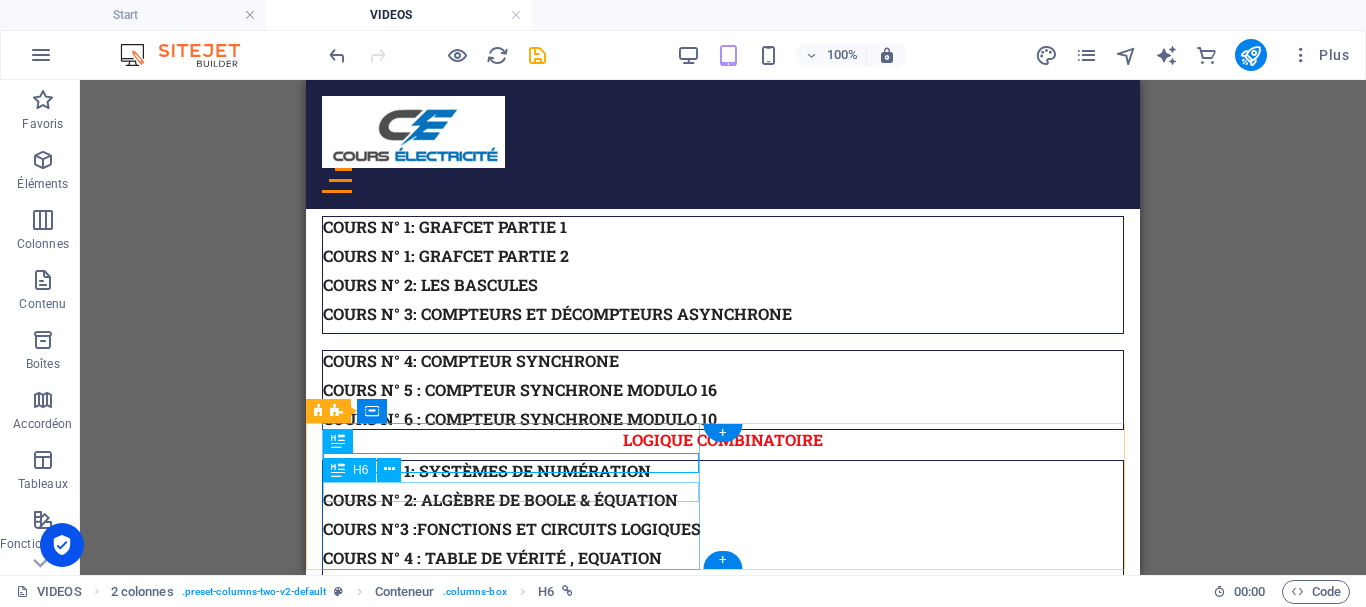 click on "COURS N°3 : machine à cc  3/3" at bounding box center [723, 2381] 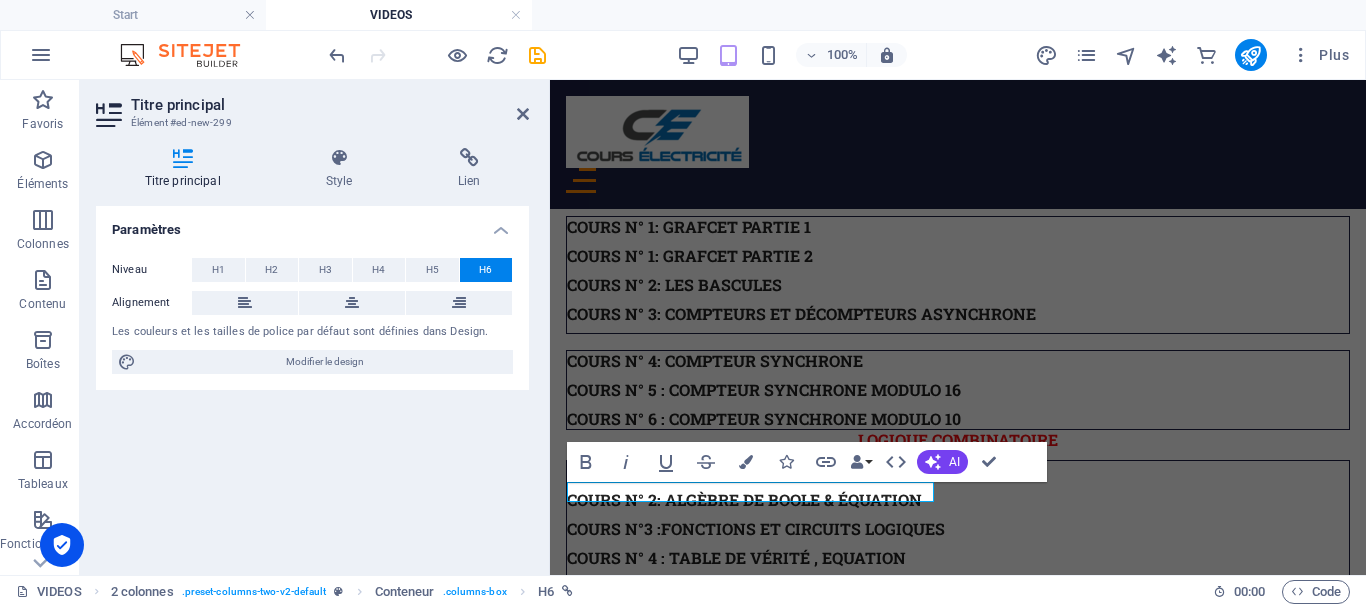 scroll, scrollTop: 2378, scrollLeft: 0, axis: vertical 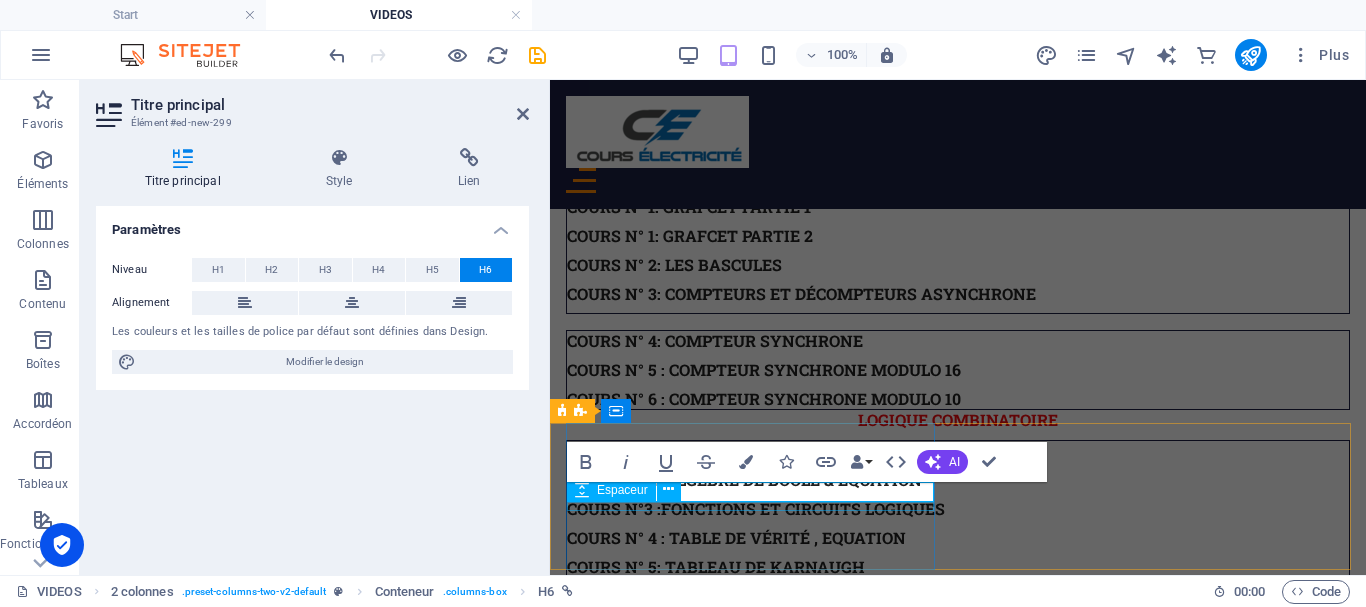 click on "Espaceur" at bounding box center (630, 490) 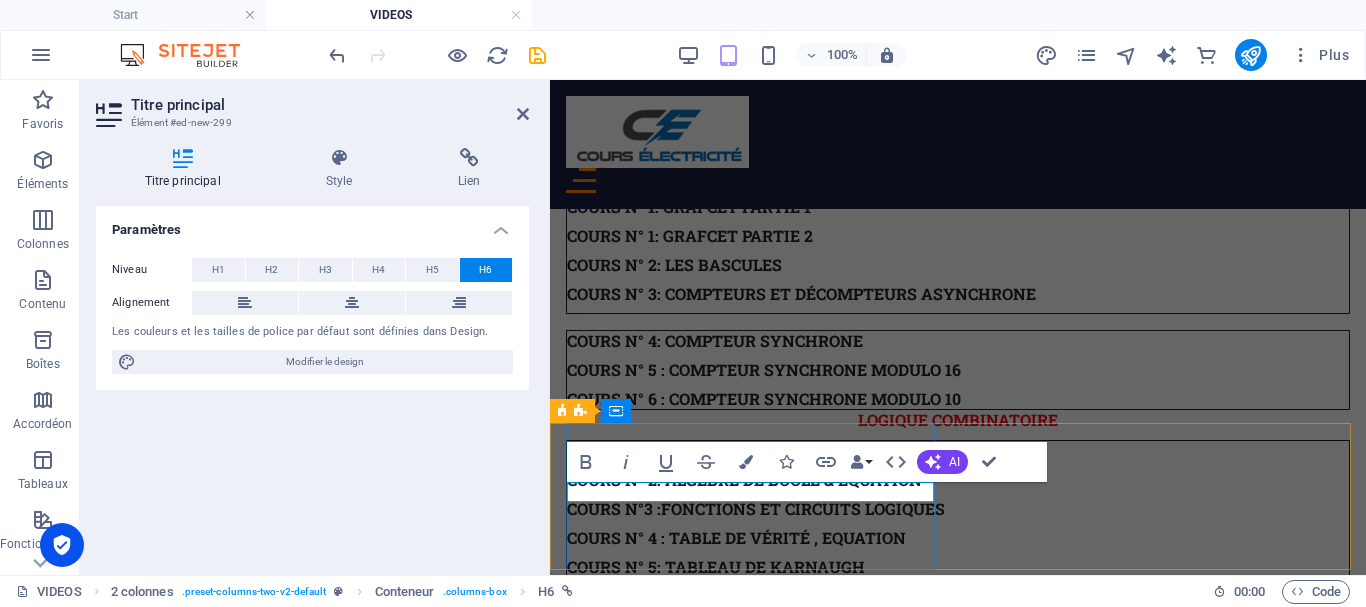 click on "COURS N°3 : machine à cc  3/3" at bounding box center [691, 2360] 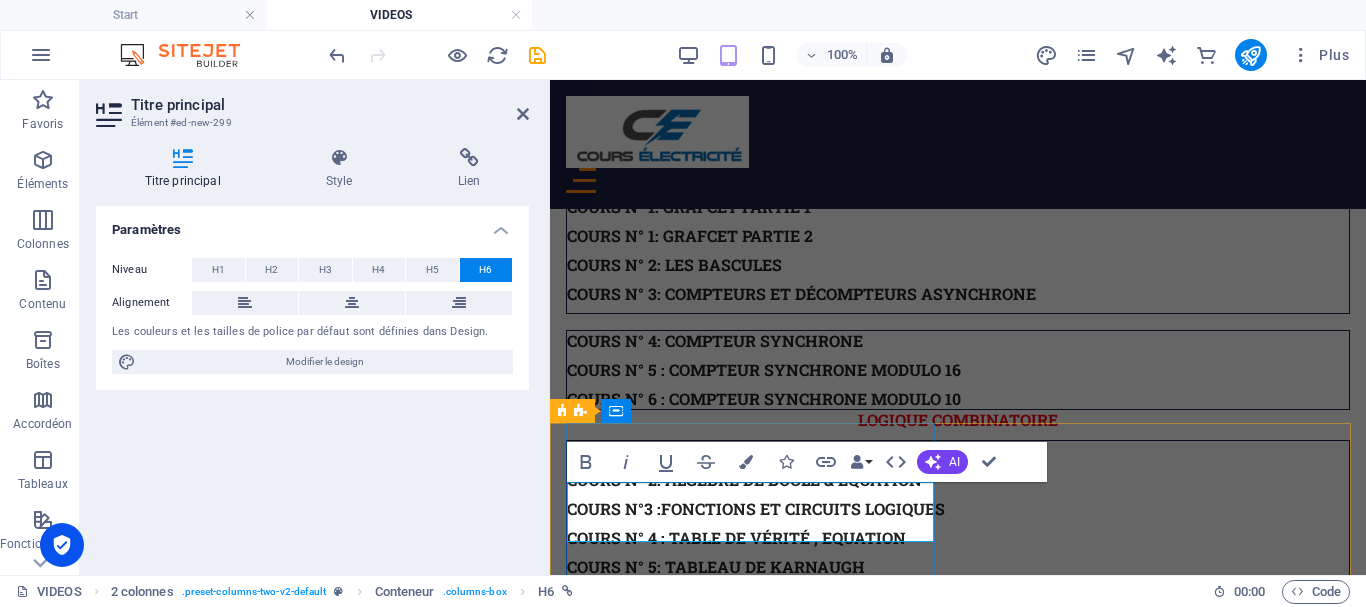 scroll, scrollTop: 311, scrollLeft: 5, axis: both 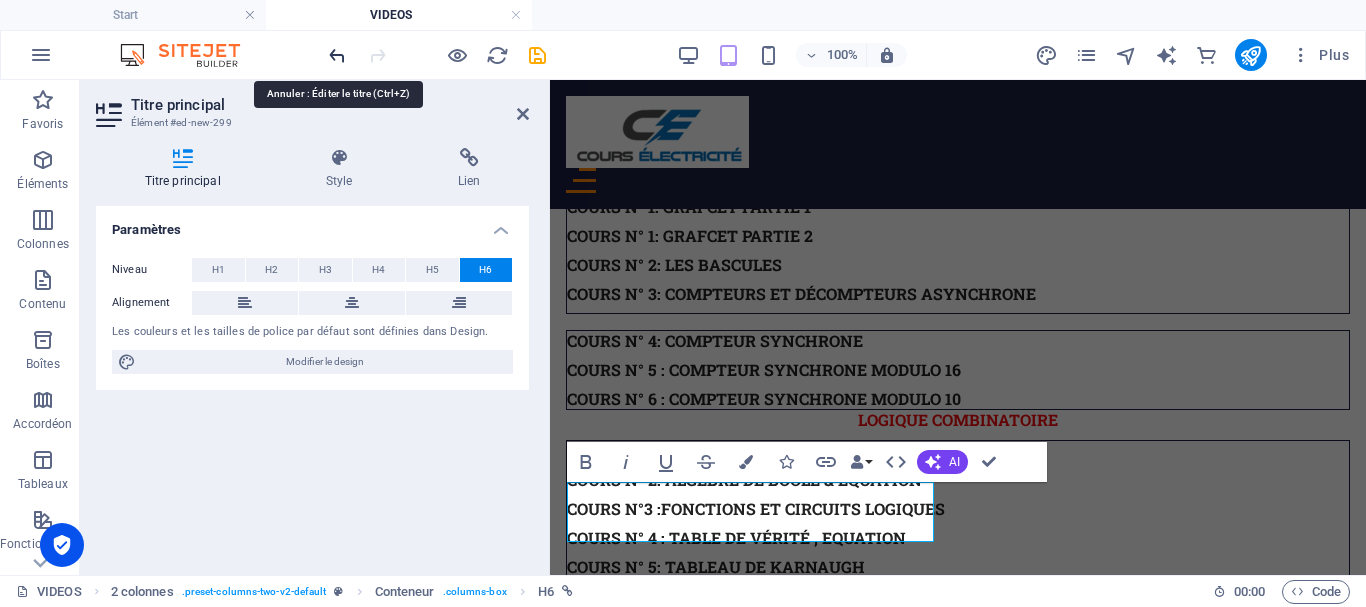 click at bounding box center (337, 55) 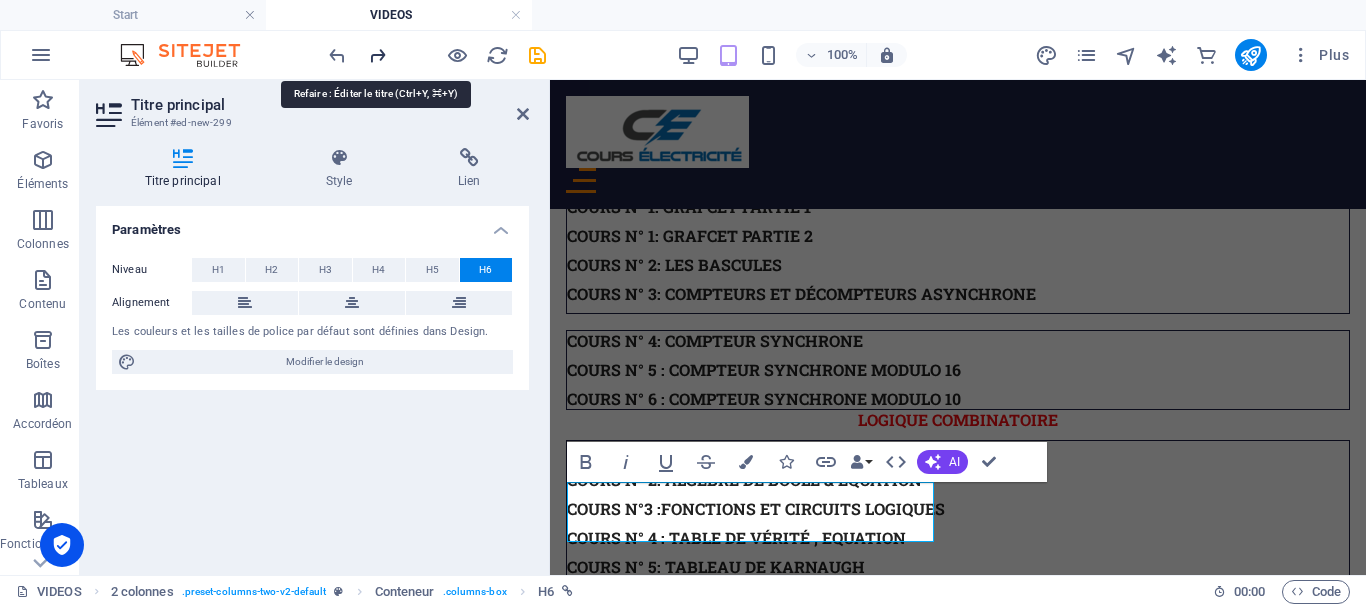 click at bounding box center (377, 55) 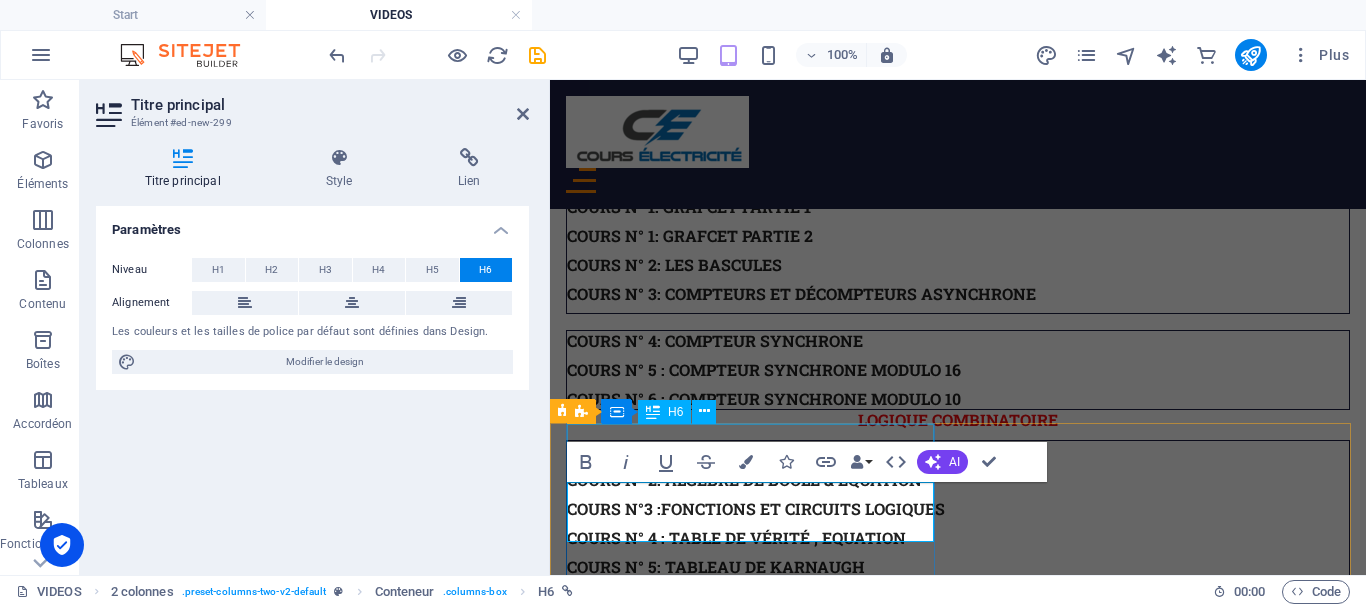 click on "COURS N° 1: Transformateur mono 1/4" at bounding box center (958, 2303) 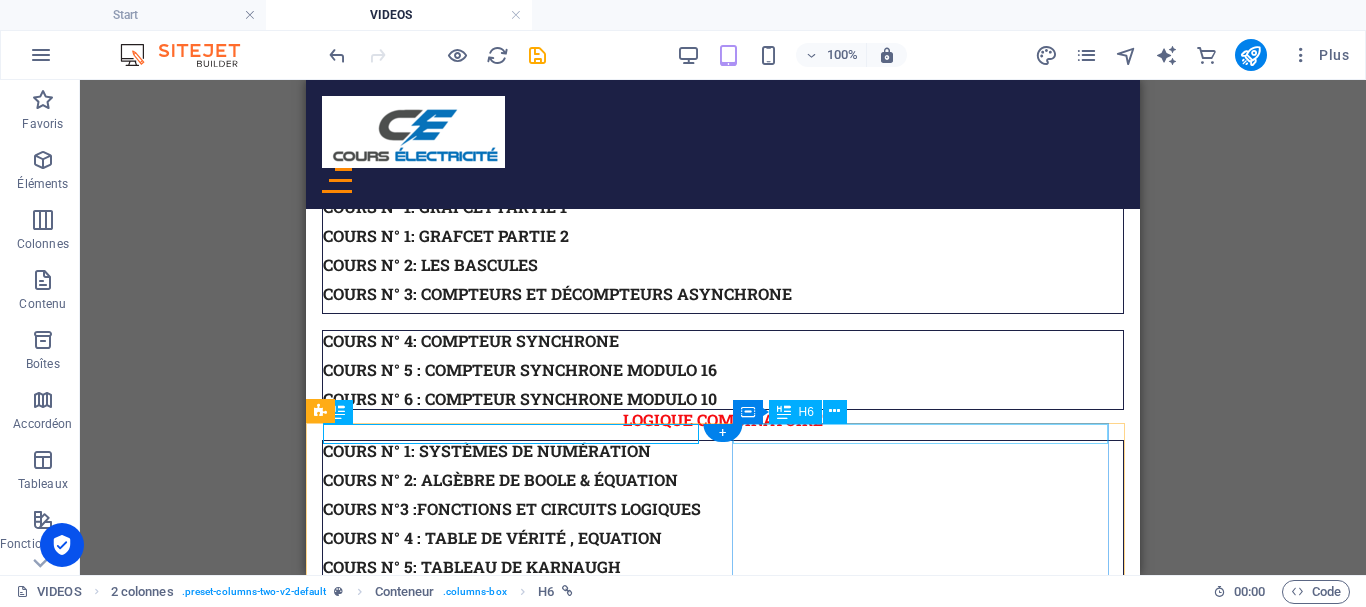 scroll, scrollTop: 2358, scrollLeft: 0, axis: vertical 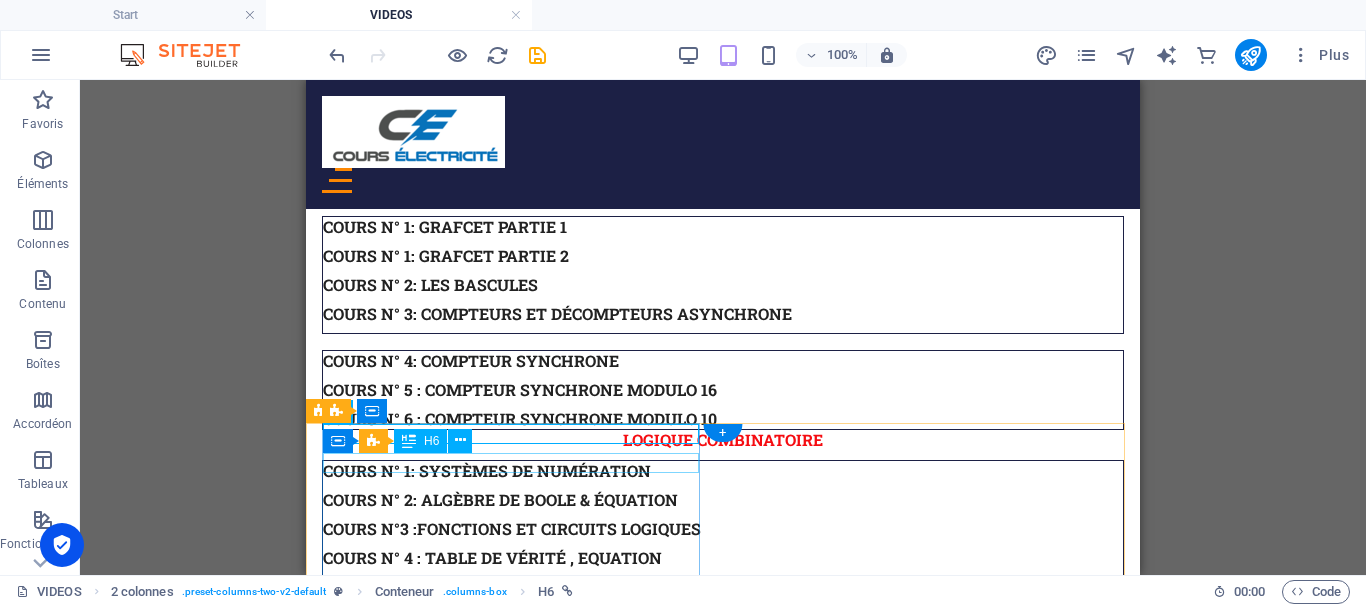 click on "COURS N° 2: Transformateur mono   2/4" at bounding box center [723, 2352] 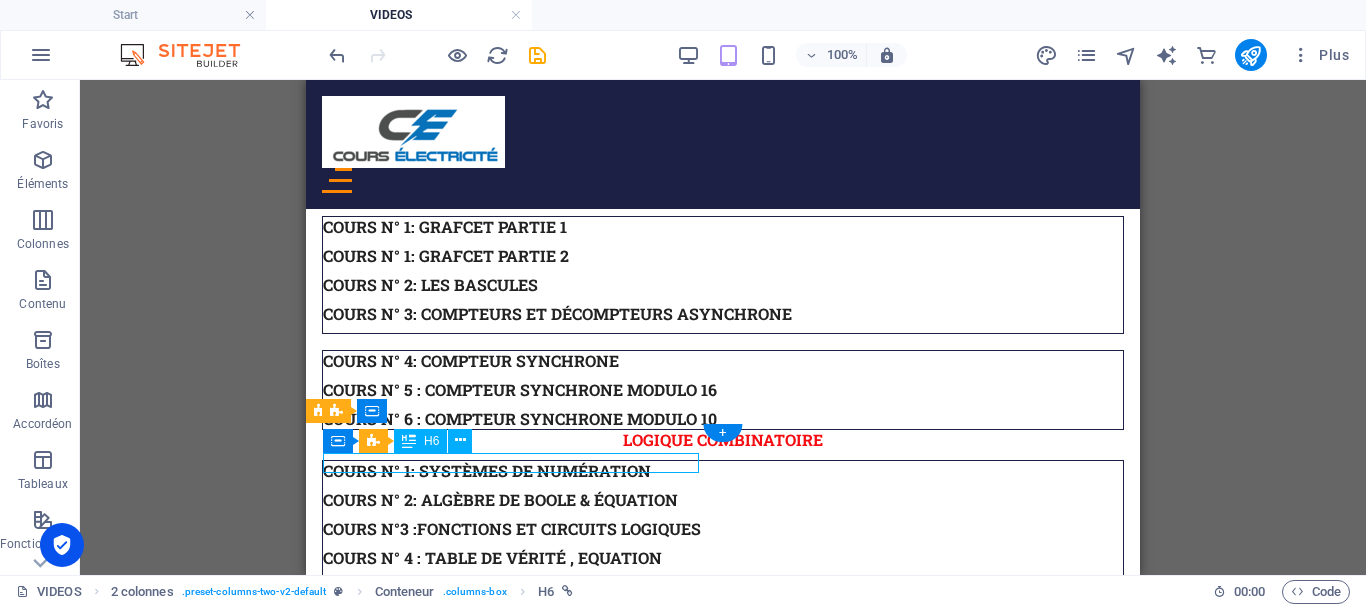 click on "COURS N° 2: Transformateur mono   2/4" at bounding box center (723, 2352) 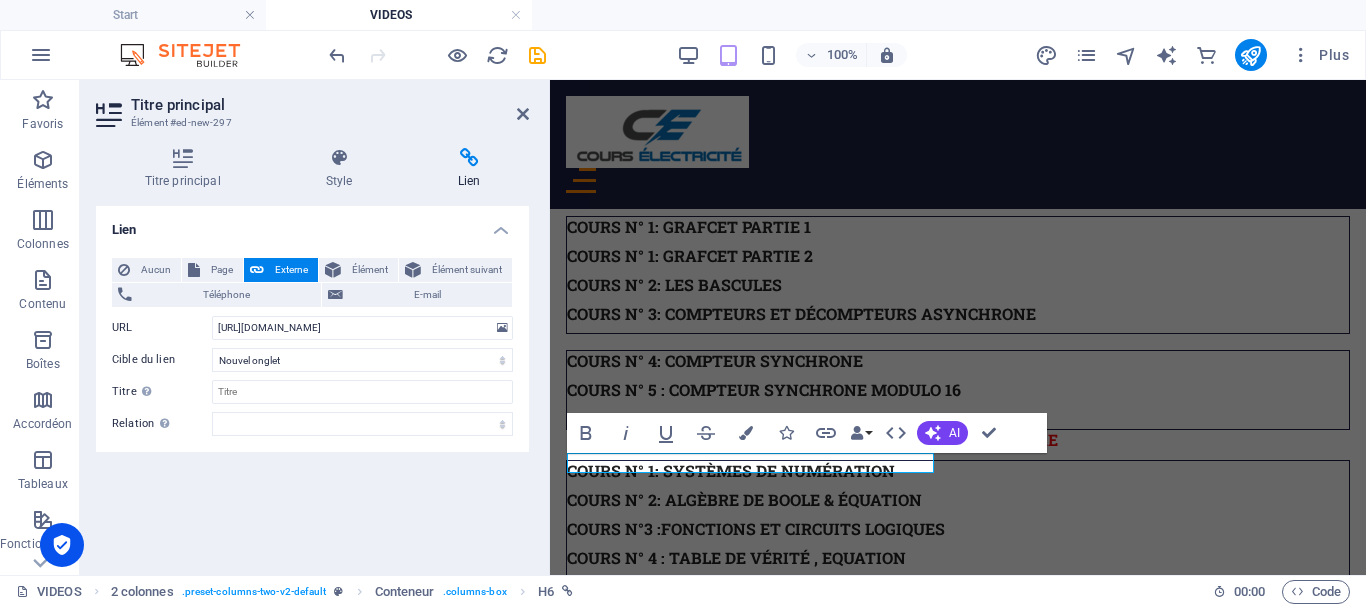scroll, scrollTop: 2378, scrollLeft: 0, axis: vertical 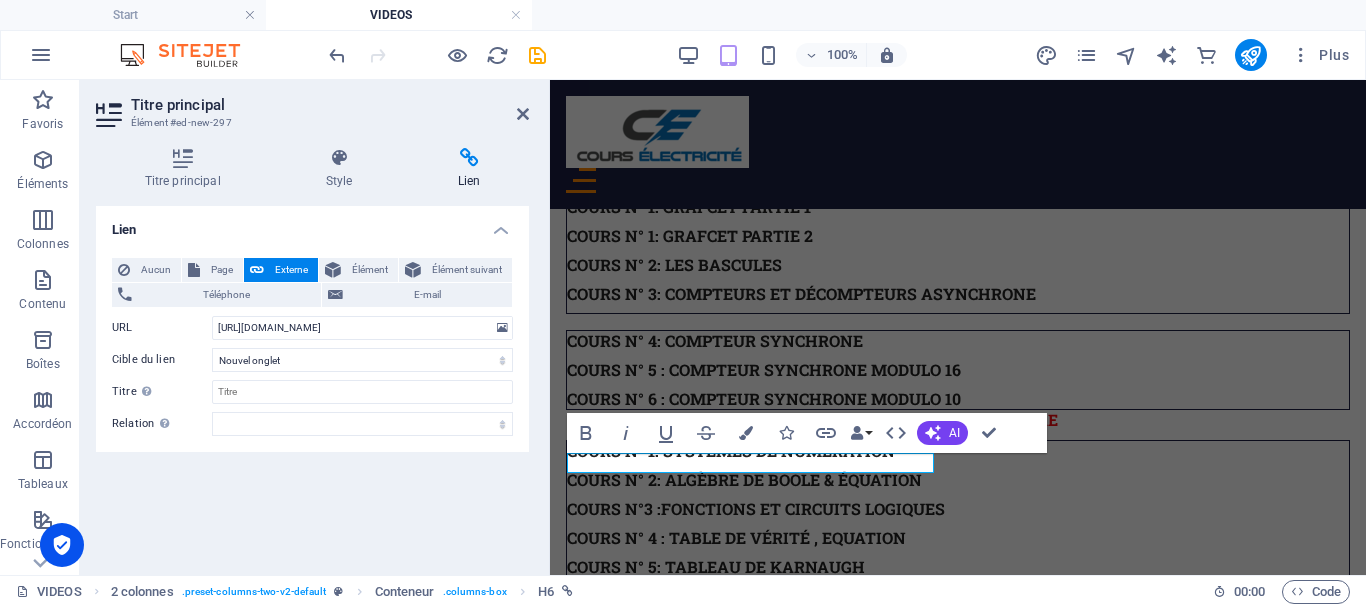 drag, startPoint x: 914, startPoint y: 462, endPoint x: 536, endPoint y: 469, distance: 378.06482 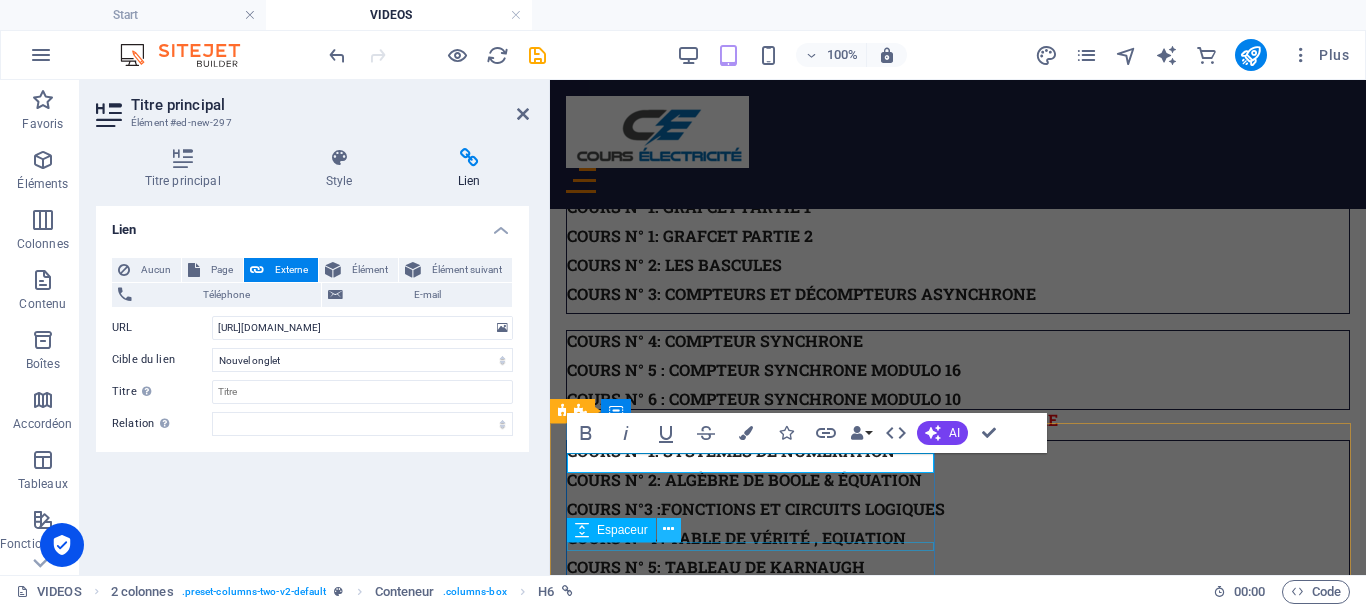 click at bounding box center (668, 529) 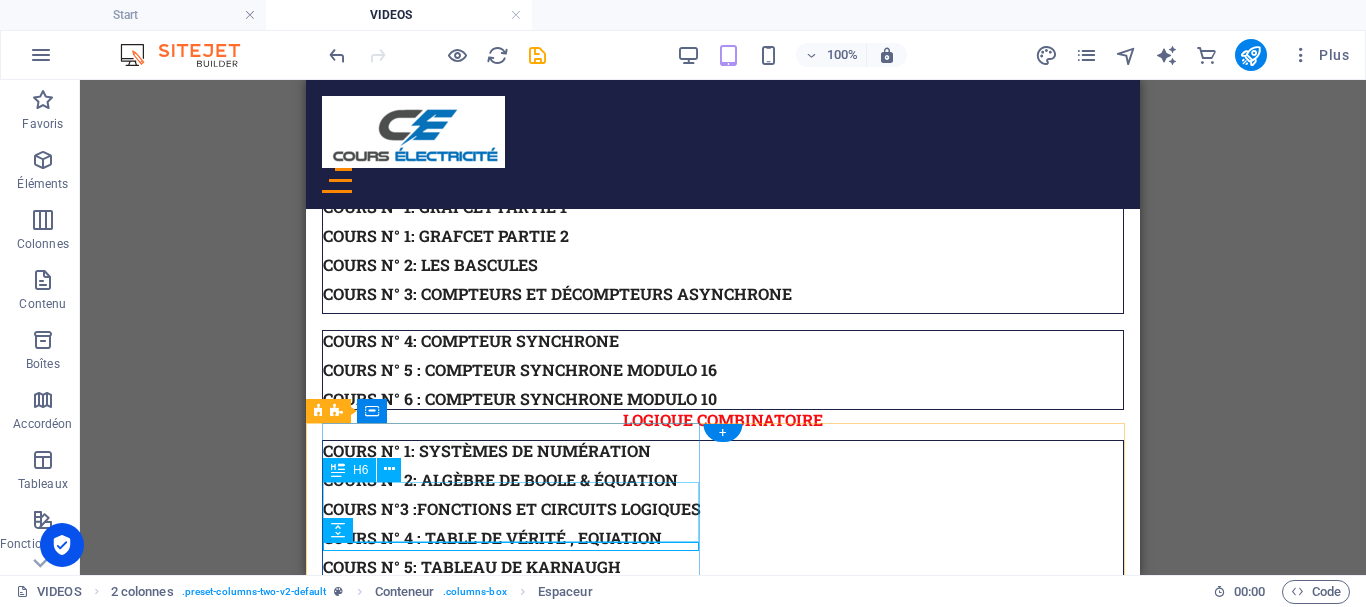 scroll, scrollTop: 2358, scrollLeft: 0, axis: vertical 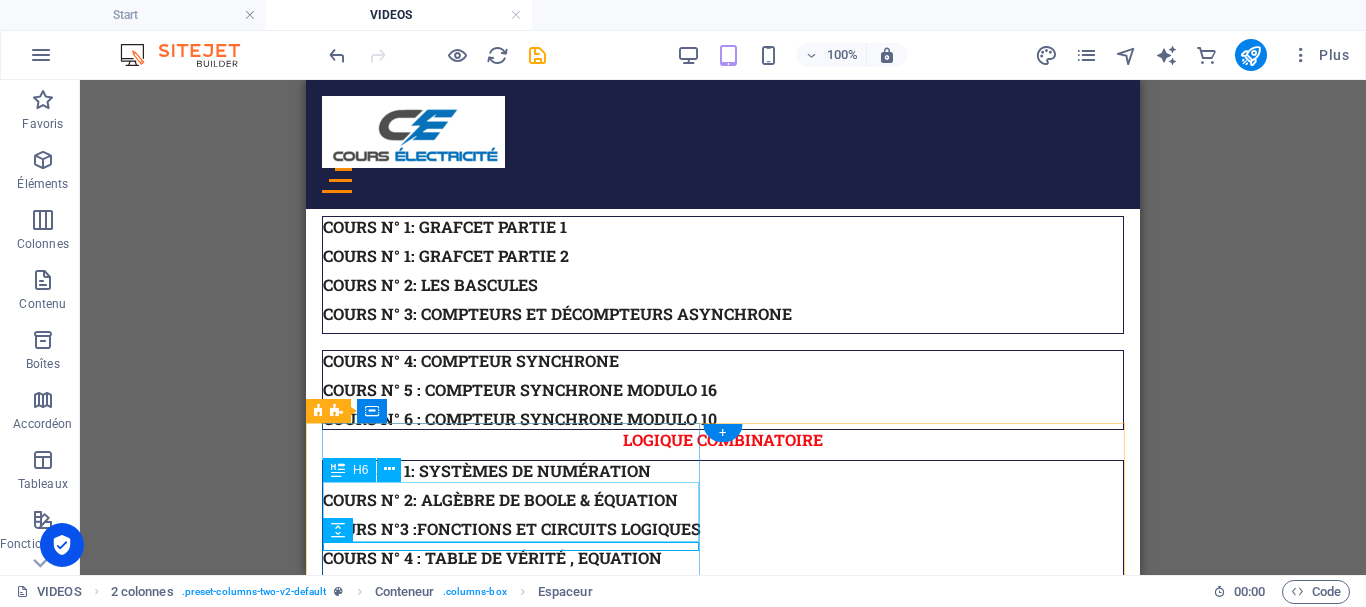 click on "COURS N°3 : [URL][DOMAIN_NAME]  3/3" at bounding box center [723, 2381] 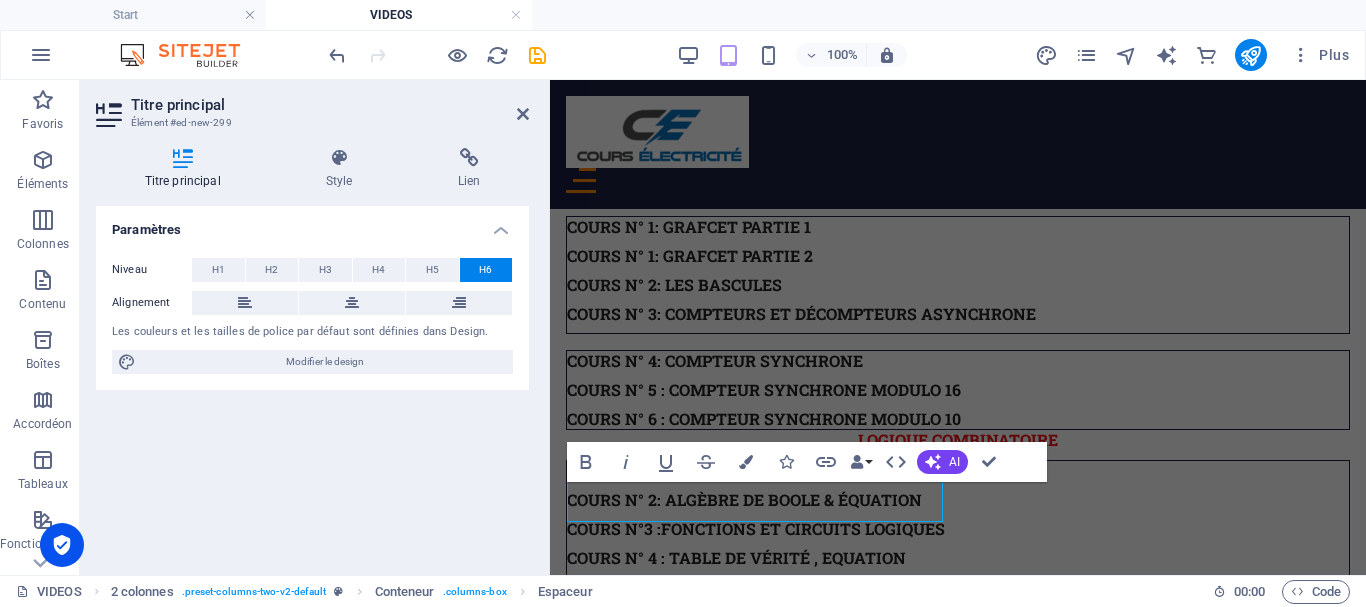 scroll, scrollTop: 2378, scrollLeft: 0, axis: vertical 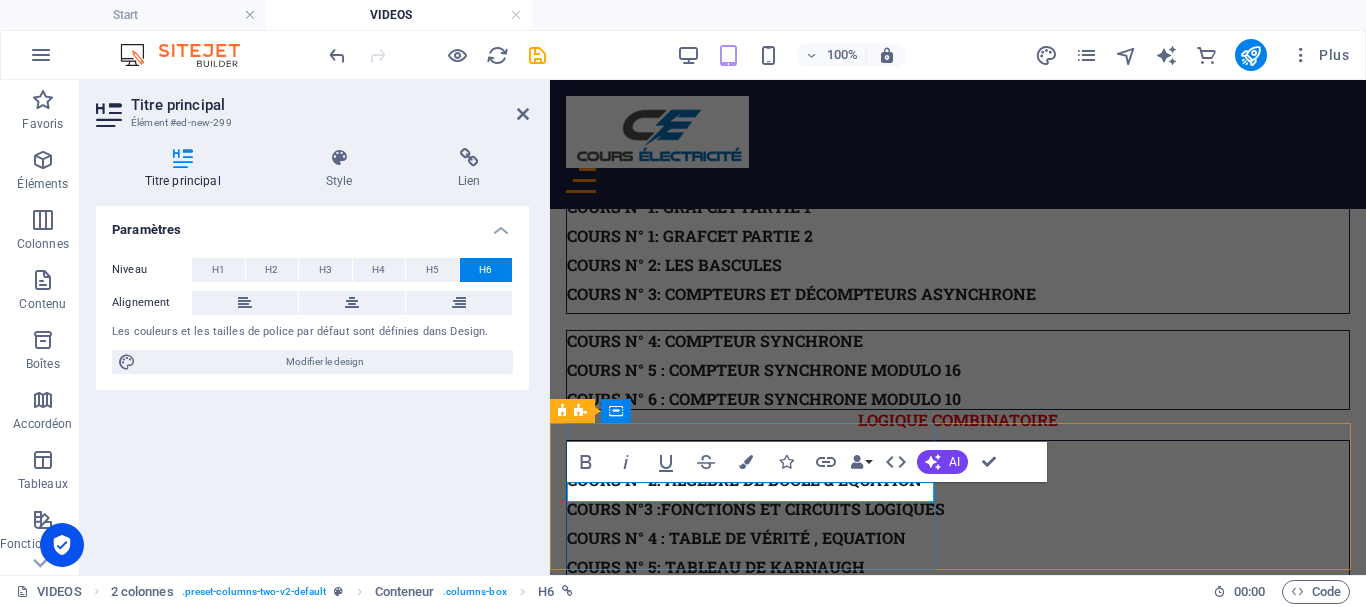 type 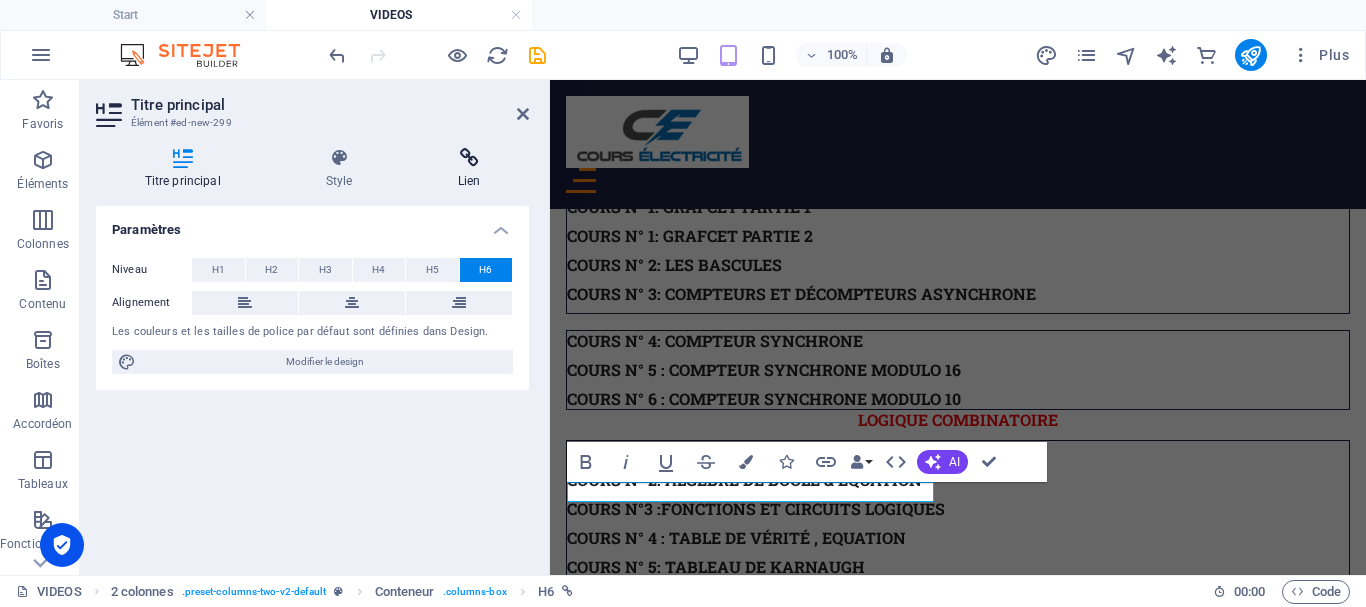 click on "Lien" at bounding box center (469, 169) 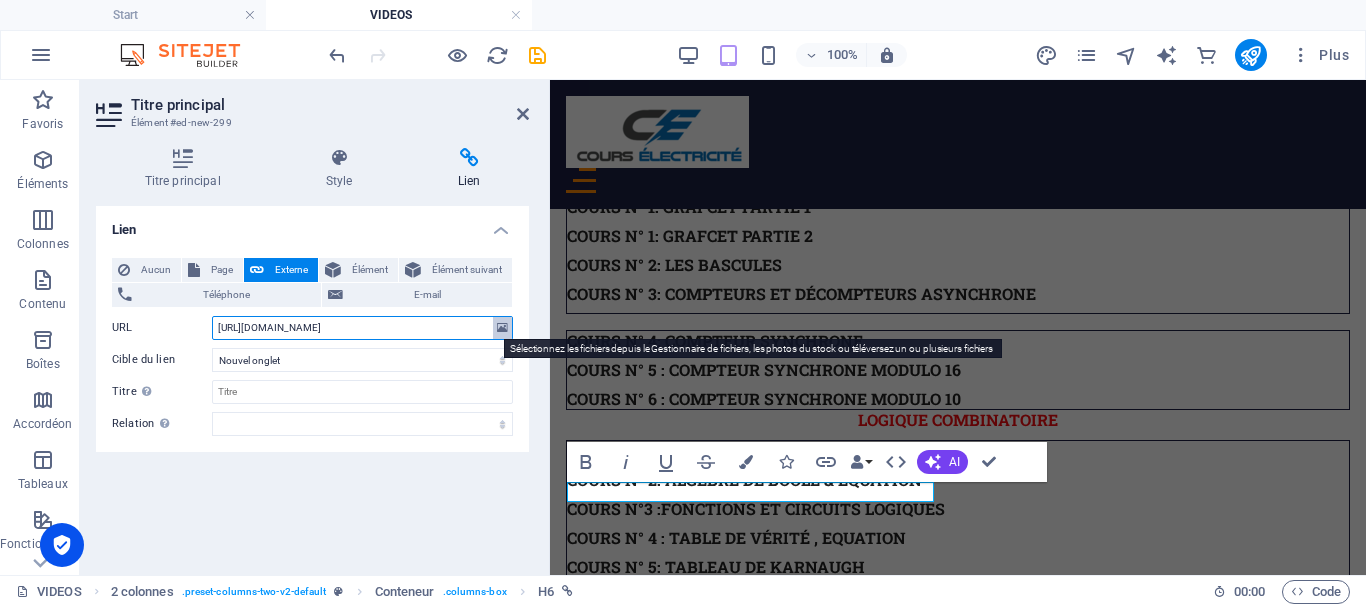 drag, startPoint x: 212, startPoint y: 324, endPoint x: 504, endPoint y: 336, distance: 292.24646 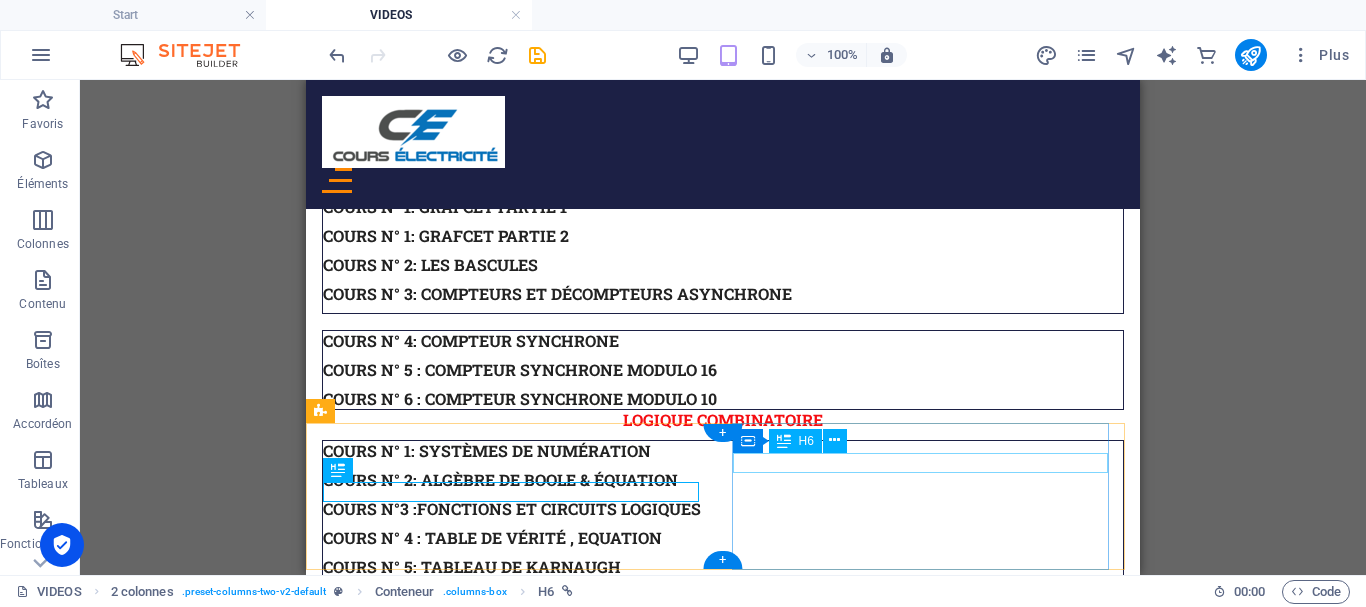 scroll, scrollTop: 2358, scrollLeft: 0, axis: vertical 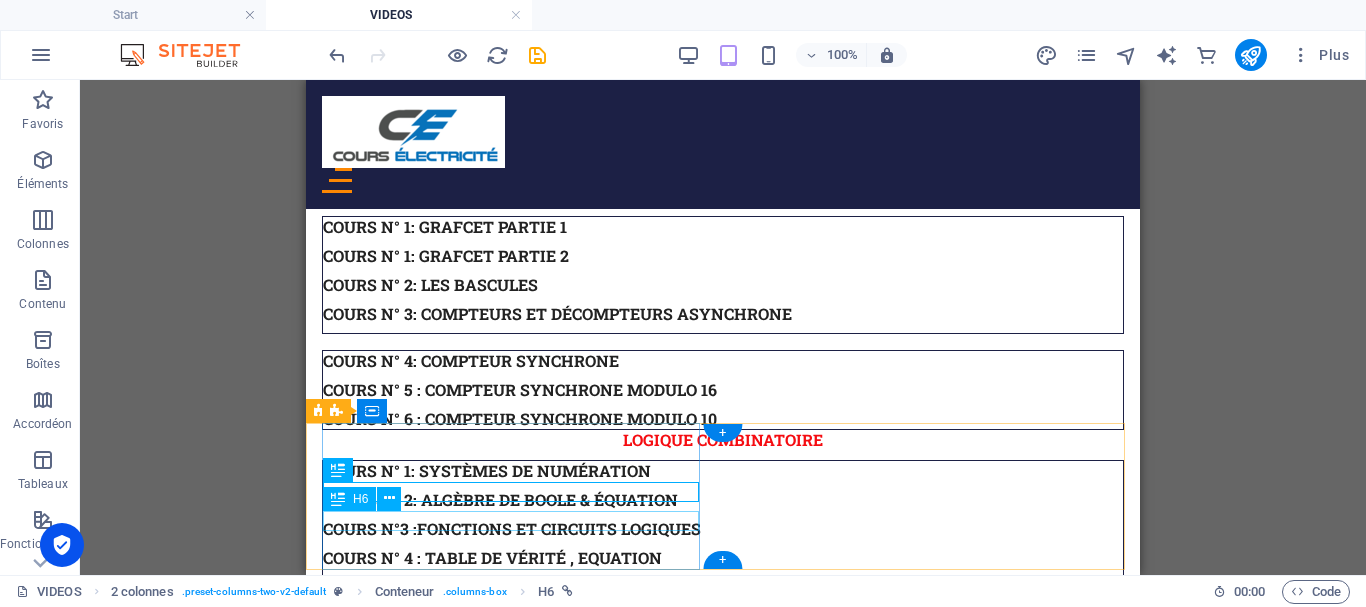click on "COURS N° 4 : Bilan de puissance" at bounding box center [723, 2410] 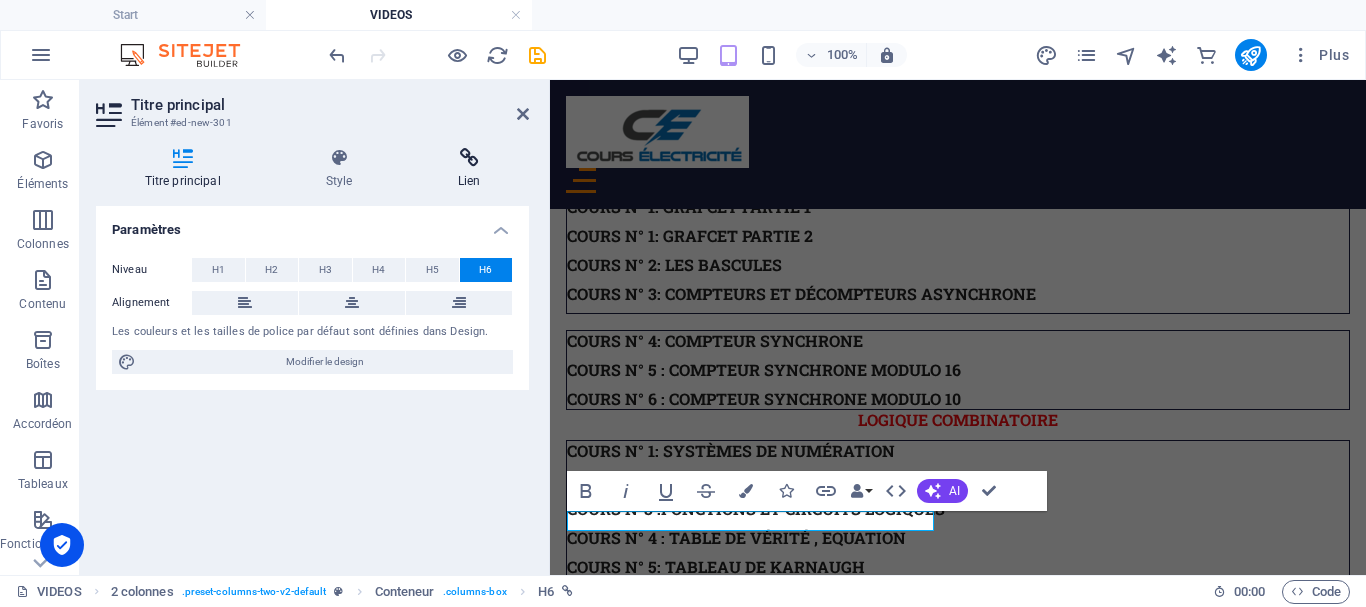 click at bounding box center [469, 158] 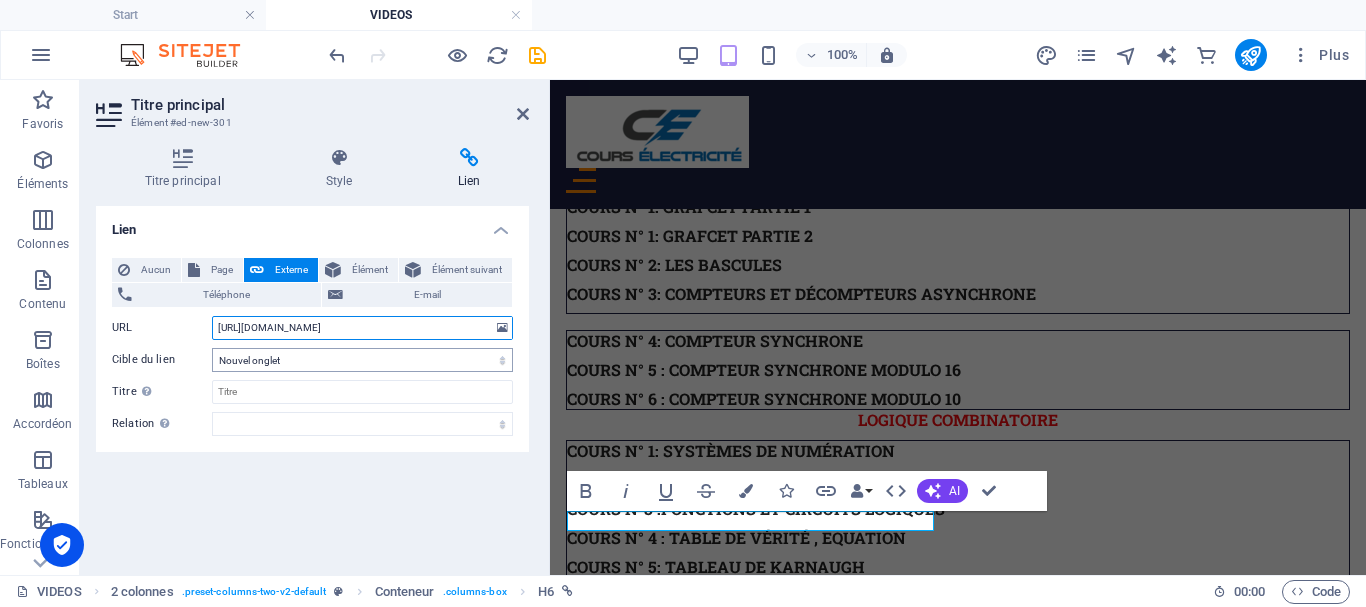 drag, startPoint x: 214, startPoint y: 326, endPoint x: 493, endPoint y: 348, distance: 279.86603 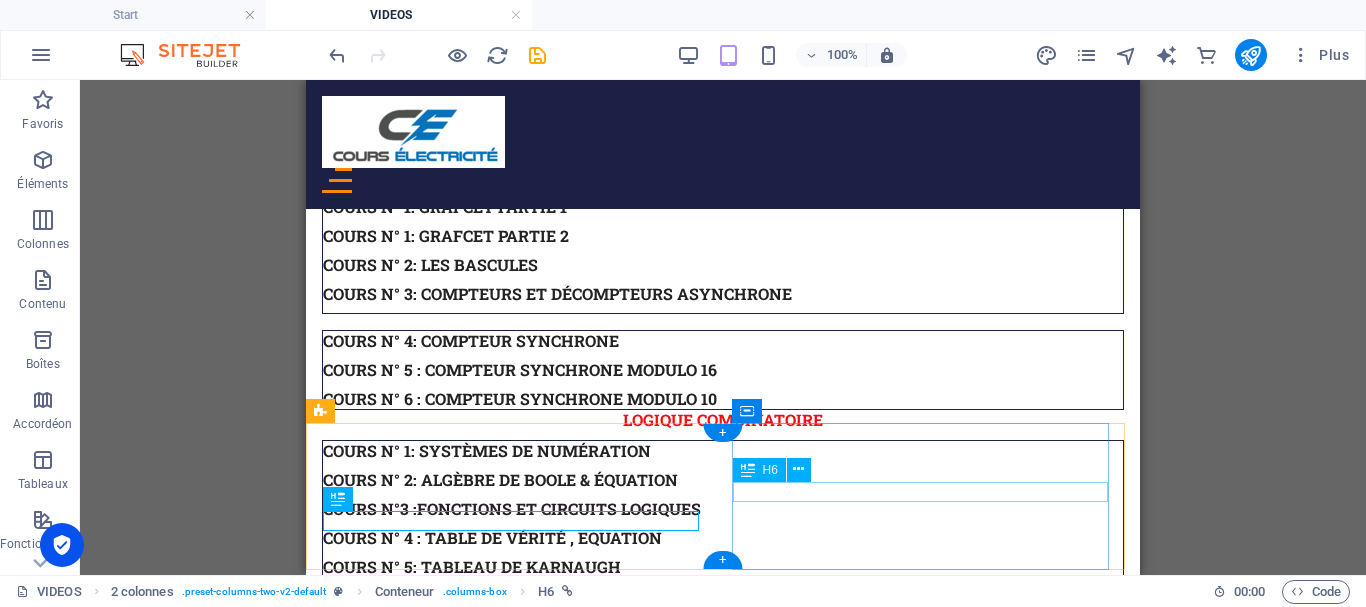 scroll, scrollTop: 2358, scrollLeft: 0, axis: vertical 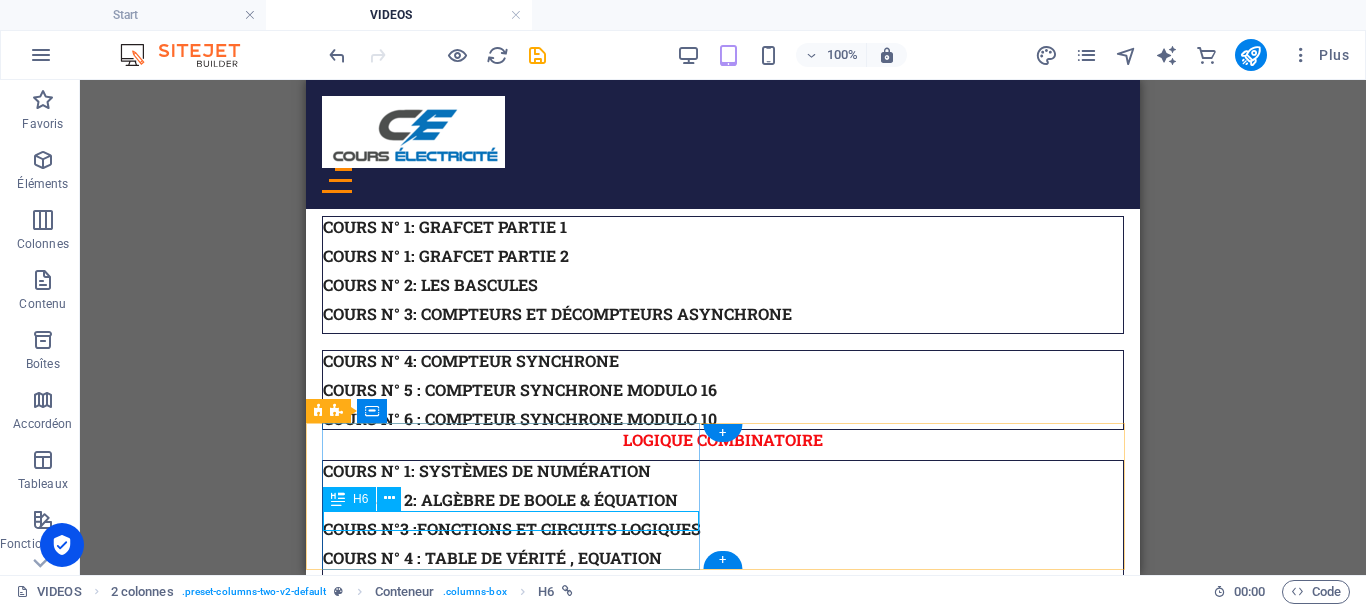 click on "COURS N° 4 : Bilan de puissance" at bounding box center [723, 2410] 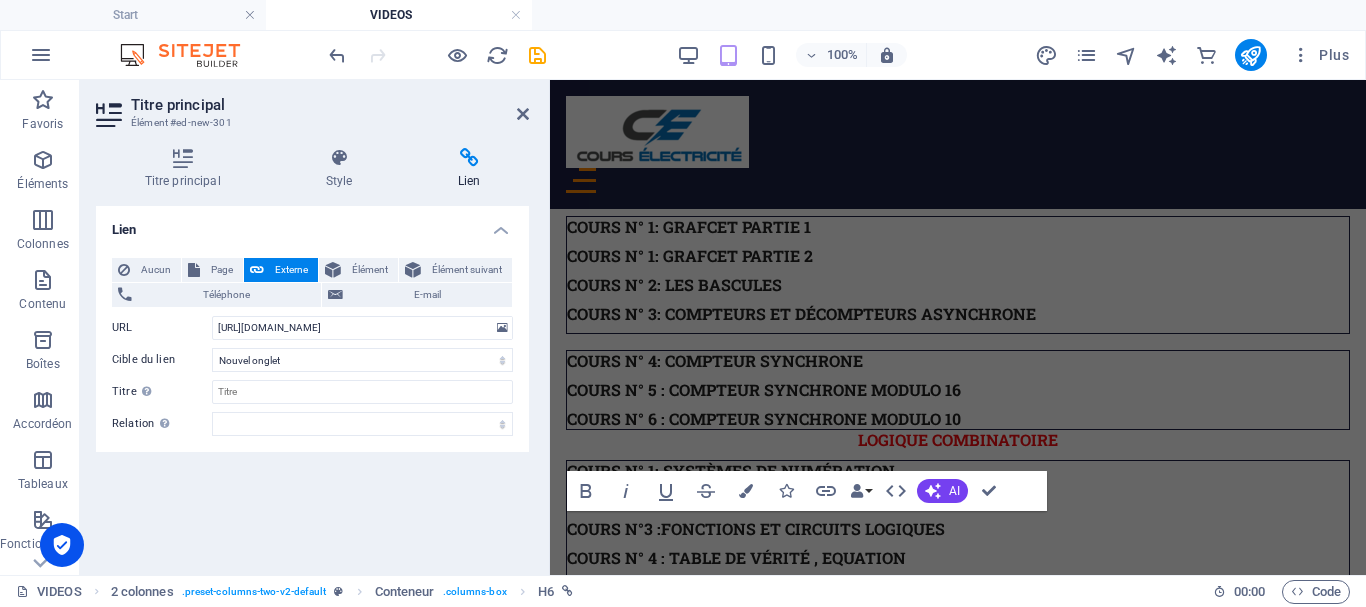 scroll, scrollTop: 2378, scrollLeft: 0, axis: vertical 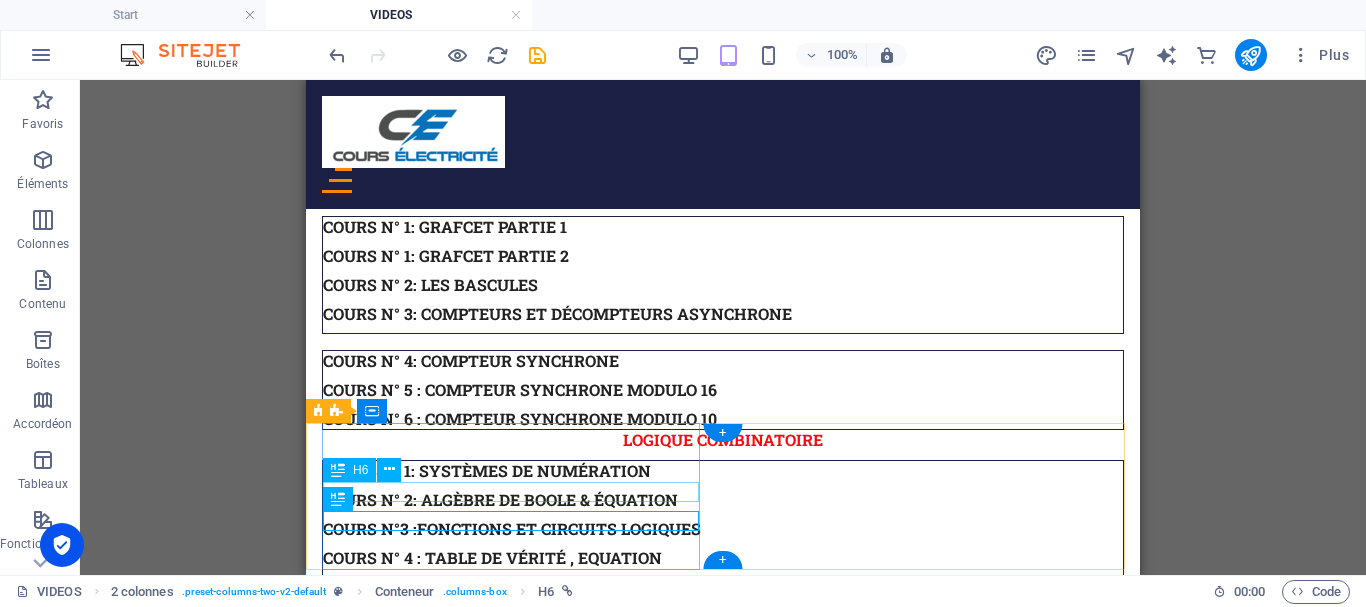 click on "COURS N° 3 : Transformateur mono   3/4" at bounding box center [723, 2381] 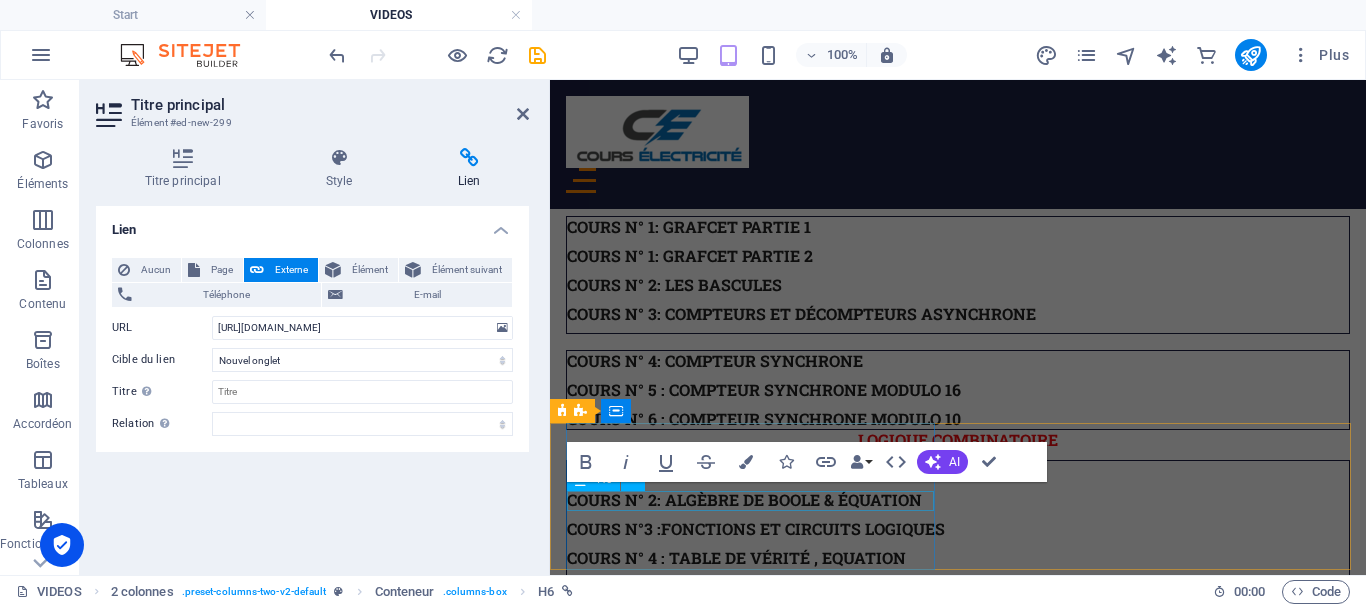 scroll, scrollTop: 2378, scrollLeft: 0, axis: vertical 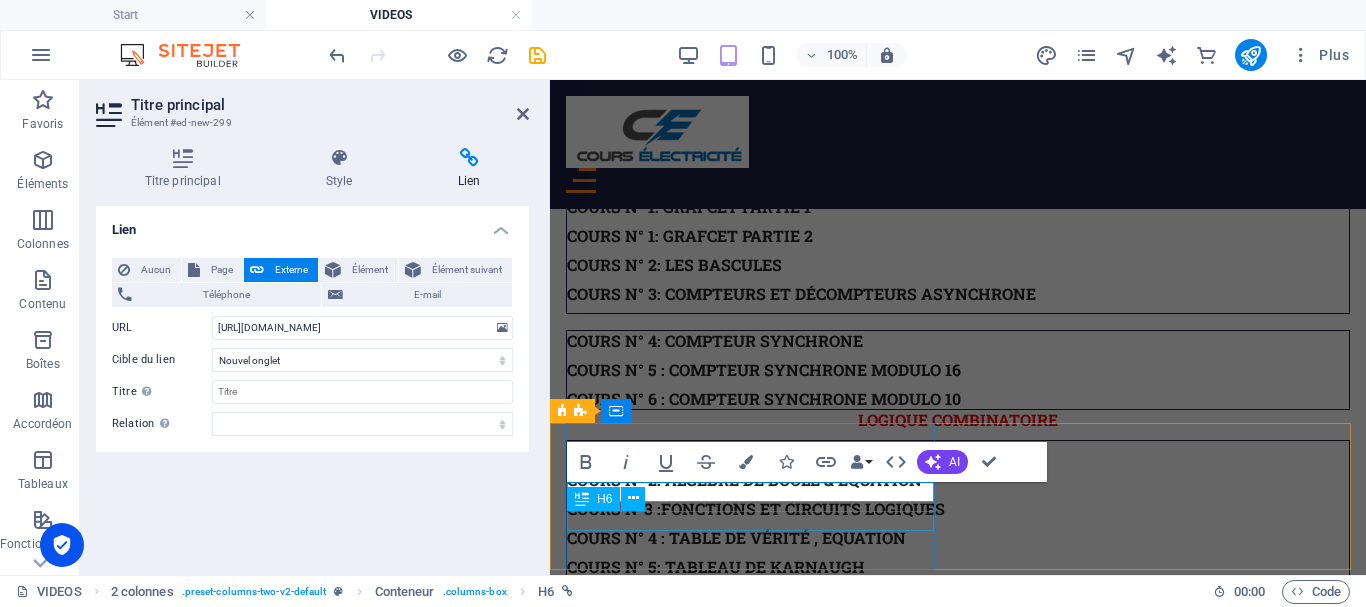 click on "COURS N° 4 : Bilan de puissance" at bounding box center [958, 2390] 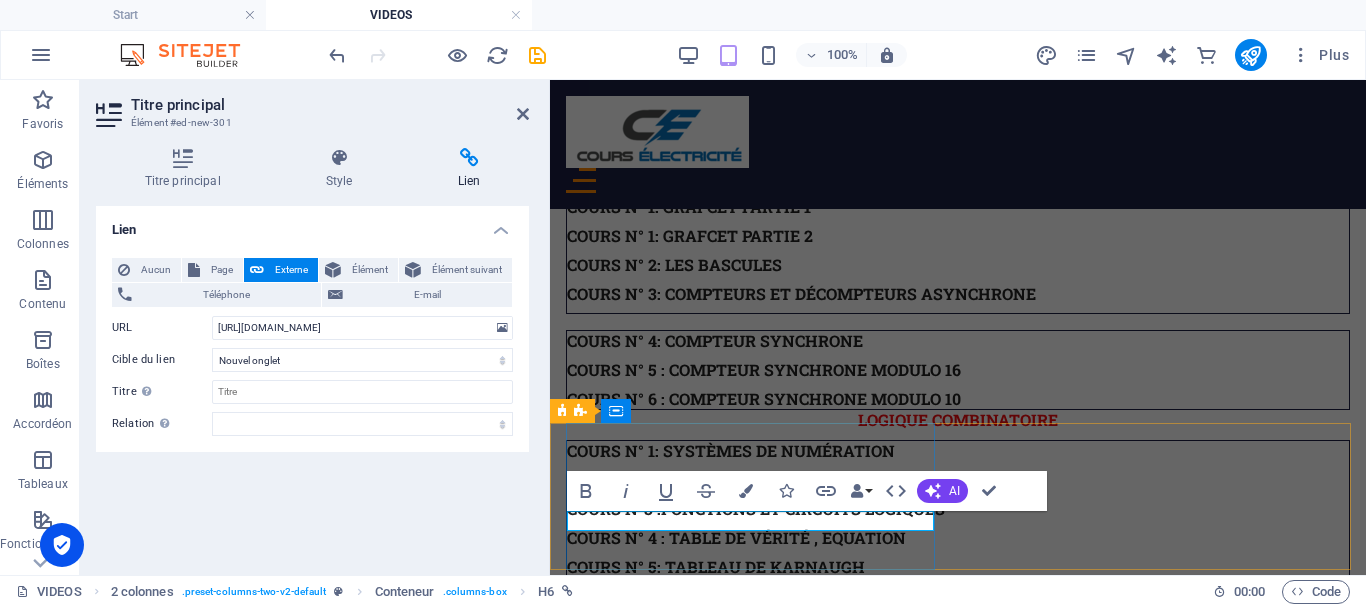 click on "COURS N° 3 : Transformateur mono   3/4" at bounding box center [743, 2389] 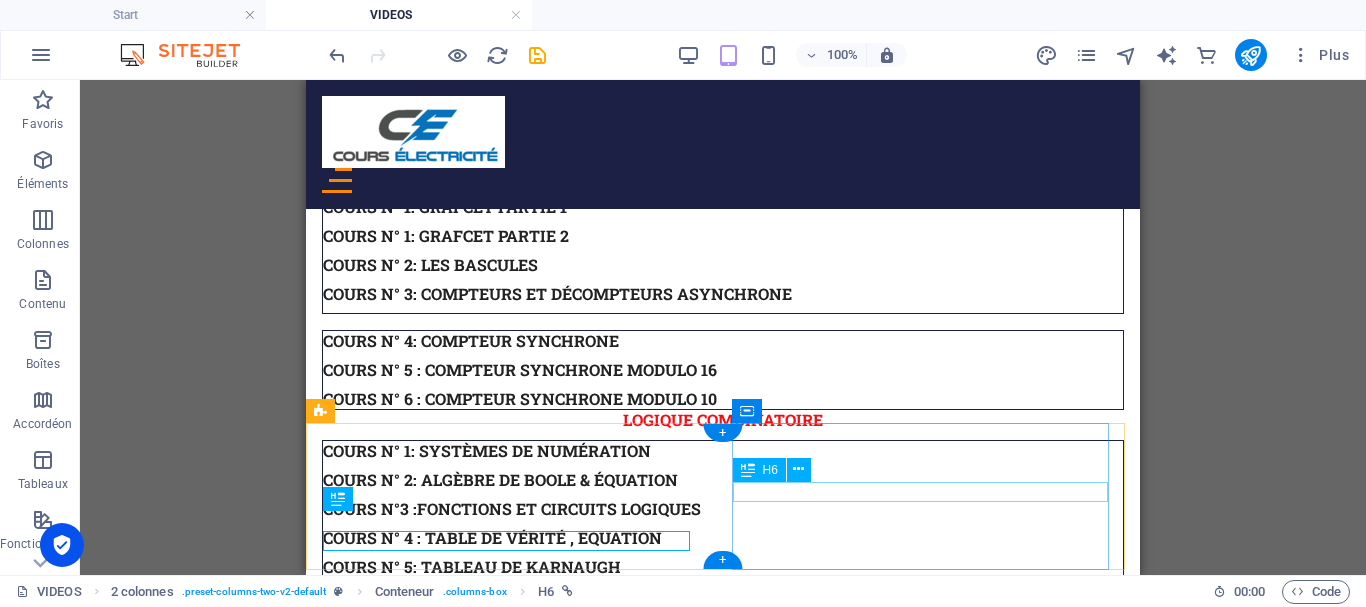 scroll, scrollTop: 2358, scrollLeft: 0, axis: vertical 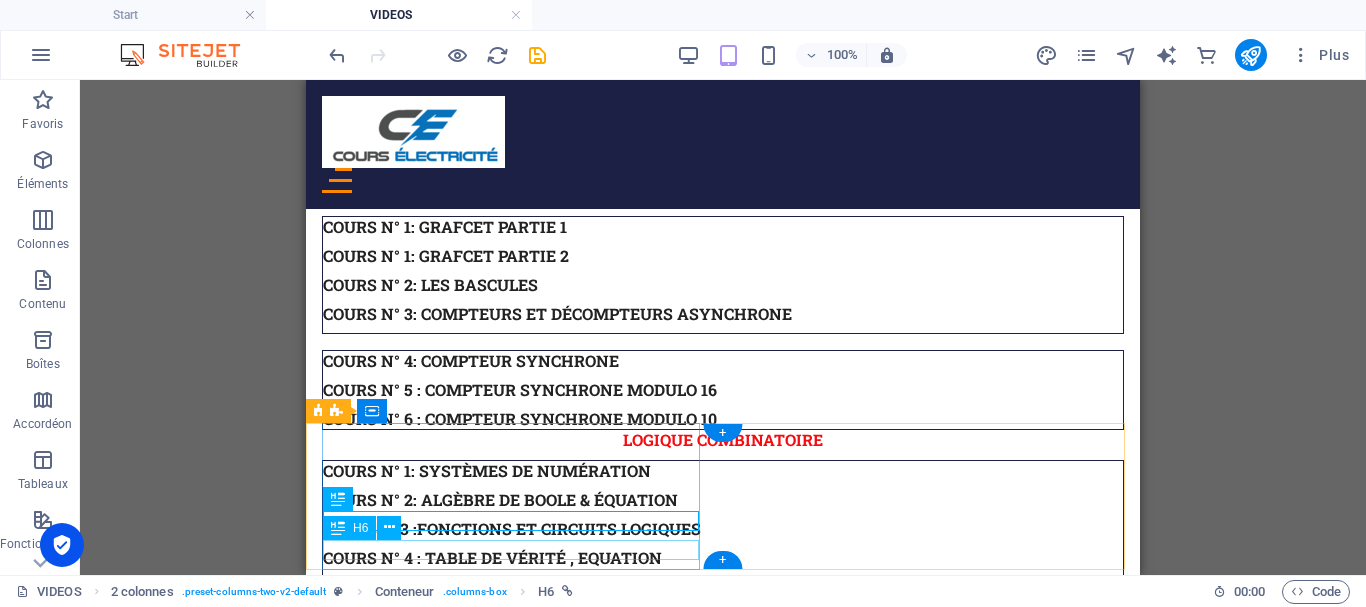 click on "EXERCICE N° 1" at bounding box center [723, 2439] 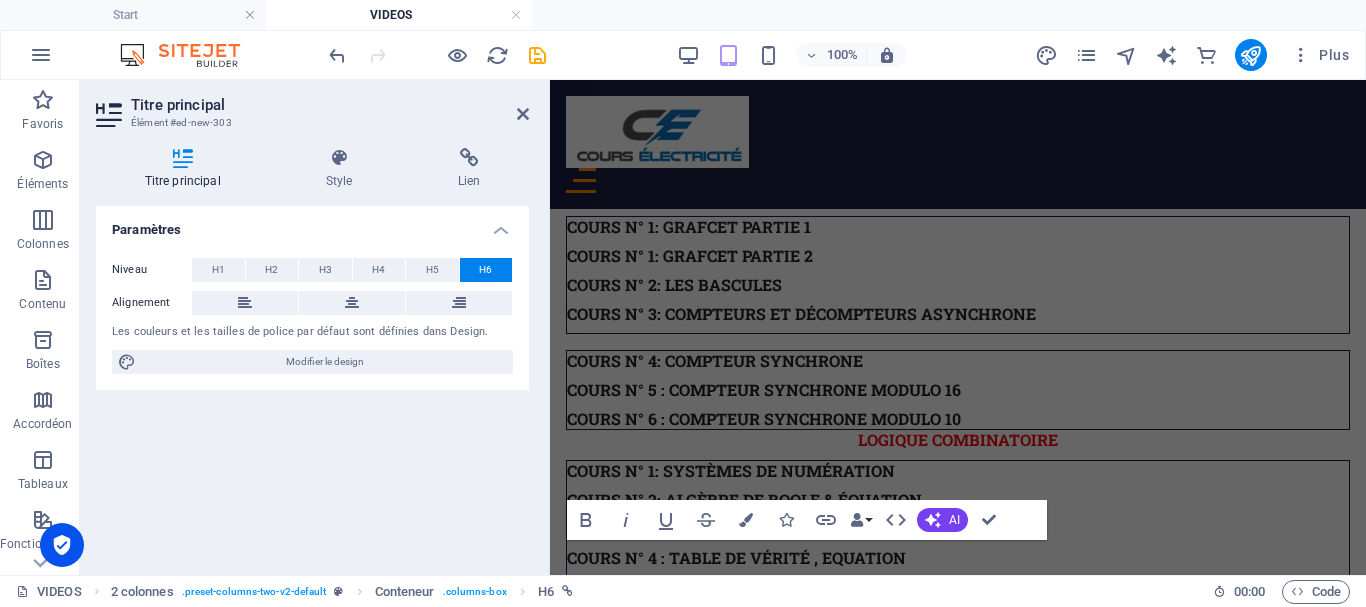 scroll, scrollTop: 2378, scrollLeft: 0, axis: vertical 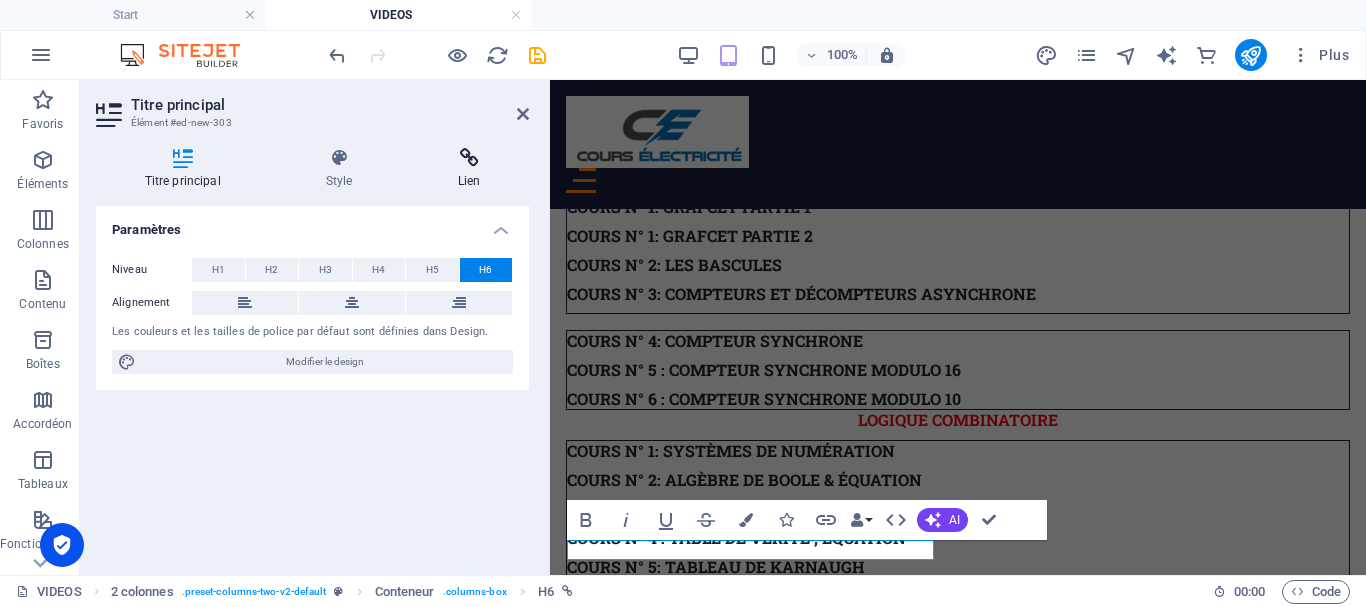 click on "Lien" at bounding box center [469, 169] 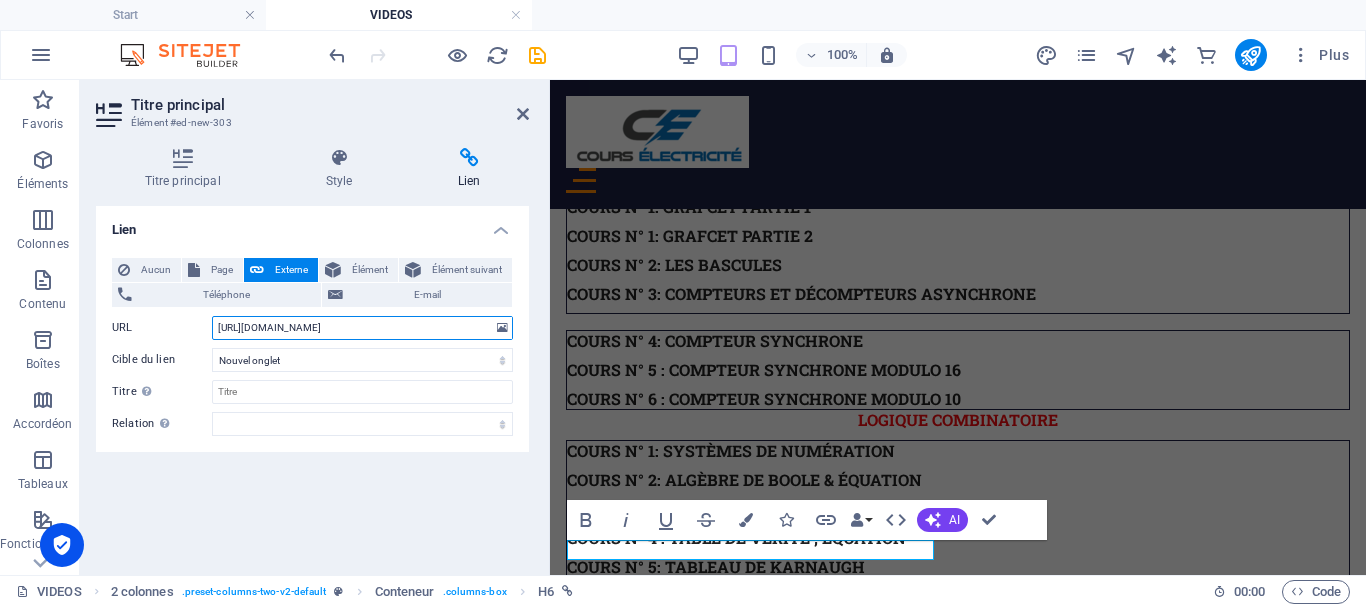 drag, startPoint x: 216, startPoint y: 327, endPoint x: 489, endPoint y: 329, distance: 273.00732 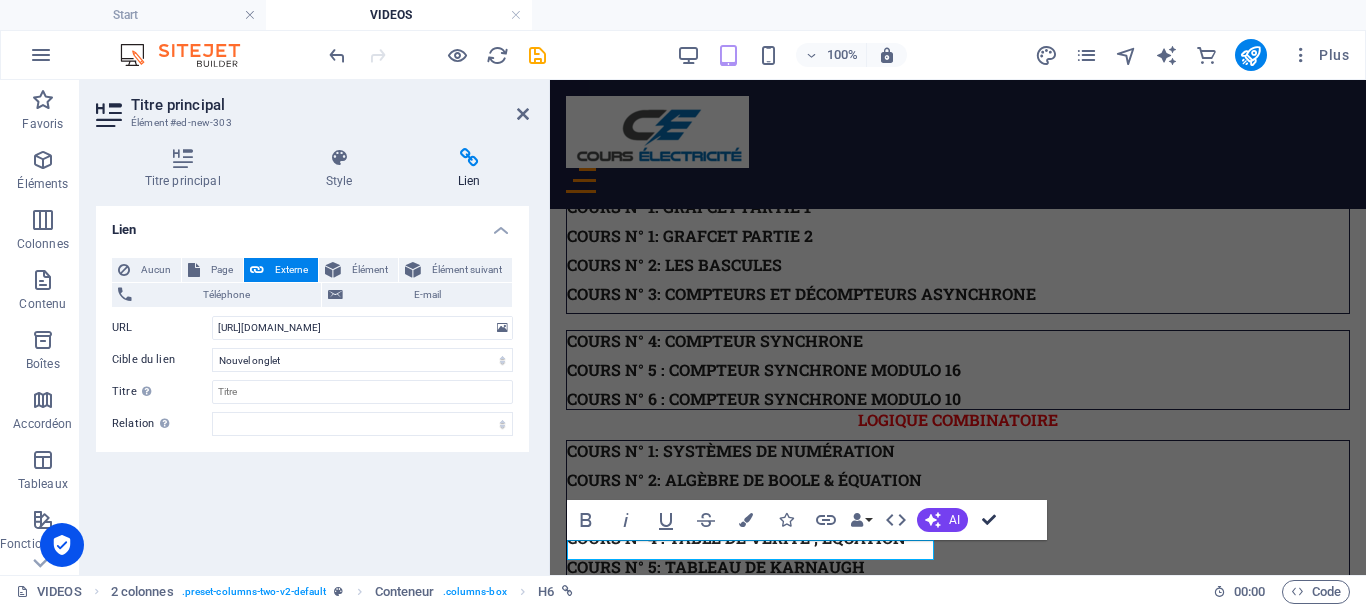 scroll, scrollTop: 2358, scrollLeft: 0, axis: vertical 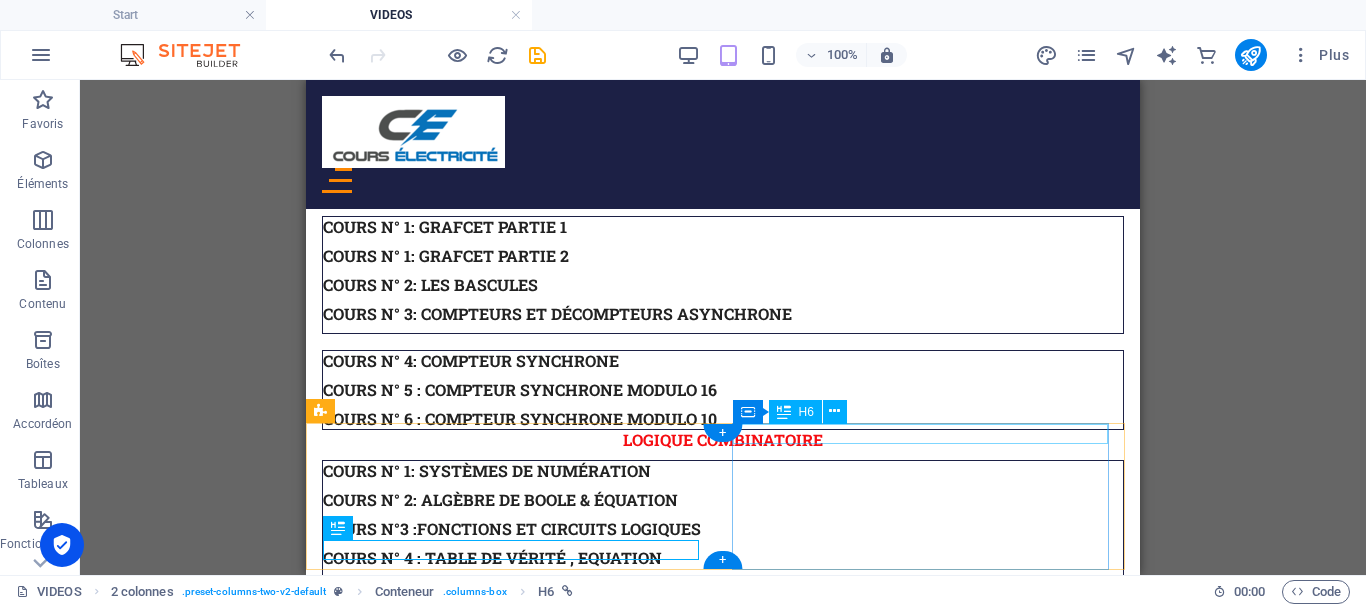 click on "EXERCICE N°2" at bounding box center [723, 2486] 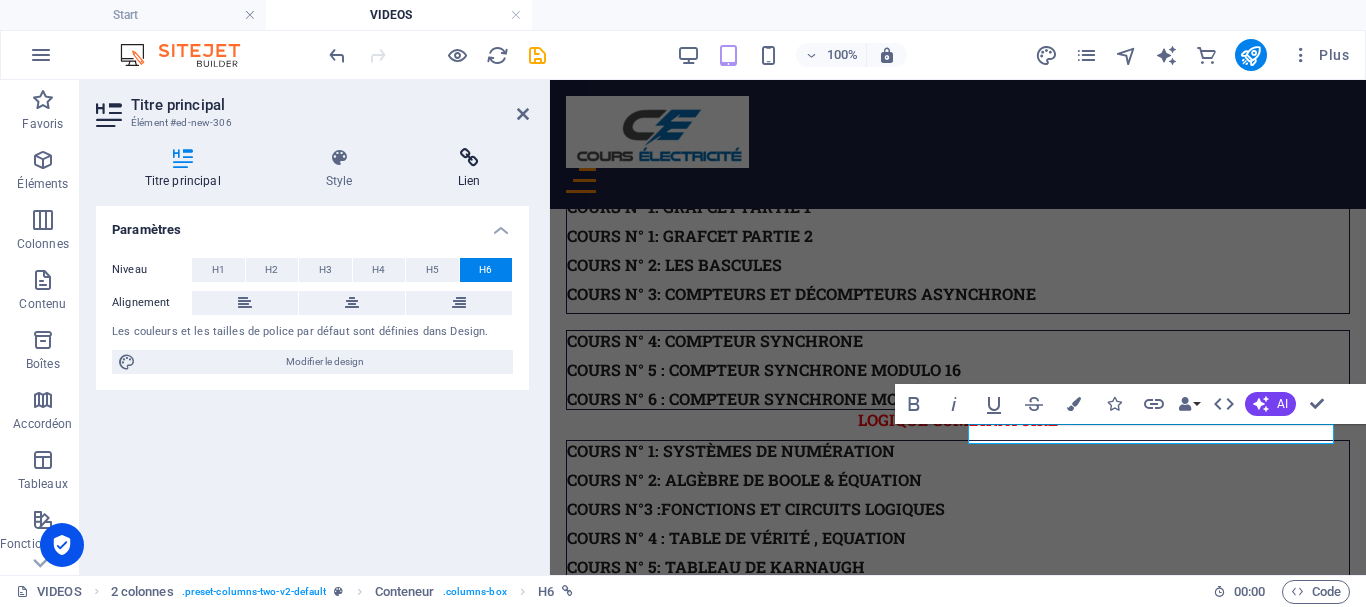 click on "Lien" at bounding box center [469, 169] 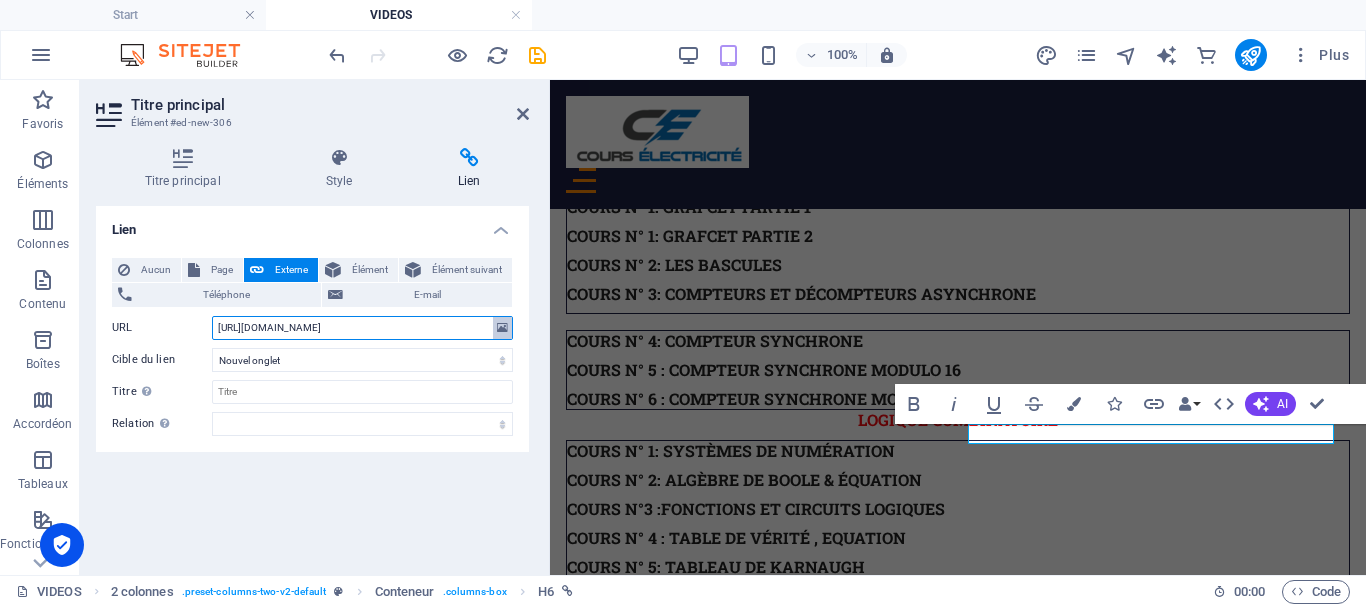drag, startPoint x: 217, startPoint y: 324, endPoint x: 493, endPoint y: 332, distance: 276.1159 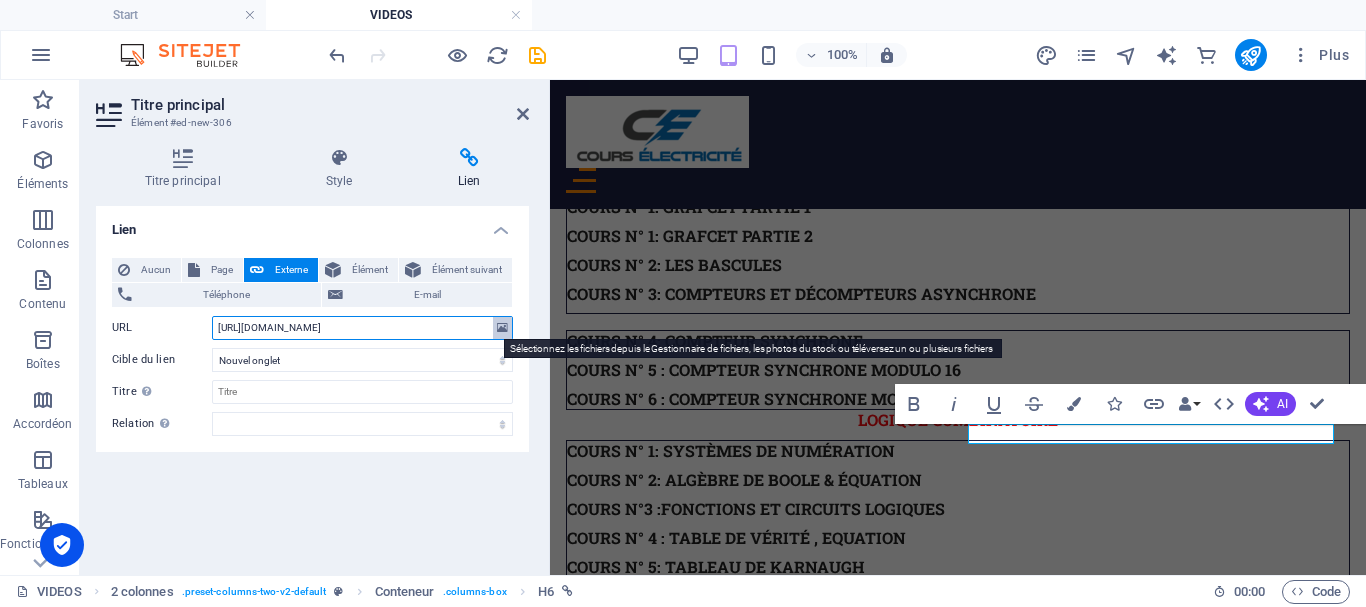 paste on "yxMEj5-ngHk?si=W_a6oy-9ZSkMIQwP" 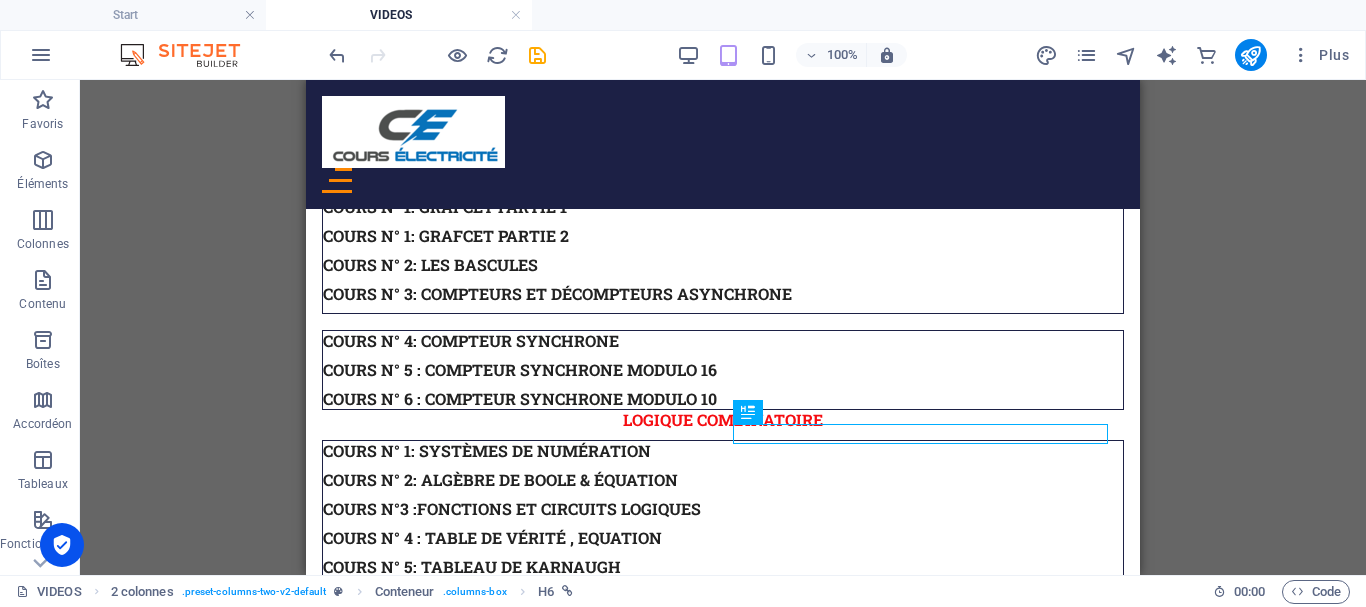 scroll, scrollTop: 2358, scrollLeft: 0, axis: vertical 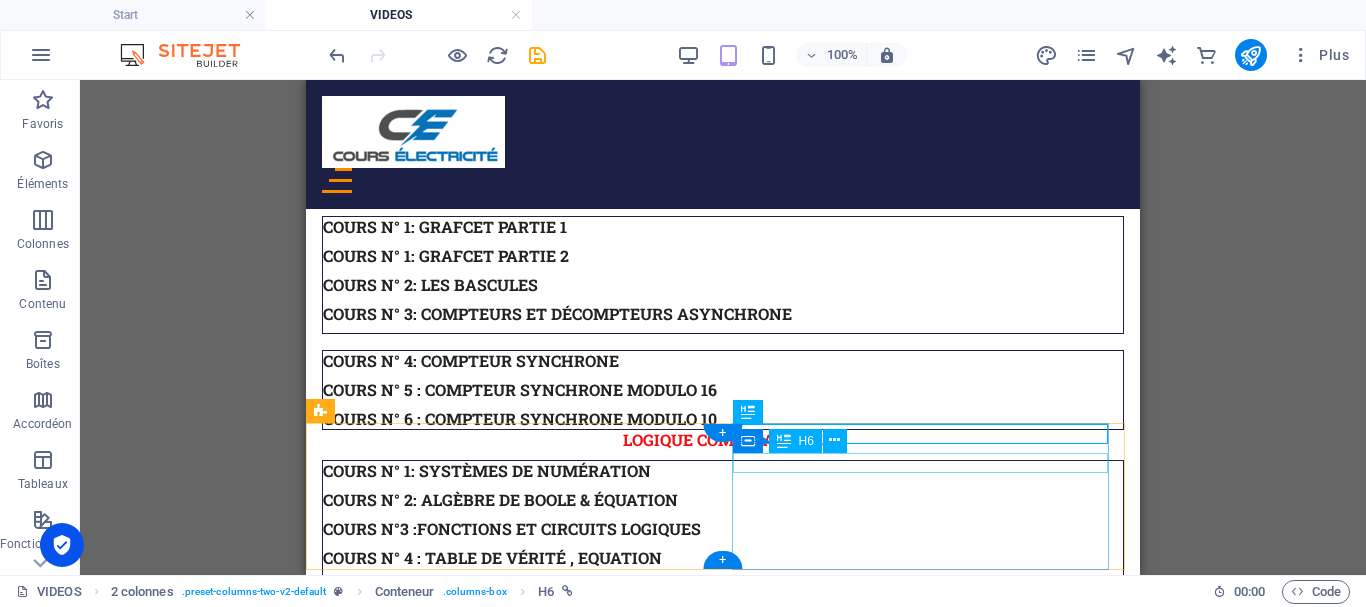 click on "EXERCICE N° 3" at bounding box center (723, 2515) 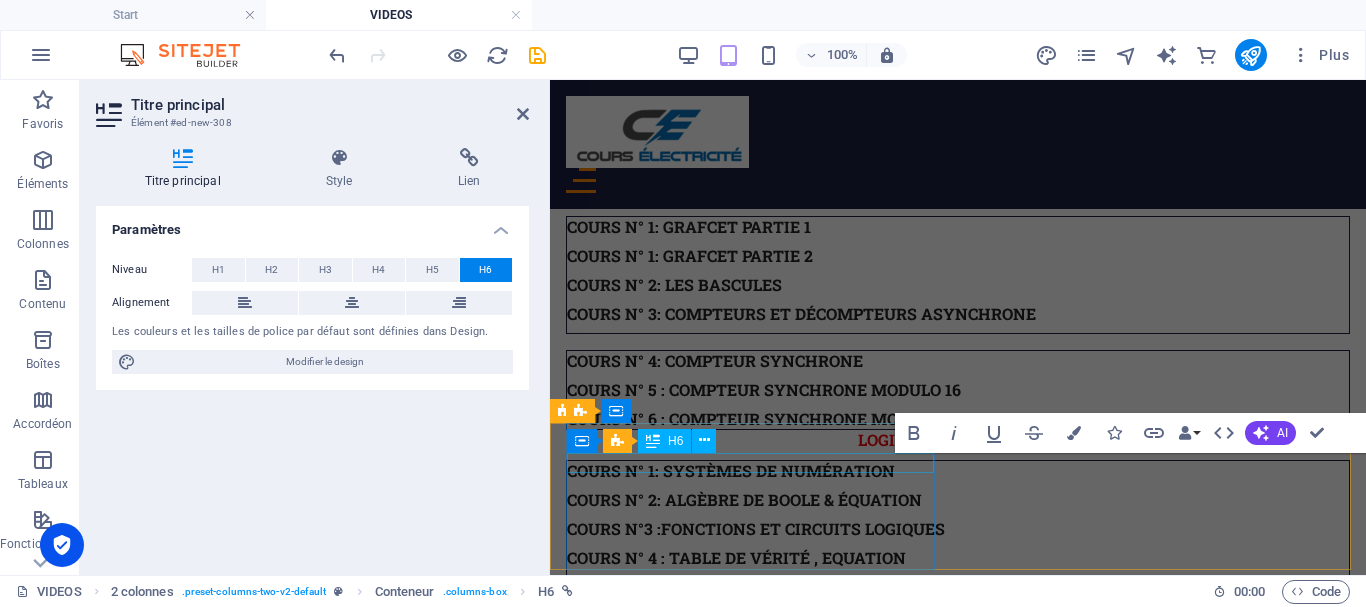 scroll, scrollTop: 2378, scrollLeft: 0, axis: vertical 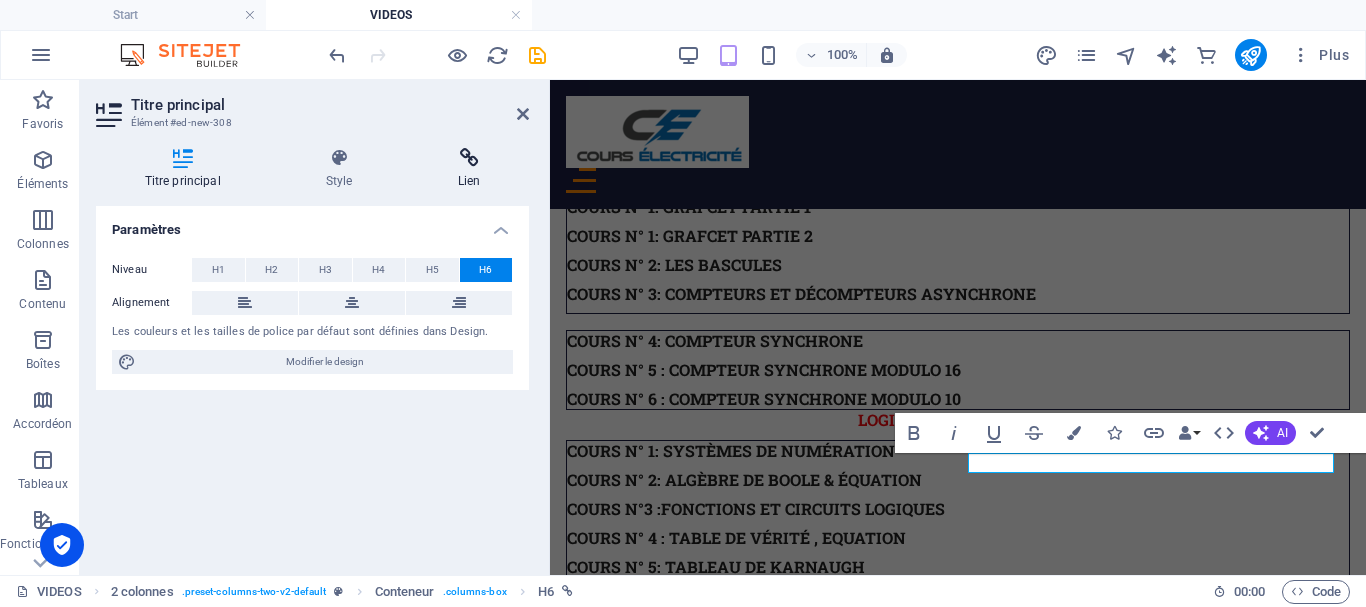 click at bounding box center [469, 158] 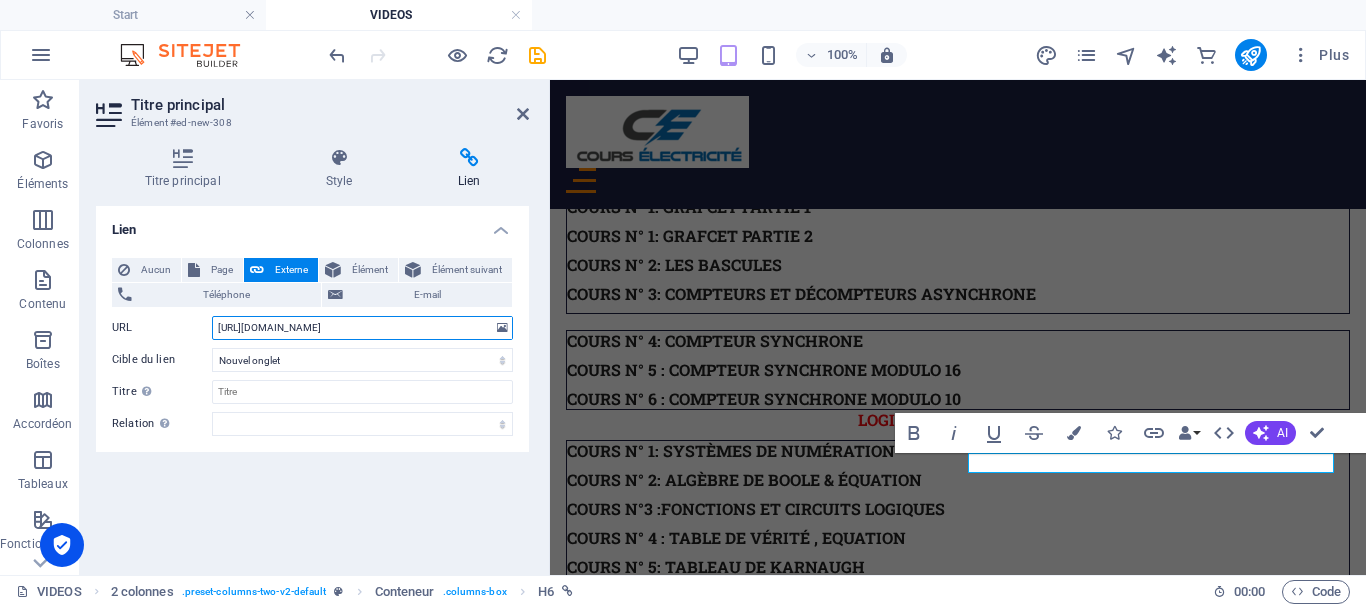 drag, startPoint x: 217, startPoint y: 325, endPoint x: 518, endPoint y: 357, distance: 302.69623 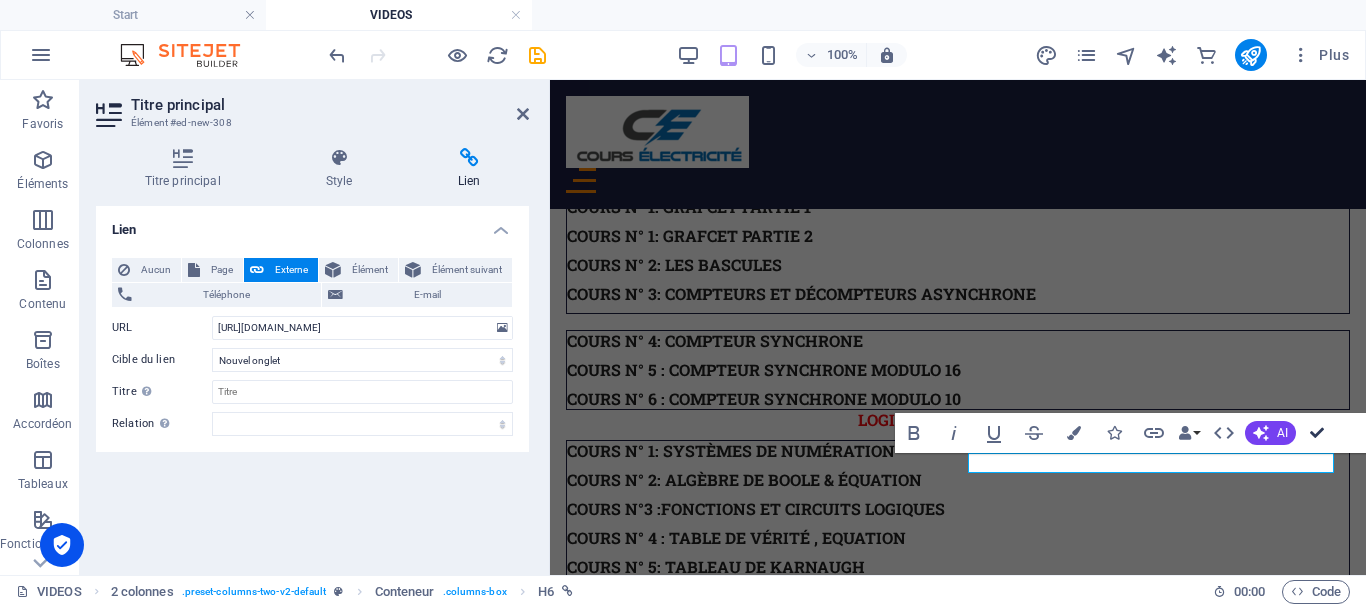 scroll, scrollTop: 2358, scrollLeft: 0, axis: vertical 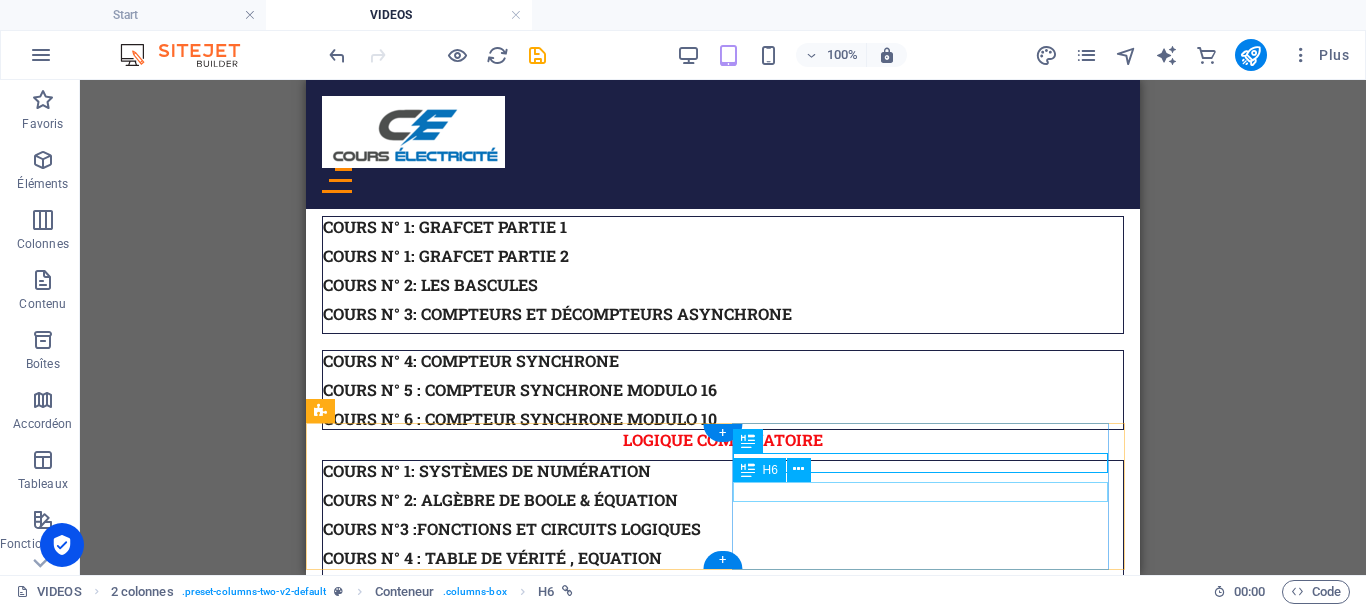 click on "EXERCICE N° 4" at bounding box center [723, 2544] 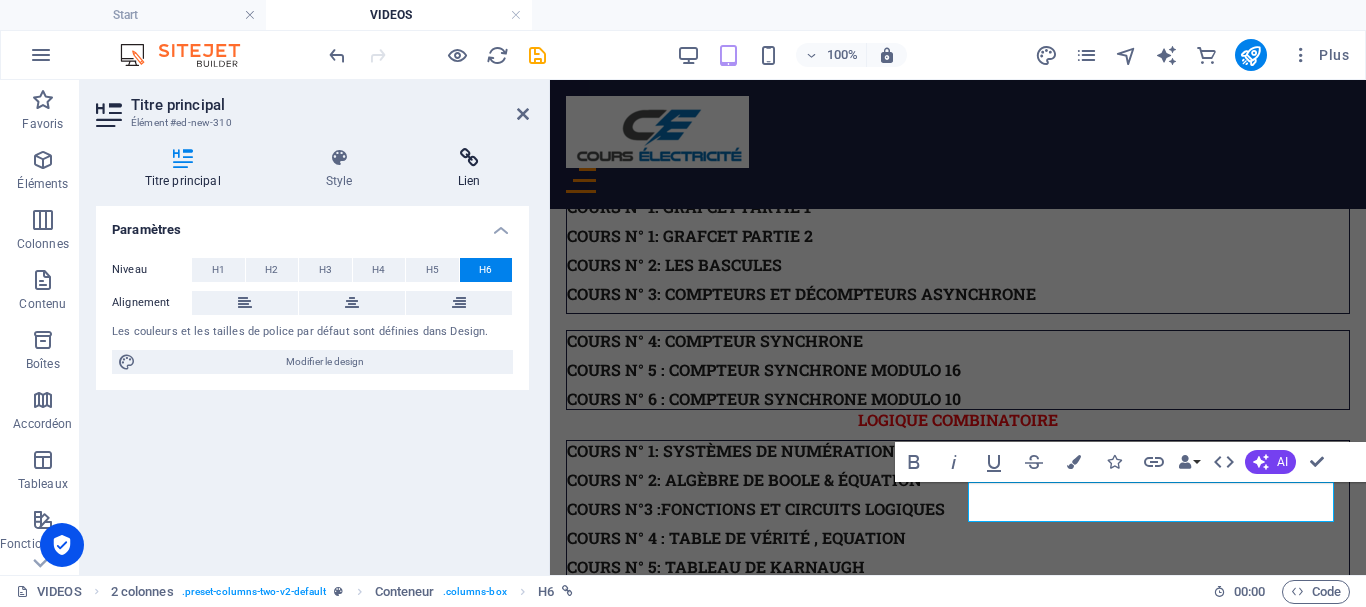 click at bounding box center [469, 158] 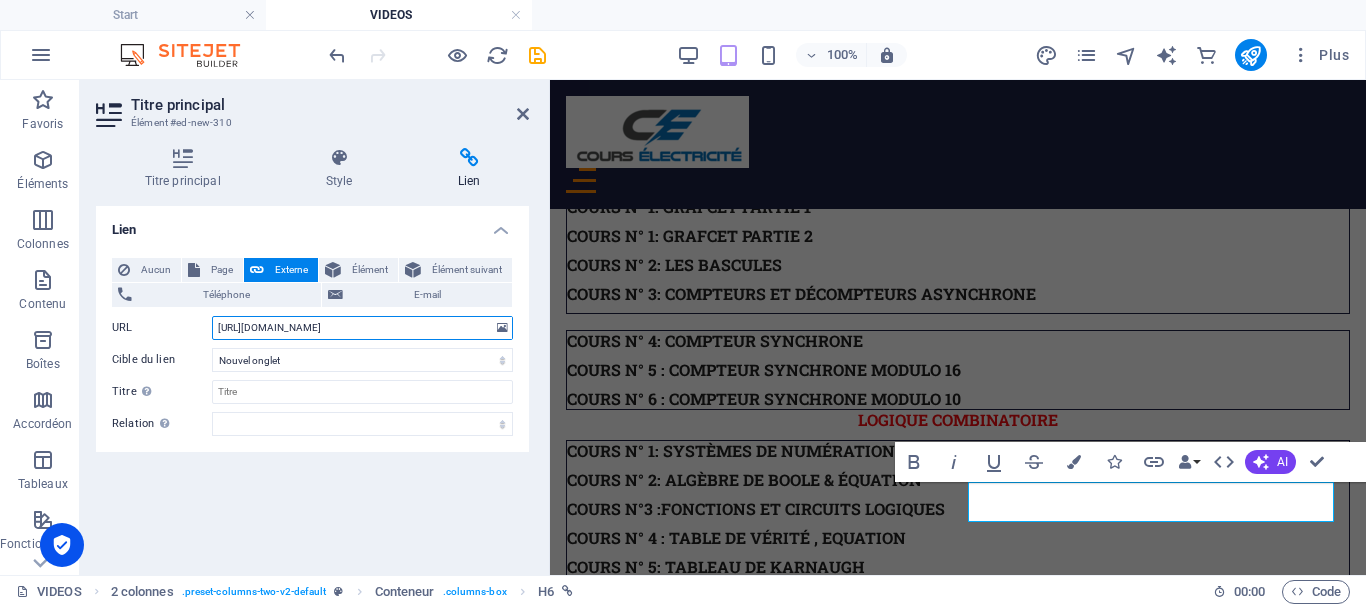 drag, startPoint x: 215, startPoint y: 327, endPoint x: 514, endPoint y: 339, distance: 299.2407 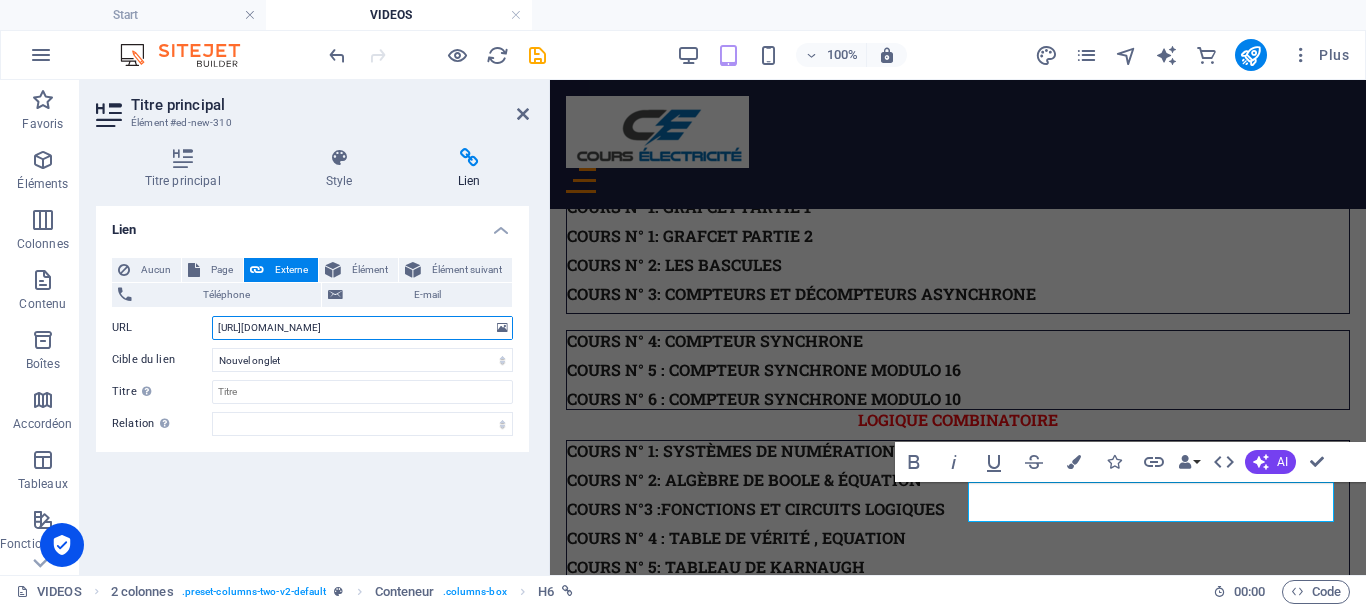 paste on "yx138ozqCD8?si=eKmzVTGwjTYuGetQ" 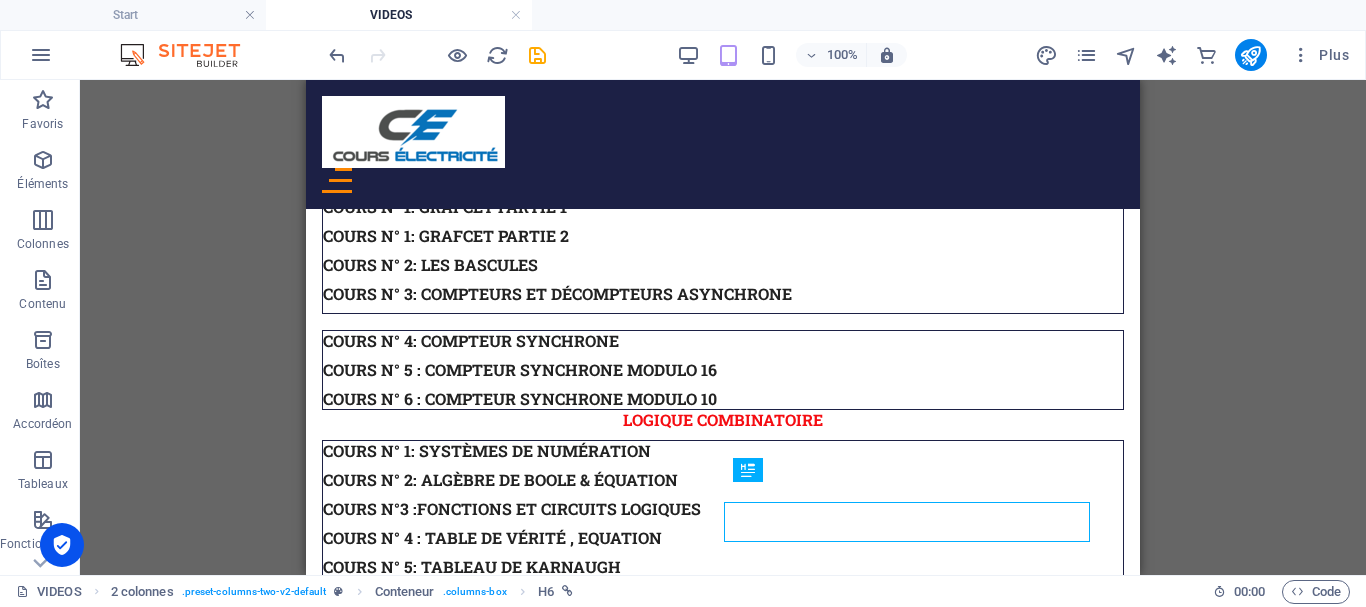 scroll, scrollTop: 2358, scrollLeft: 0, axis: vertical 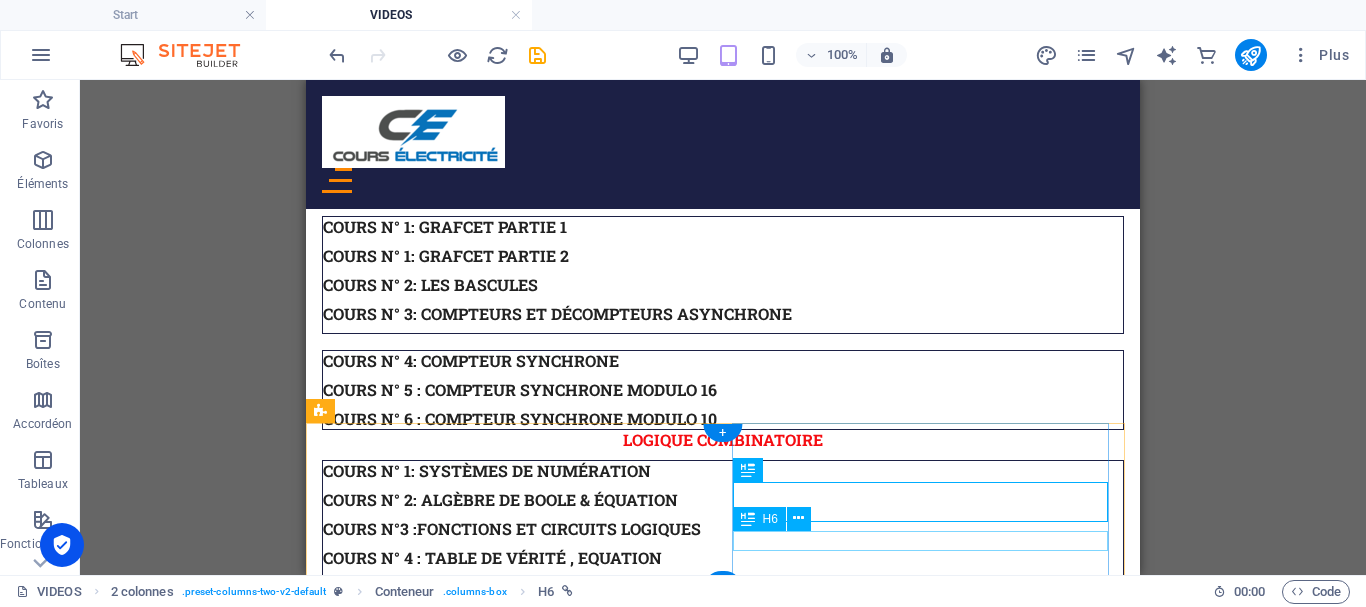 click on "EXERCICE N° 5" at bounding box center [723, 2573] 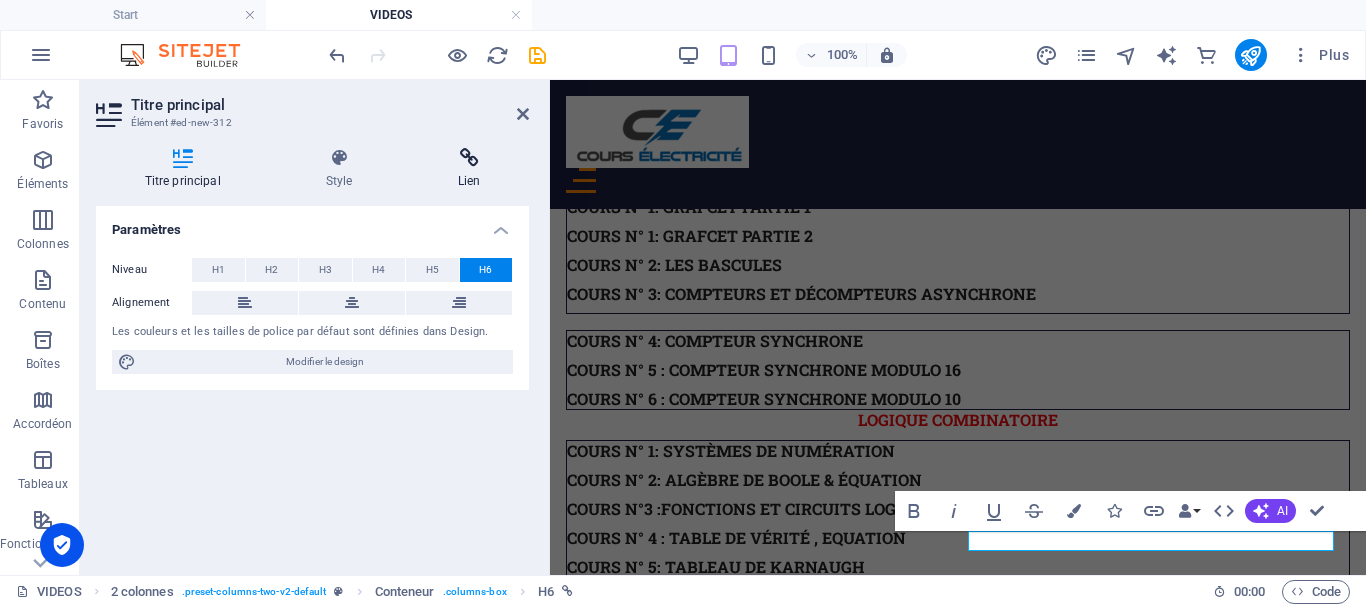 click at bounding box center (469, 158) 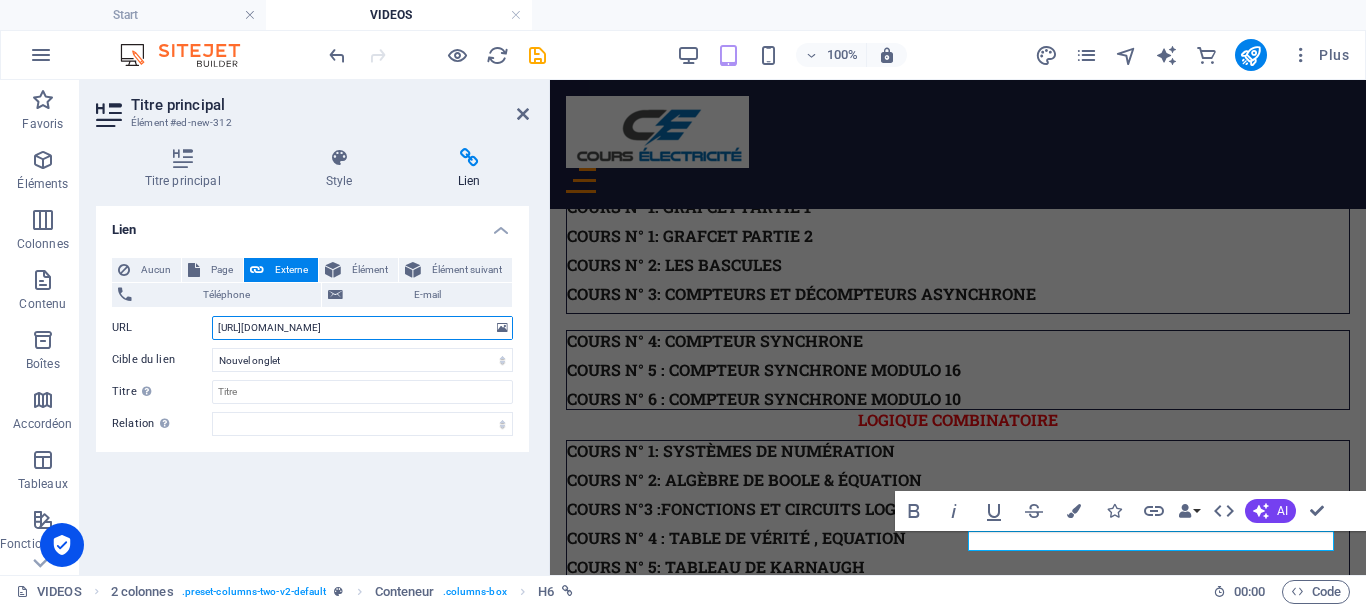 drag, startPoint x: 212, startPoint y: 323, endPoint x: 512, endPoint y: 338, distance: 300.37476 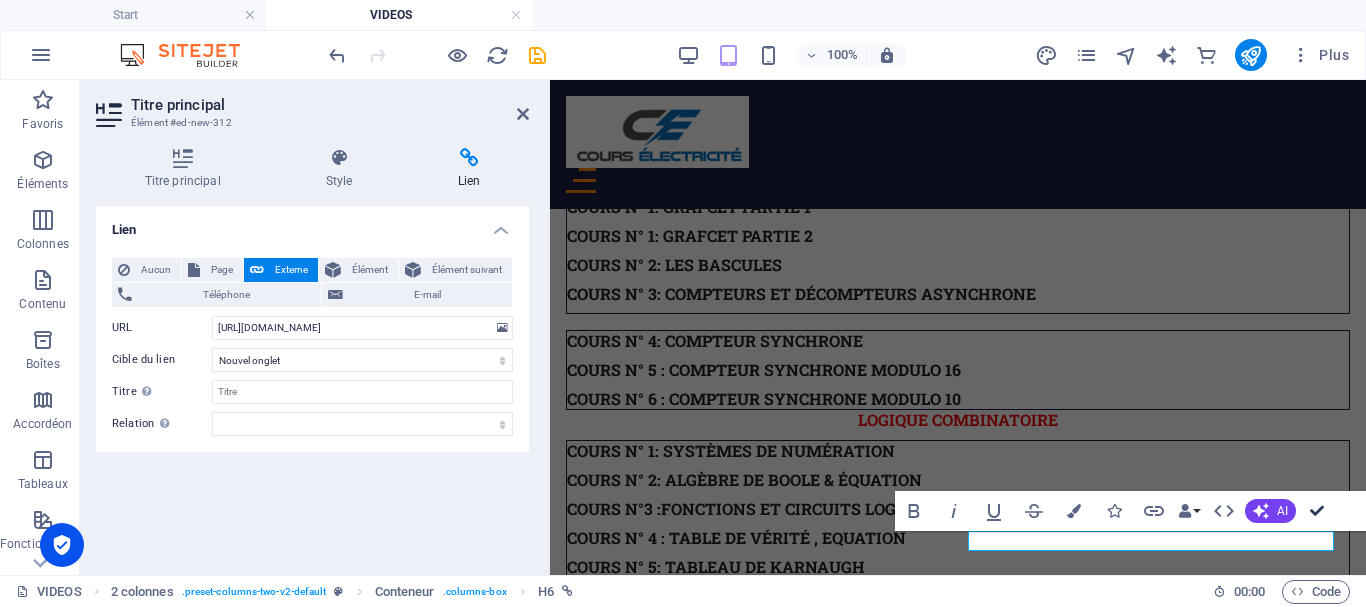 scroll, scrollTop: 2358, scrollLeft: 0, axis: vertical 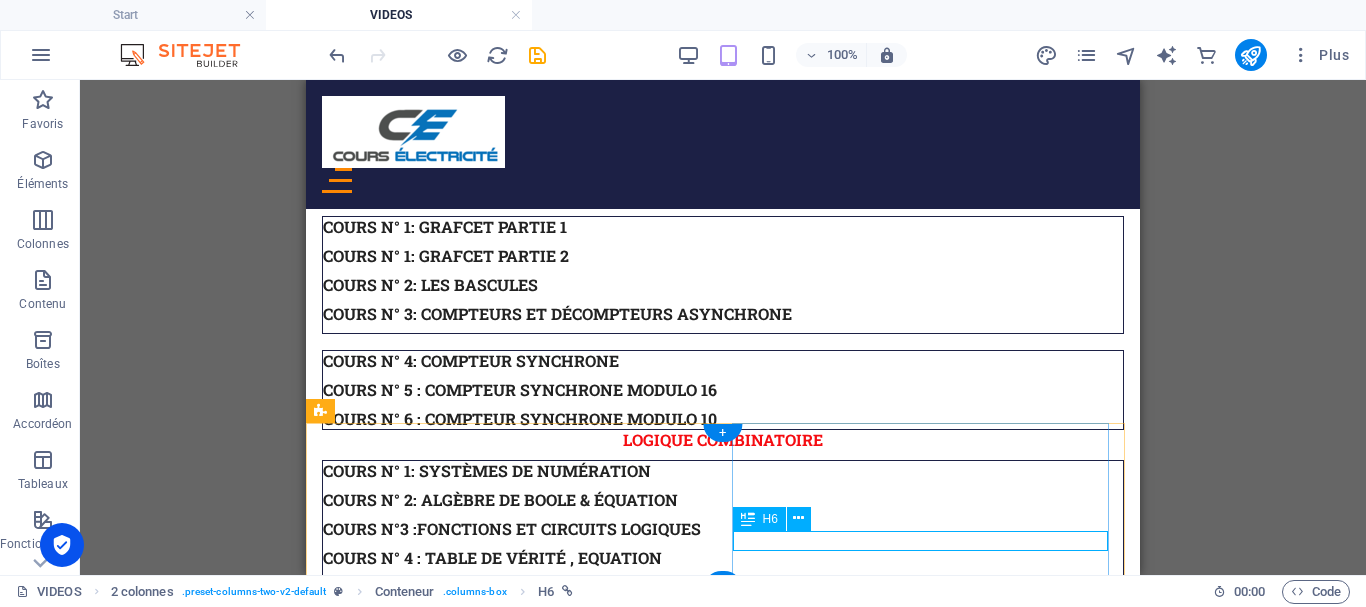 click on "EXERCICE N° 5" at bounding box center [723, 2573] 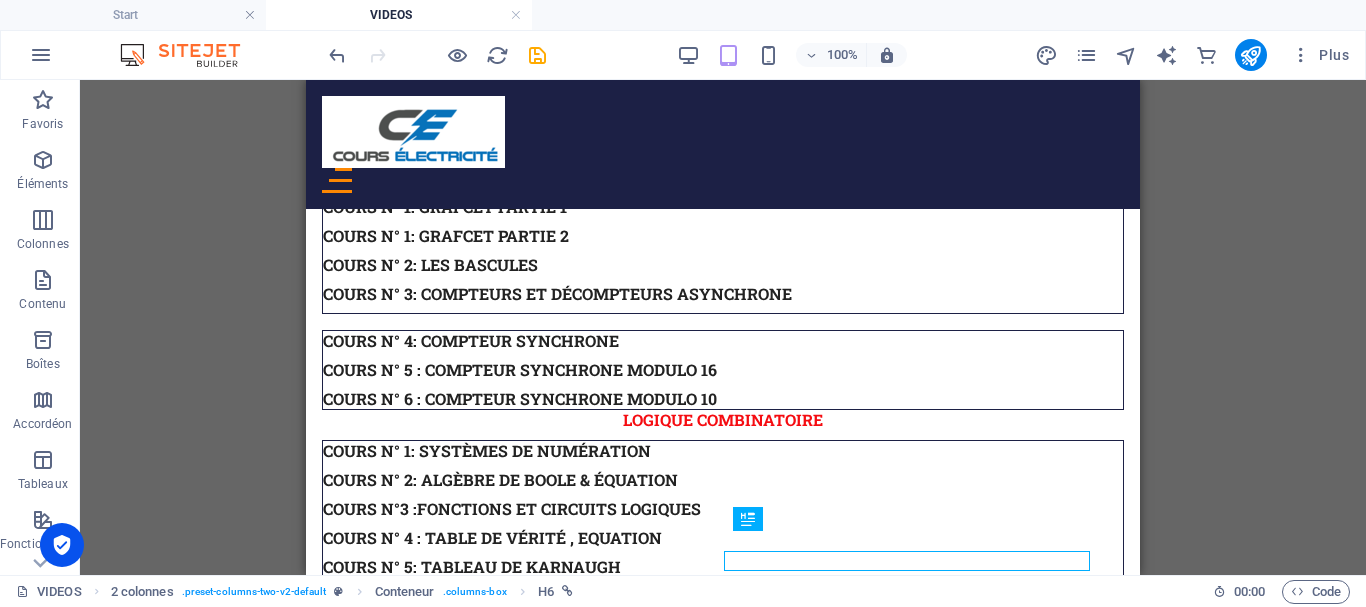 scroll, scrollTop: 2358, scrollLeft: 0, axis: vertical 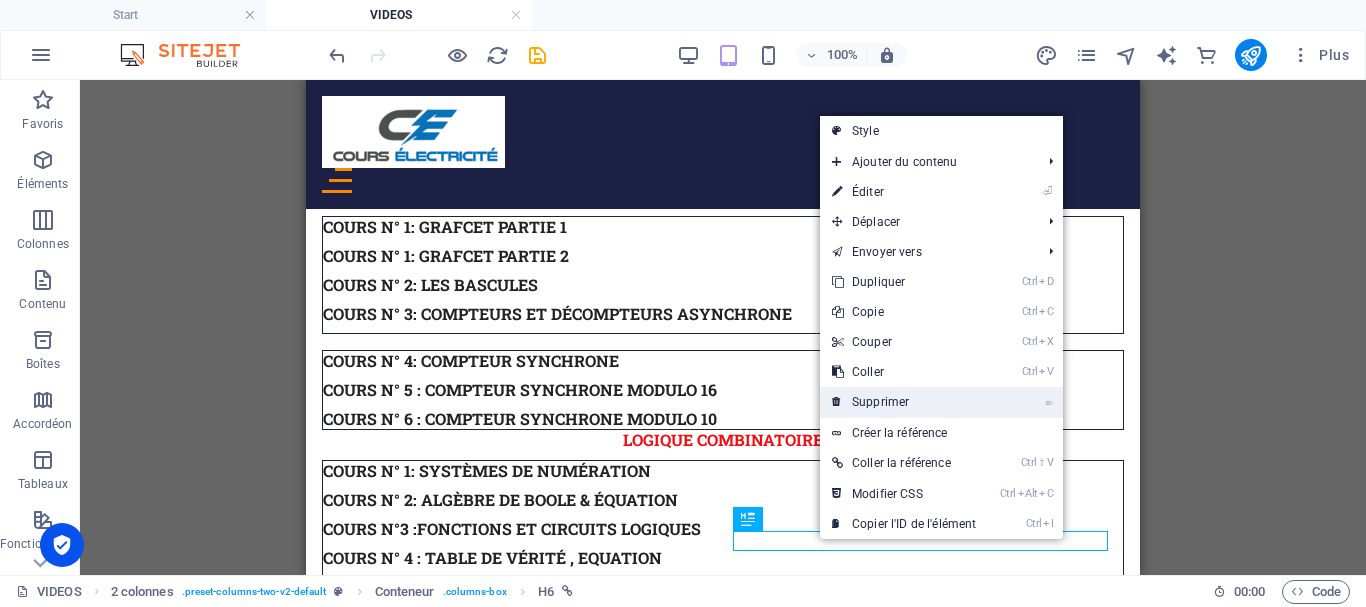 click on "⌦  Supprimer" at bounding box center [904, 402] 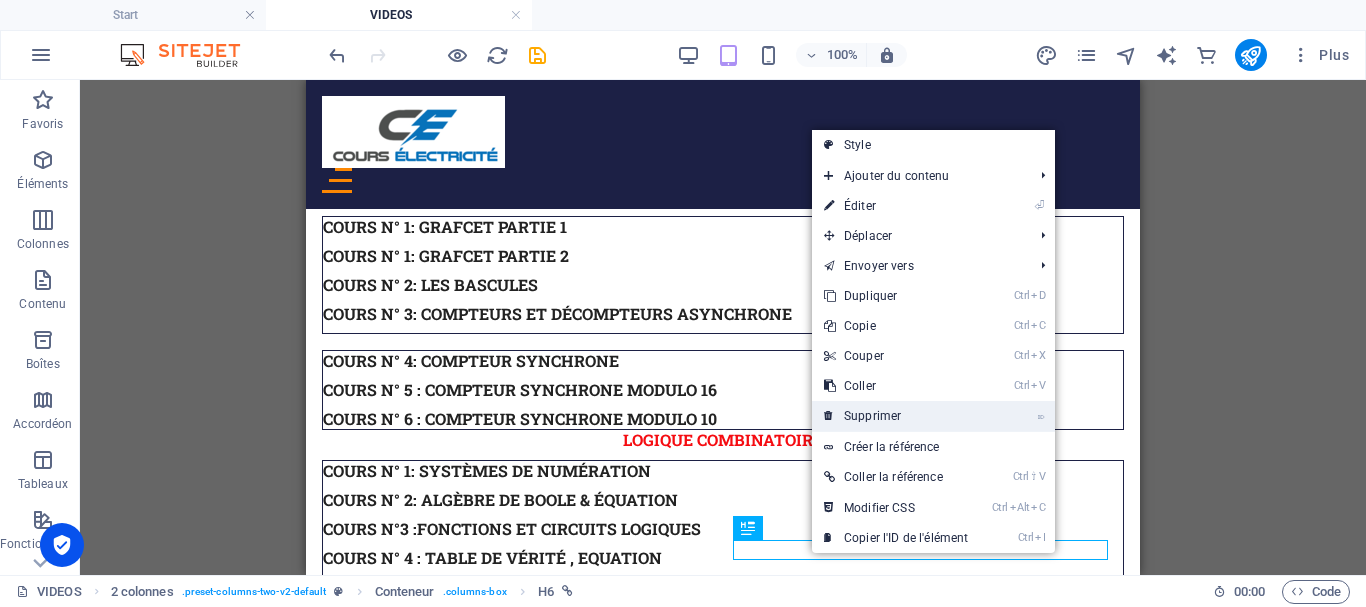 click on "⌦  Supprimer" at bounding box center [896, 416] 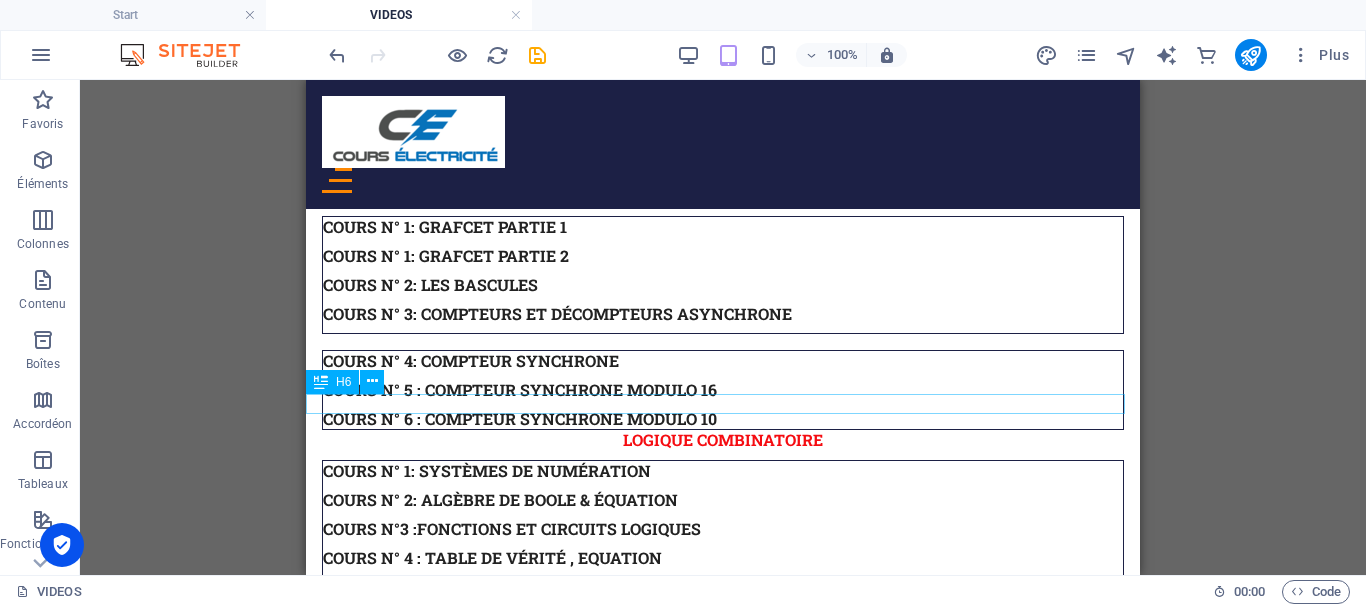 click on "Transformateur triphasé" at bounding box center (723, 2293) 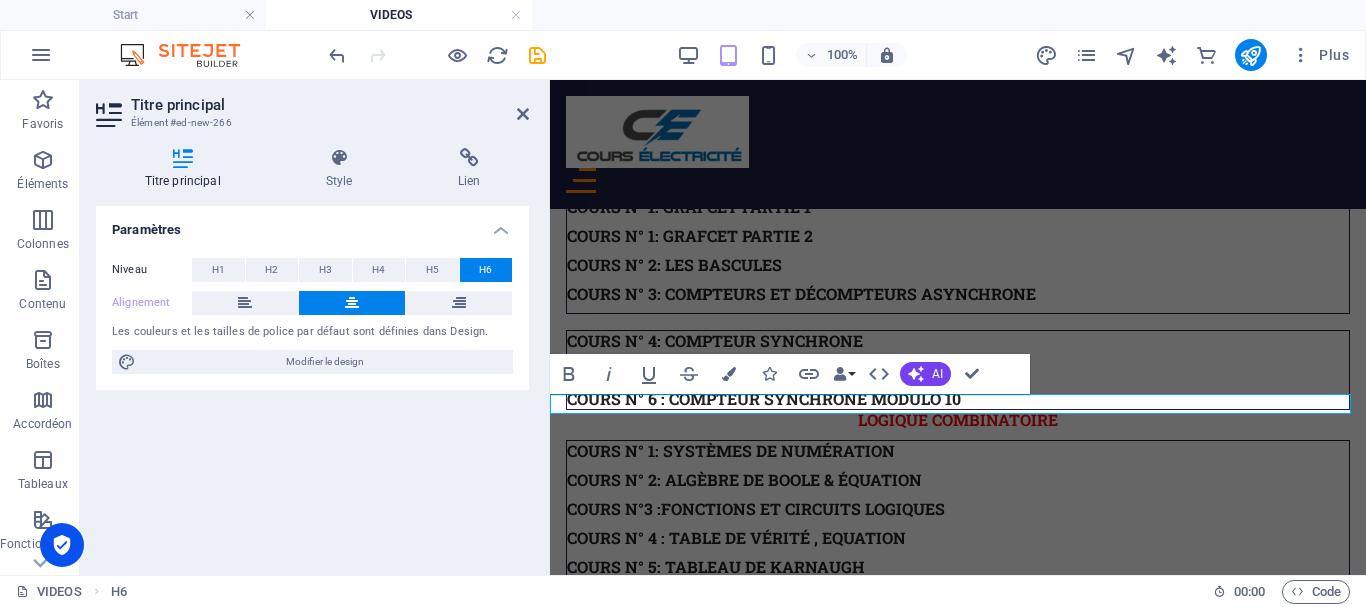 click on "Transformateur triphasé" at bounding box center (958, 2272) 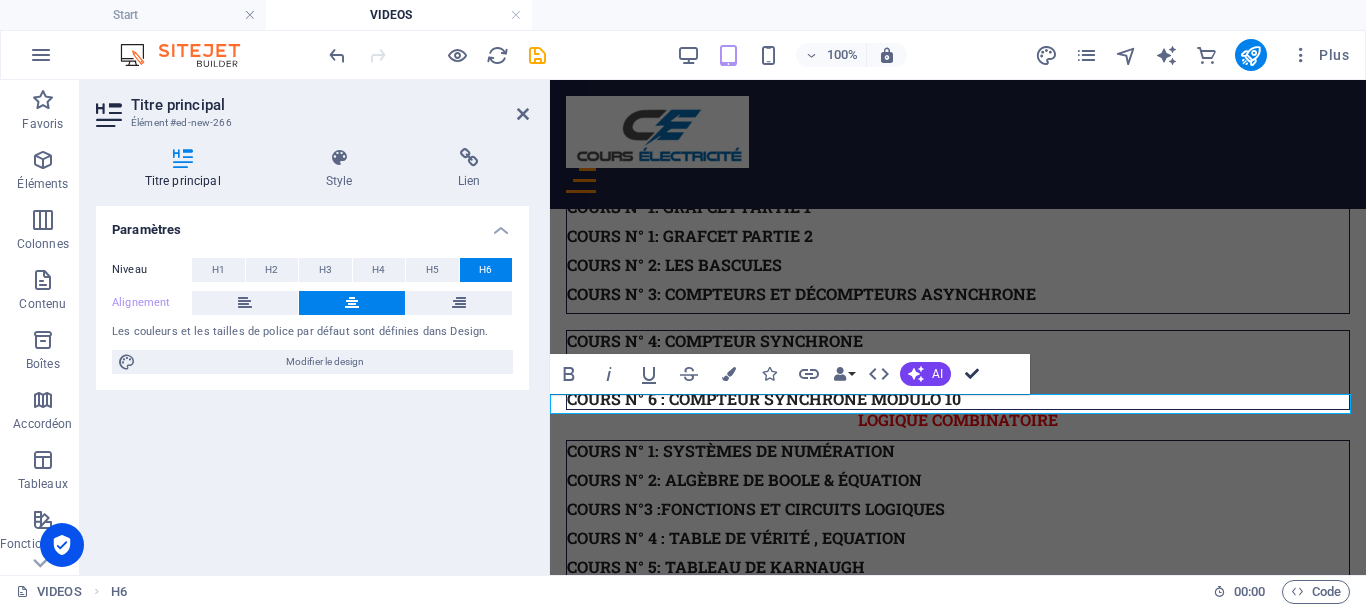 scroll, scrollTop: 2358, scrollLeft: 0, axis: vertical 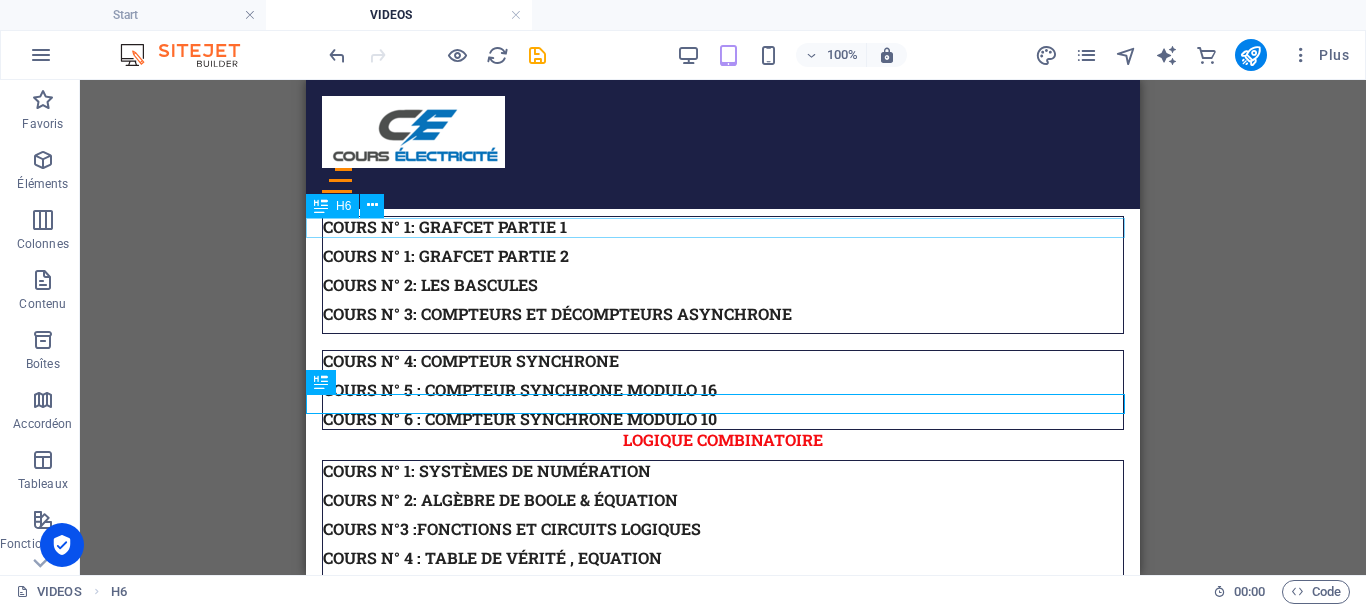 click on "Transformateur monophasé" at bounding box center [723, 1954] 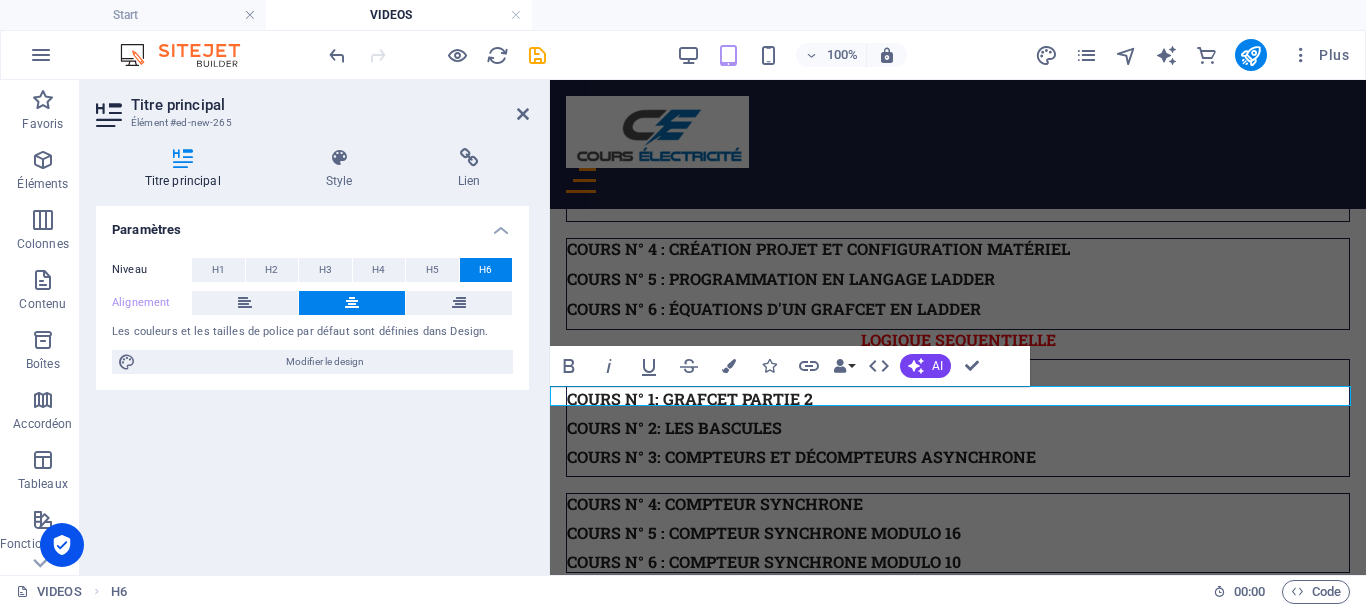 scroll, scrollTop: 2222, scrollLeft: 0, axis: vertical 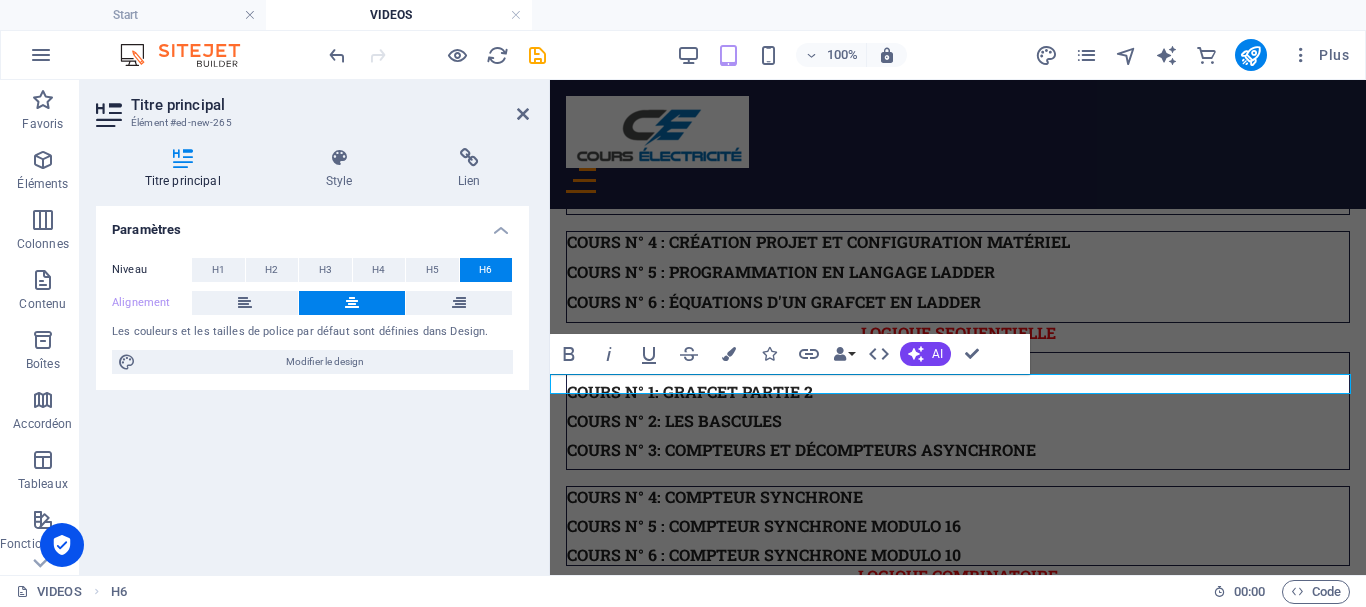 click on "Transformateur monophasé" at bounding box center (958, 2089) 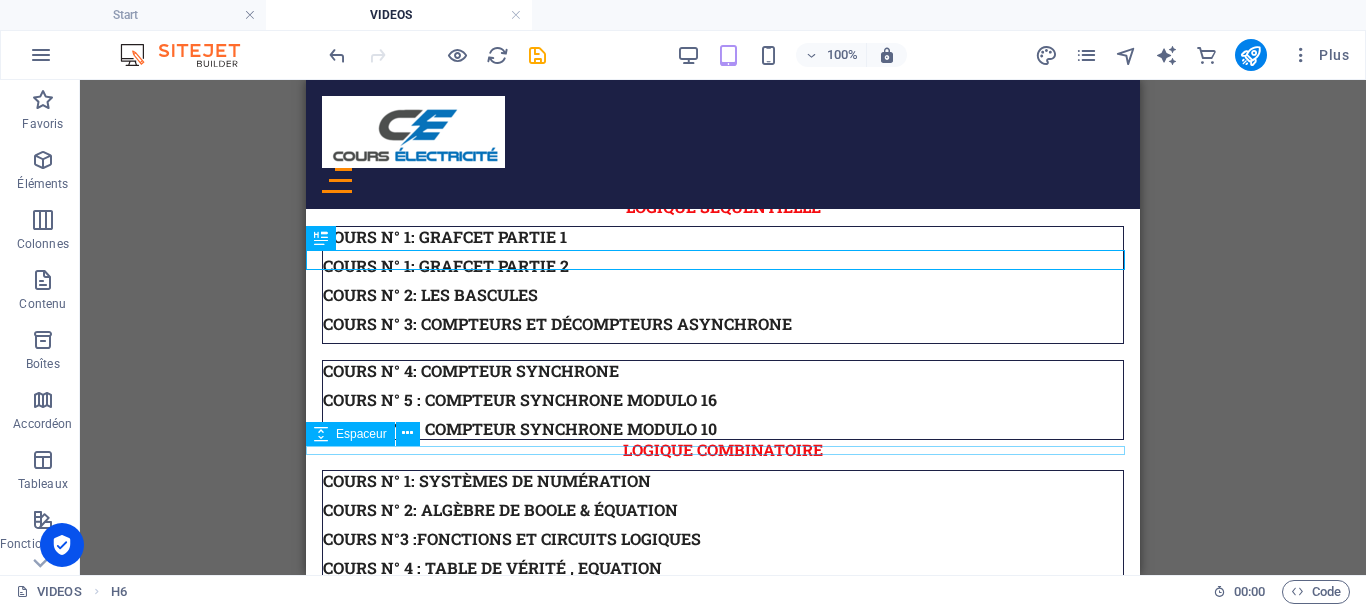 scroll, scrollTop: 2358, scrollLeft: 0, axis: vertical 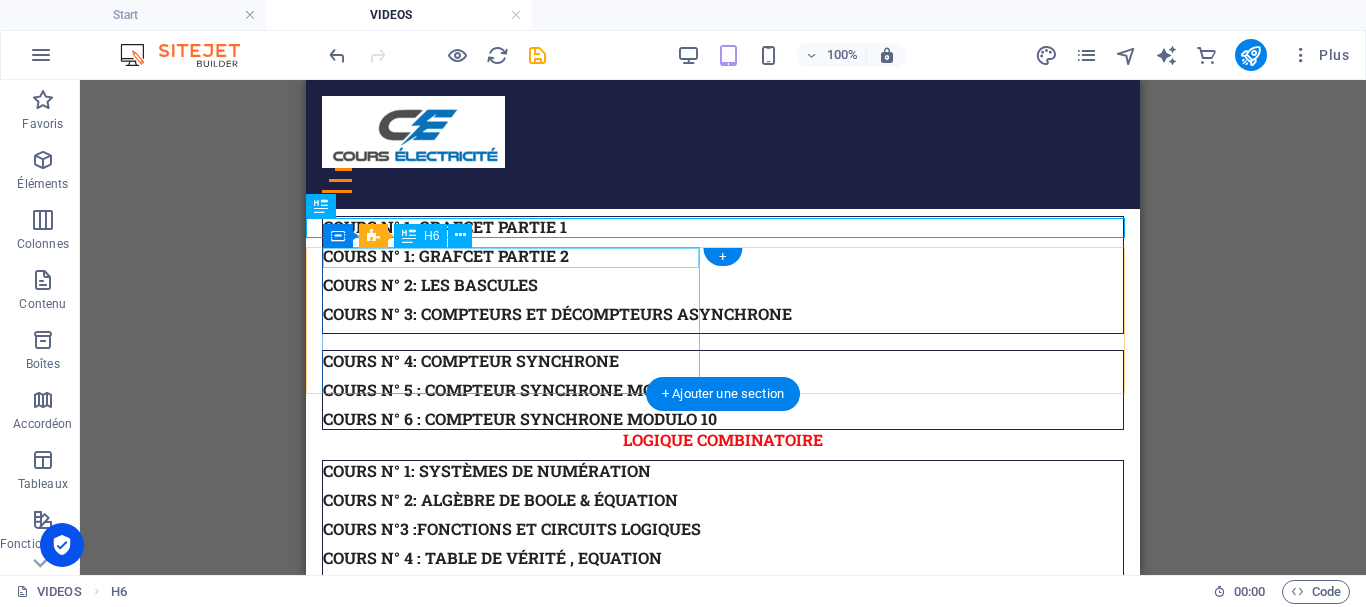 click on "COURS N° 1: machine à CC   1/3" at bounding box center (723, 1984) 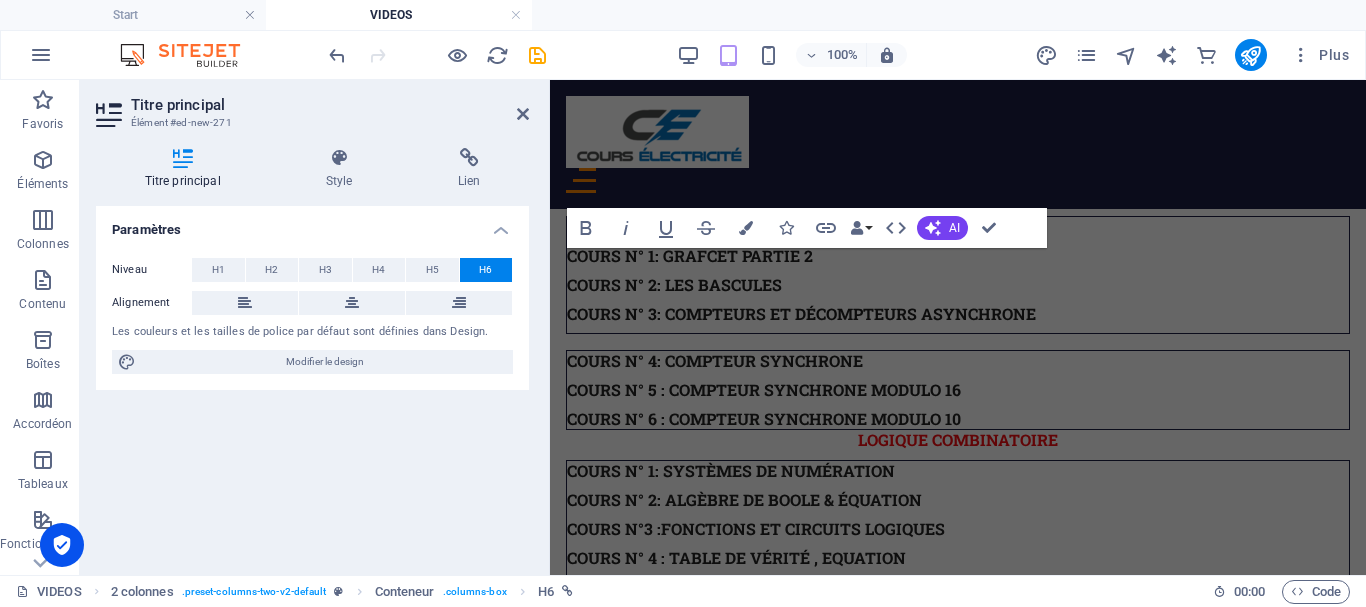 scroll, scrollTop: 2378, scrollLeft: 0, axis: vertical 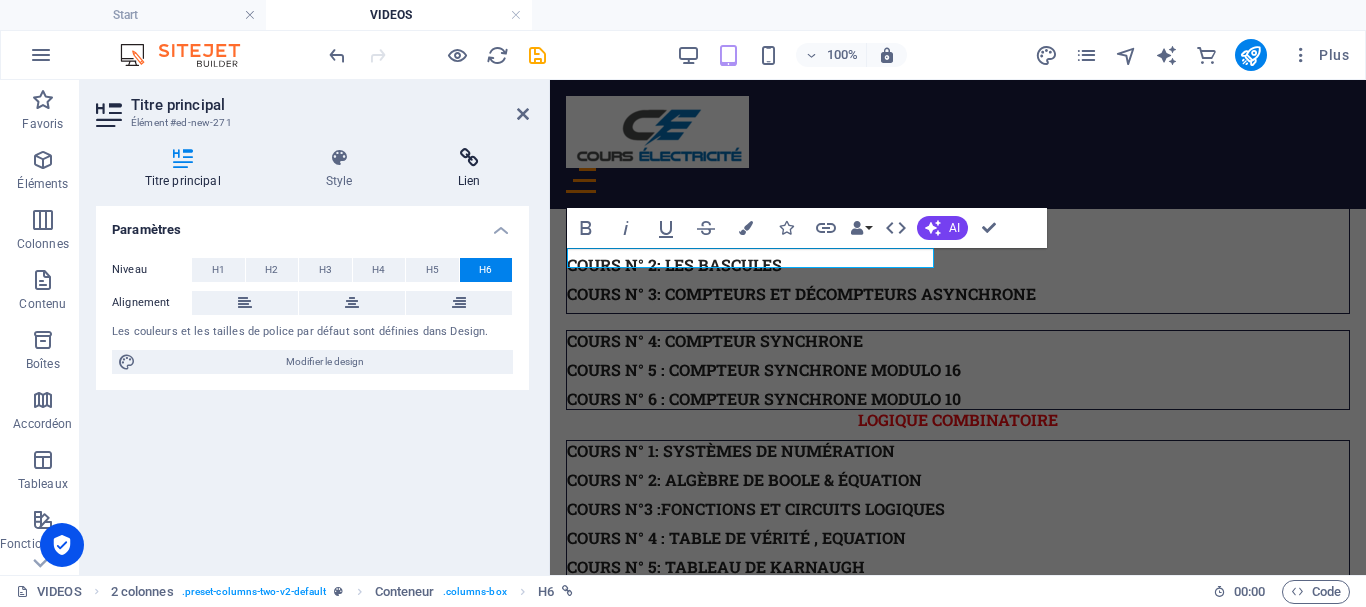 click at bounding box center [469, 158] 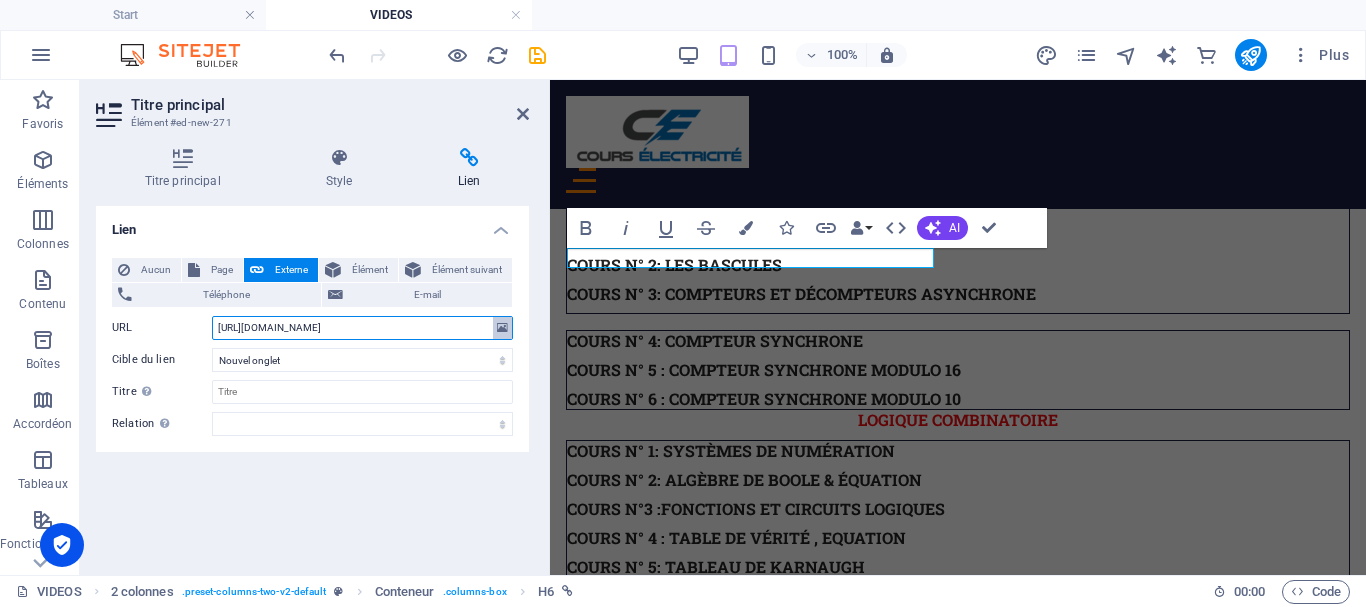 drag, startPoint x: 212, startPoint y: 323, endPoint x: 508, endPoint y: 338, distance: 296.37982 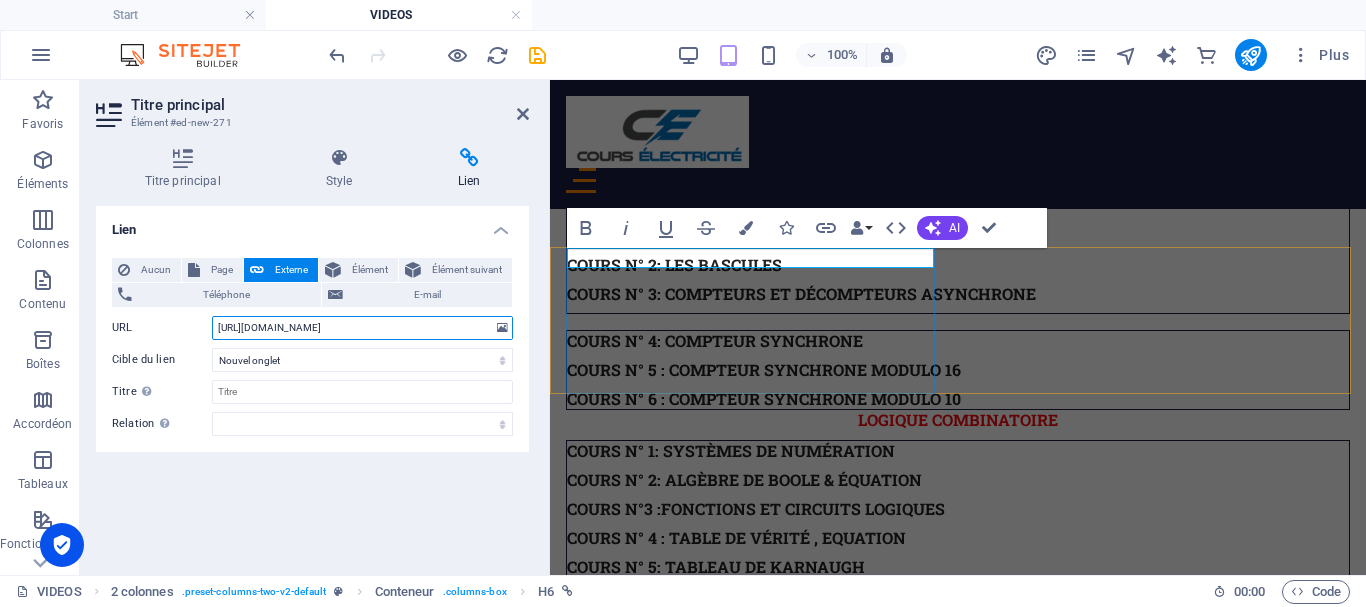type on "[URL][DOMAIN_NAME]" 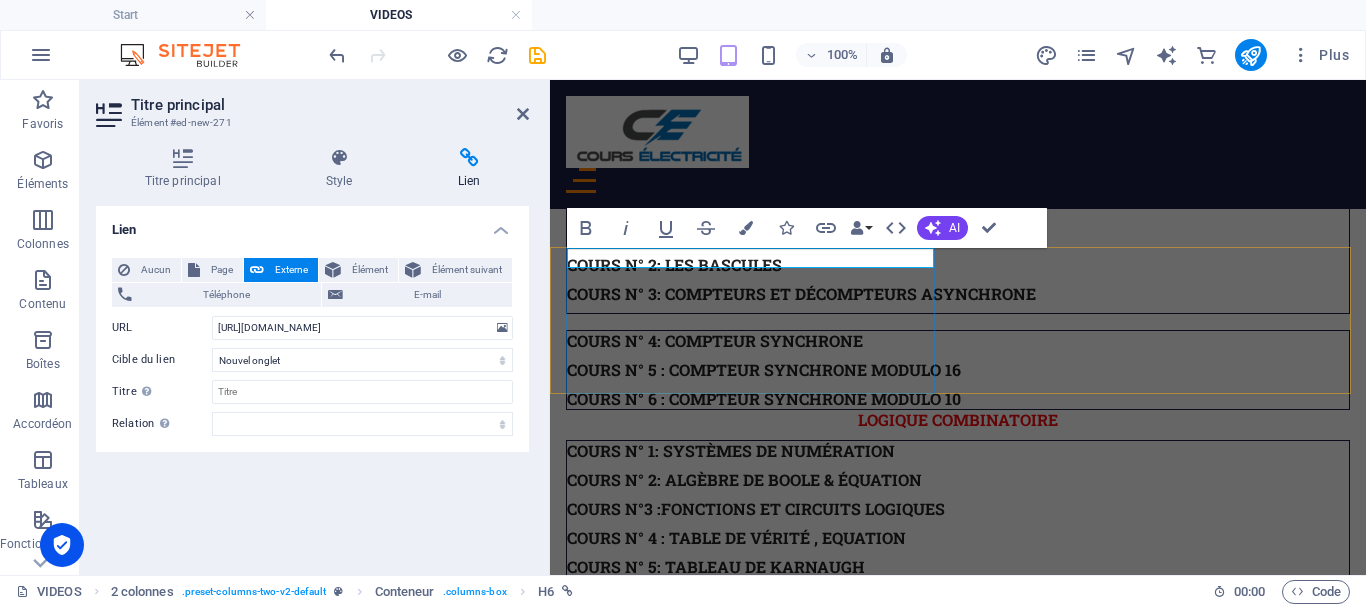 click on "COURS N° 1: machine à CC   1/3" at bounding box center [691, 1963] 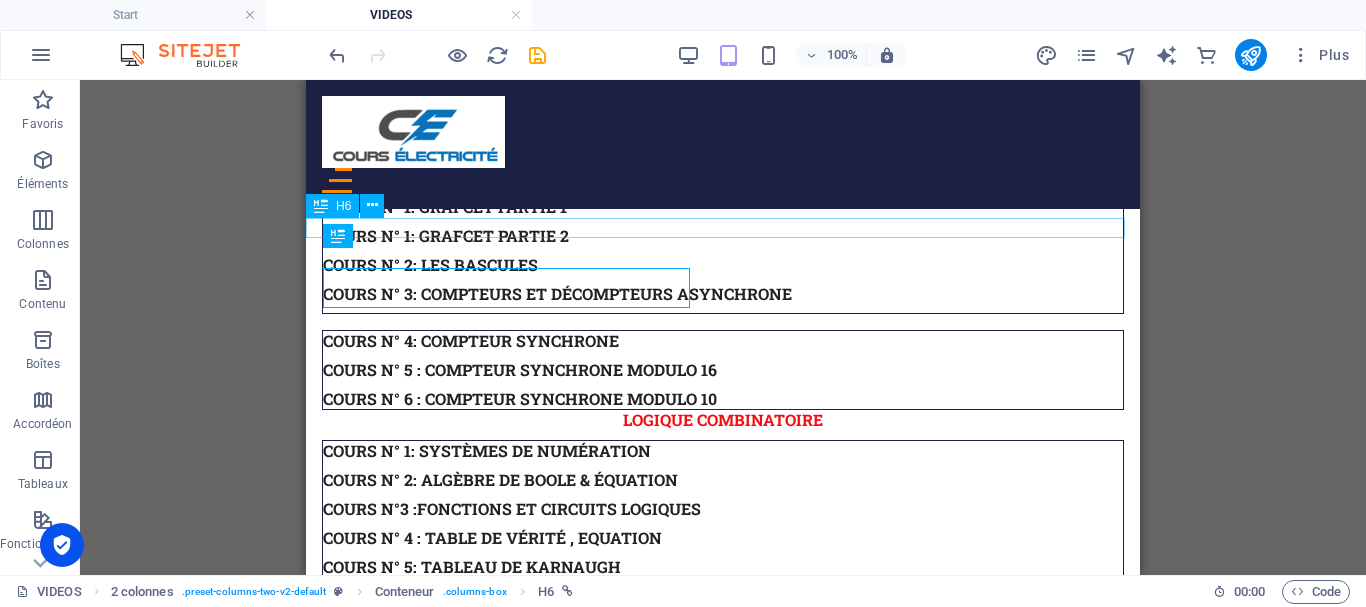 scroll, scrollTop: 2358, scrollLeft: 0, axis: vertical 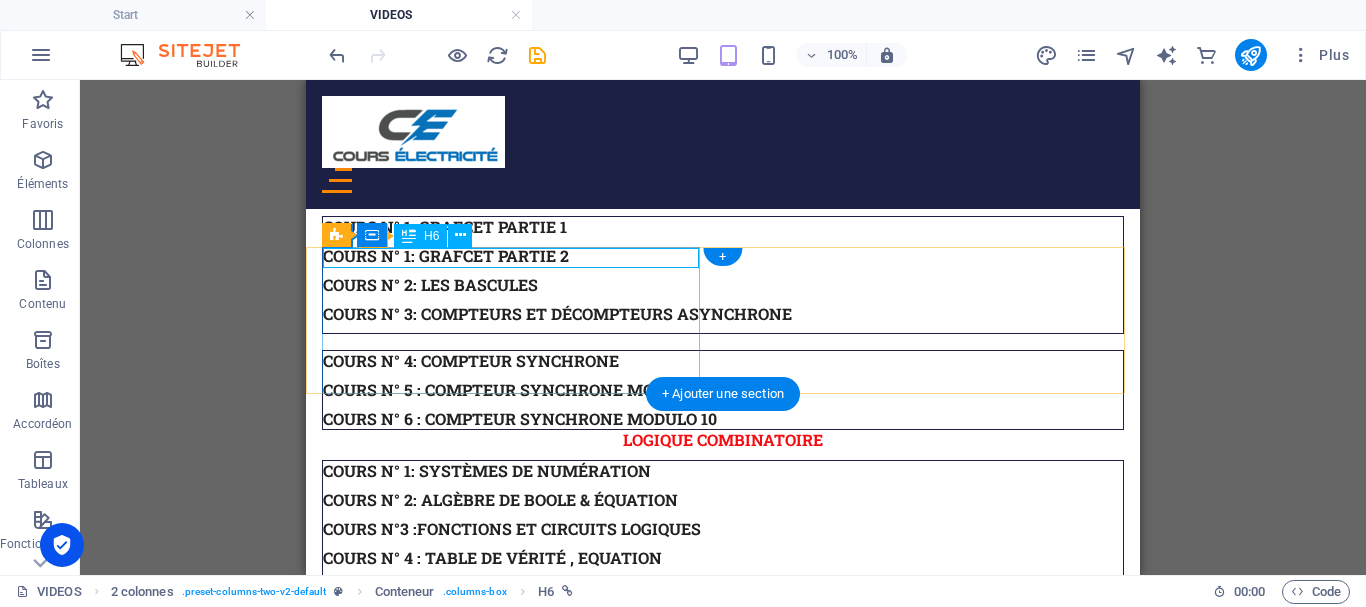 click on "COURS N° 1: Transformateur triphasé   1/3" at bounding box center (723, 1984) 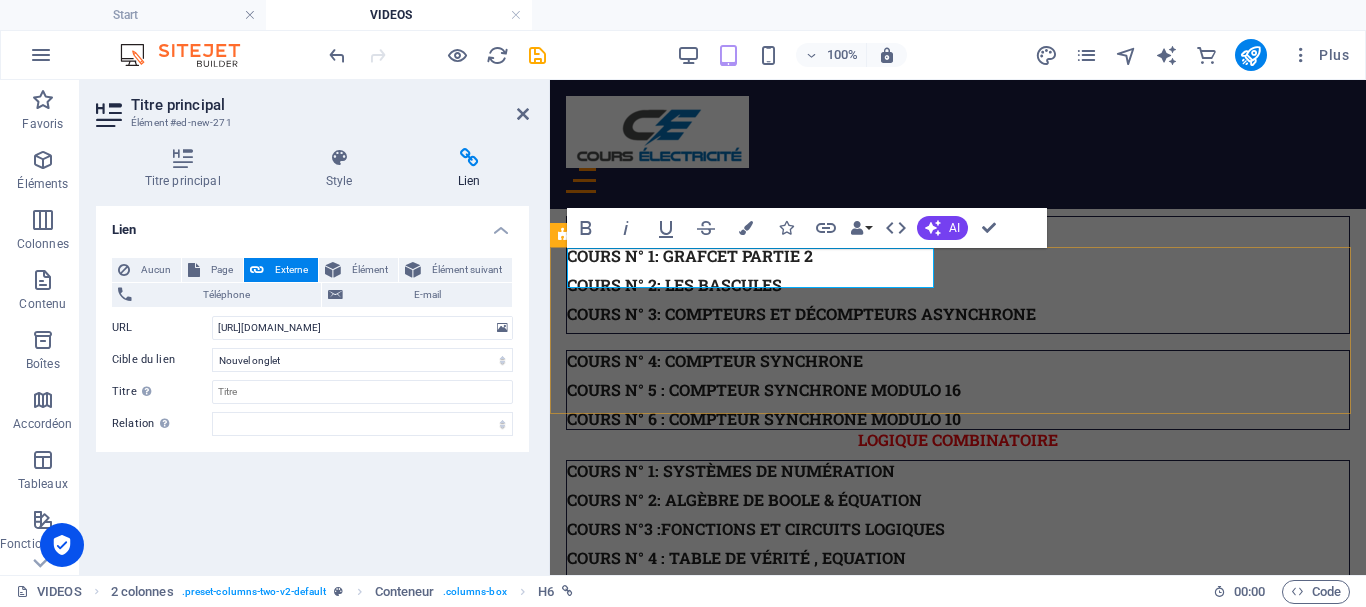 scroll, scrollTop: 2378, scrollLeft: 0, axis: vertical 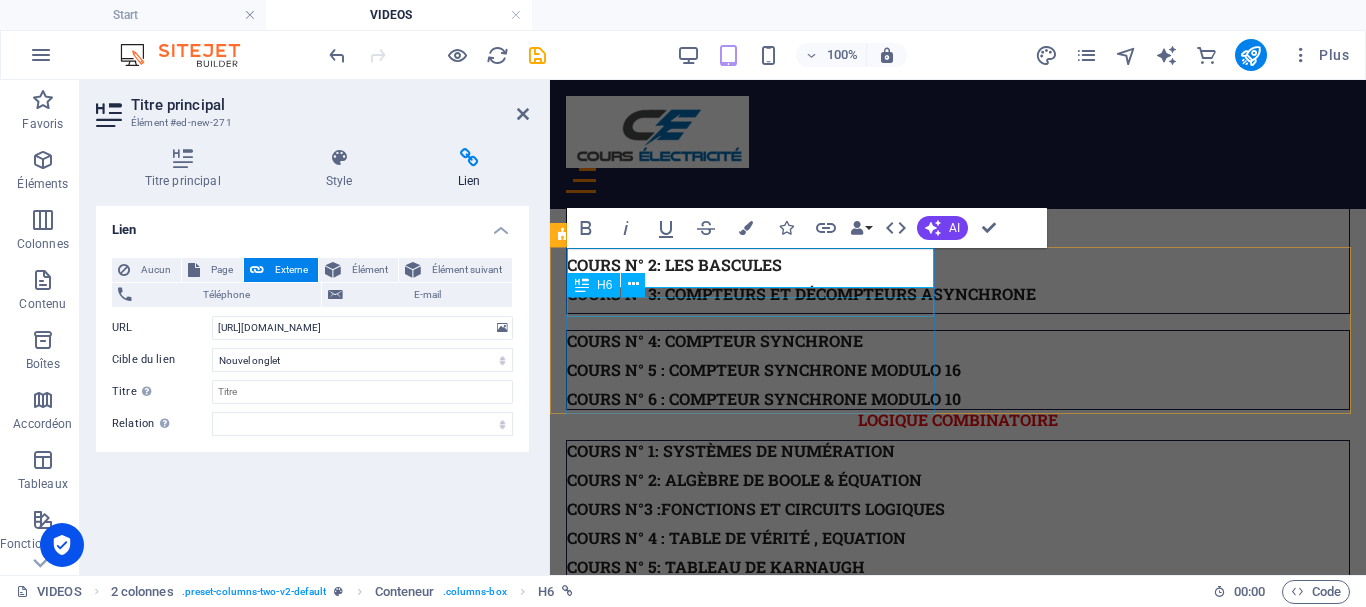 click on "COURS N° 2: machine à CC   2/3" at bounding box center (958, 1993) 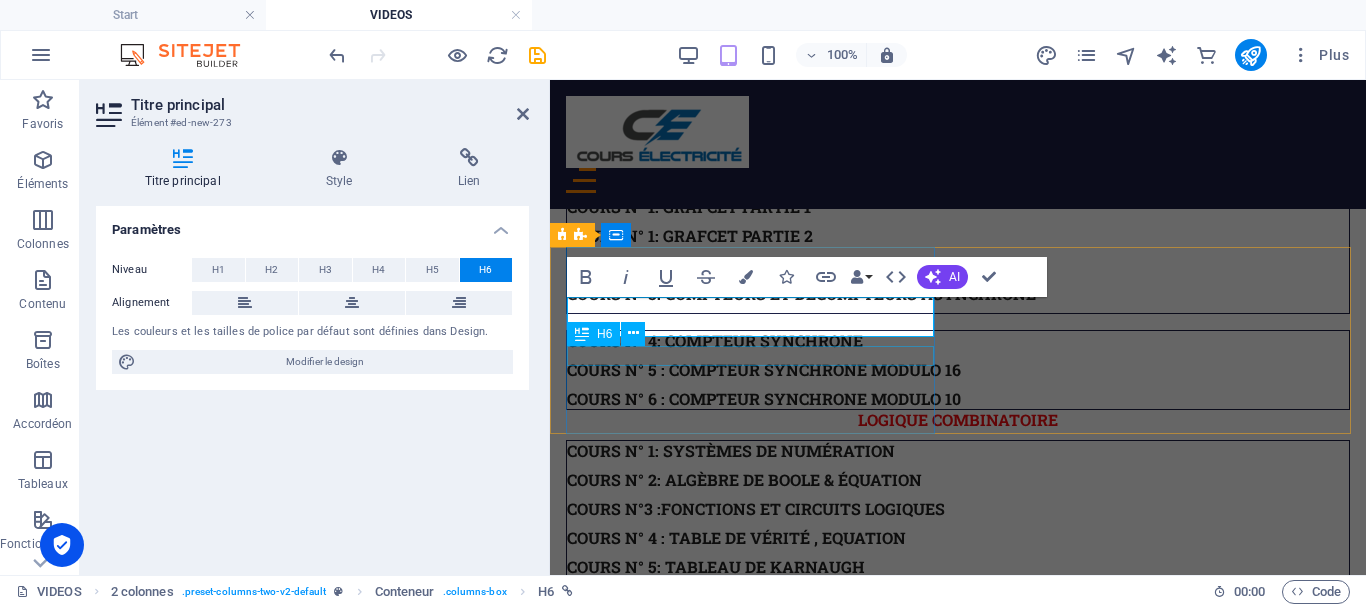 click on "COURS N°3 : machine à cc  3/3" at bounding box center (958, 2022) 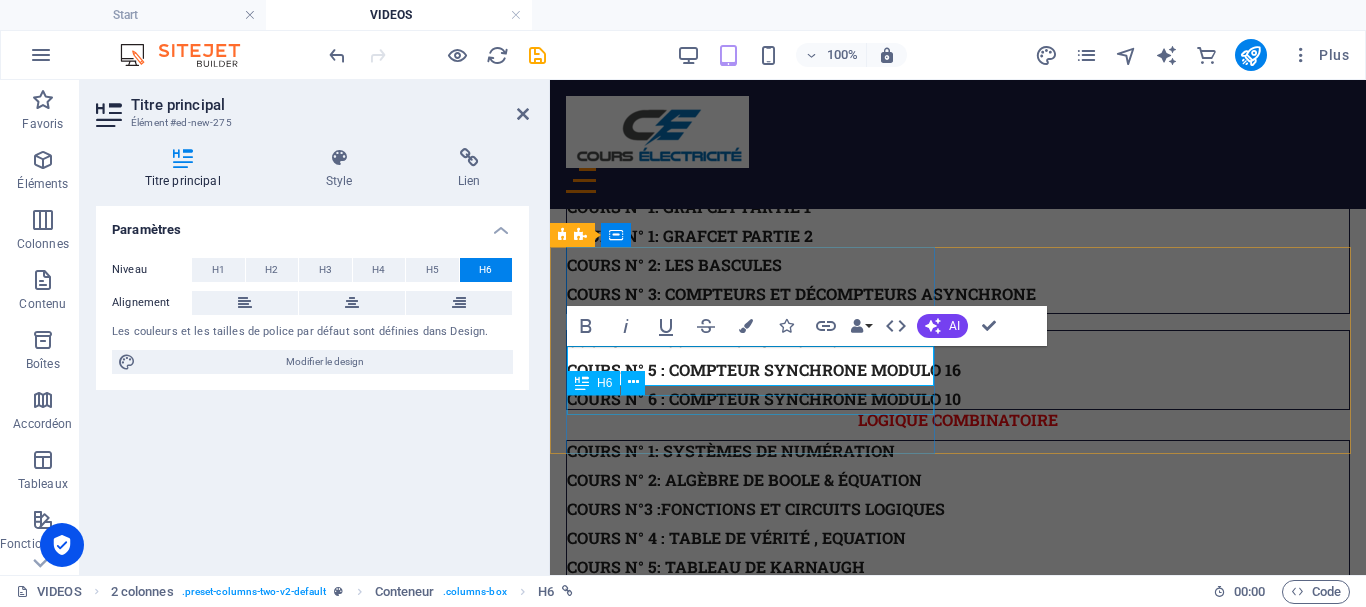 click on "COURS N° 4 : Bilan de puissance" at bounding box center (958, 2051) 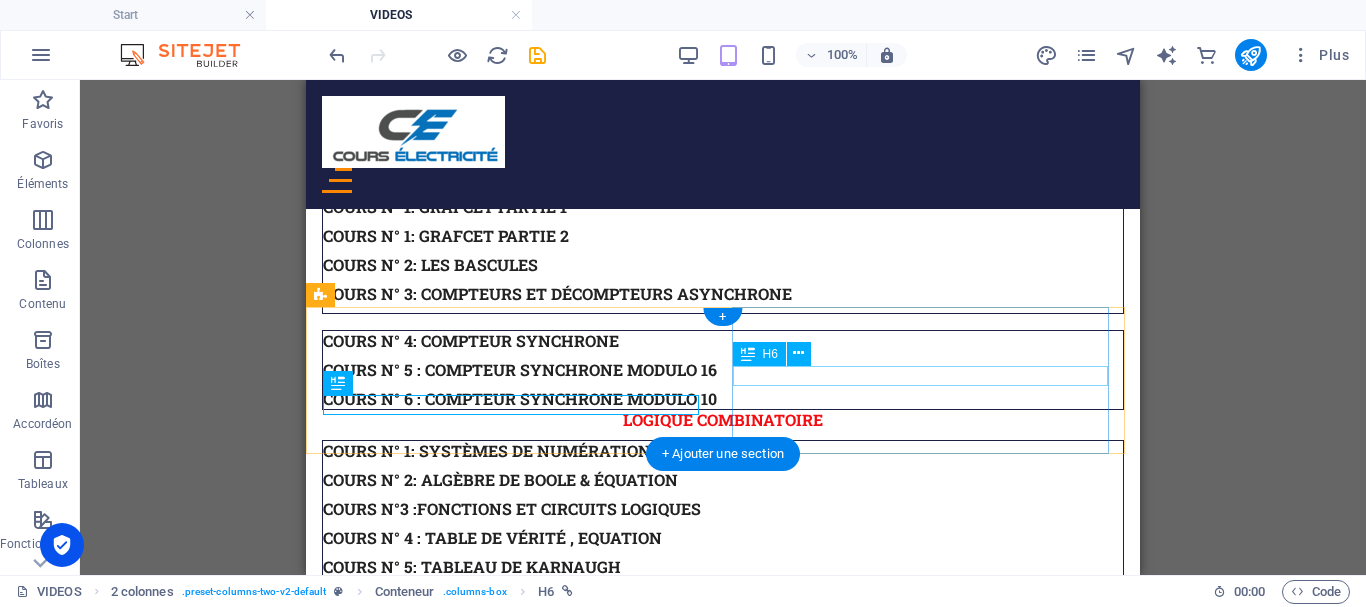 scroll, scrollTop: 2298, scrollLeft: 0, axis: vertical 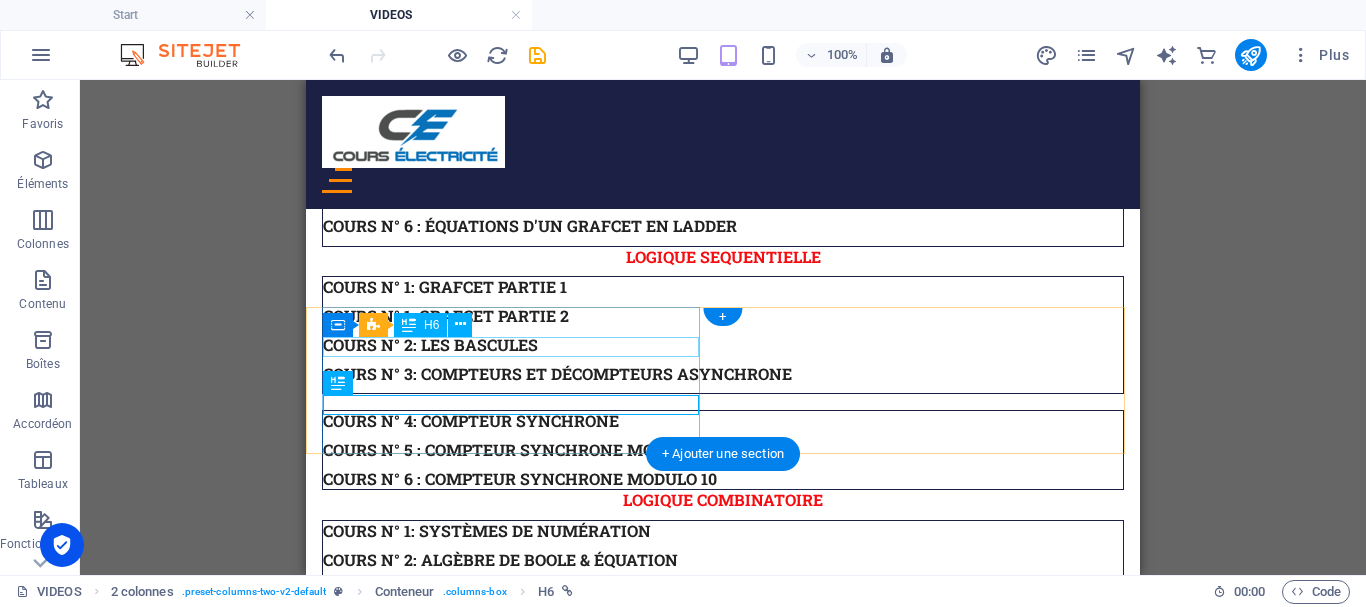 click on "COURS N° 1: Transformateur triphasé   1/3" at bounding box center [723, 2073] 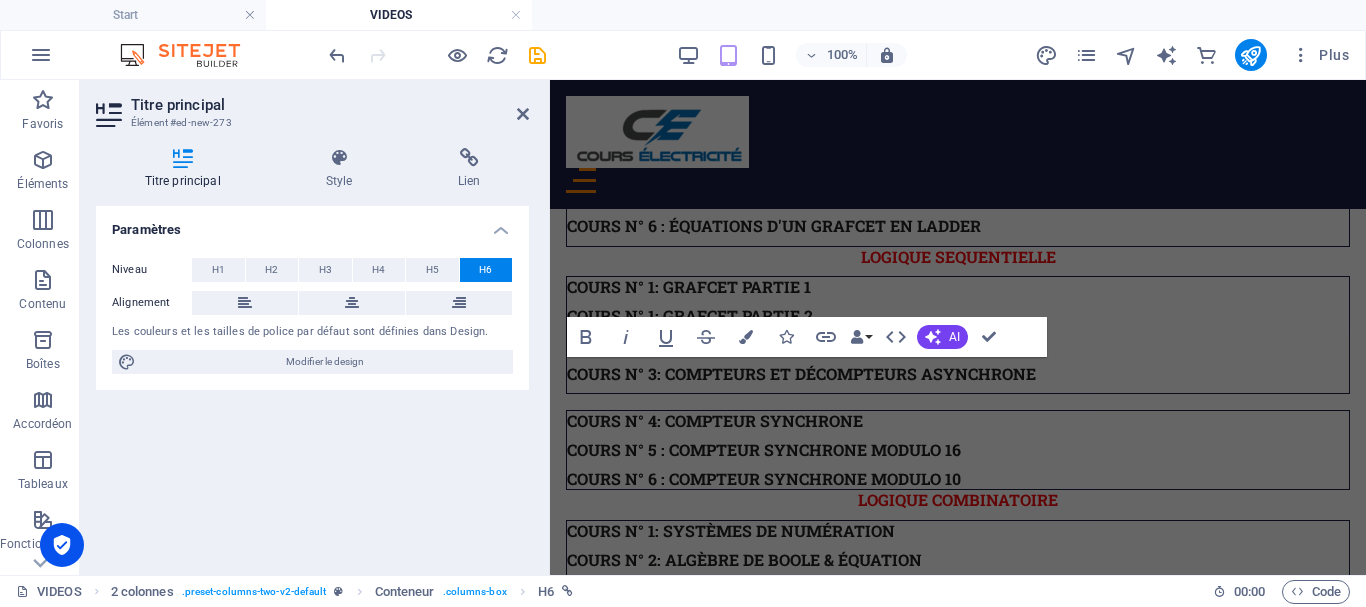 scroll, scrollTop: 2318, scrollLeft: 0, axis: vertical 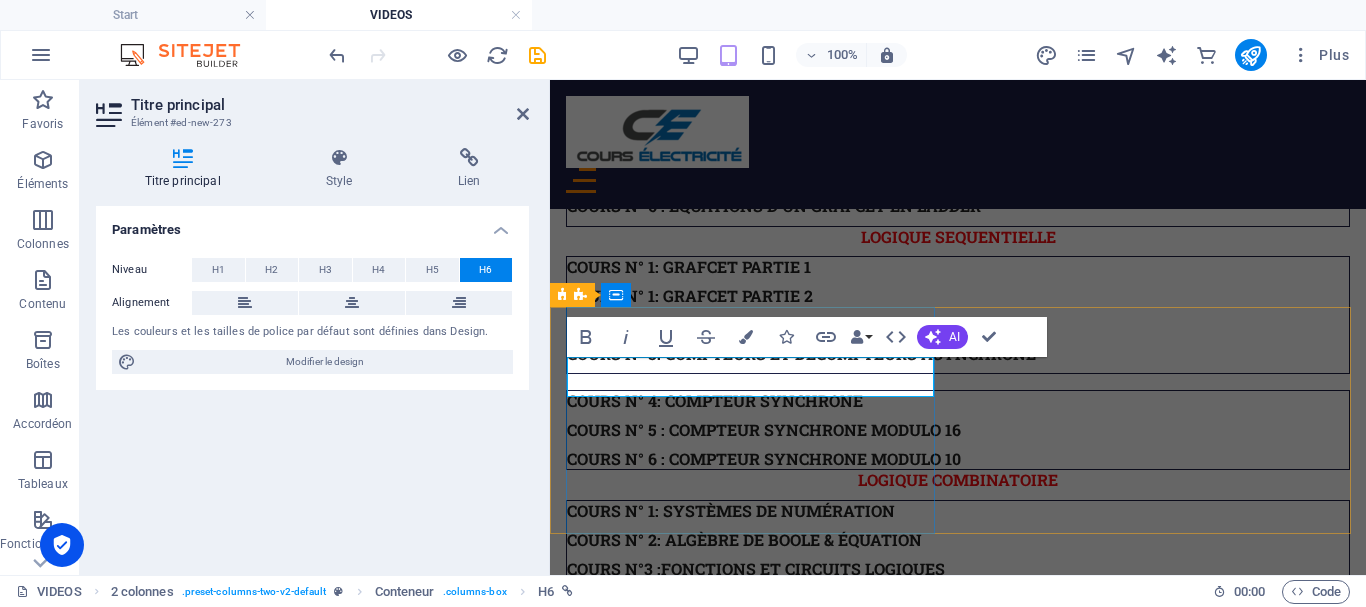 click on "COURS N° 1: Transformateur triphasé   1/3" at bounding box center (754, 2052) 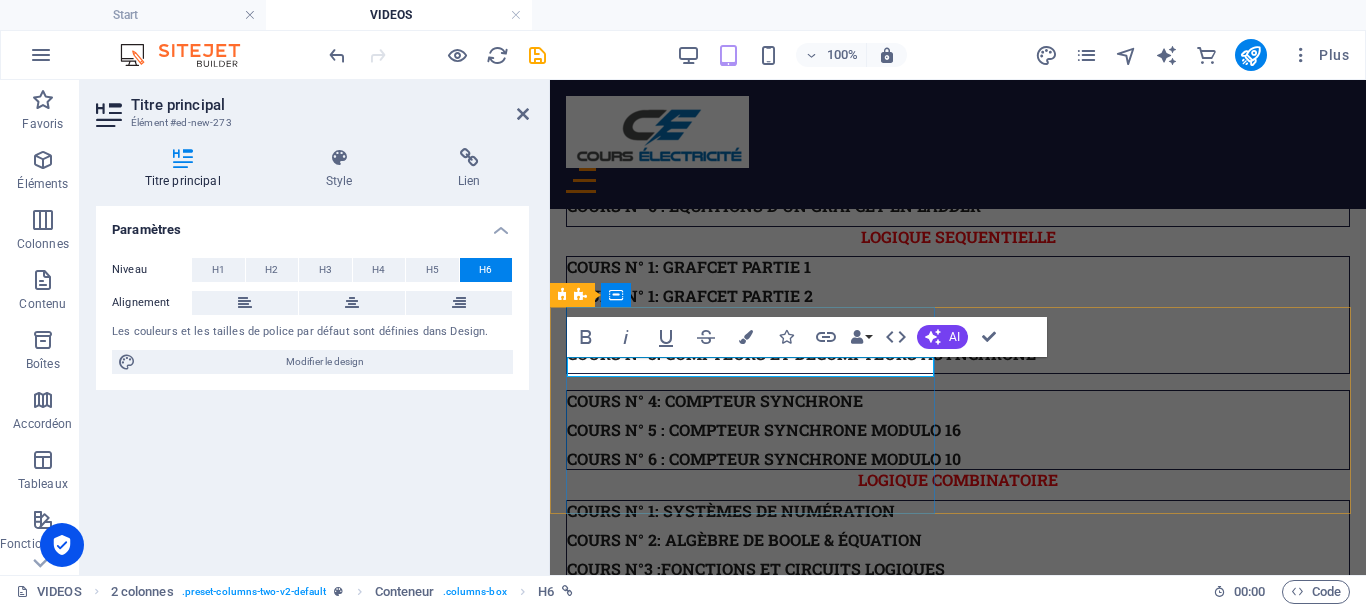type 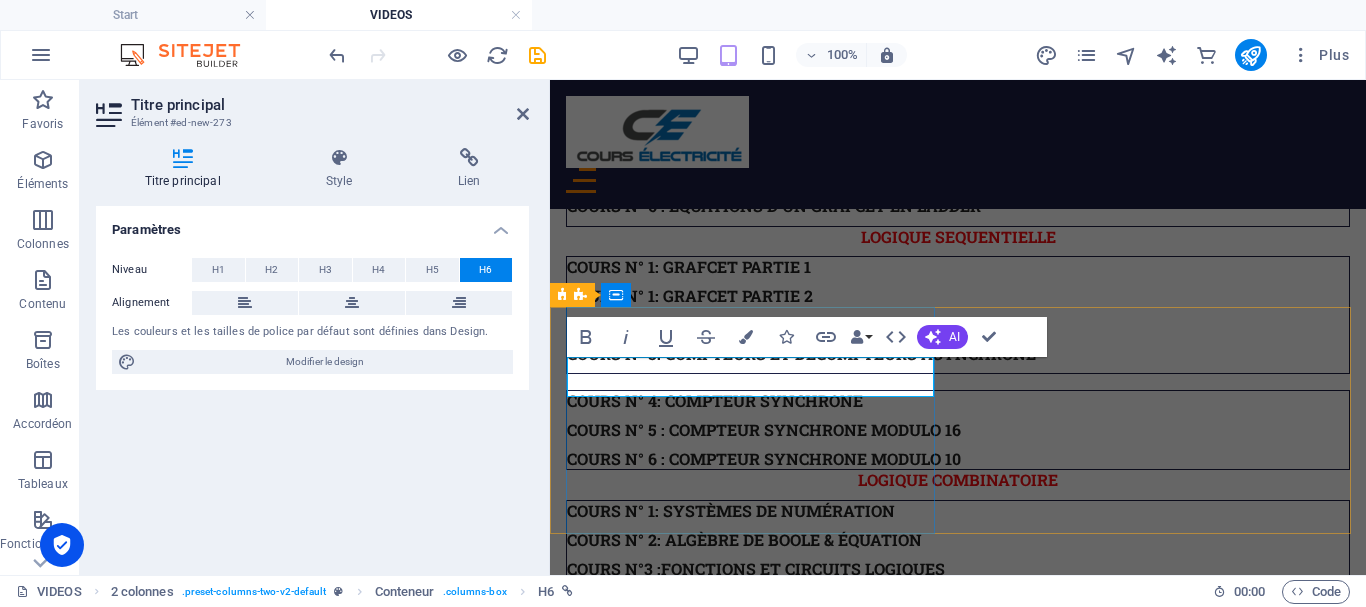 click on "COURS N° 2: Transformateur triphasé   1/3" at bounding box center (755, 2052) 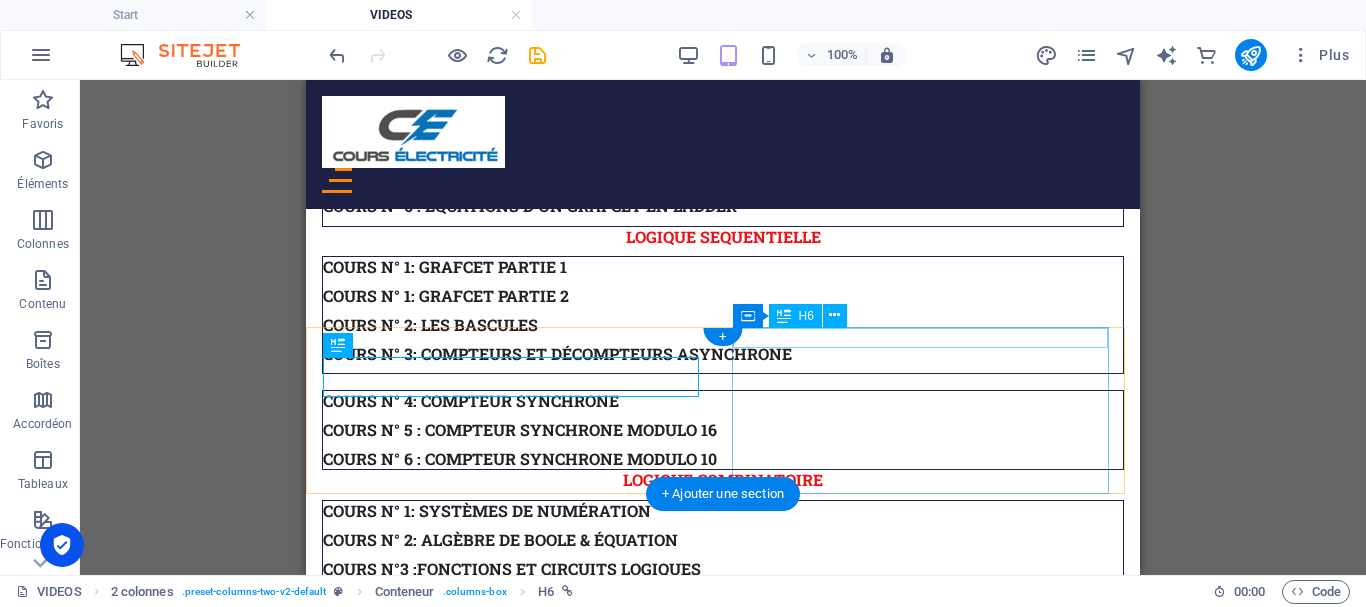 scroll, scrollTop: 2278, scrollLeft: 0, axis: vertical 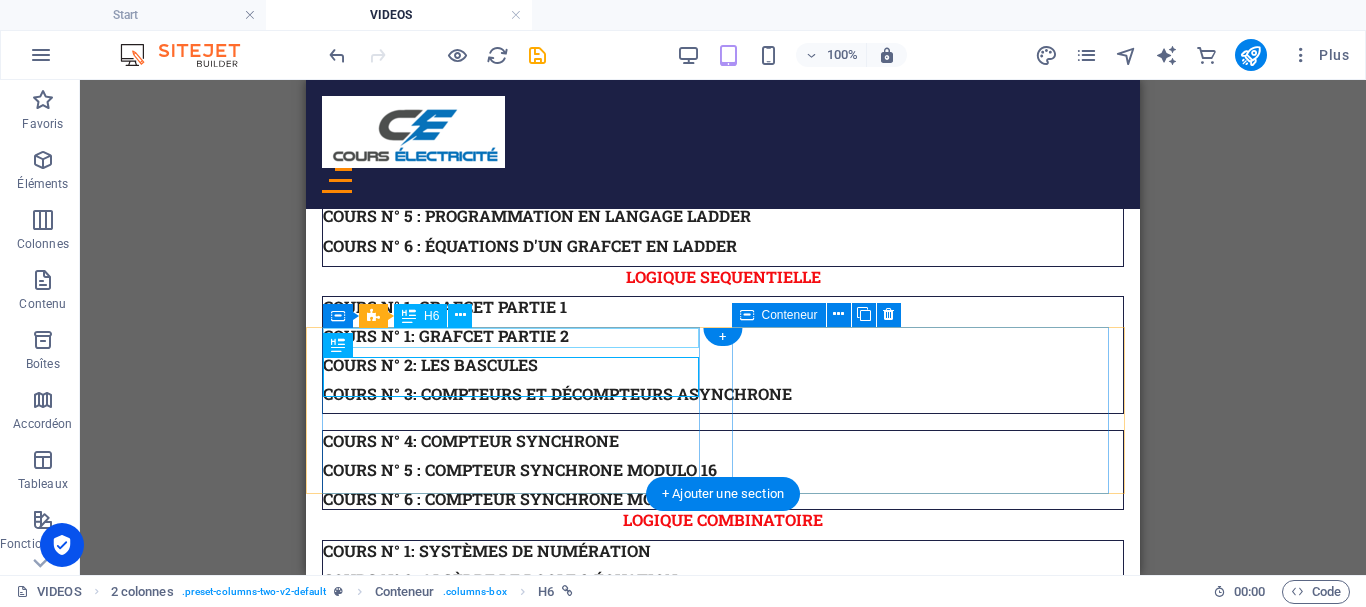 click on "COURS N° 1: Transformateur triphasé   1/3" at bounding box center [723, 2064] 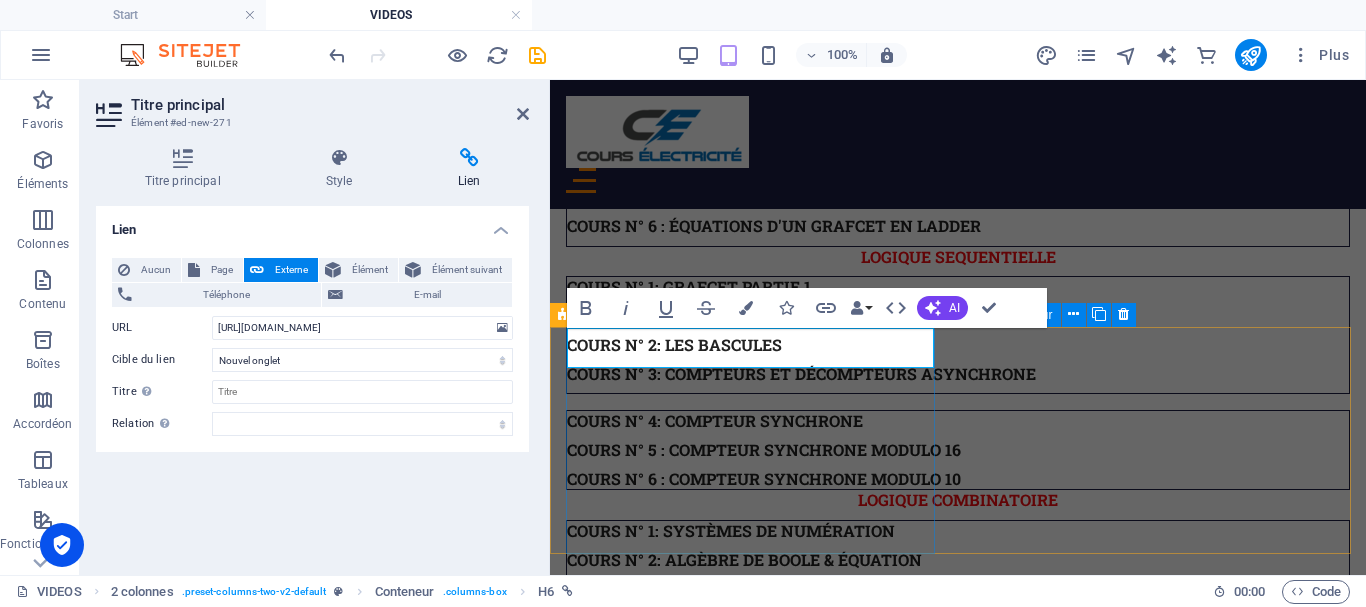 click on "COURS N° 1: Transformateur triphasé   1/3" at bounding box center [958, 2044] 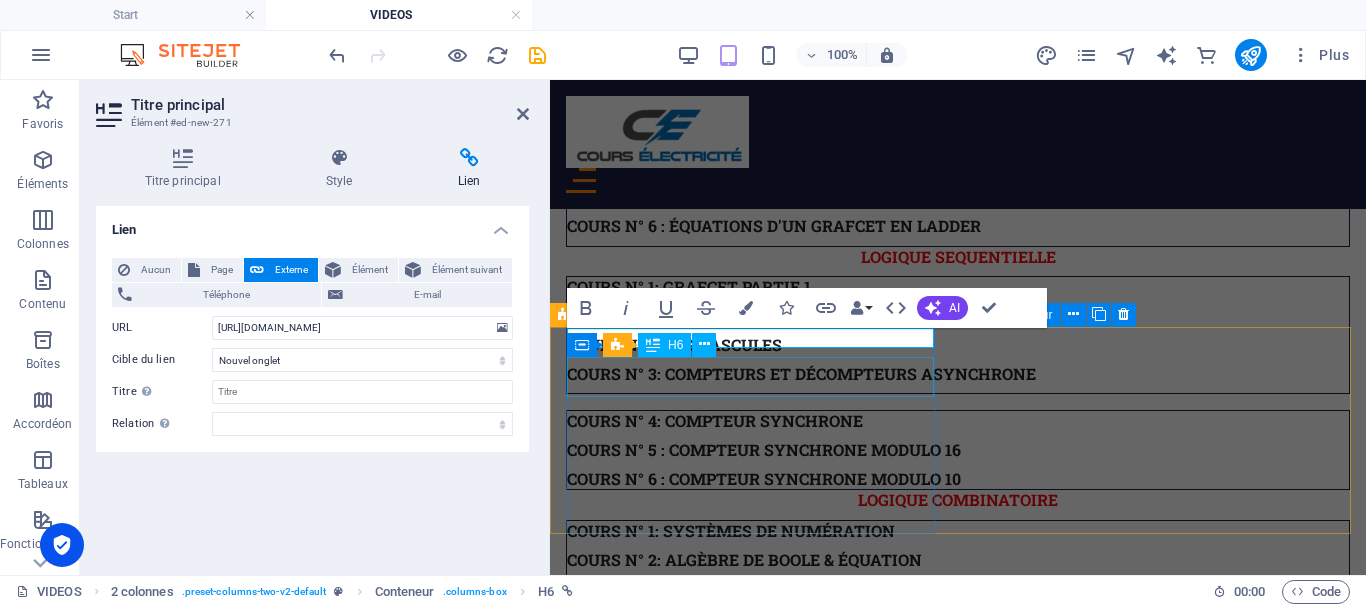 type 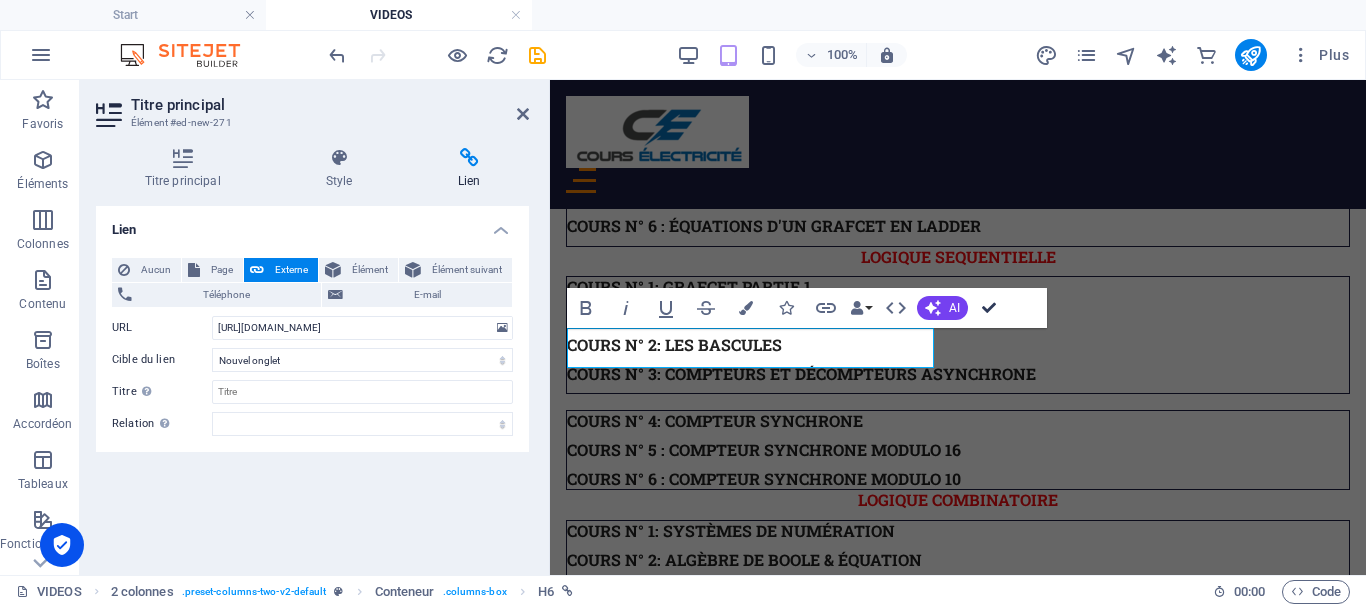 scroll, scrollTop: 2278, scrollLeft: 0, axis: vertical 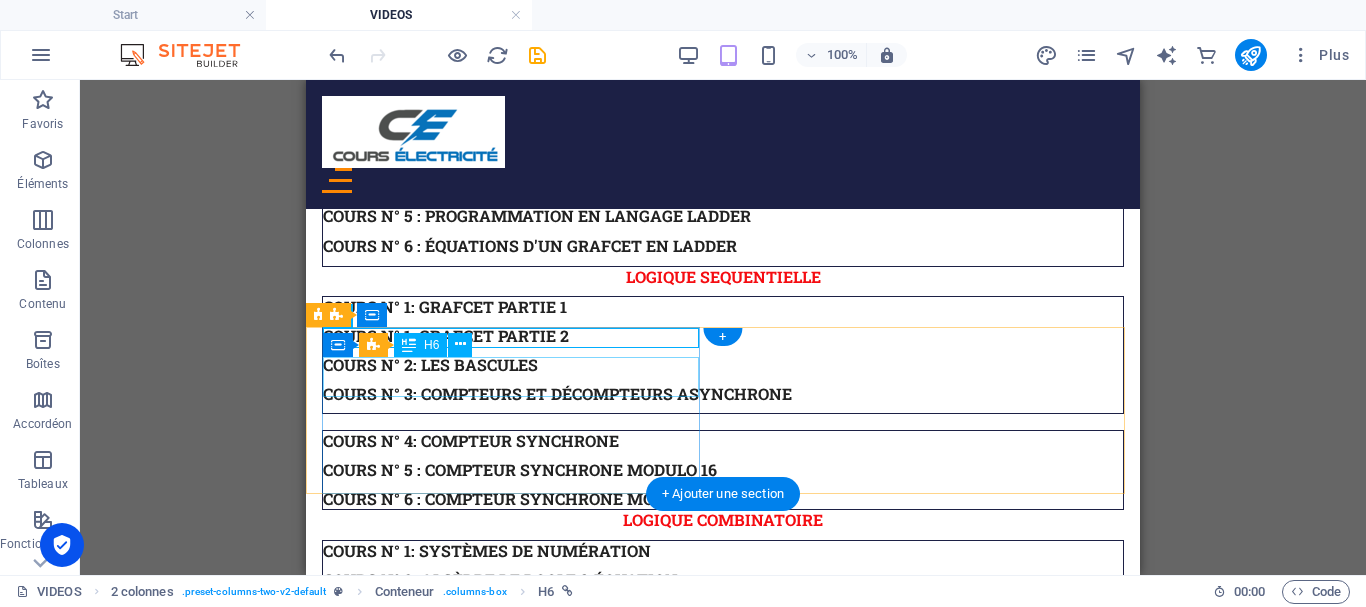 click on "COURS N° 2: Transformateur triphasé   2/4" at bounding box center [723, 2093] 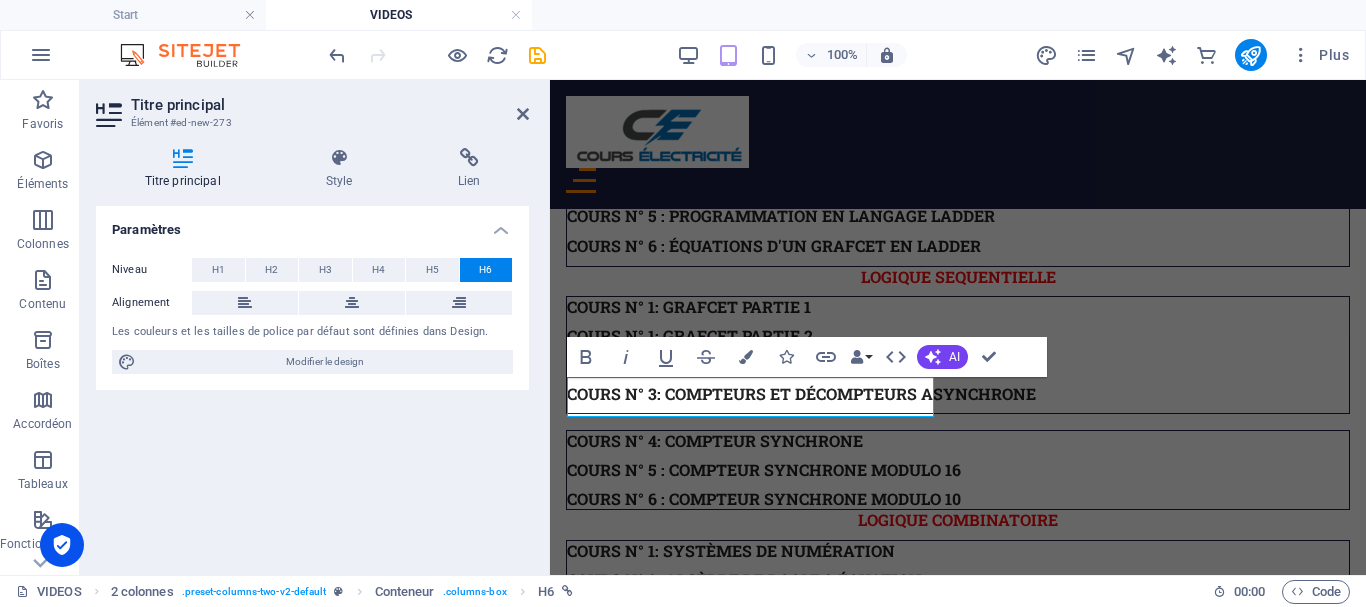 scroll, scrollTop: 2298, scrollLeft: 0, axis: vertical 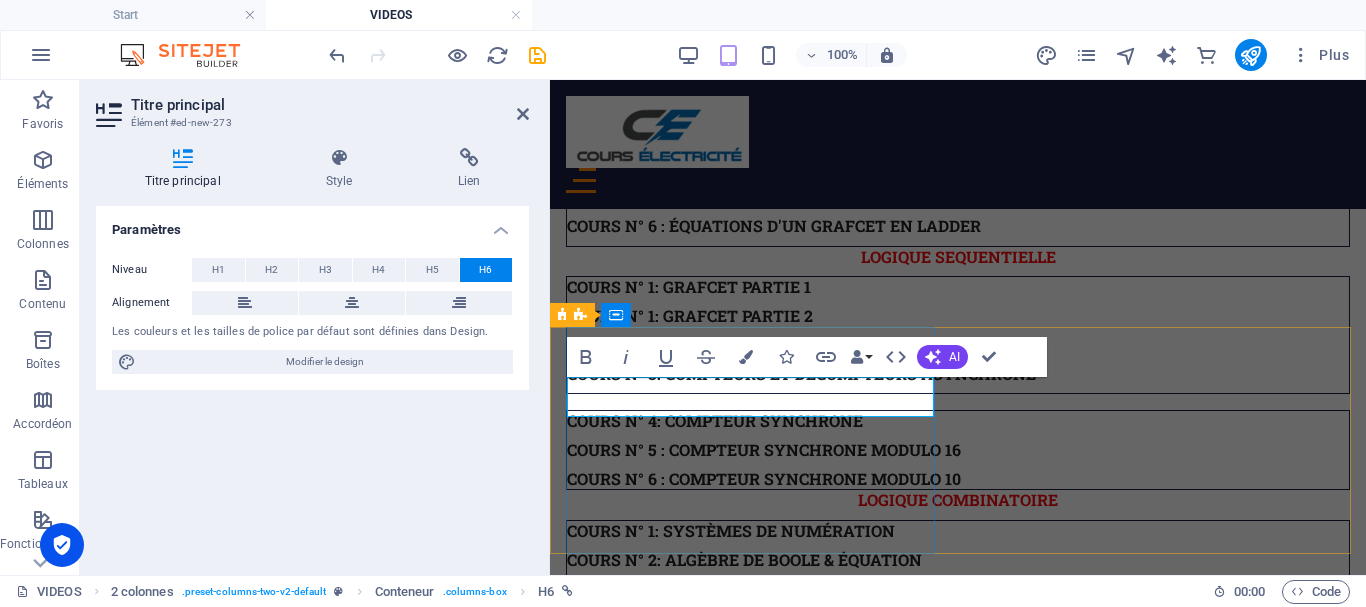 click on "COURS N° 2: Transformateur triphasé   2/4" at bounding box center (756, 2072) 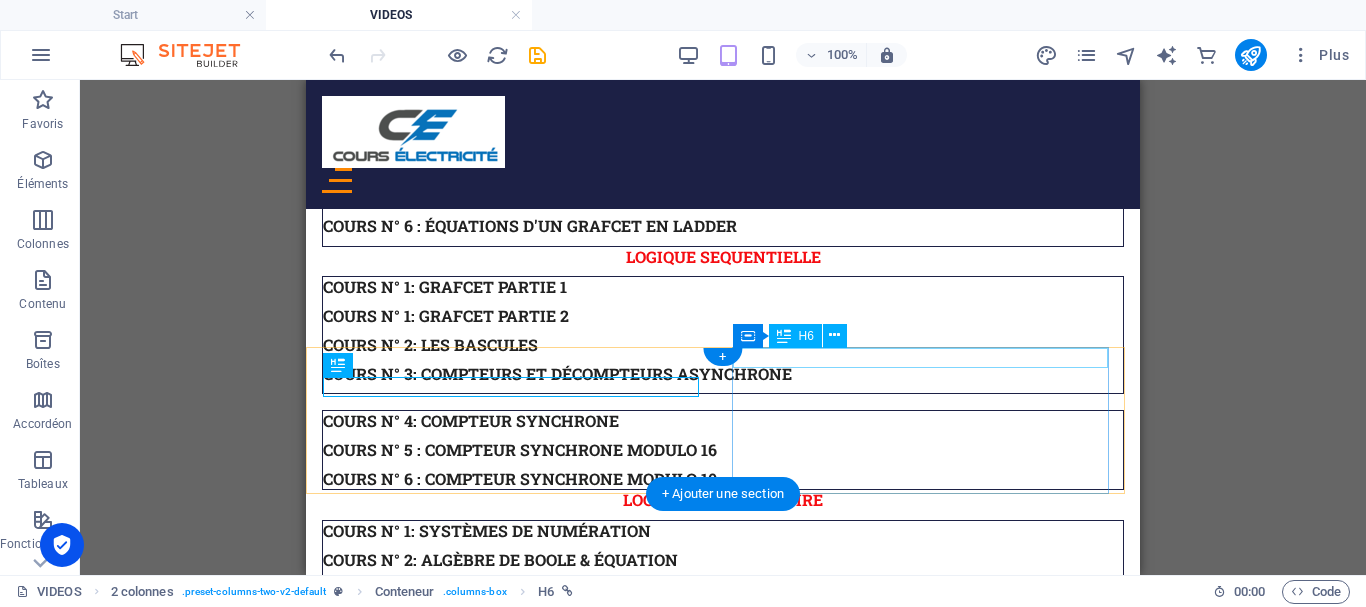 scroll, scrollTop: 2258, scrollLeft: 0, axis: vertical 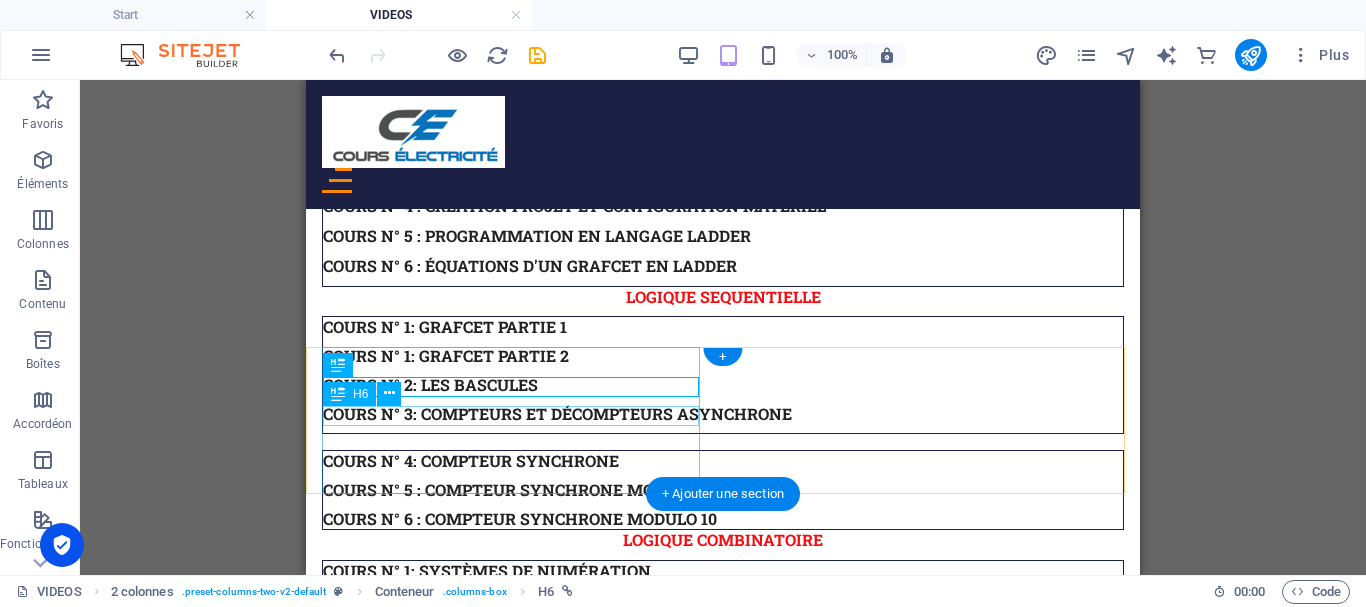 click on "COURS N° 1: Transformateur triphasé   1/3" at bounding box center [723, 2142] 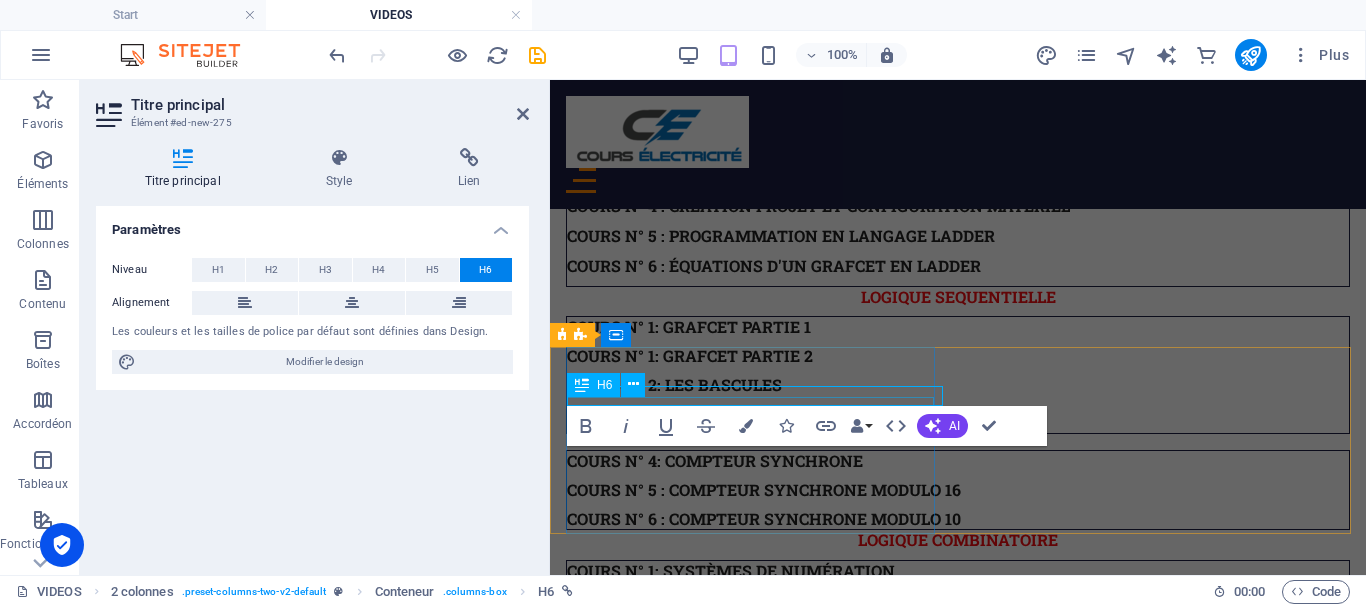 scroll, scrollTop: 2278, scrollLeft: 0, axis: vertical 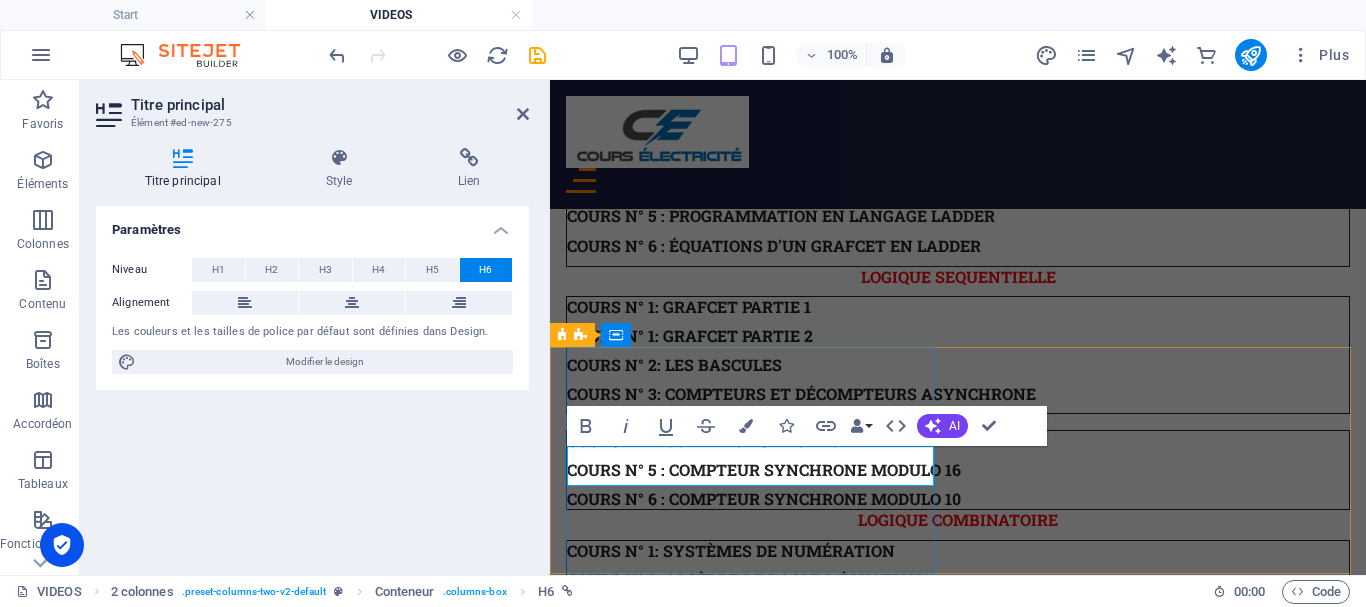 click on "COURS N° 1: Transformateur triphasé   1/3" at bounding box center [754, 2121] 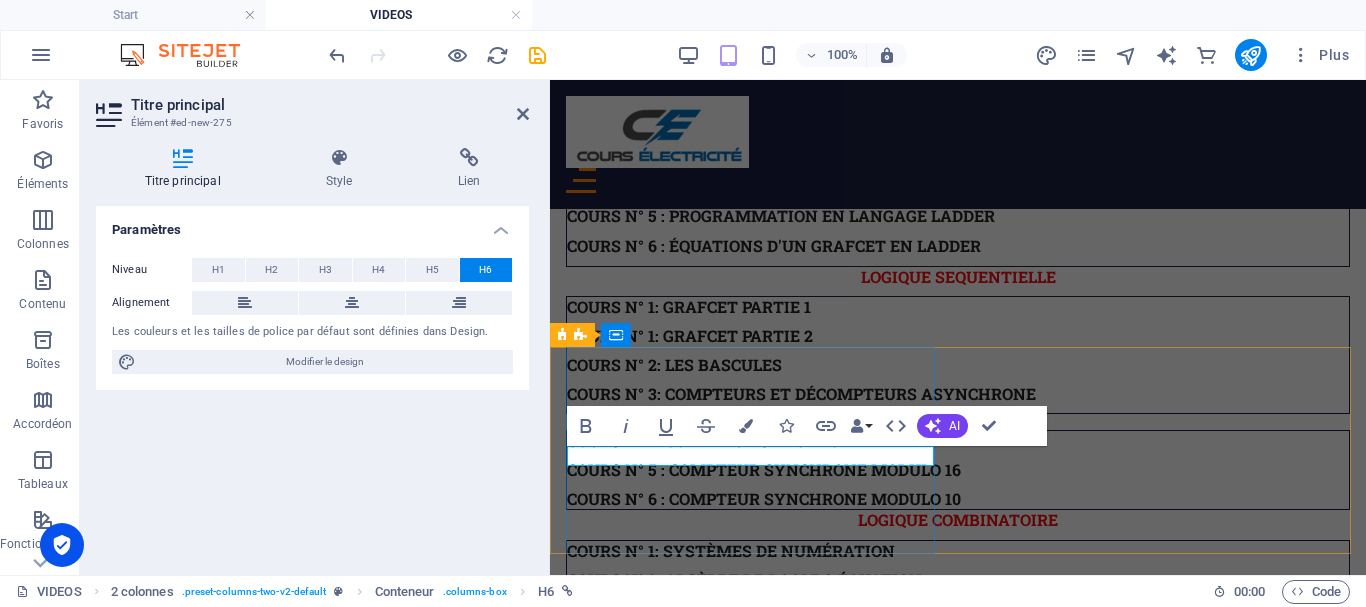 type 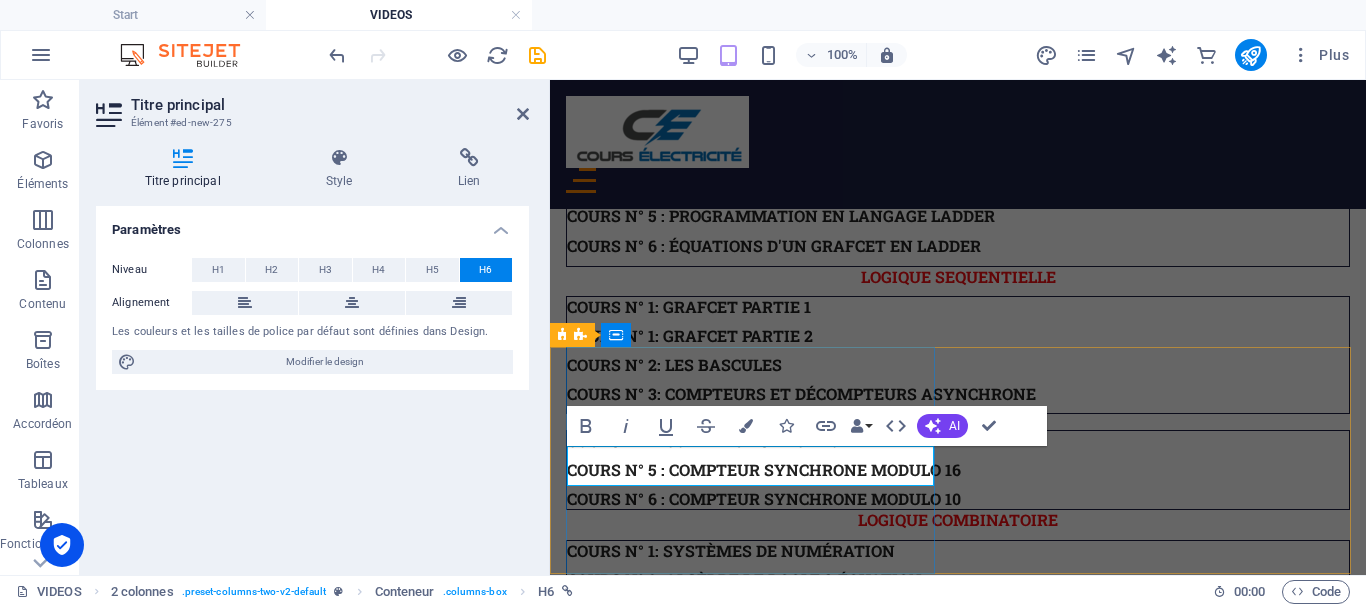 click on "COURS N° 3: Transformateur triphasé   1/3" at bounding box center [755, 2121] 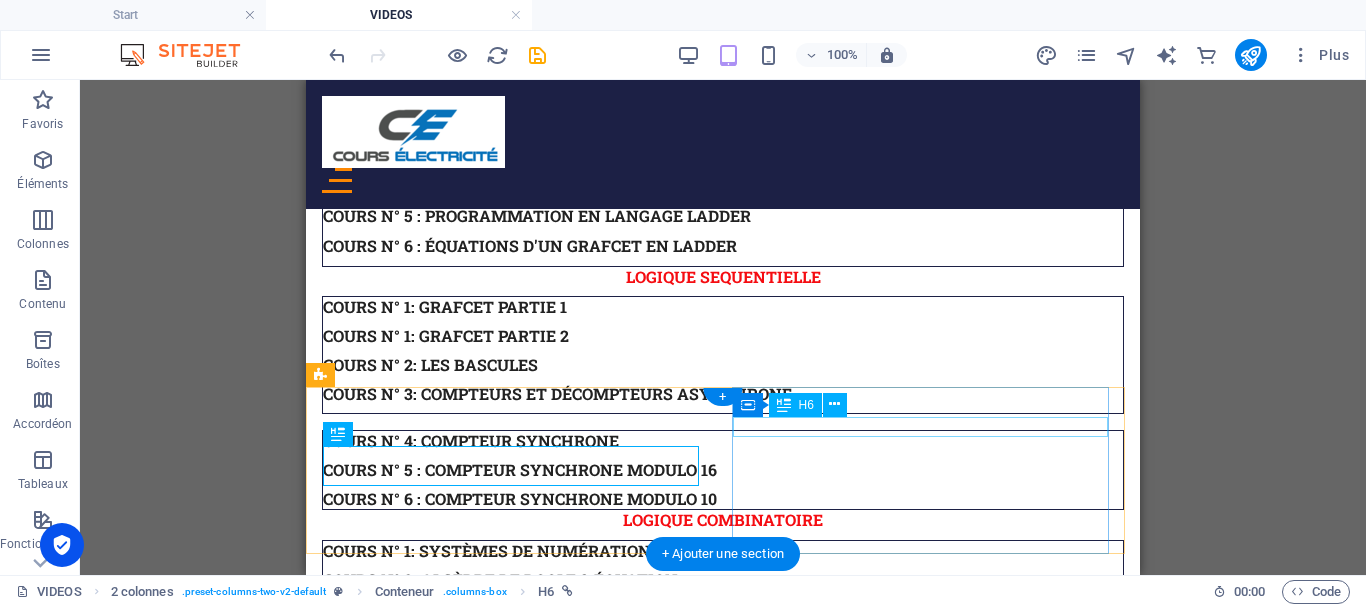 scroll, scrollTop: 2218, scrollLeft: 0, axis: vertical 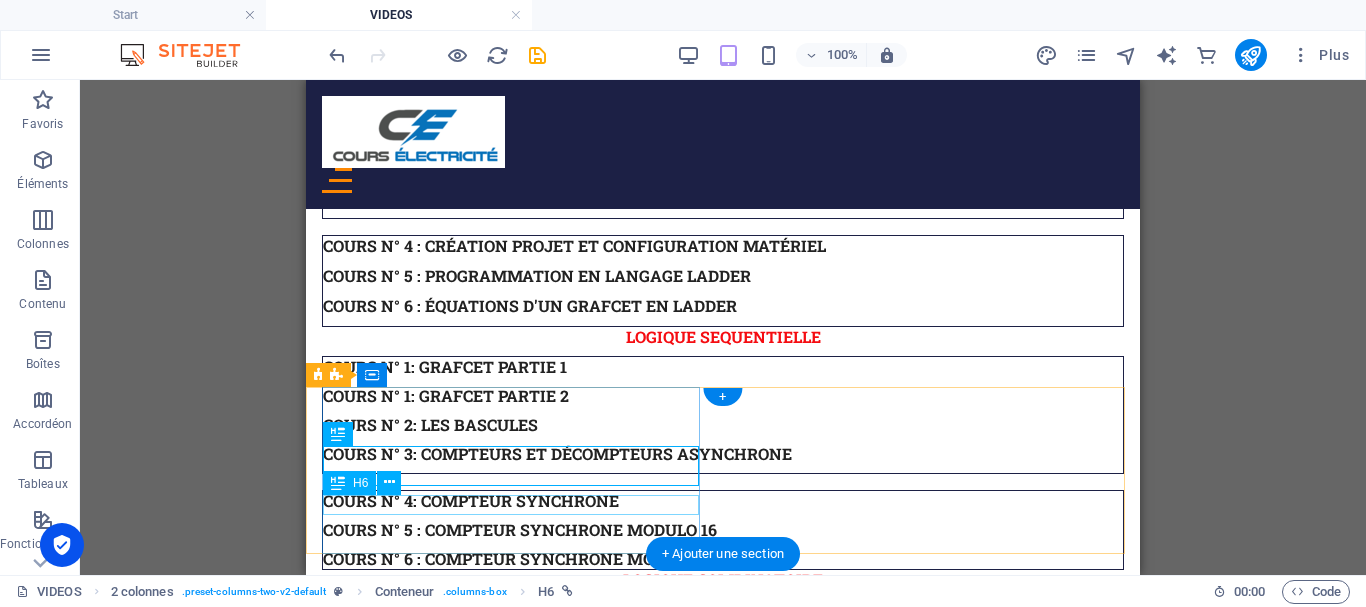 click on "COURS N° 1: Transformateur triphasé   1/3" at bounding box center (723, 2211) 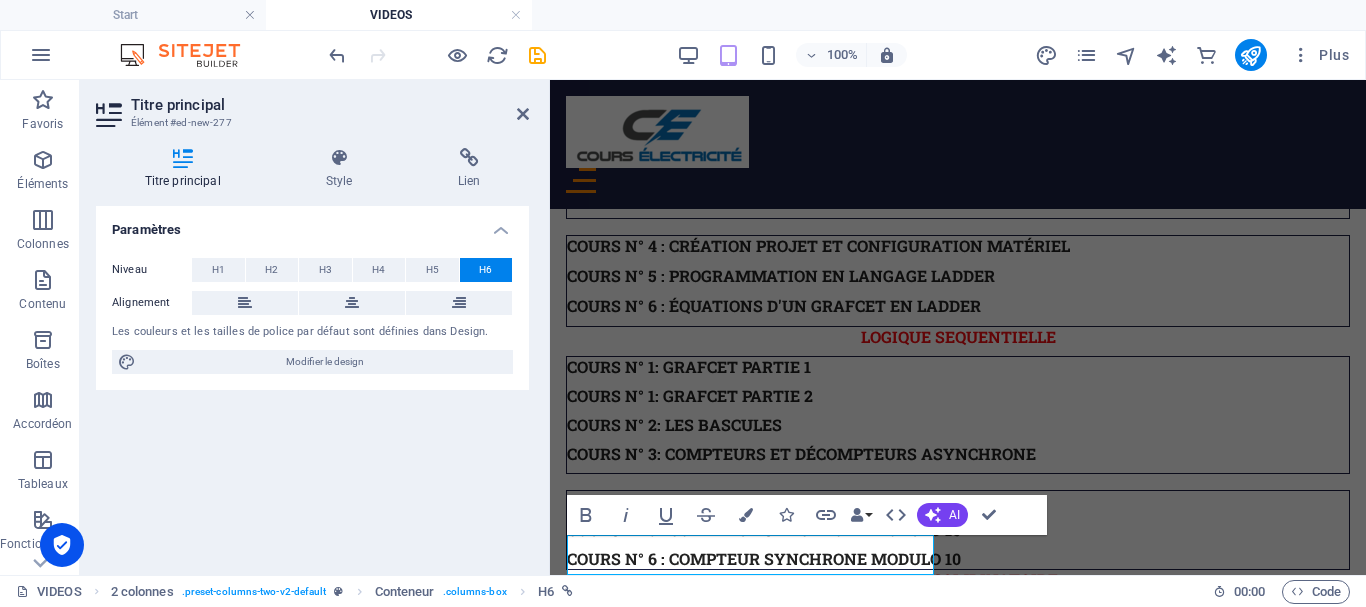 scroll, scrollTop: 2238, scrollLeft: 0, axis: vertical 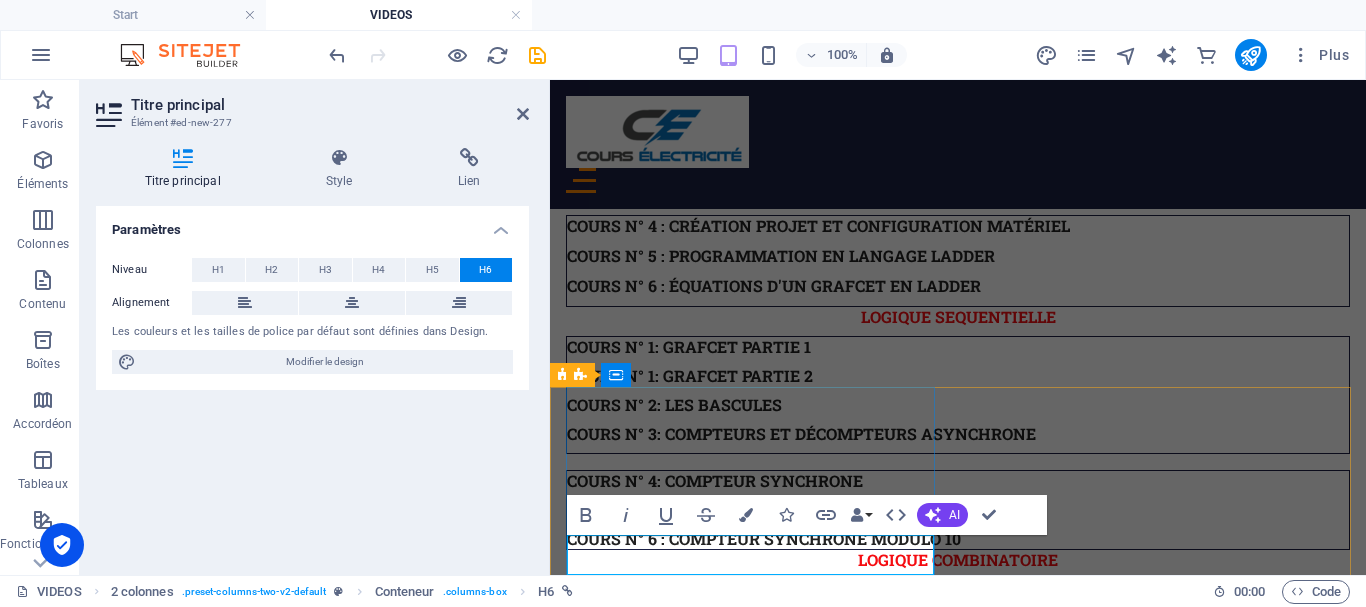 click on "COURS N° 1: Transformateur triphasé   1/3" at bounding box center [754, 2190] 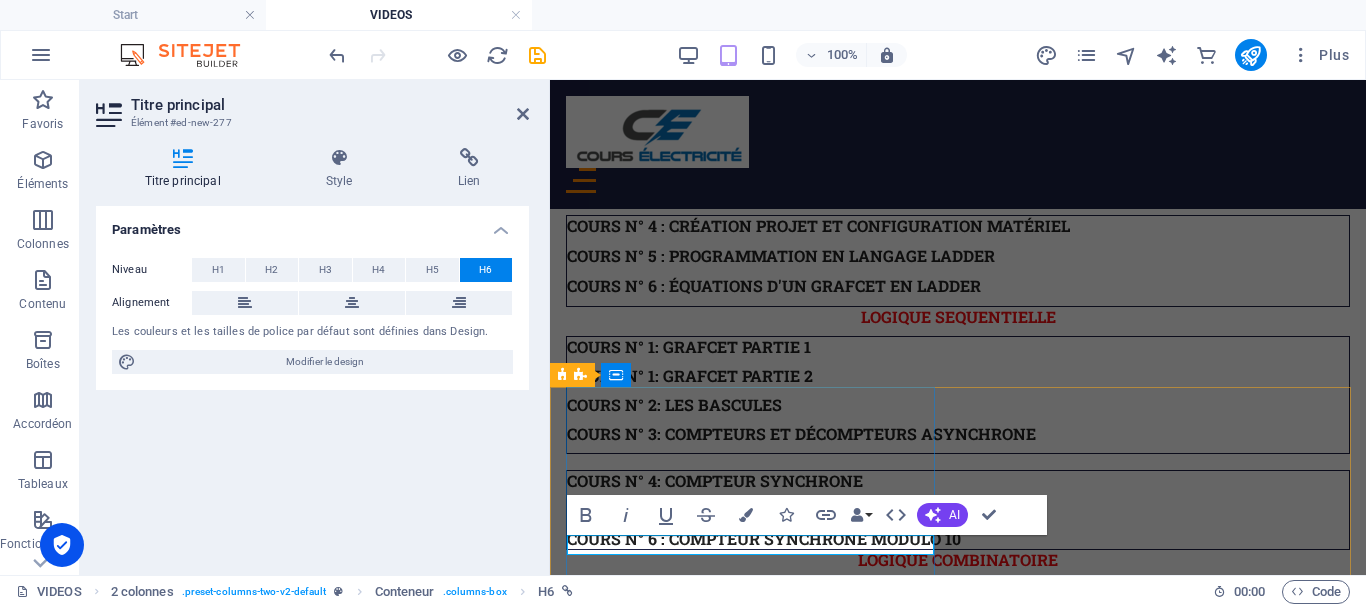 type 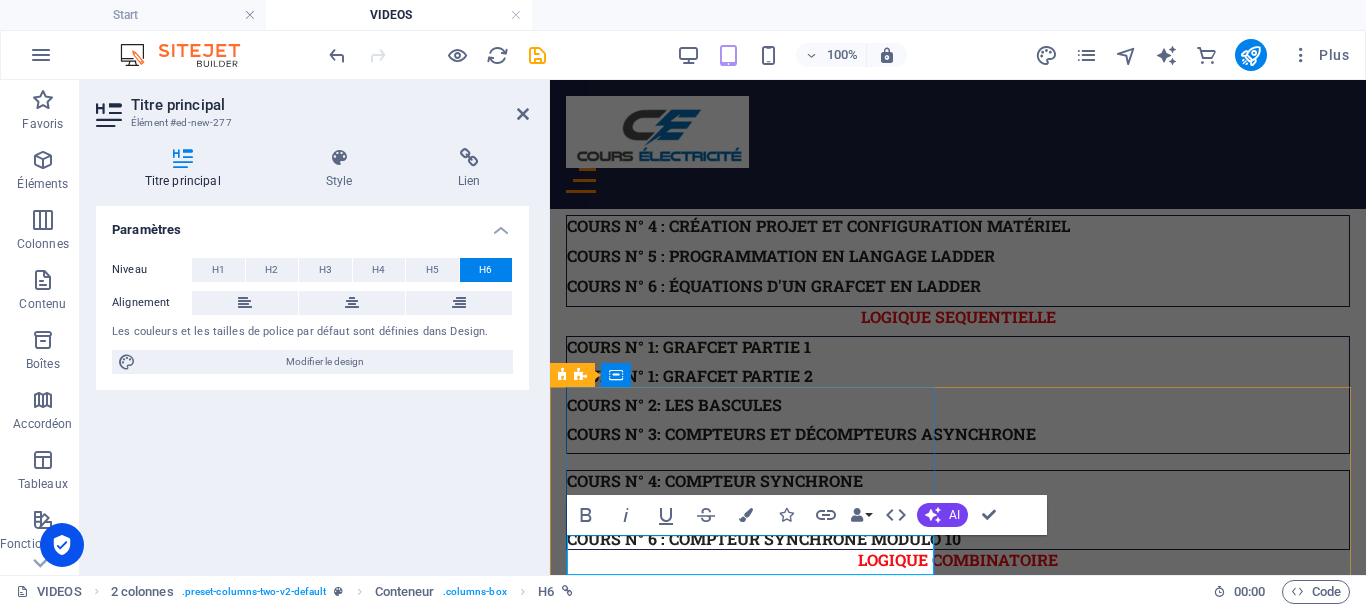 click on "COURS N° 4: Transformateur triphasé   1/3" at bounding box center (755, 2190) 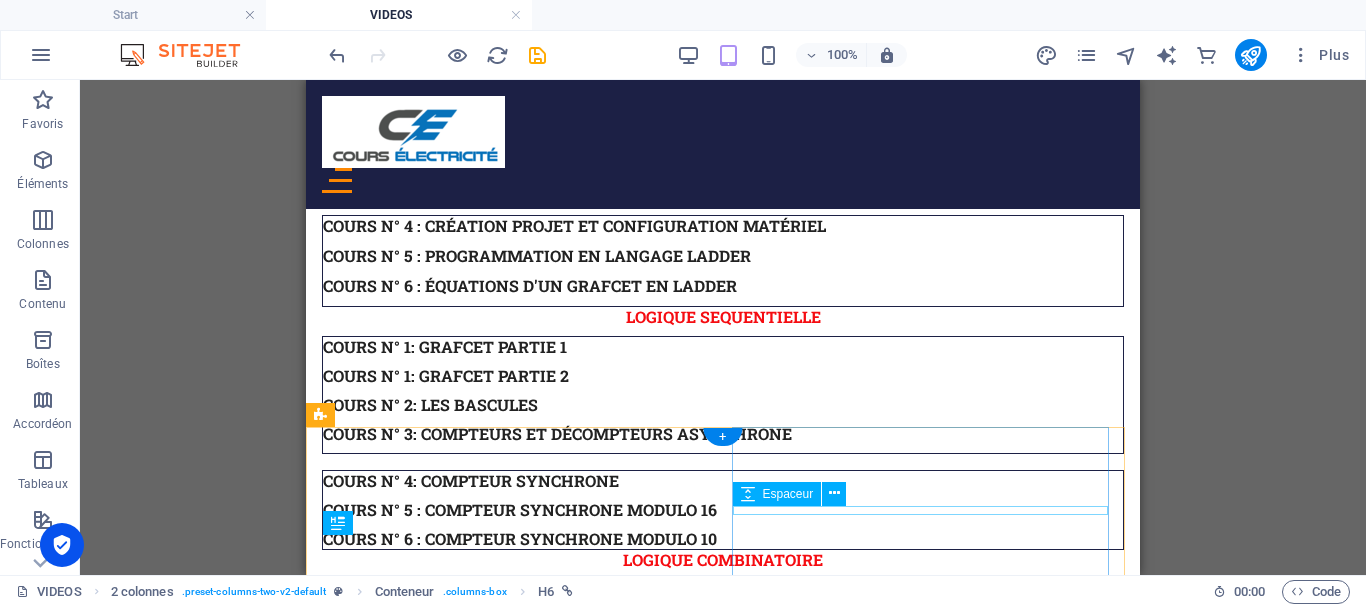 scroll, scrollTop: 2178, scrollLeft: 0, axis: vertical 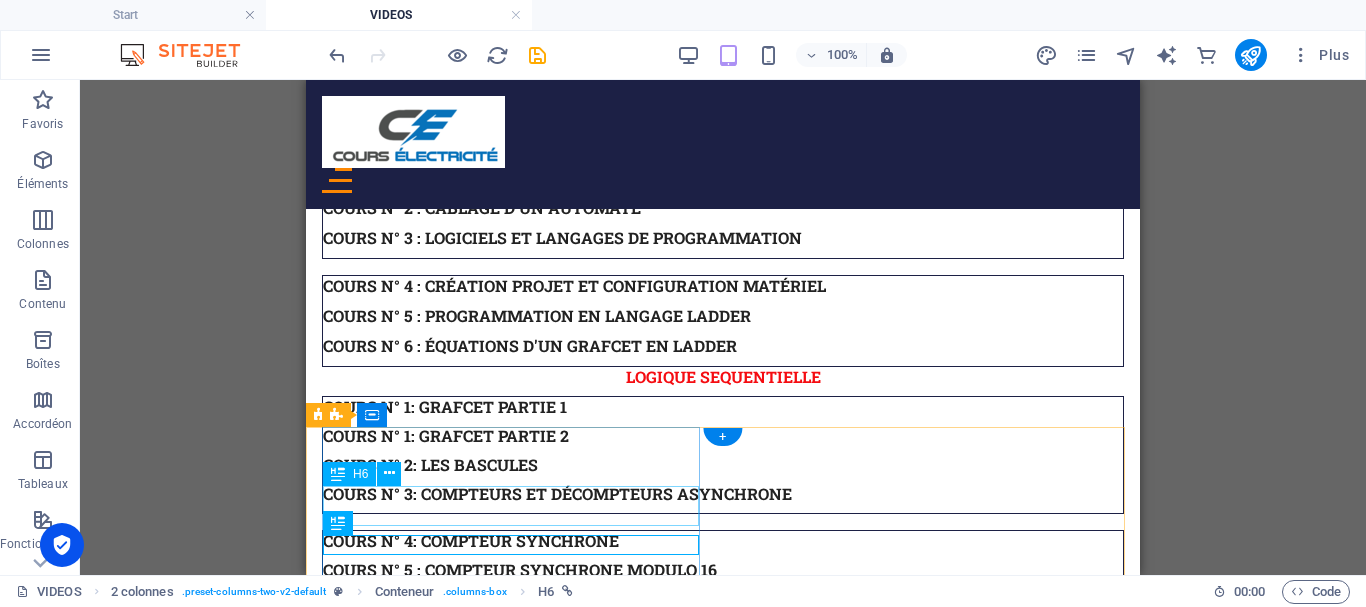 click on "COURS N° 3: Transformateur triphasé   3/4" at bounding box center (723, 2222) 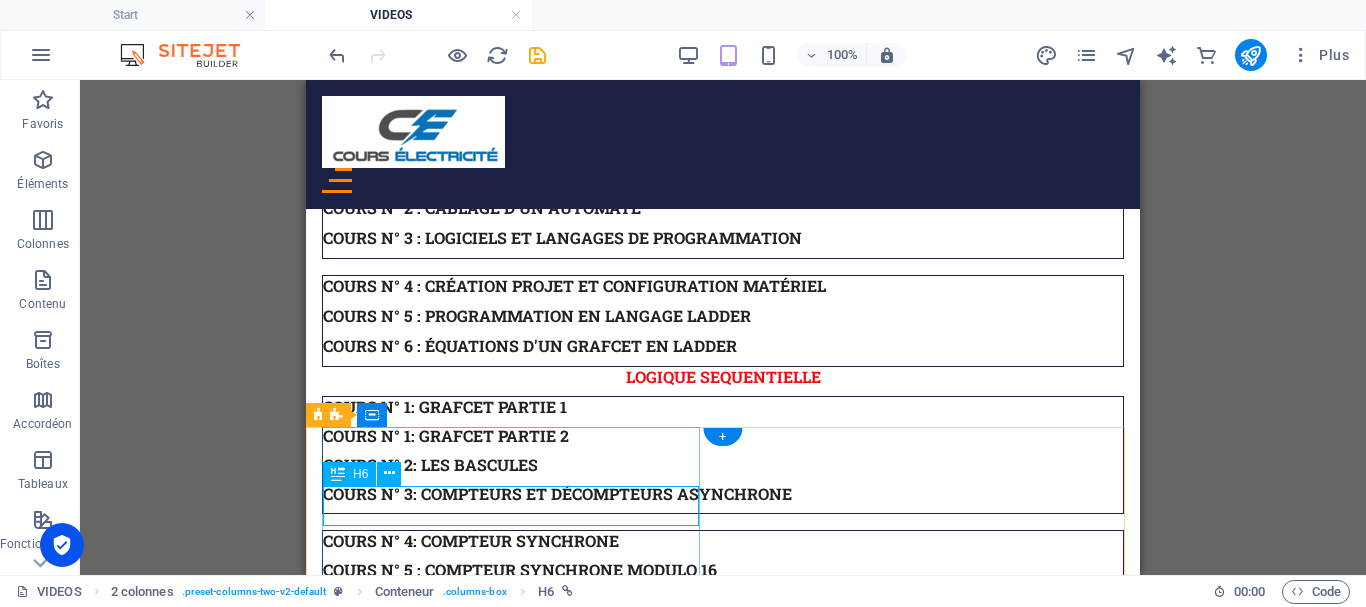click on "COURS N° 3: Transformateur triphasé   3/4" at bounding box center [723, 2222] 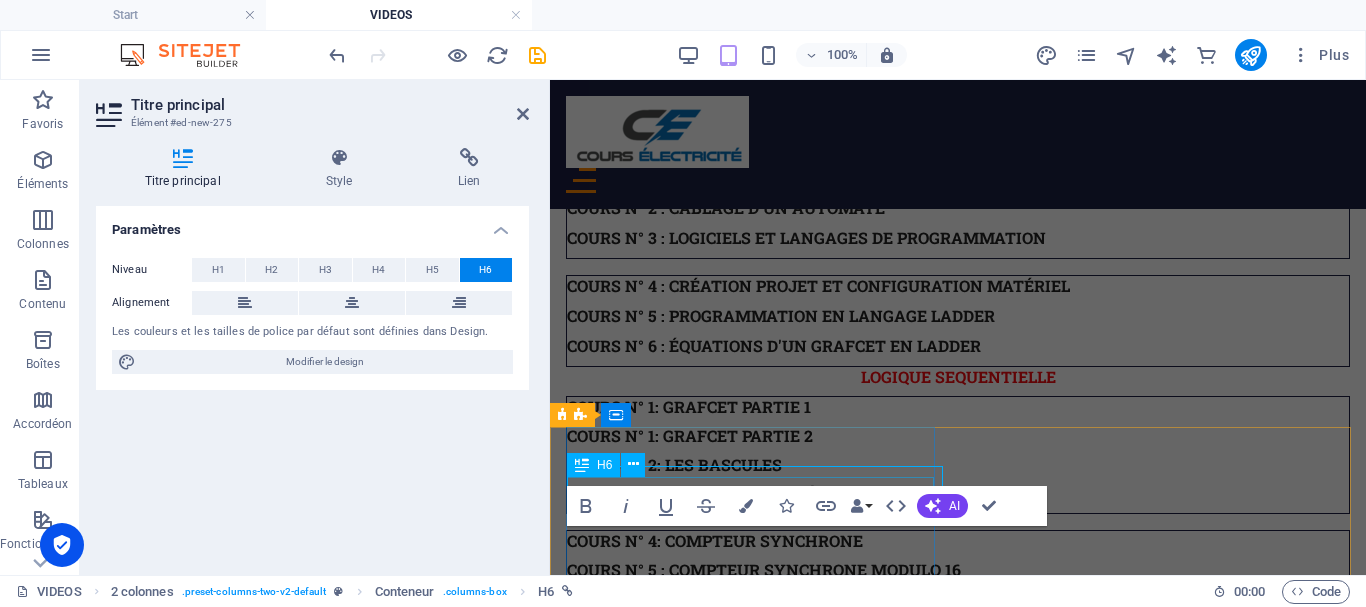 scroll, scrollTop: 2198, scrollLeft: 0, axis: vertical 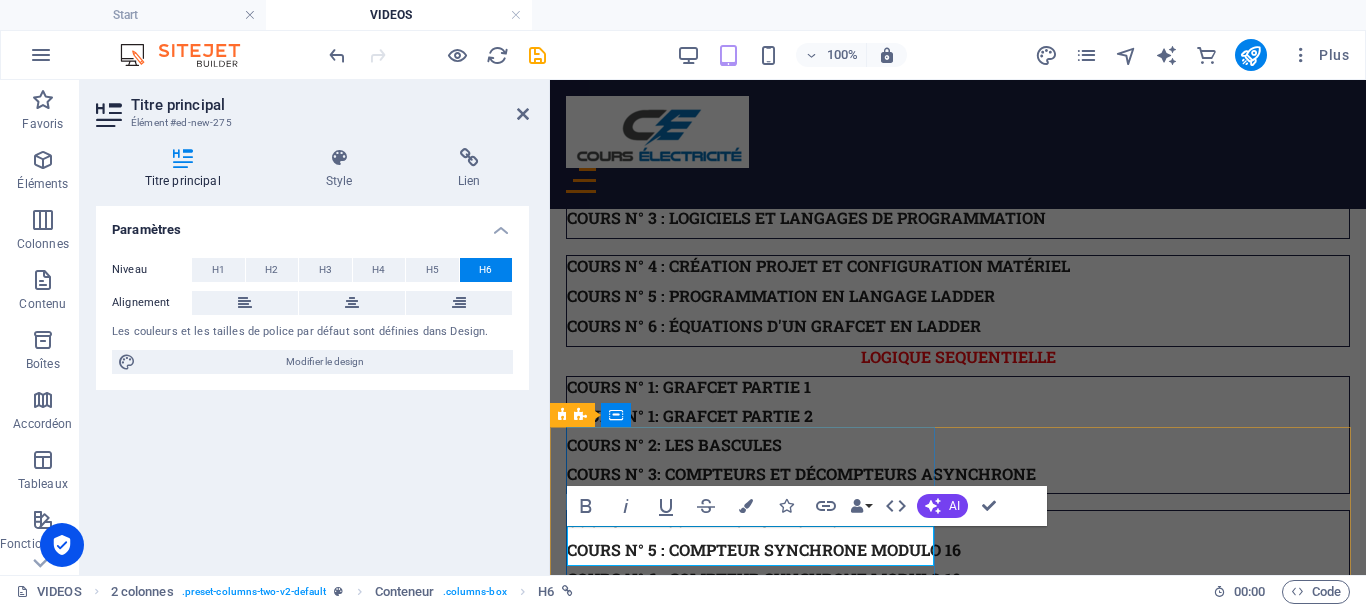 click on "COURS N° 3: Transformateur triphasé   3/4" at bounding box center (756, 2201) 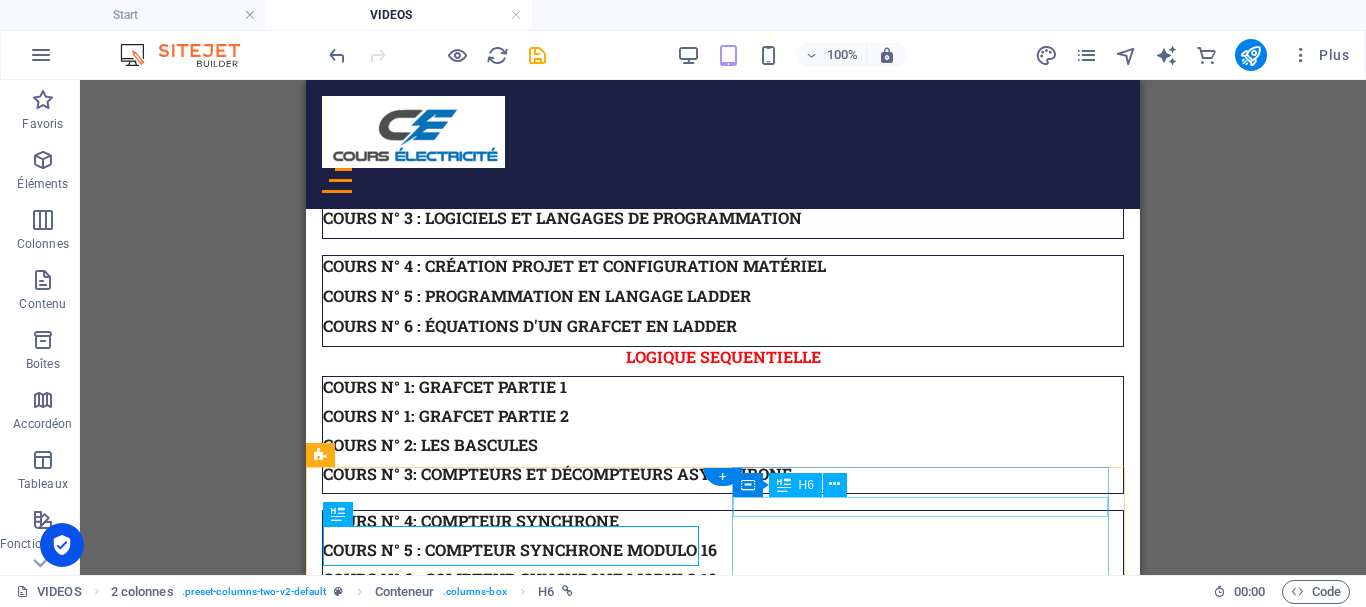 scroll, scrollTop: 2138, scrollLeft: 0, axis: vertical 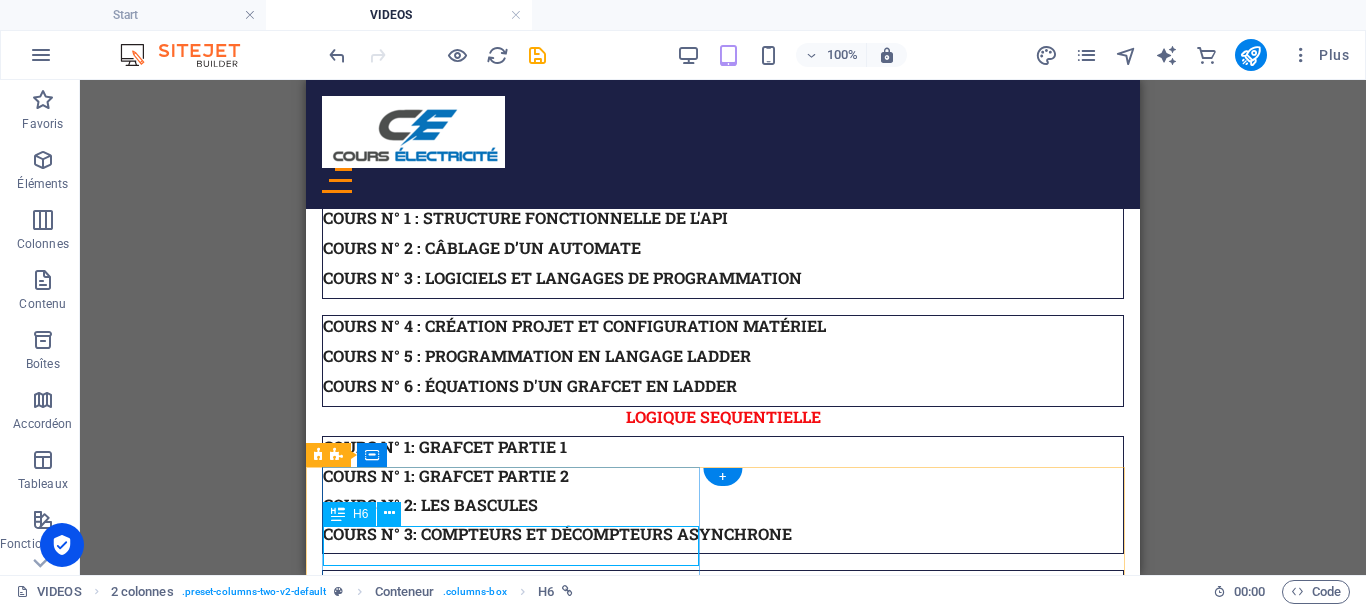 click on "COURS N° 3: Transformateur triphasé  3/4" at bounding box center [723, 2272] 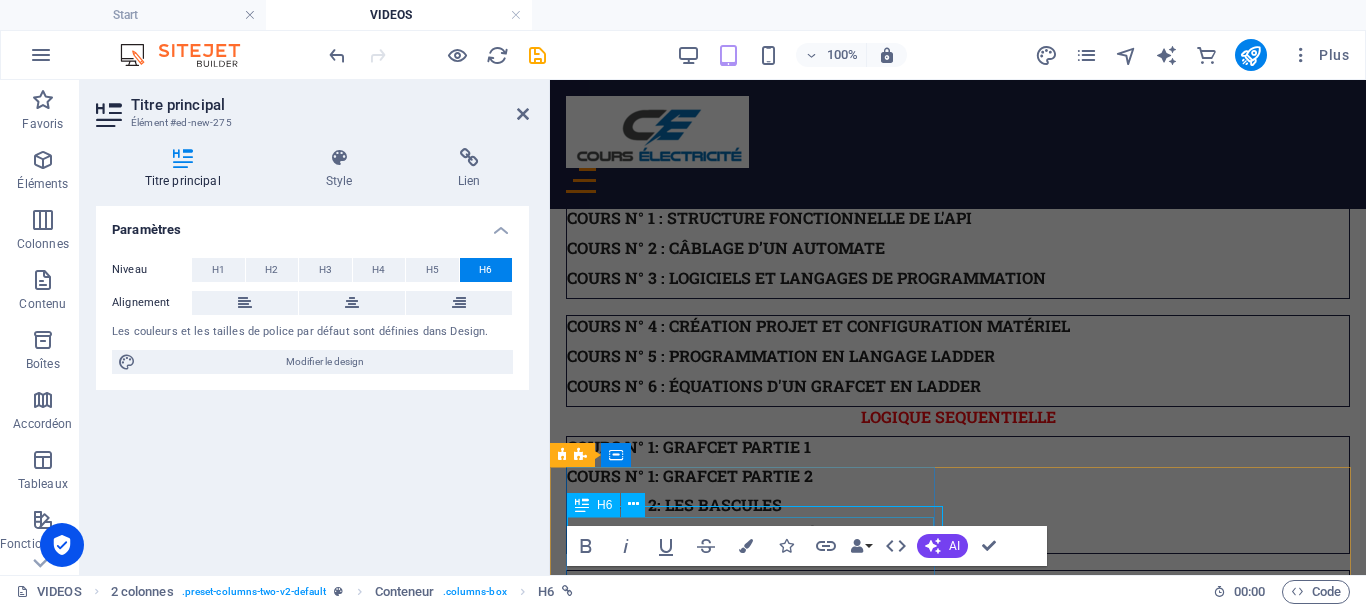 scroll, scrollTop: 2169, scrollLeft: 0, axis: vertical 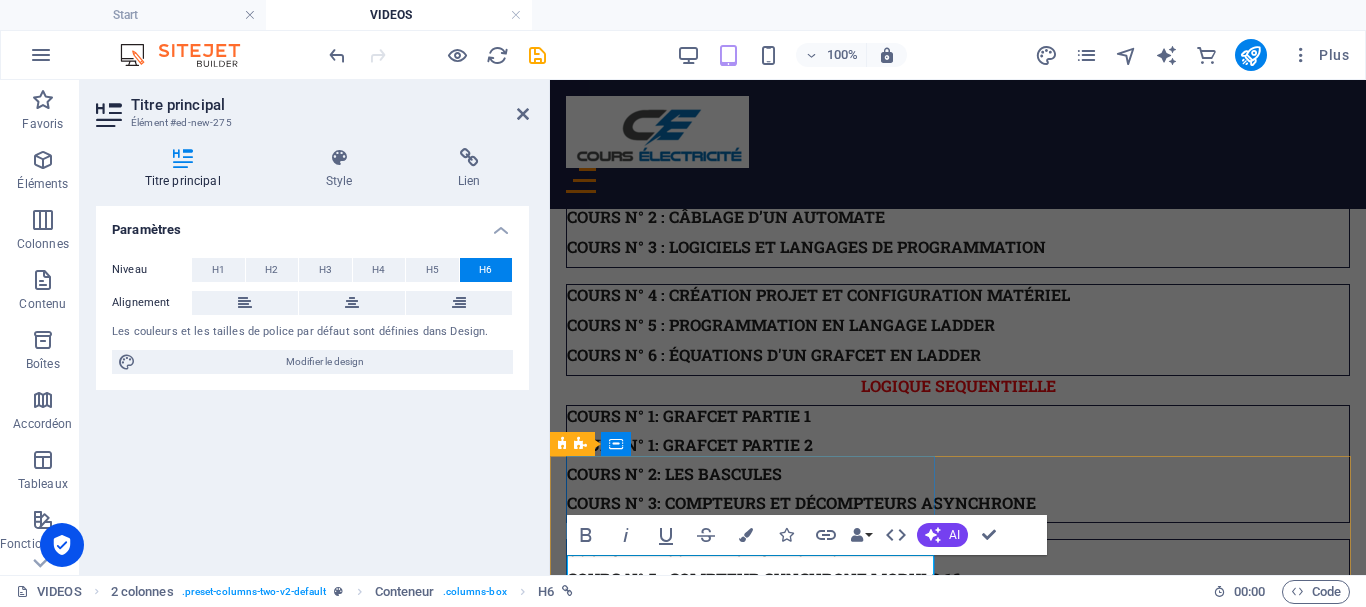 click on "COURS N° 3: Transformateur triphasé  3/4" at bounding box center [958, 2241] 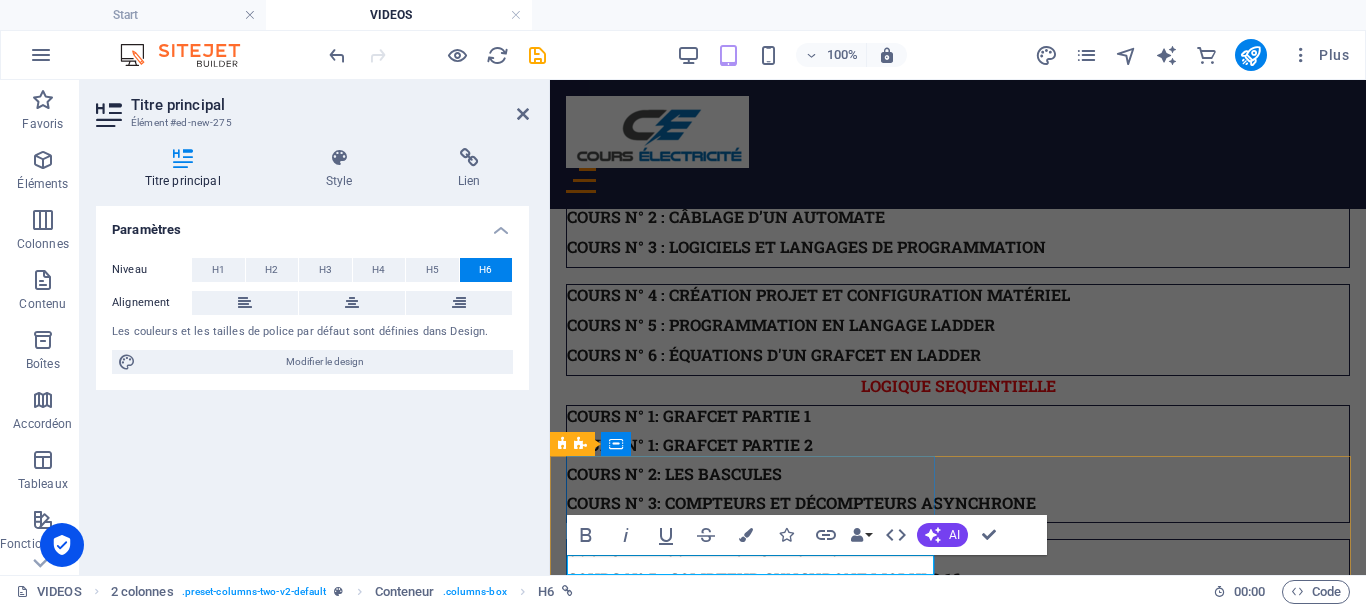 type 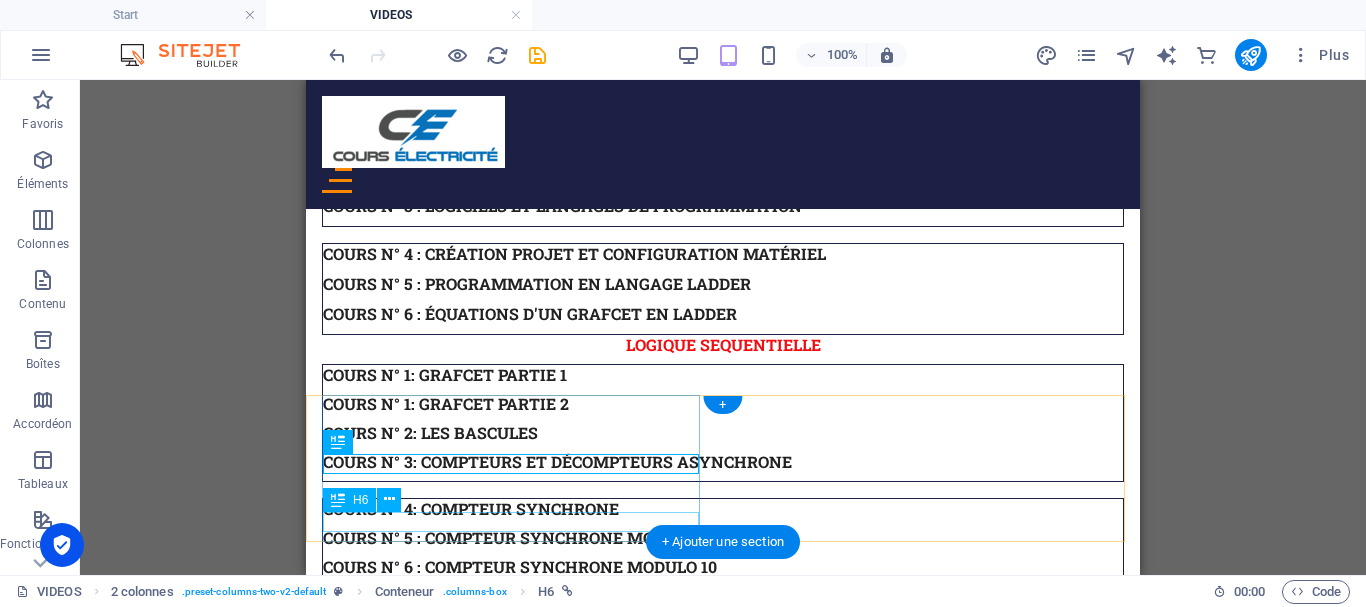 scroll, scrollTop: 2226, scrollLeft: 0, axis: vertical 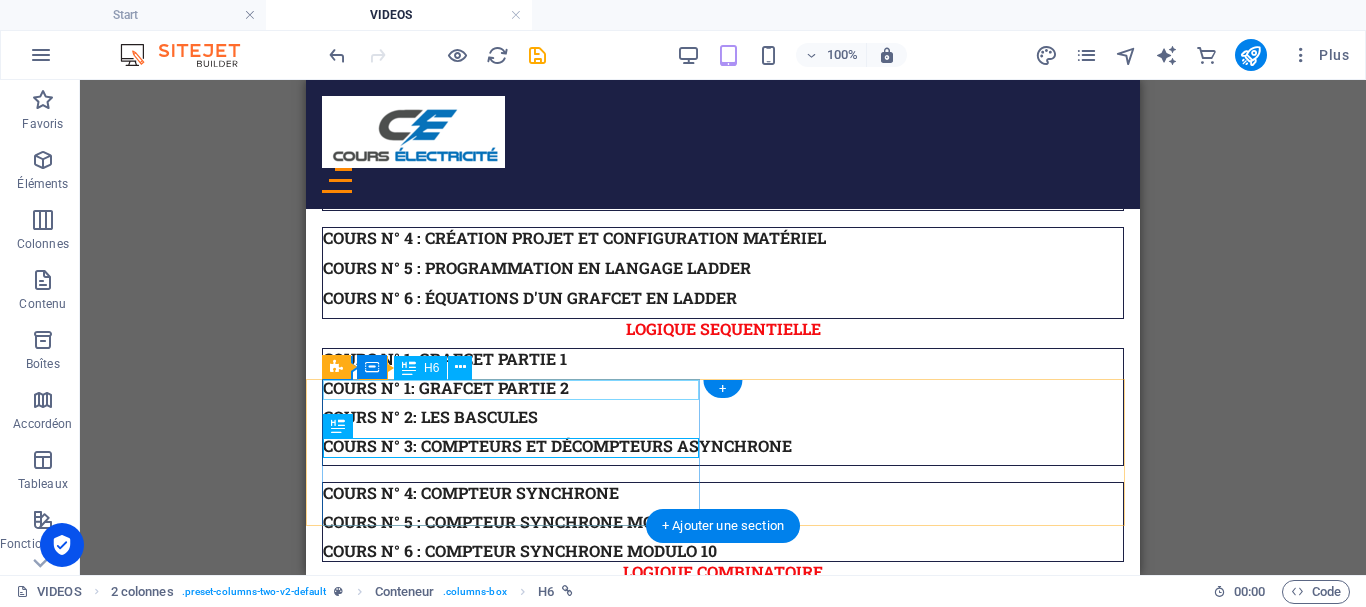 click on "COURS N° 1: Transformateur triphasé   1/4" at bounding box center [723, 2116] 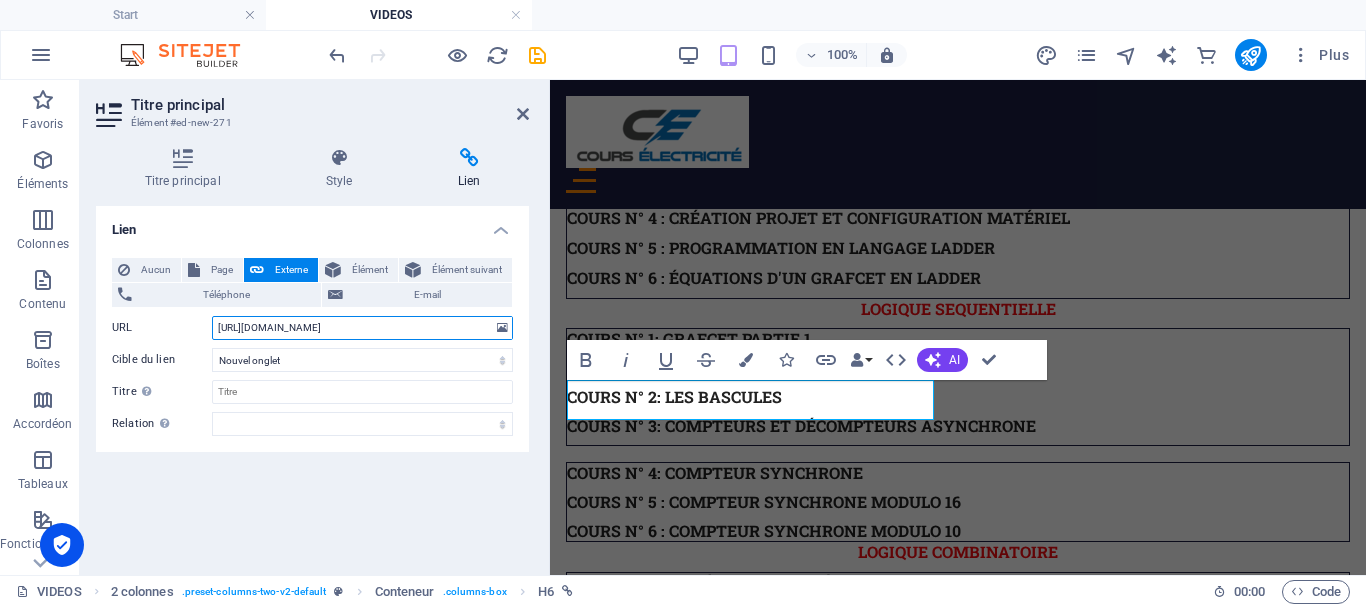 drag, startPoint x: 216, startPoint y: 323, endPoint x: 518, endPoint y: 330, distance: 302.08112 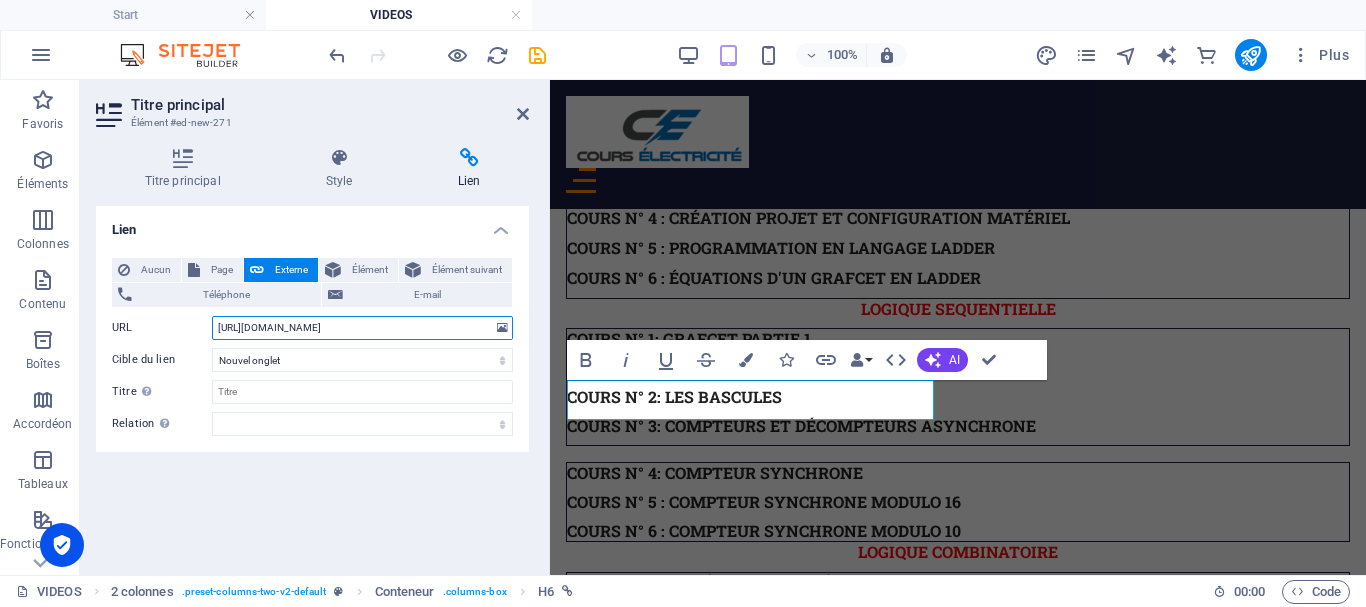 paste on "jZKnbCqUVzVIpJTM" 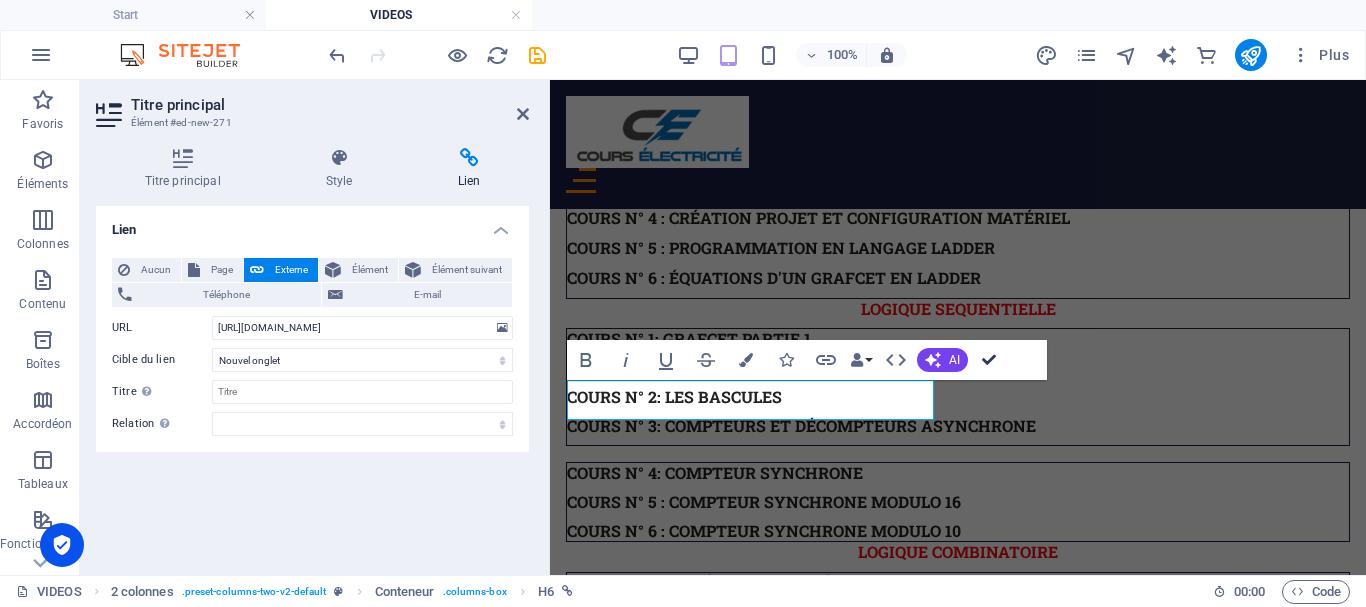 scroll, scrollTop: 2226, scrollLeft: 0, axis: vertical 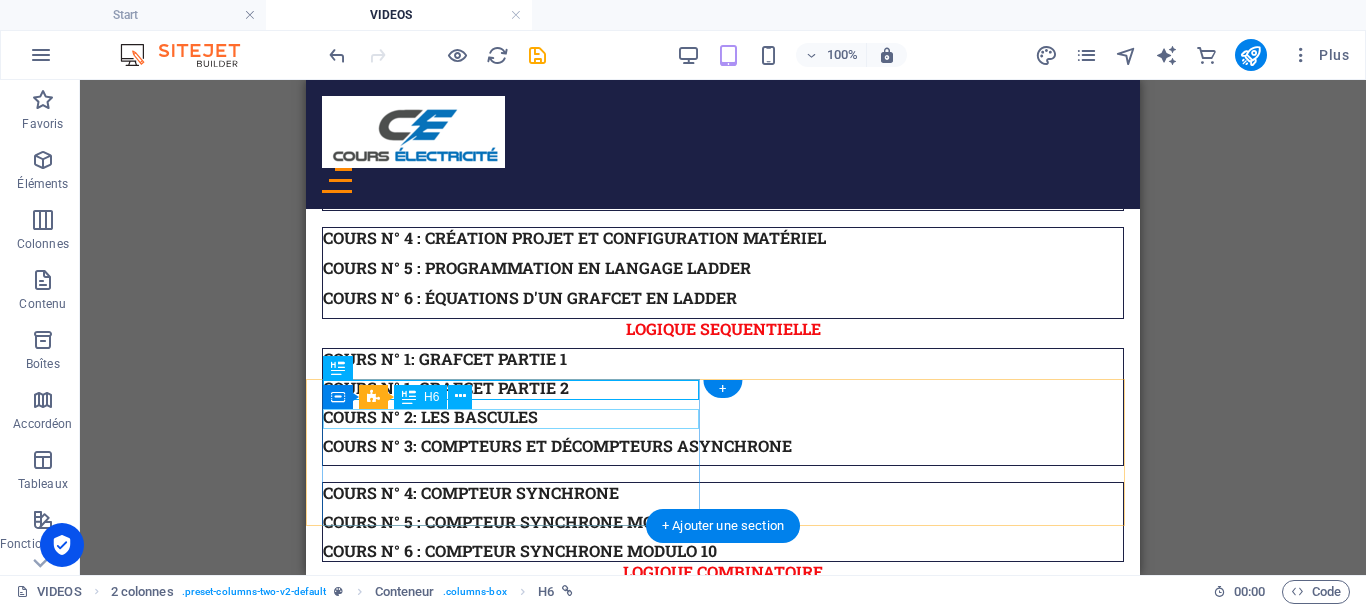 click on "COURS N° 2: Transformateur triphasé 2/4" at bounding box center [723, 2145] 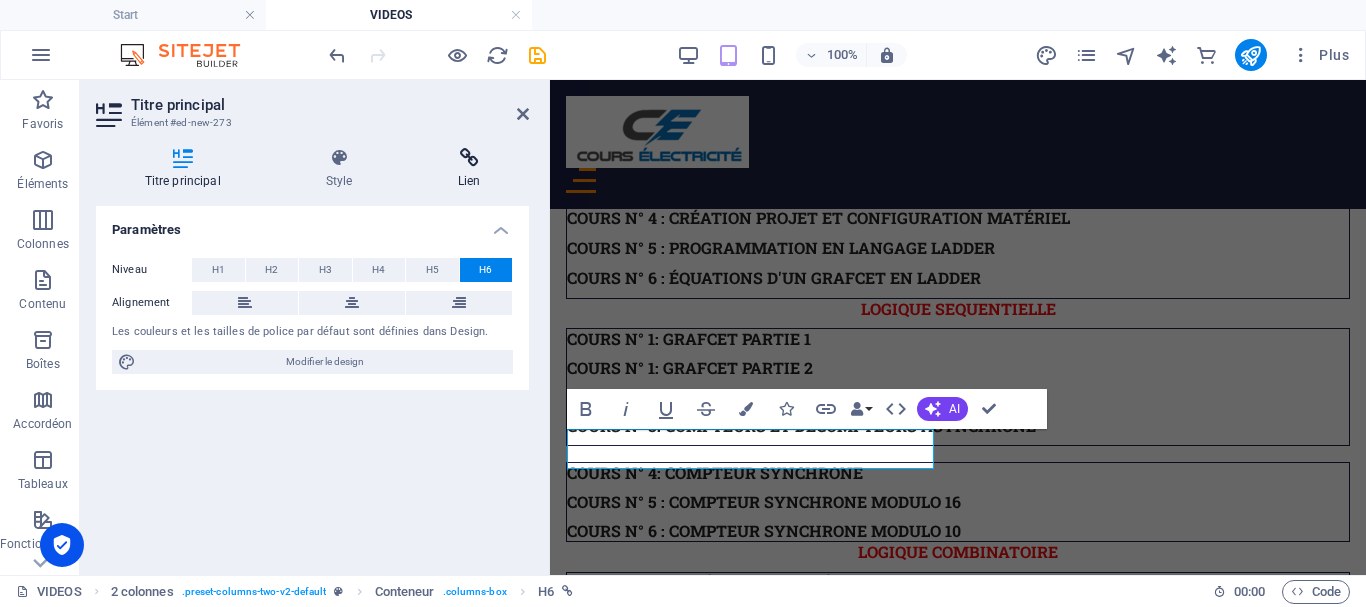 click at bounding box center [469, 158] 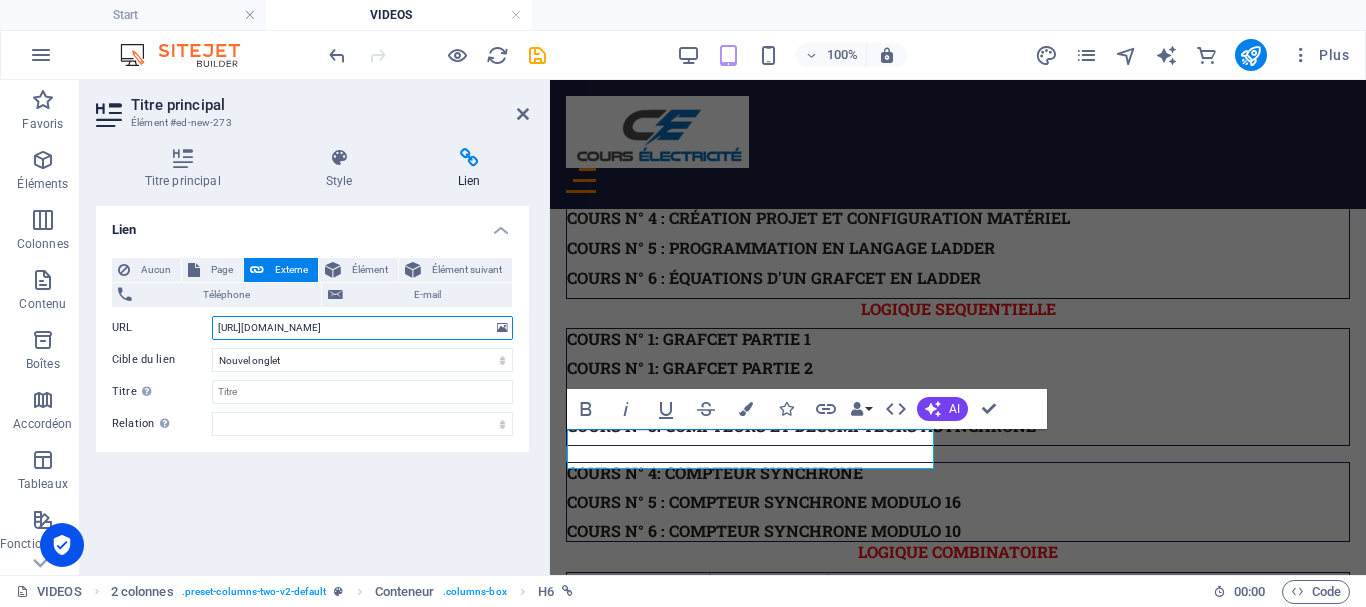 drag, startPoint x: 213, startPoint y: 327, endPoint x: 471, endPoint y: 336, distance: 258.15692 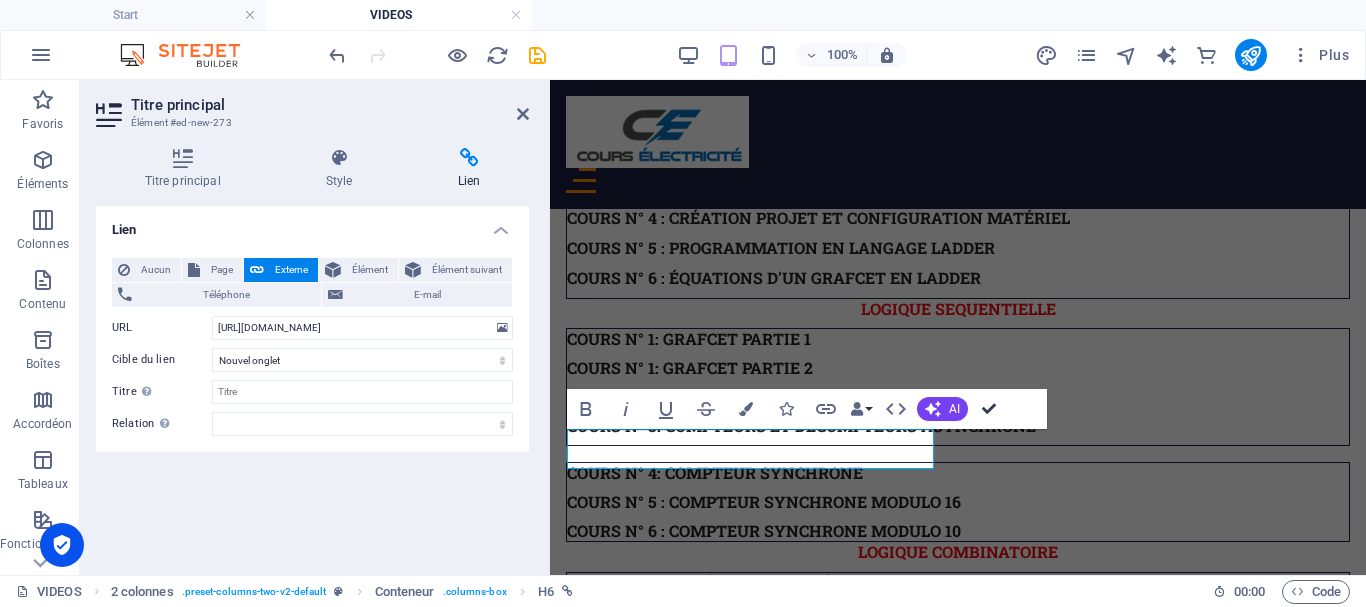 scroll, scrollTop: 2226, scrollLeft: 0, axis: vertical 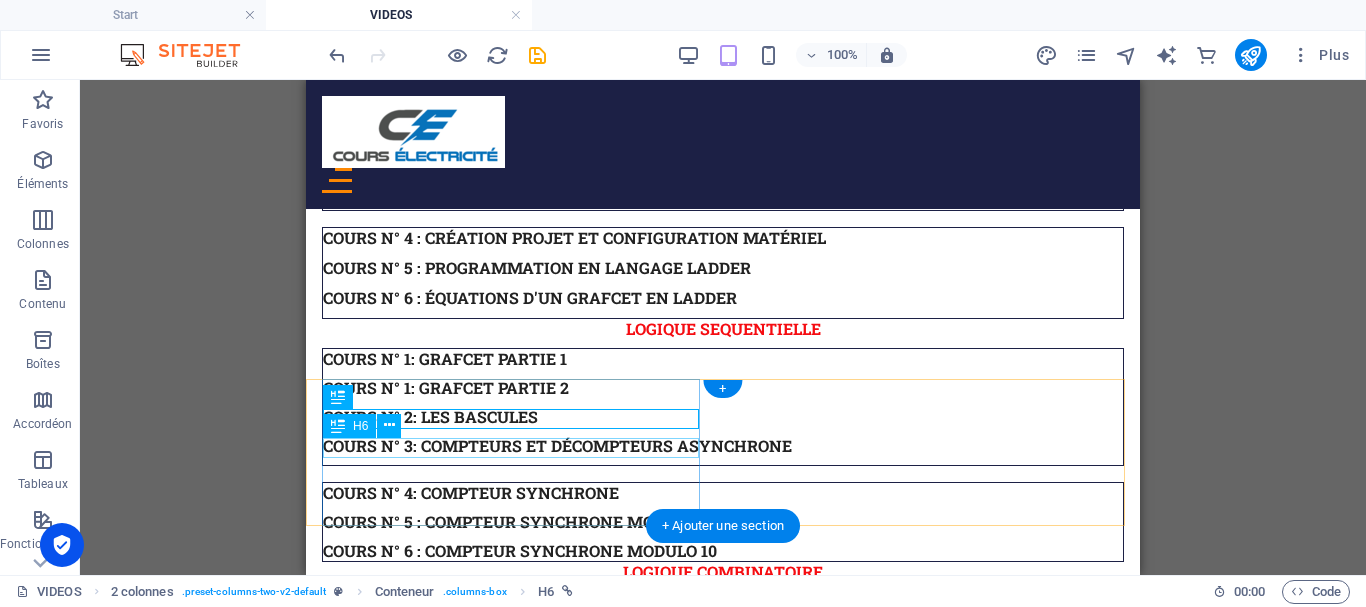 click on "COURS N° 3: Transformateur triphasé 3/4" at bounding box center (723, 2174) 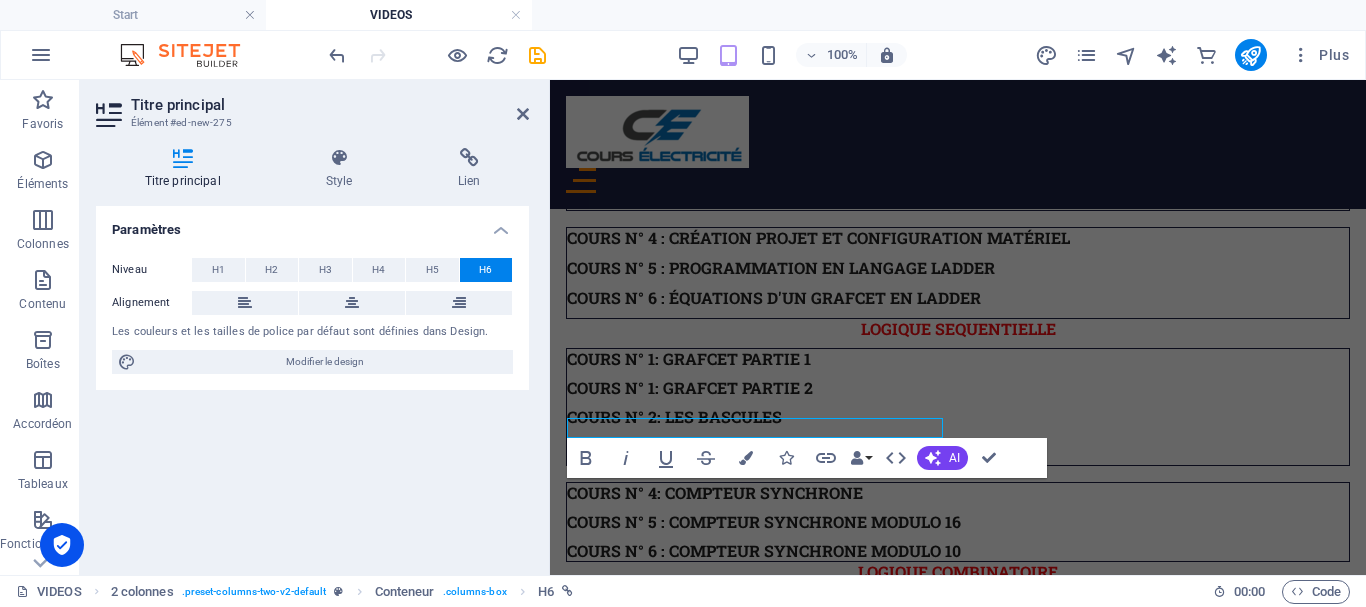 scroll, scrollTop: 2246, scrollLeft: 0, axis: vertical 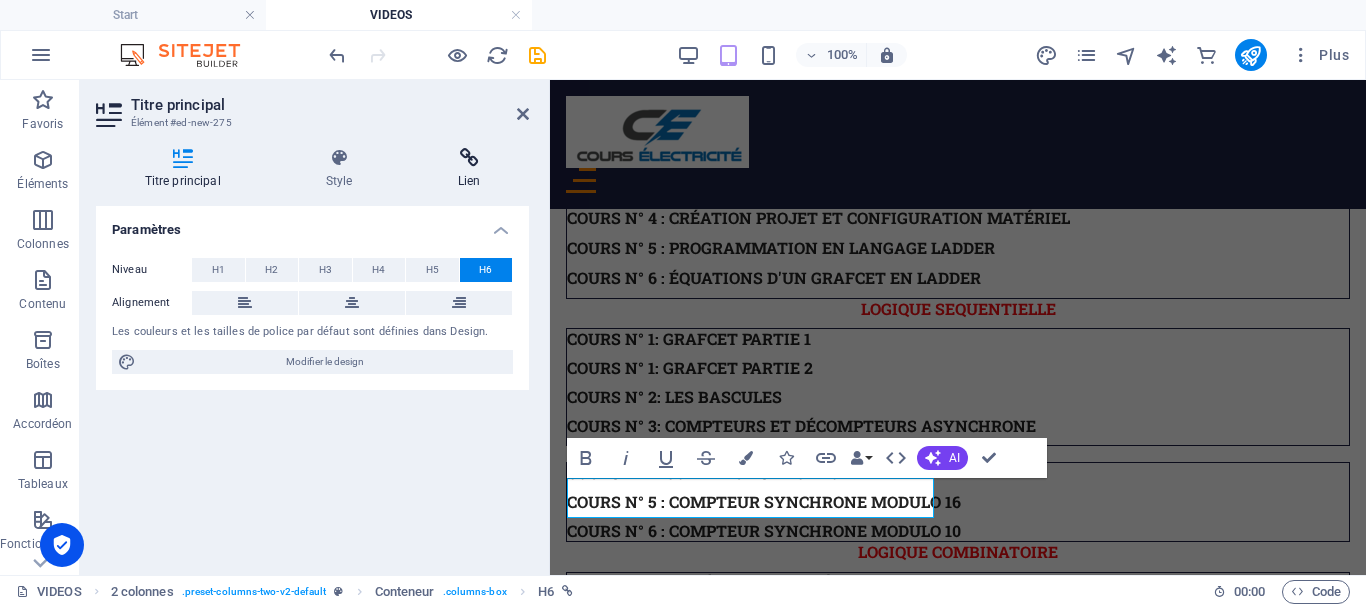 click on "Lien" at bounding box center (469, 169) 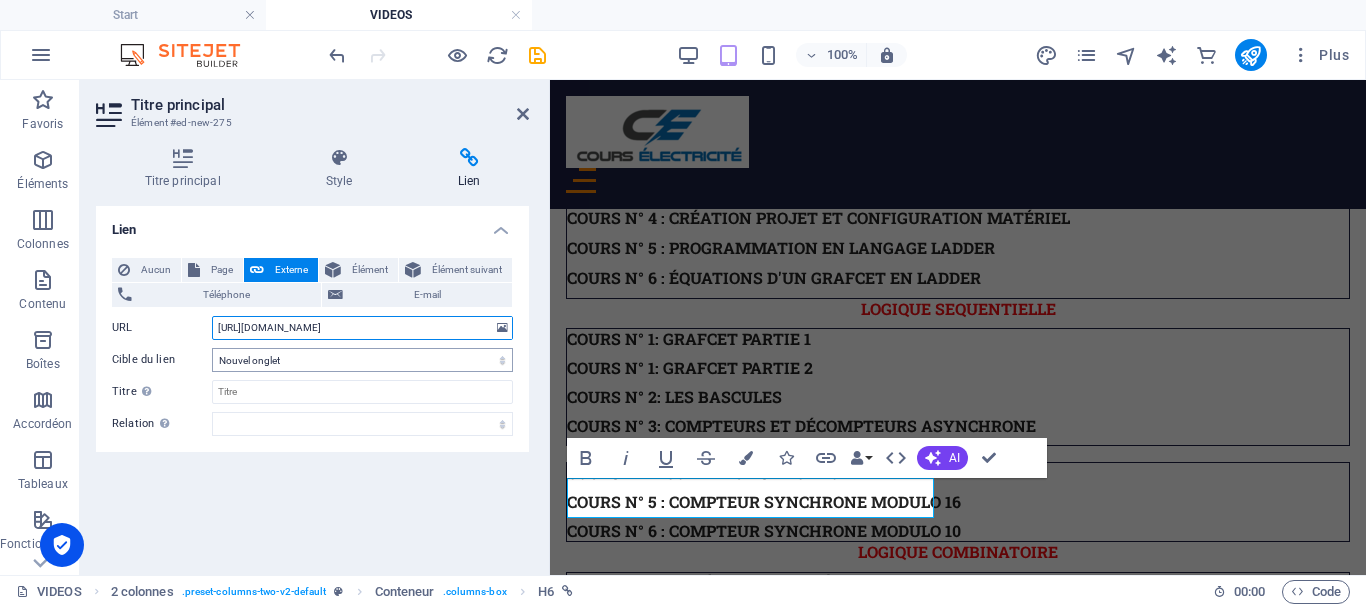 drag, startPoint x: 212, startPoint y: 327, endPoint x: 500, endPoint y: 349, distance: 288.83905 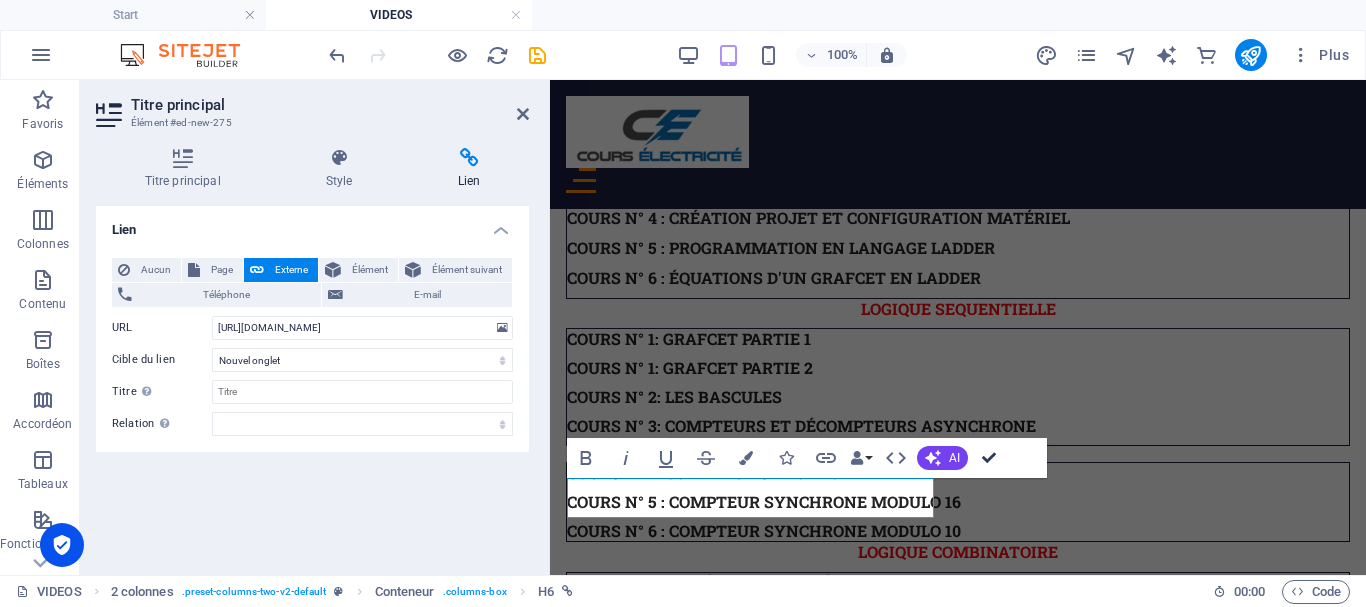 scroll, scrollTop: 2226, scrollLeft: 0, axis: vertical 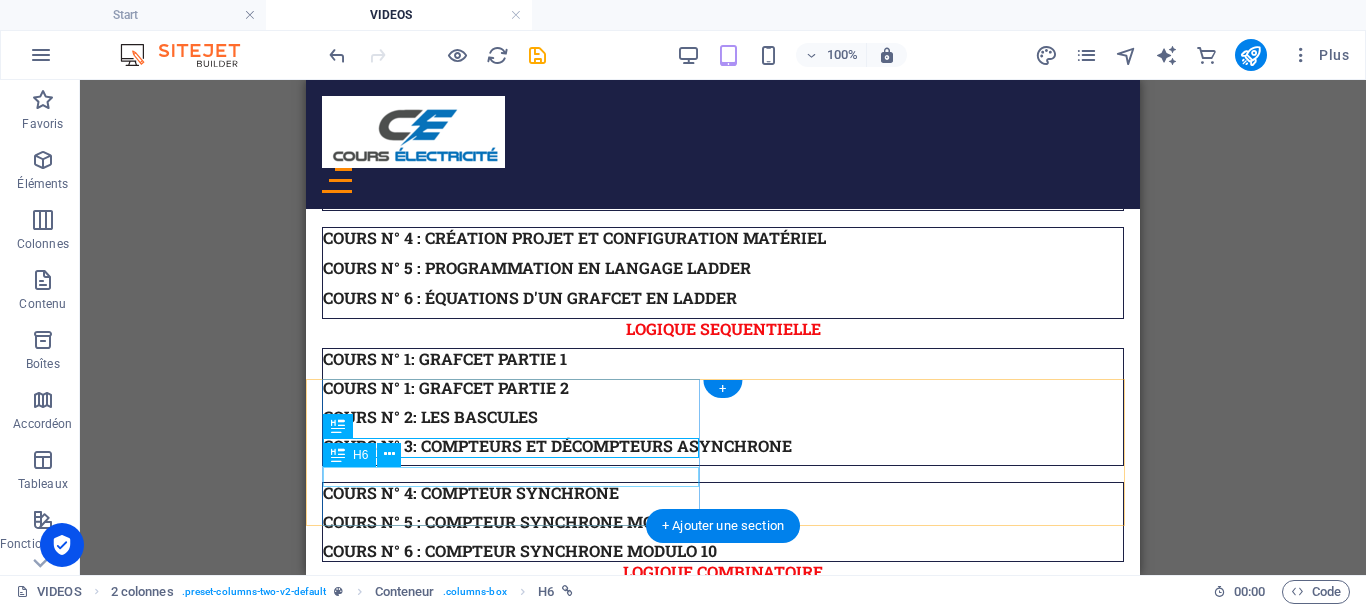 click on "COURS N° 4: Transformateur triphasé 4/4" at bounding box center [723, 2203] 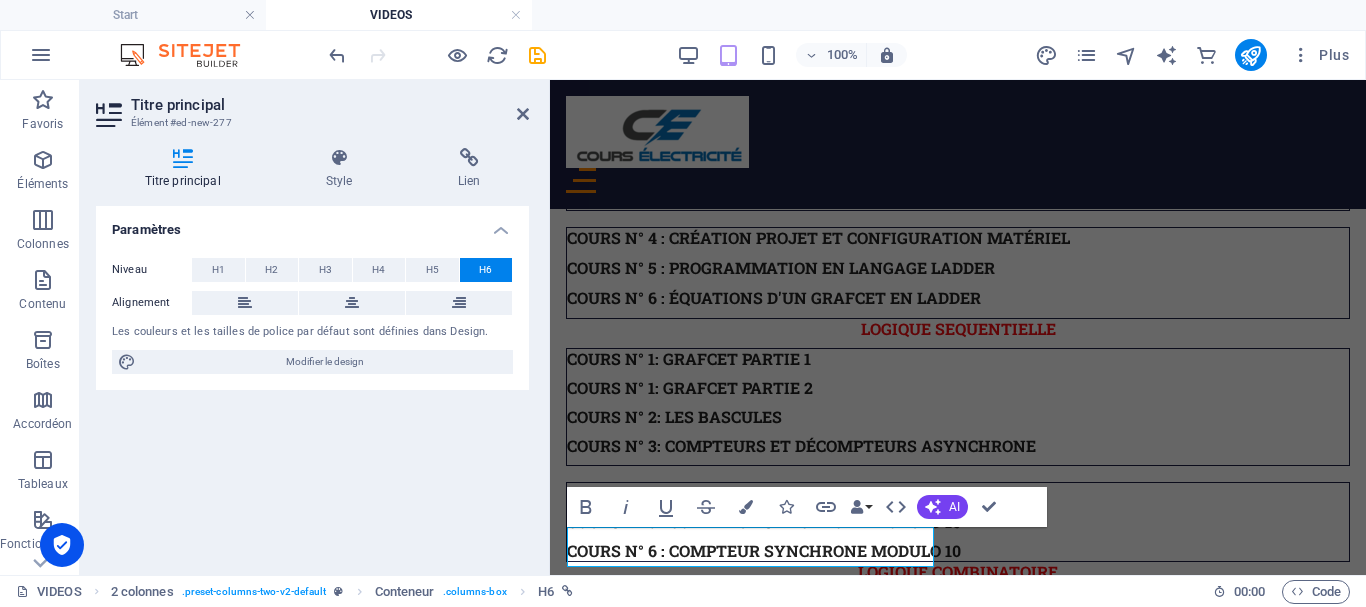 scroll, scrollTop: 2246, scrollLeft: 0, axis: vertical 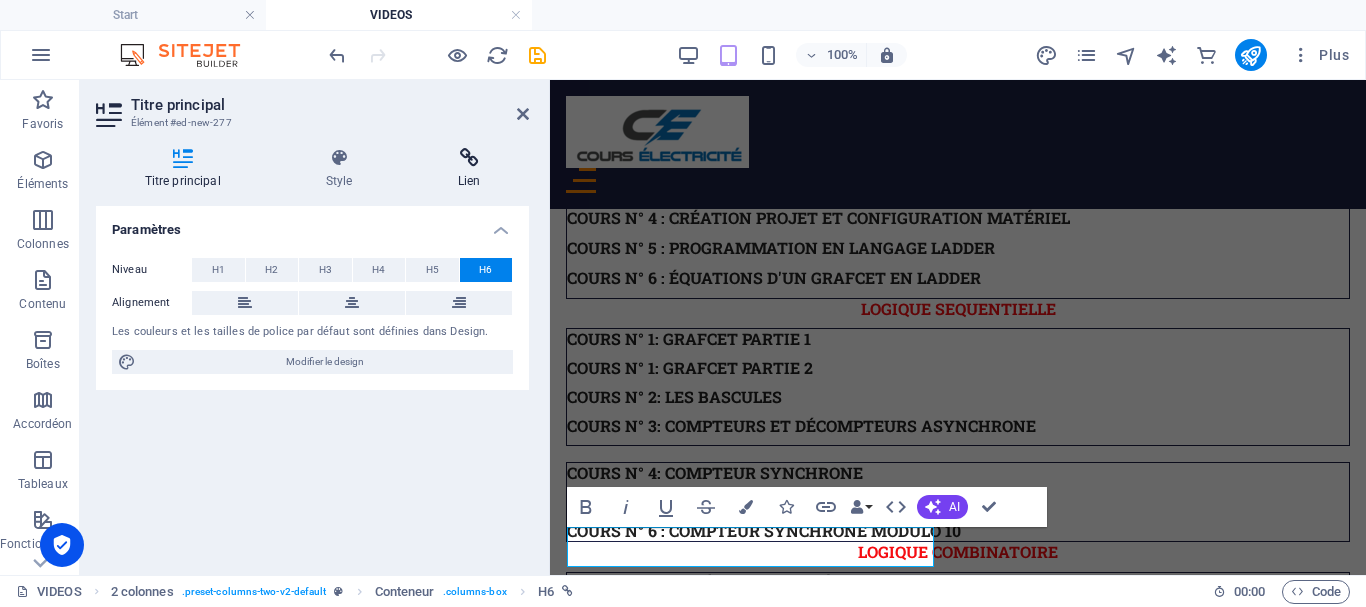click at bounding box center (469, 158) 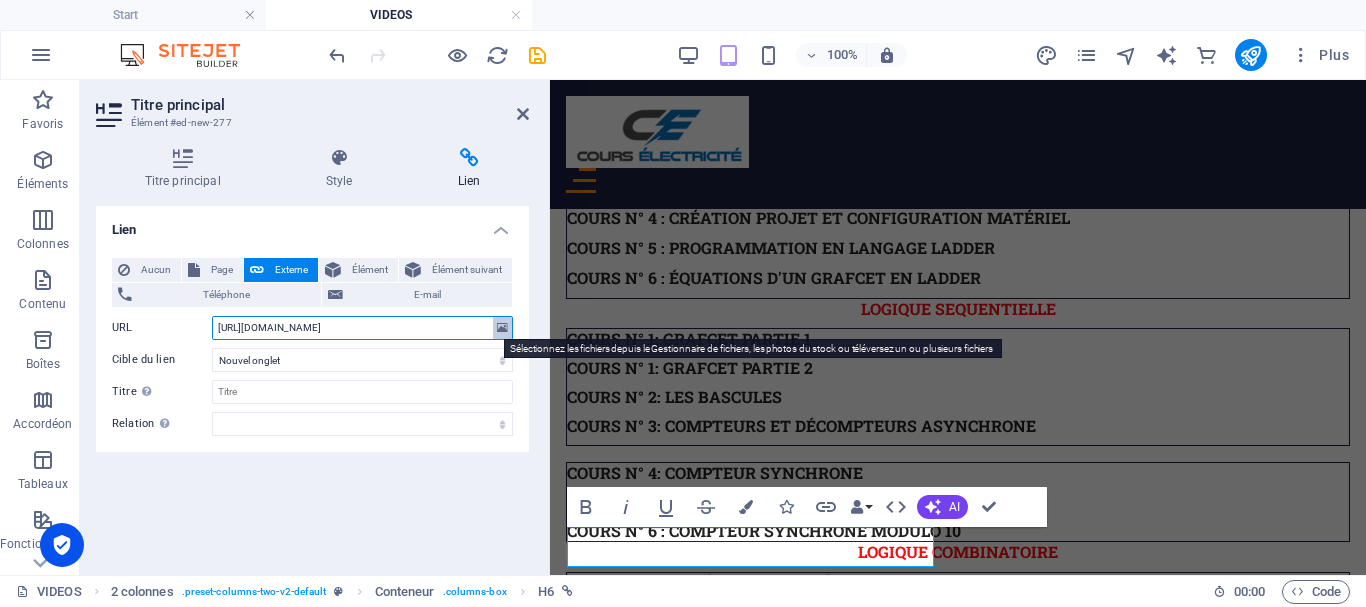 drag, startPoint x: 215, startPoint y: 323, endPoint x: 510, endPoint y: 325, distance: 295.00677 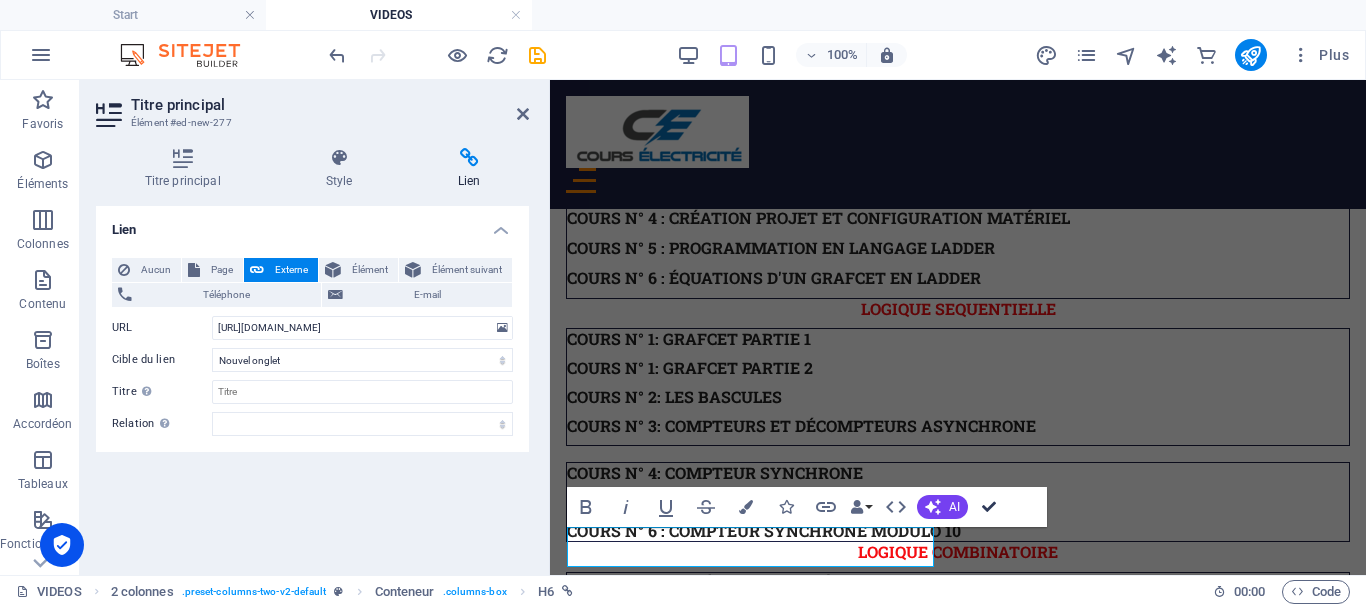 scroll, scrollTop: 2226, scrollLeft: 0, axis: vertical 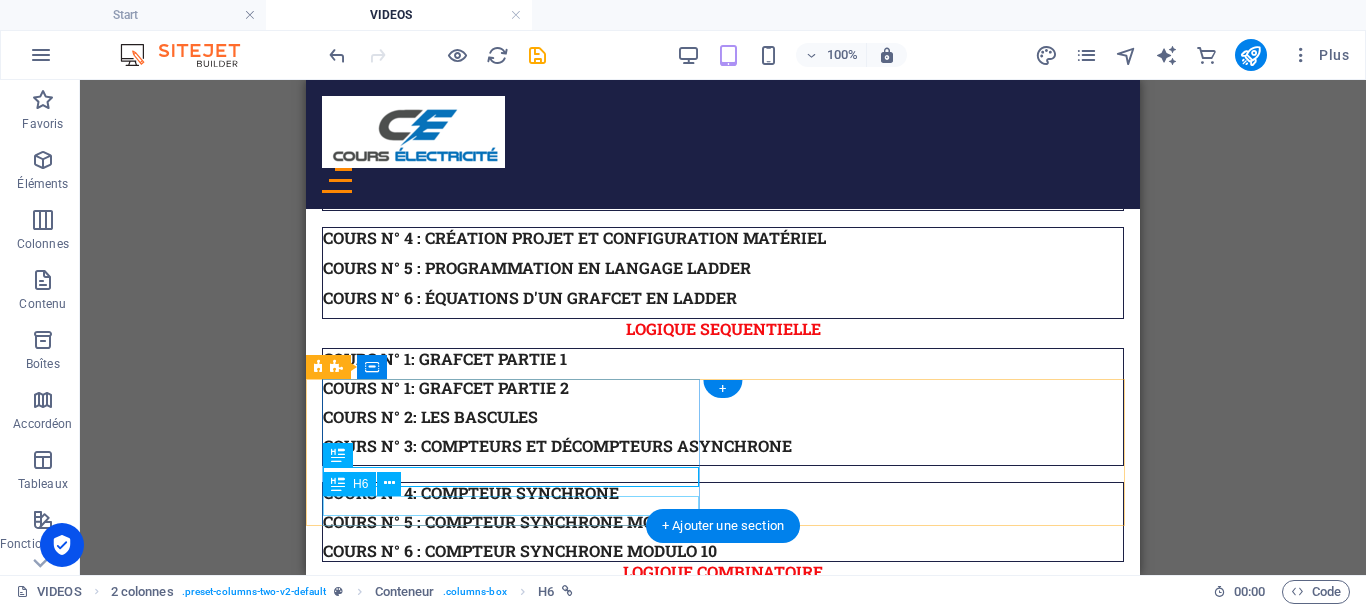 click on "EXERCICE N° 1" at bounding box center [723, 2232] 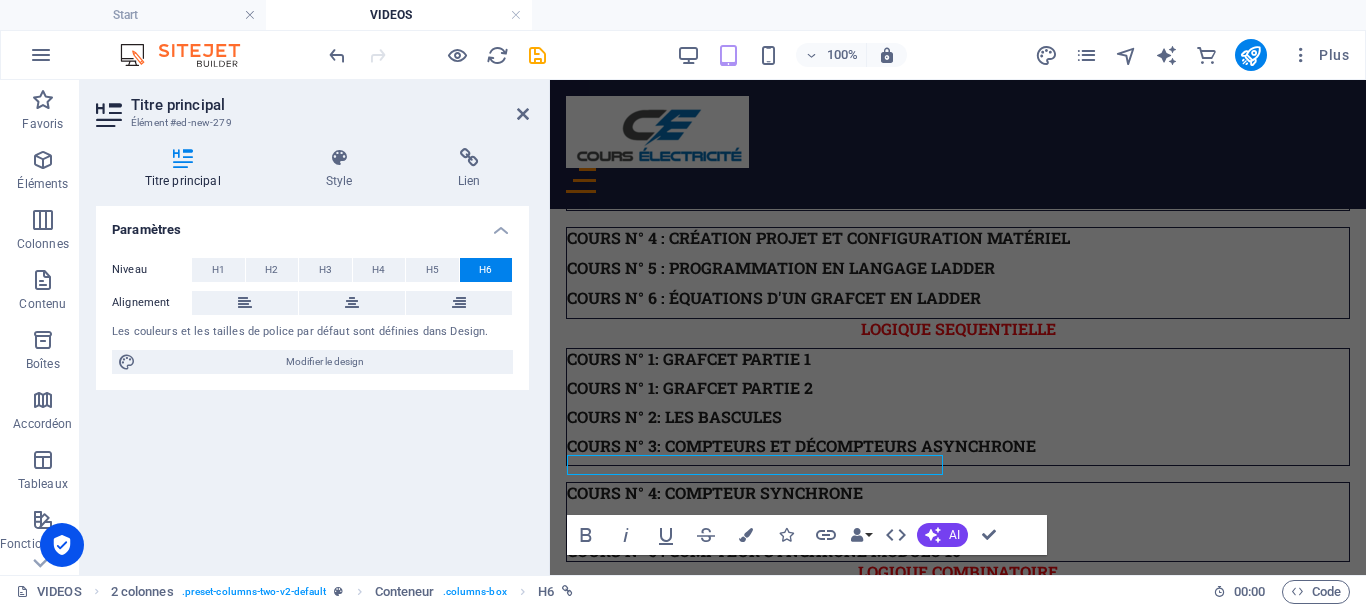 scroll, scrollTop: 2267, scrollLeft: 0, axis: vertical 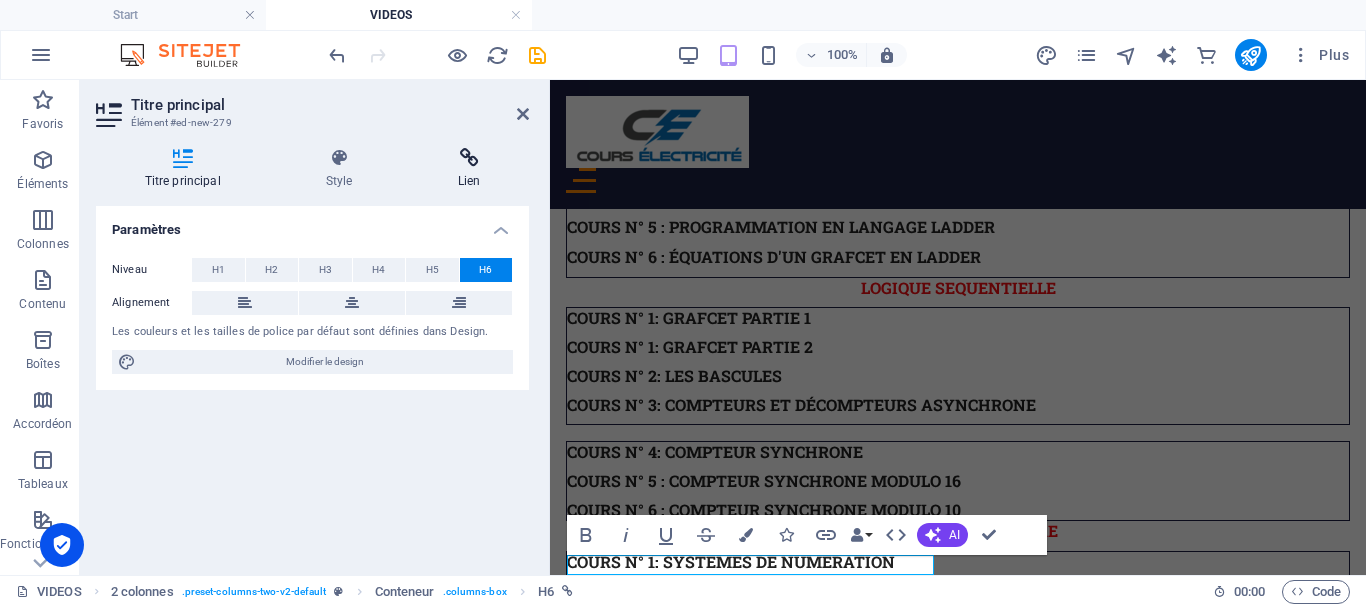 click on "Lien" at bounding box center [469, 169] 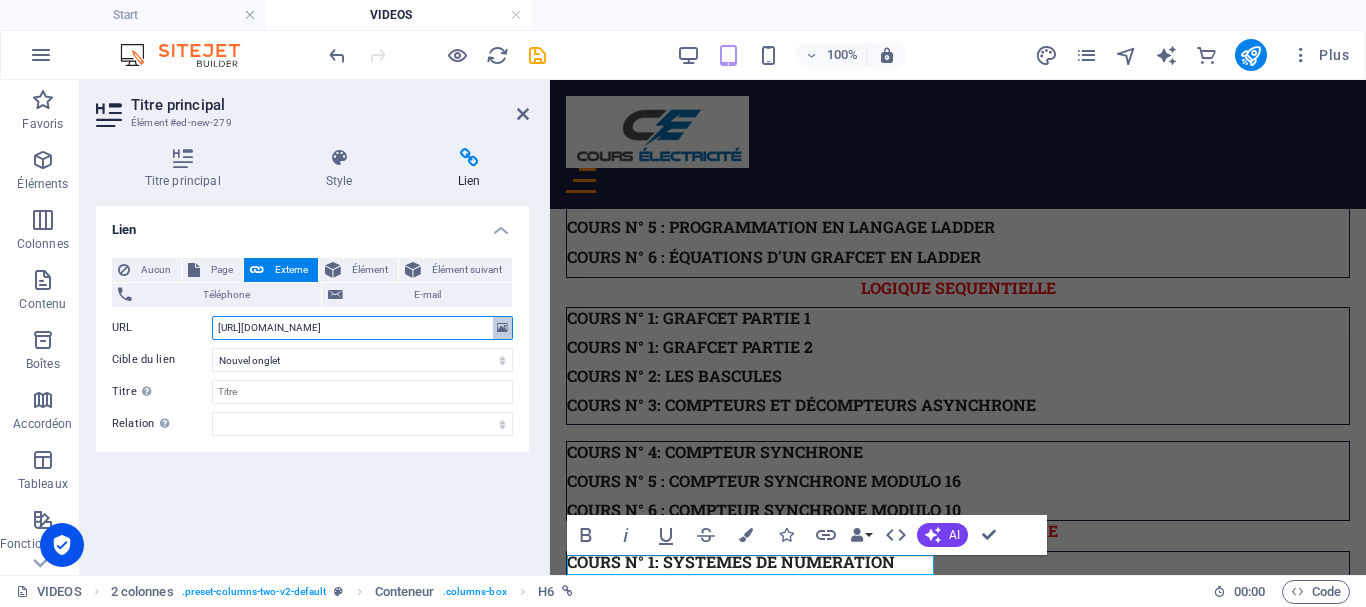 drag, startPoint x: 216, startPoint y: 323, endPoint x: 498, endPoint y: 336, distance: 282.2995 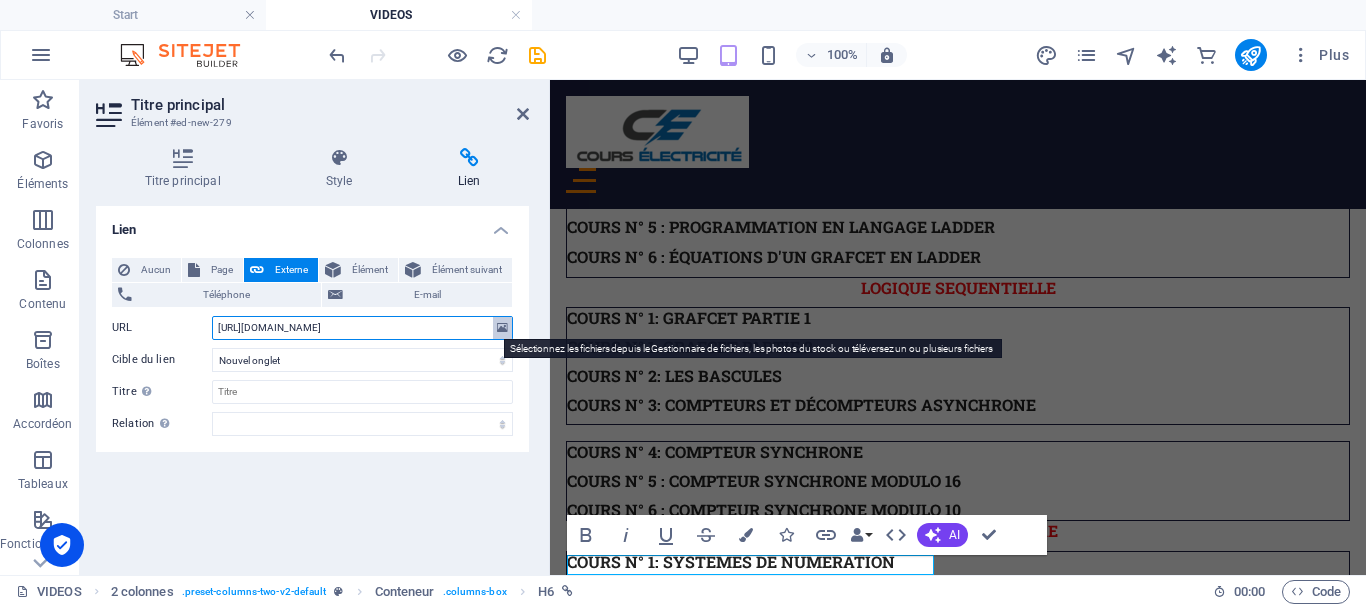 paste on "103b7yNV_6A?si=nGbej_ri_nhMboPi" 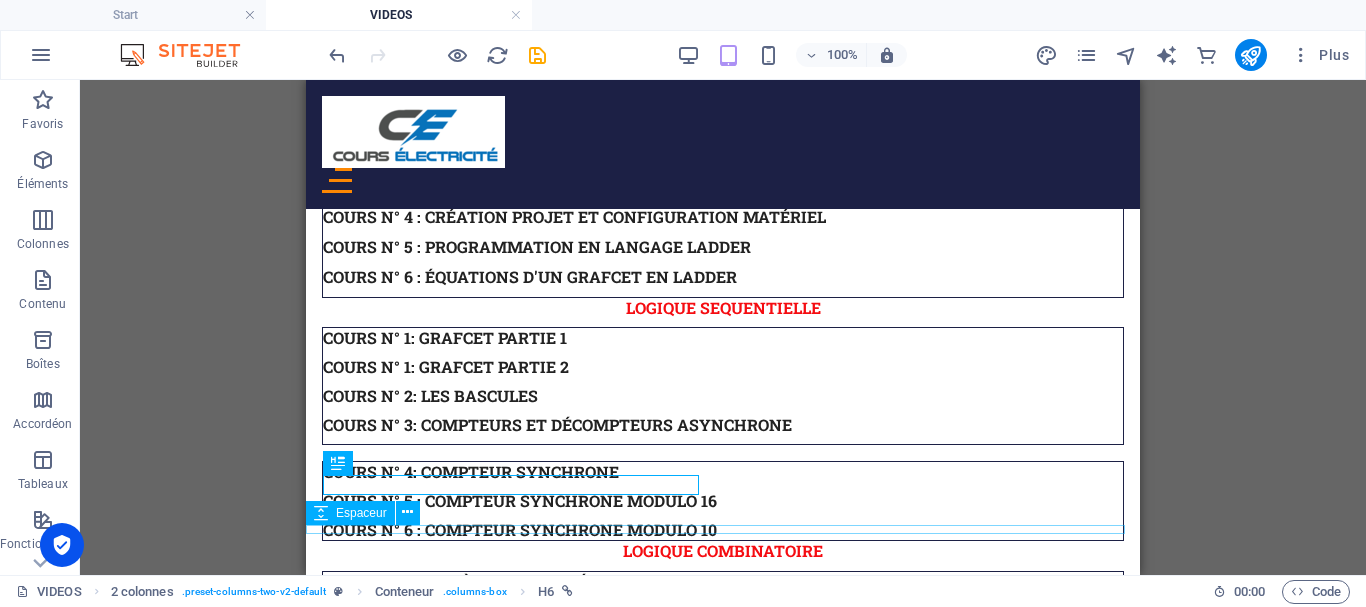 scroll, scrollTop: 2290, scrollLeft: 0, axis: vertical 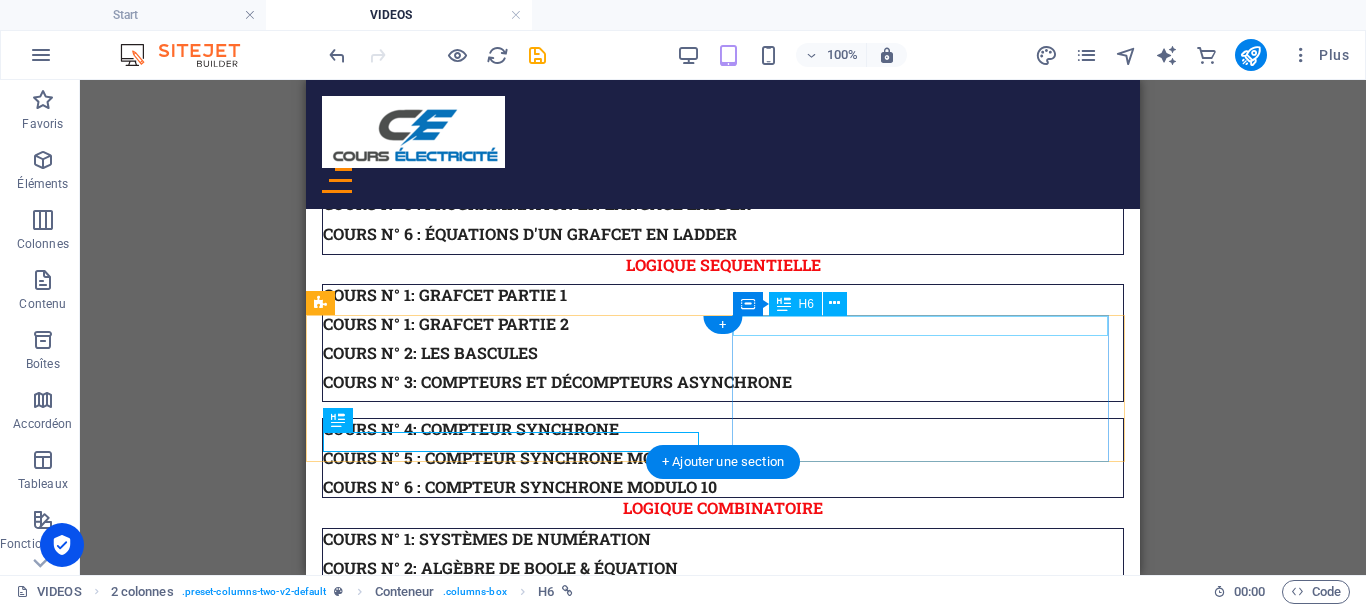 click on "EXERCICE N°2" at bounding box center [723, 2215] 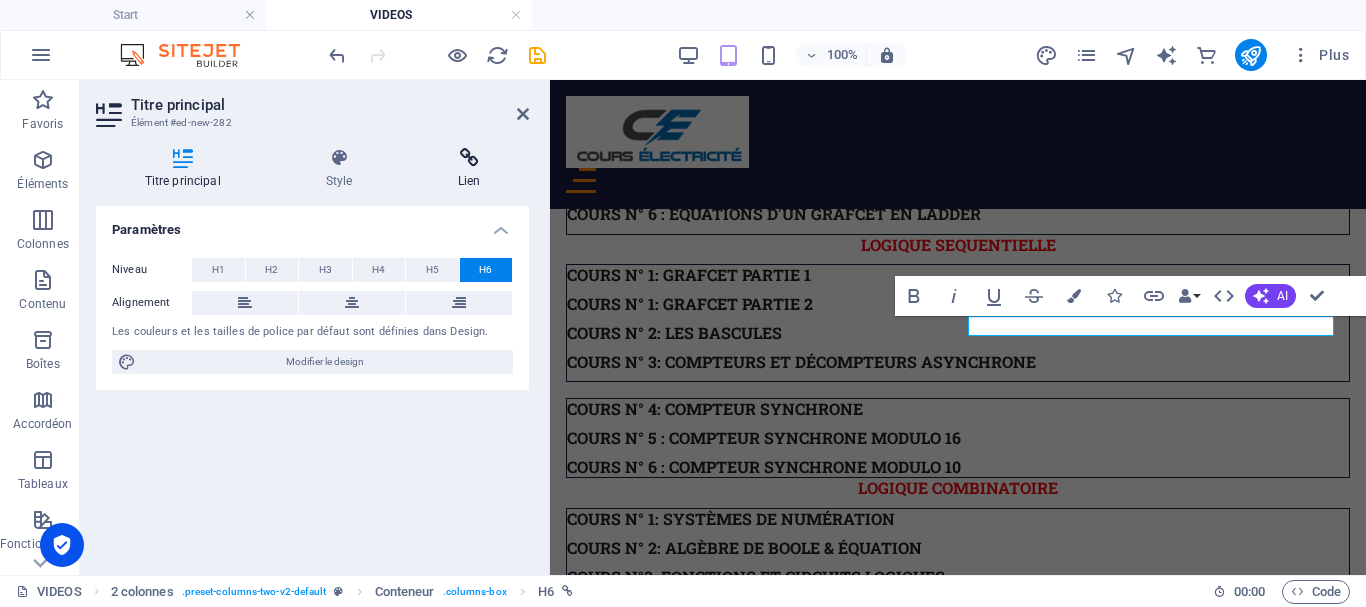 click at bounding box center [469, 158] 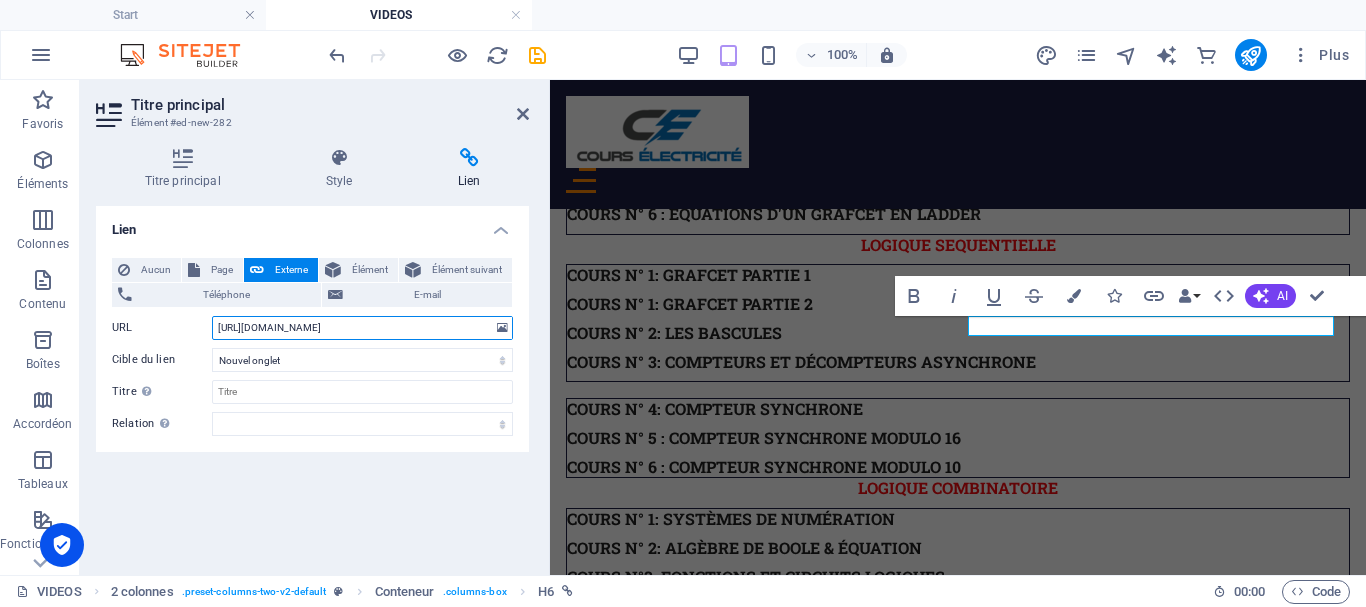 drag, startPoint x: 217, startPoint y: 323, endPoint x: 539, endPoint y: 314, distance: 322.12576 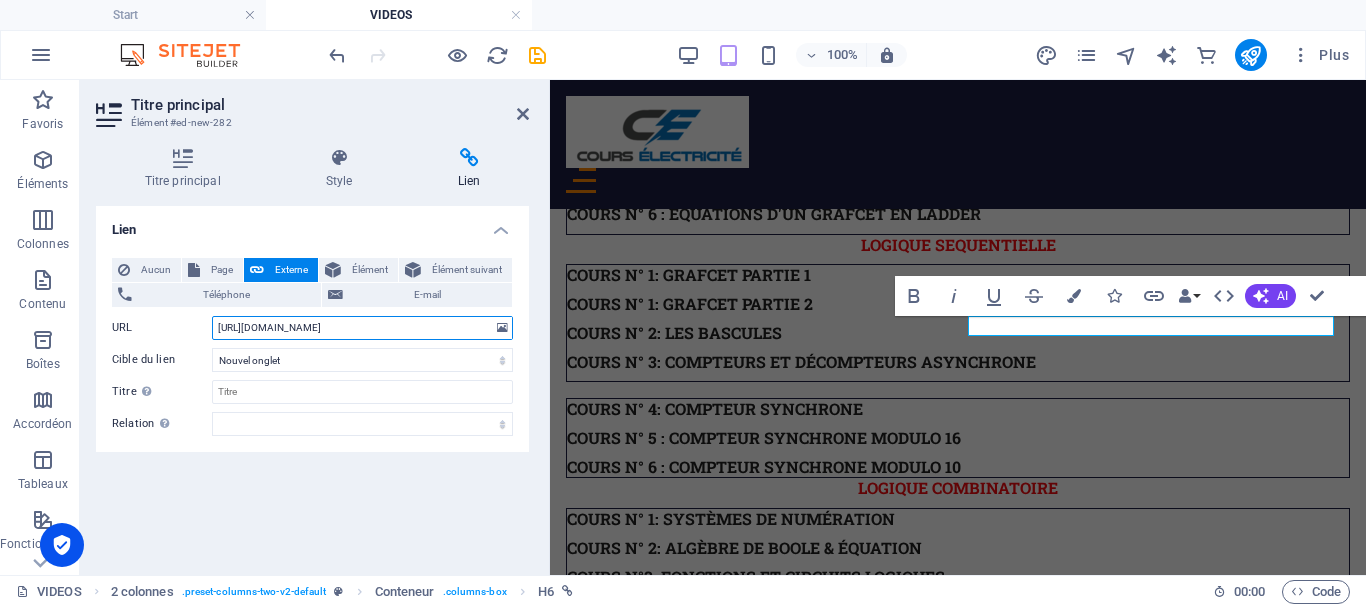 type 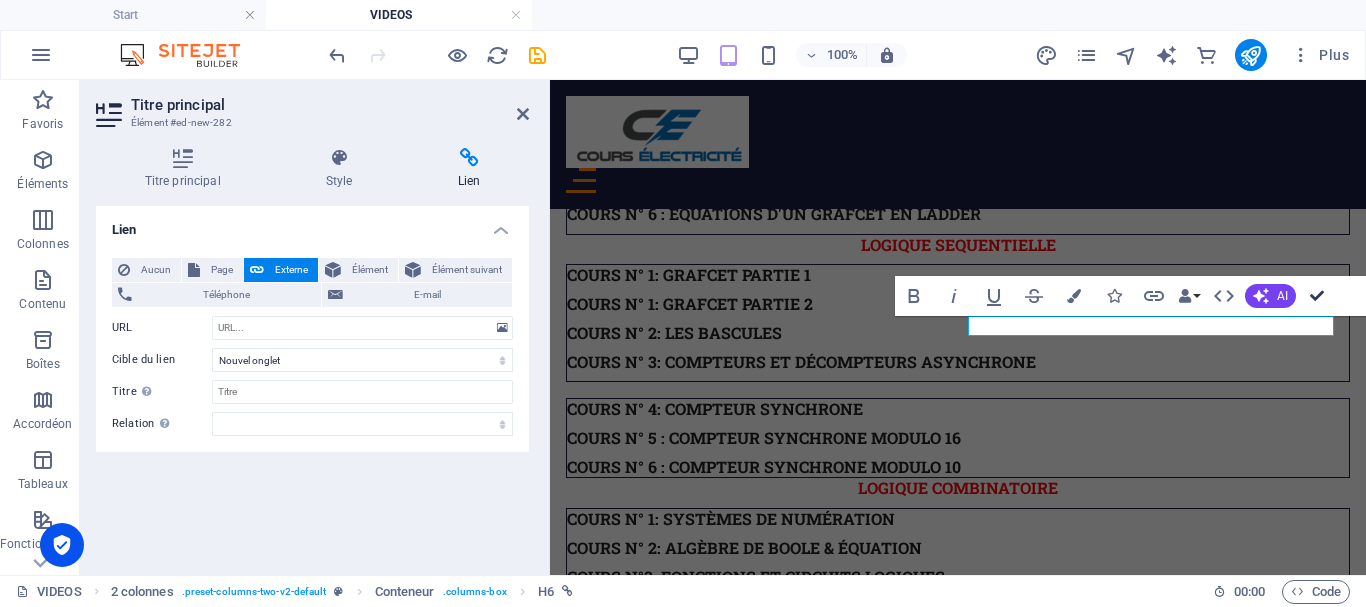 scroll, scrollTop: 2290, scrollLeft: 0, axis: vertical 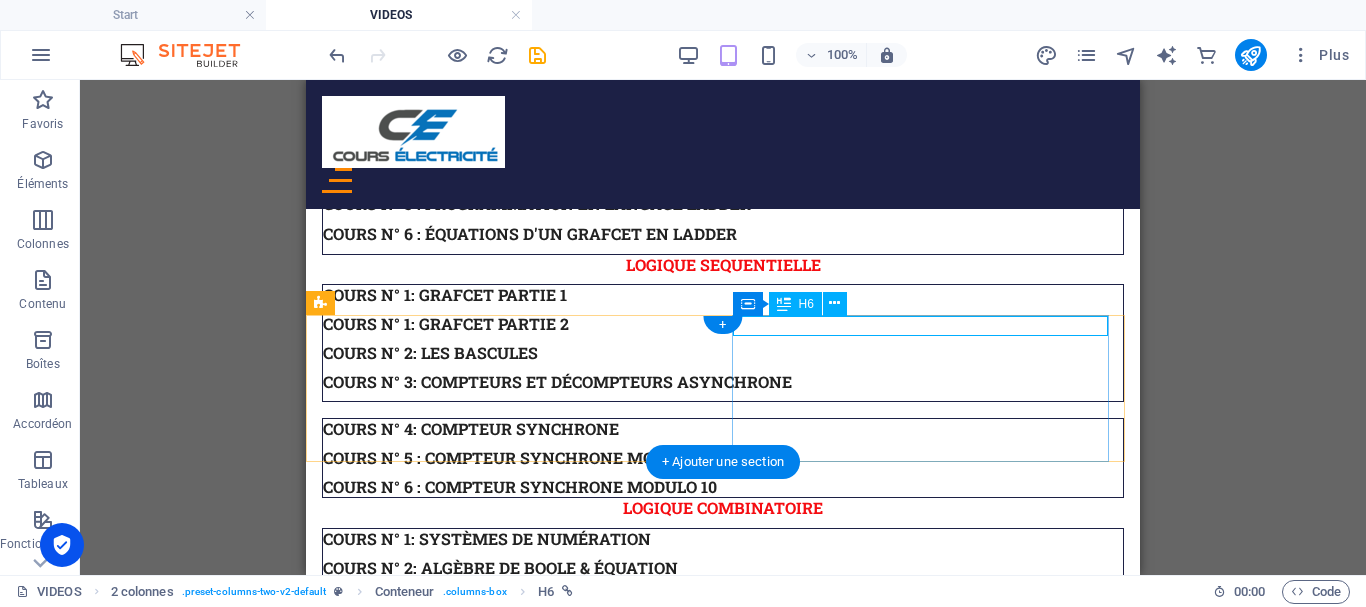 click on "EXERCICE N°2" at bounding box center [723, 2215] 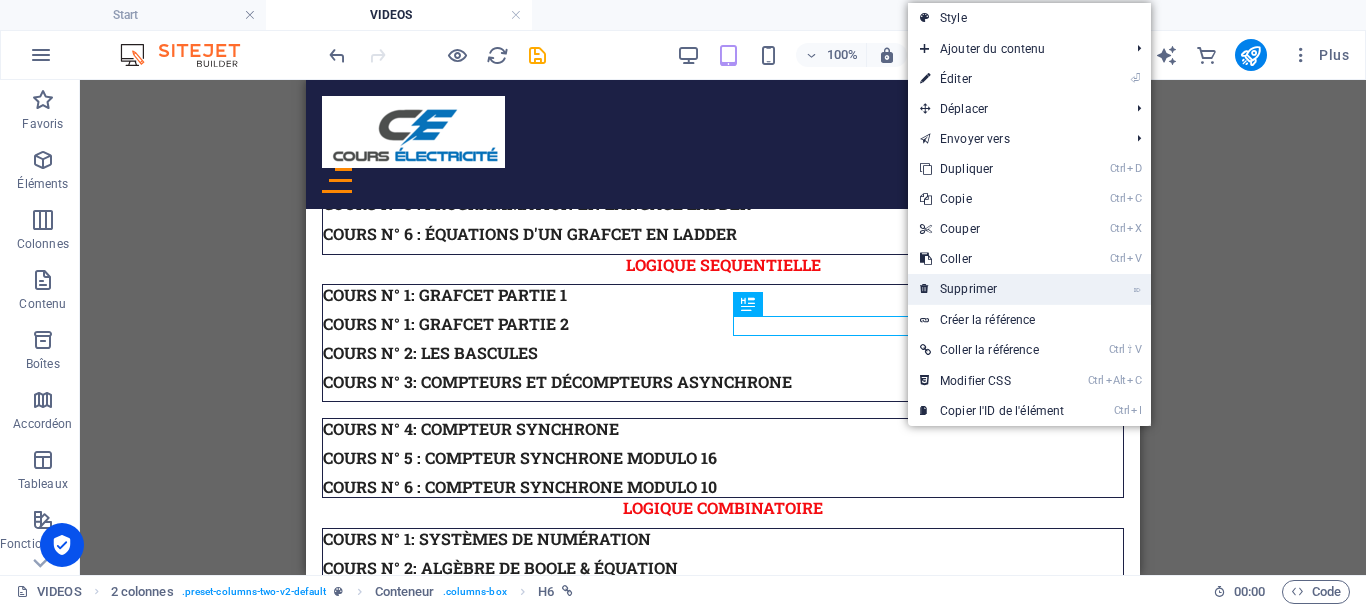 click on "⌦  Supprimer" at bounding box center [992, 289] 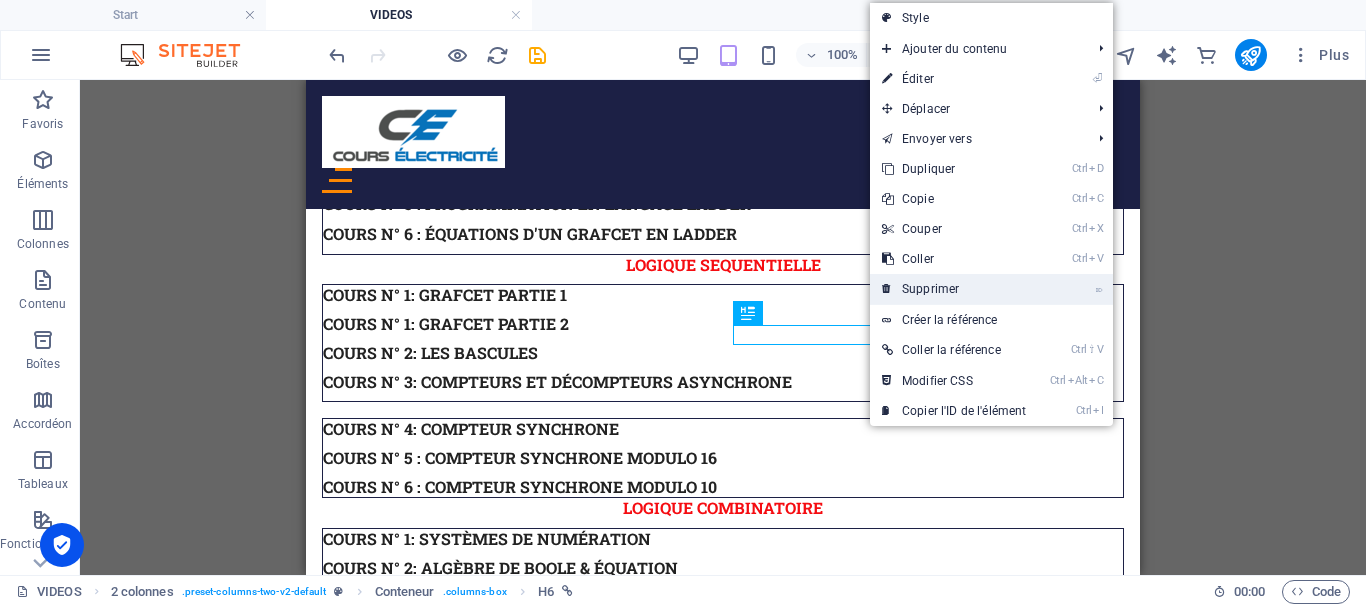 click on "⌦  Supprimer" at bounding box center (954, 289) 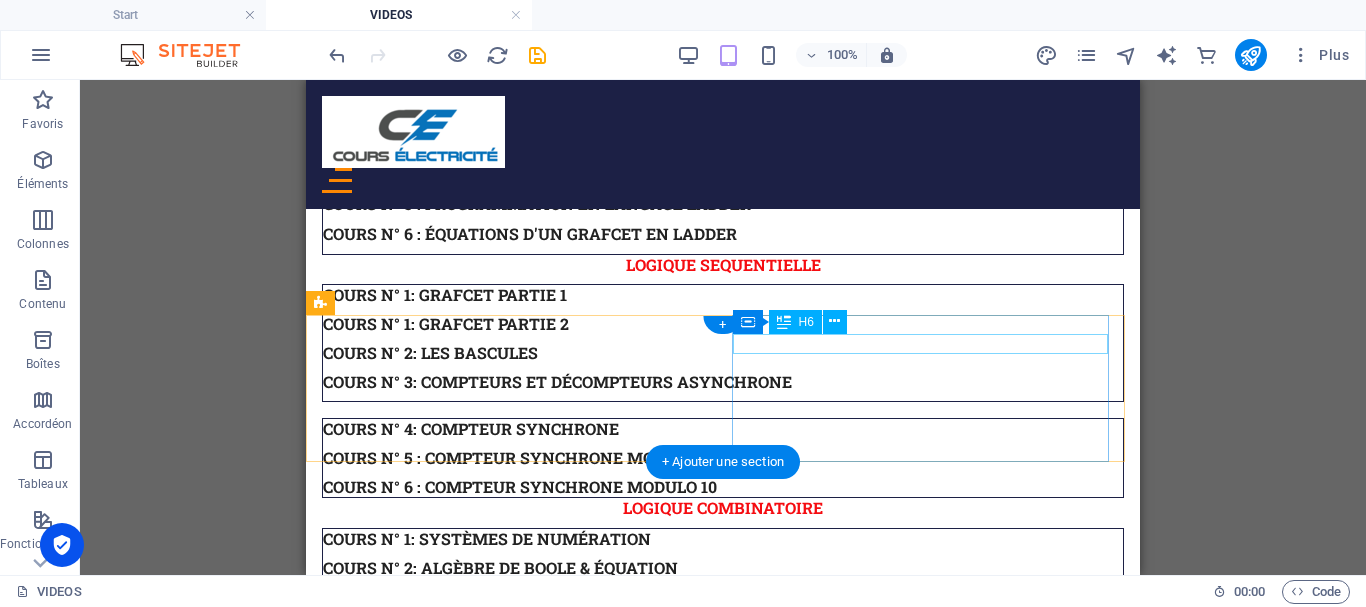 click on "EXERCICE N° 4" at bounding box center (723, 2233) 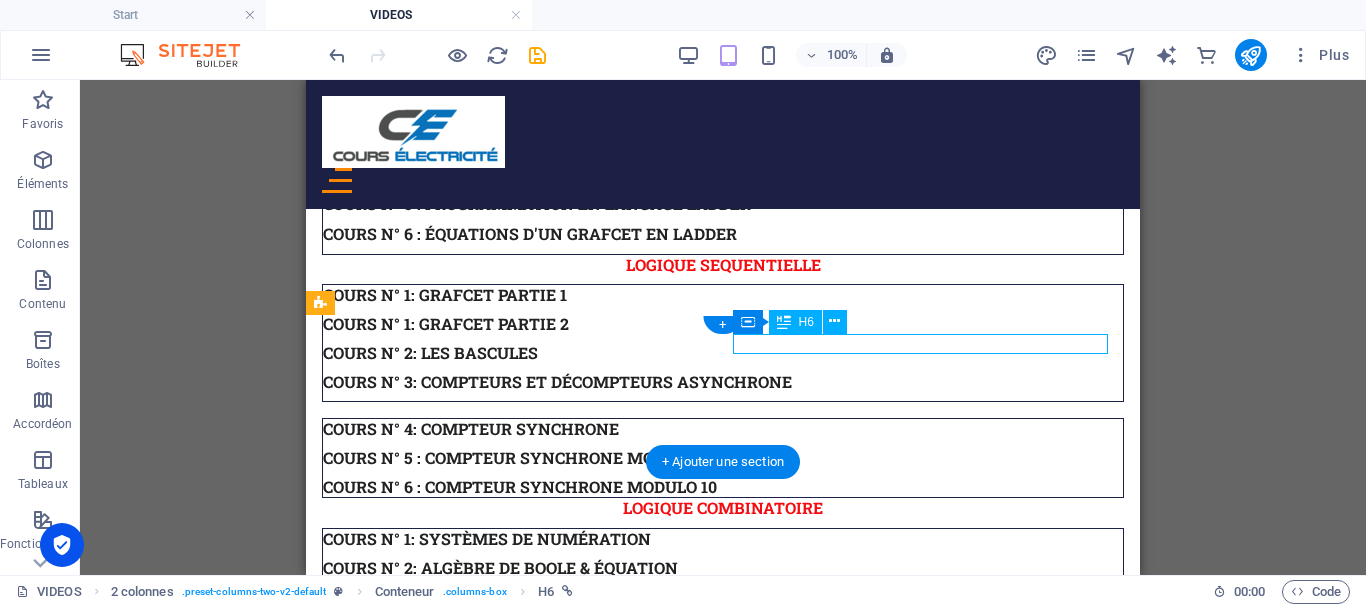 click on "EXERCICE N° 4" at bounding box center [723, 2233] 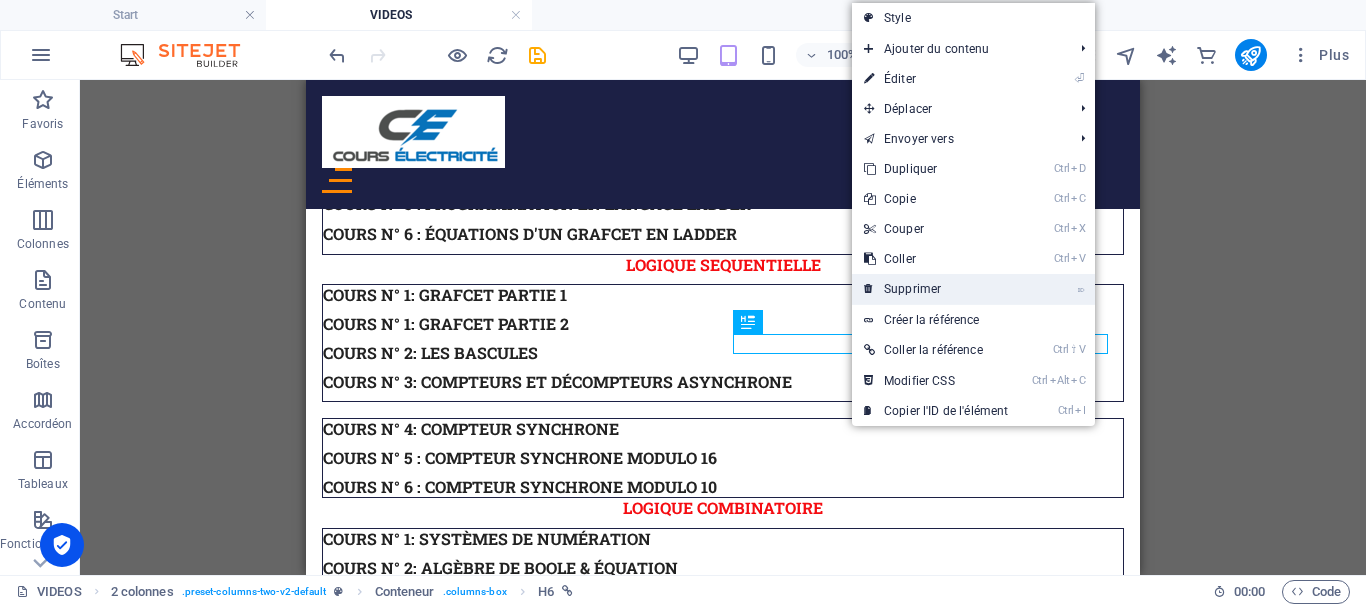 click on "⌦  Supprimer" at bounding box center [936, 289] 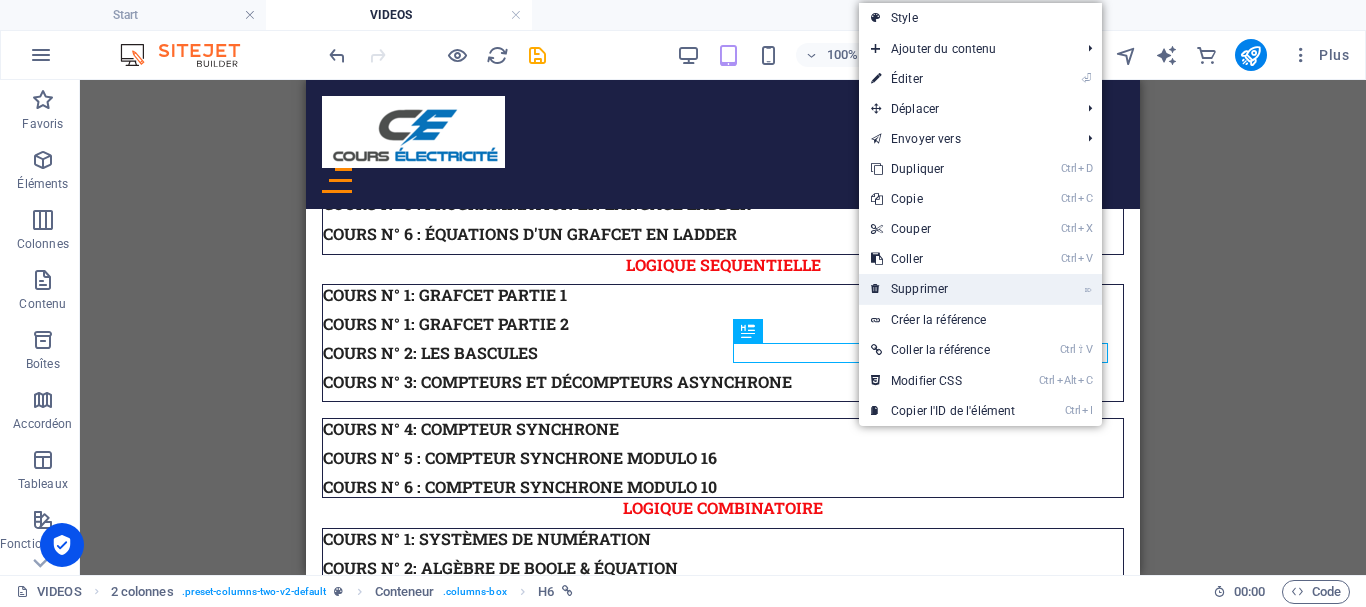 click on "⌦  Supprimer" at bounding box center [943, 289] 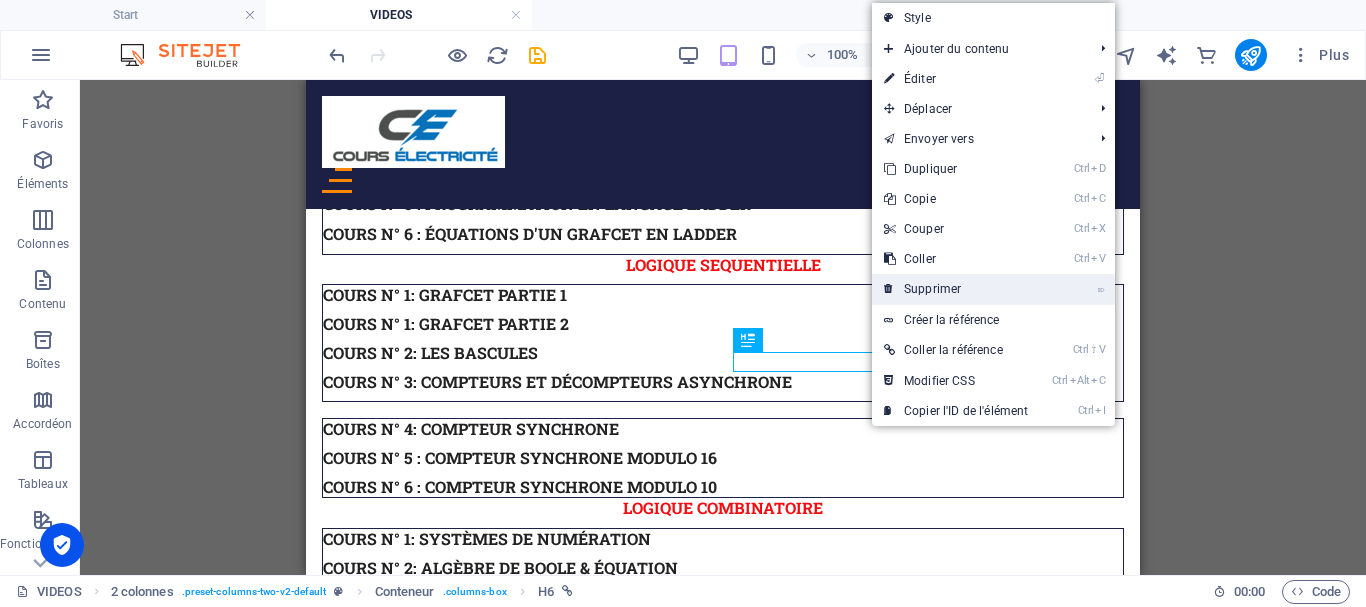 click on "⌦  Supprimer" at bounding box center (956, 289) 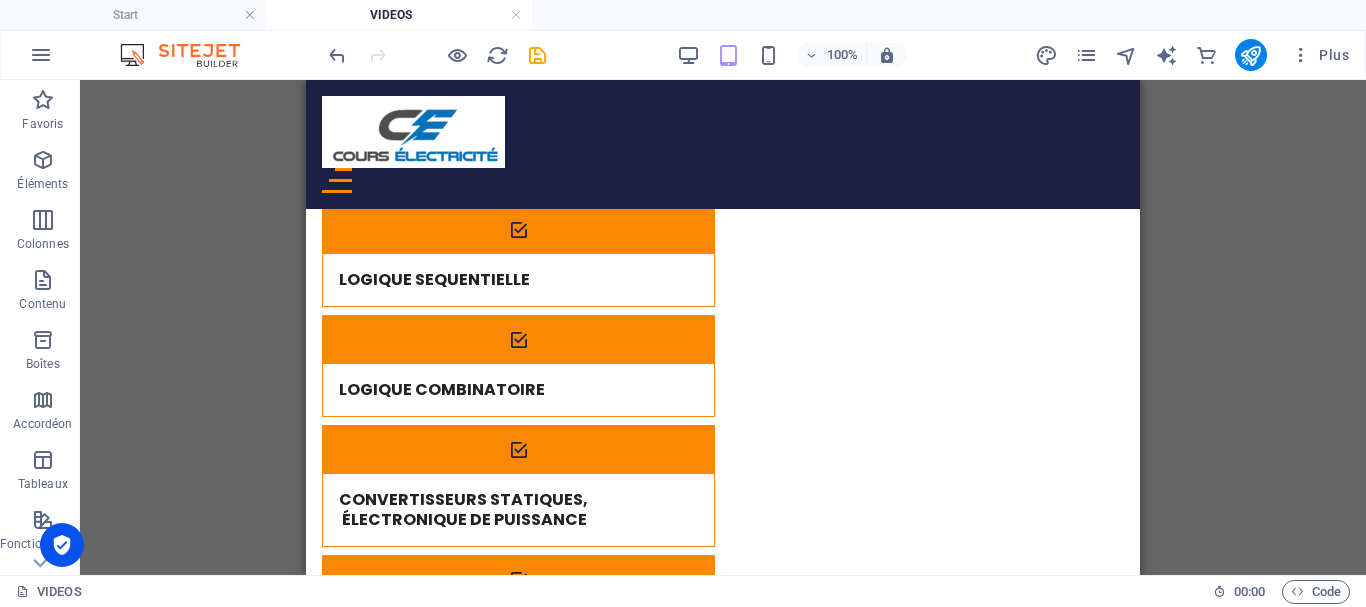 scroll, scrollTop: 454, scrollLeft: 0, axis: vertical 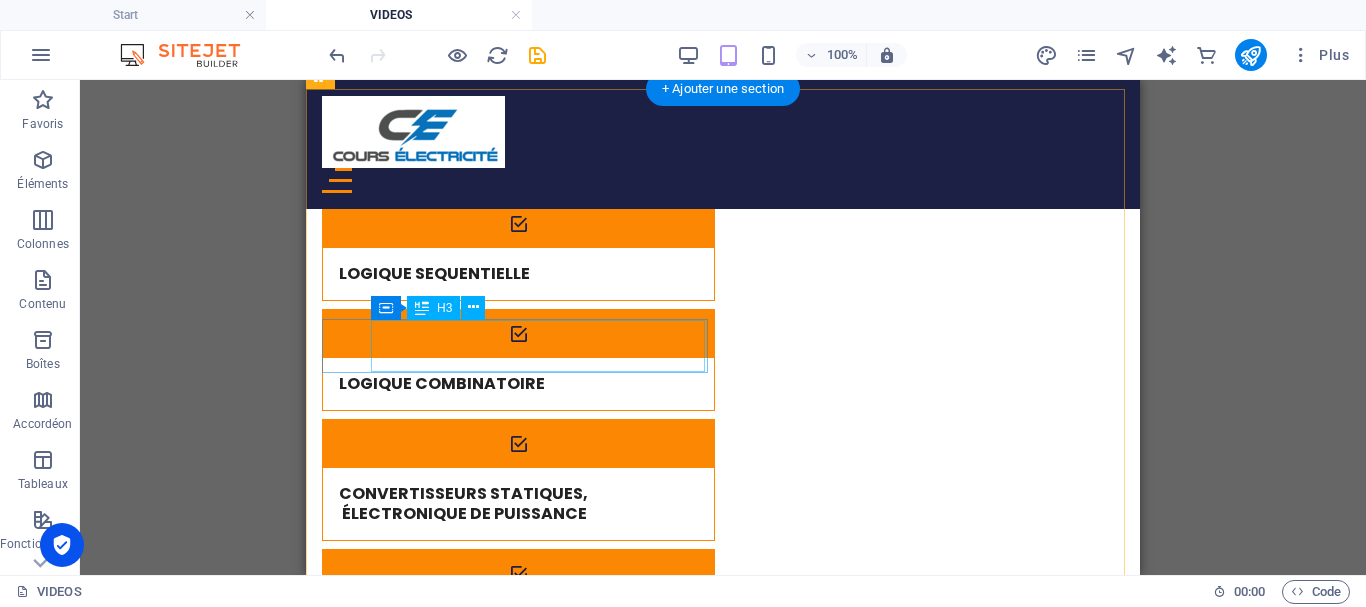 click on "Transformateur monophasé" at bounding box center (493, 844) 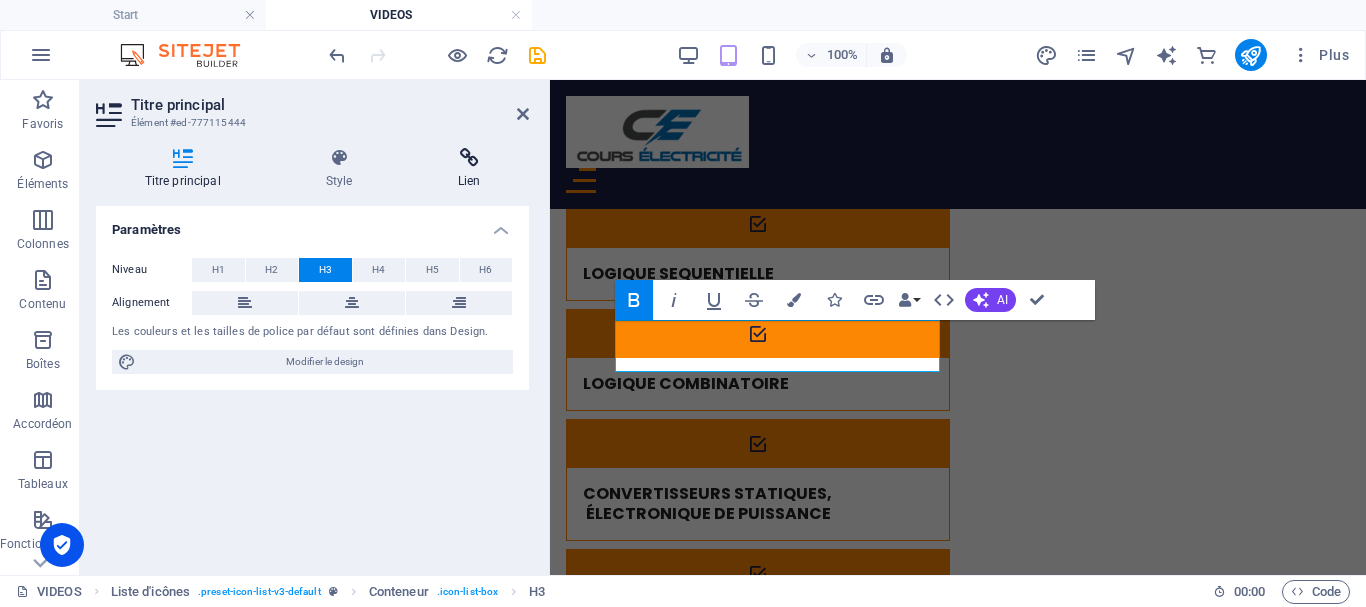 click at bounding box center (469, 158) 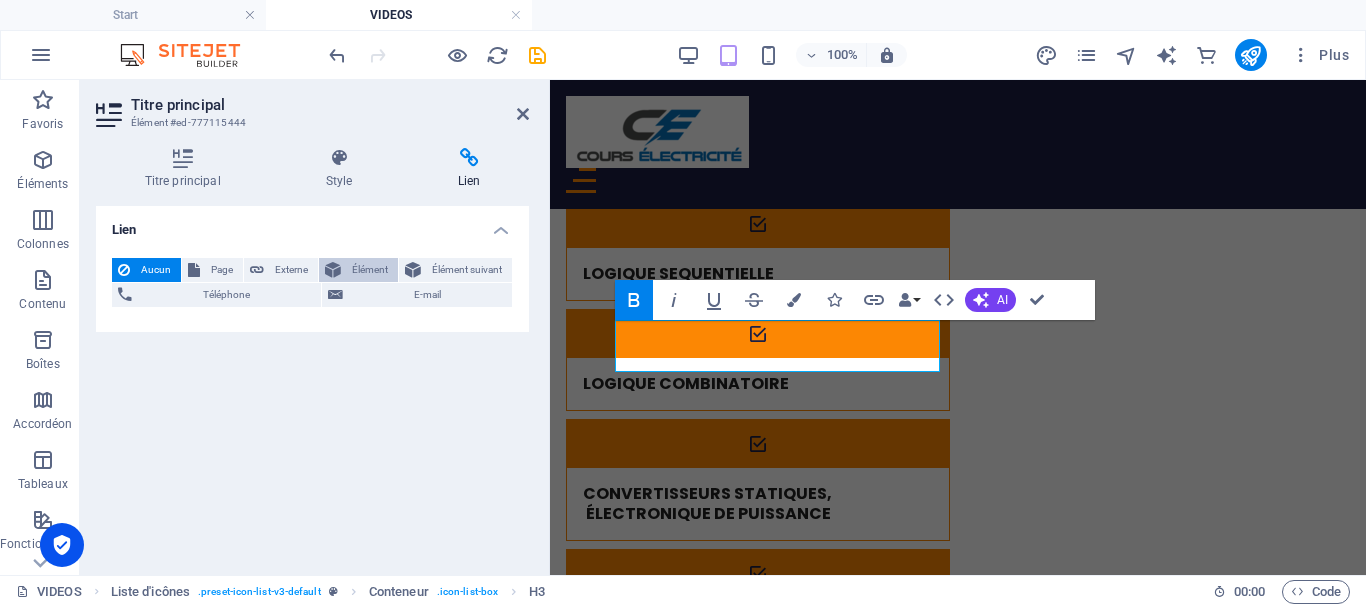 click on "Élément" at bounding box center (369, 270) 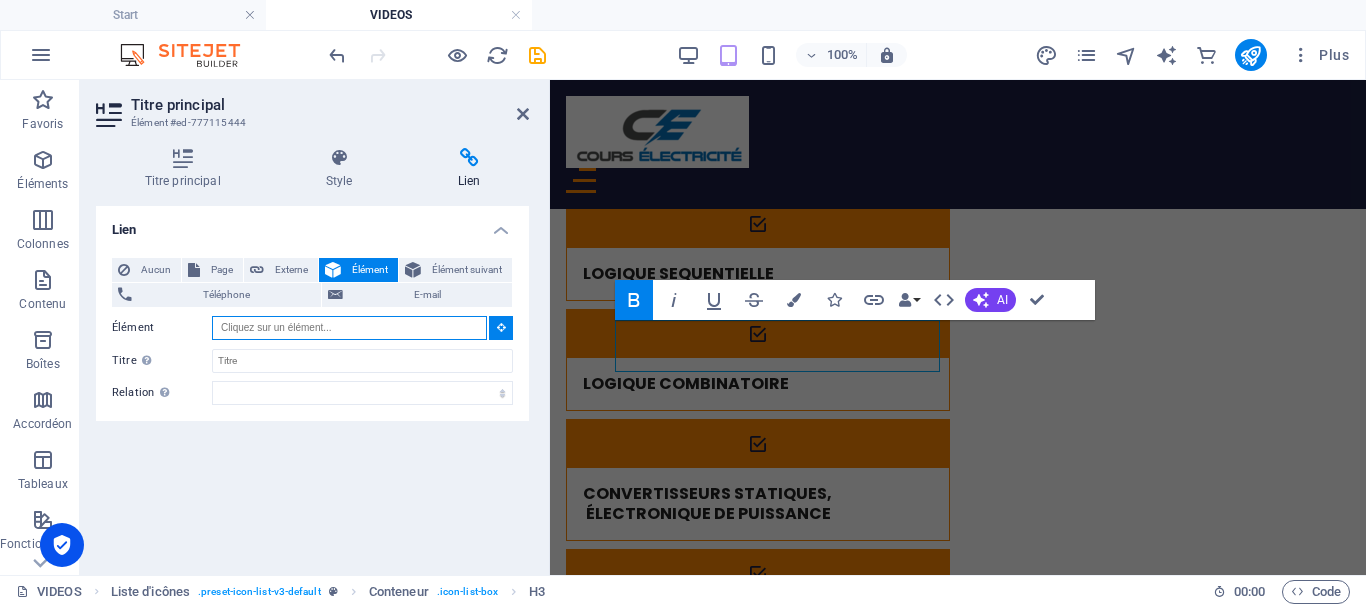 scroll, scrollTop: 350, scrollLeft: 0, axis: vertical 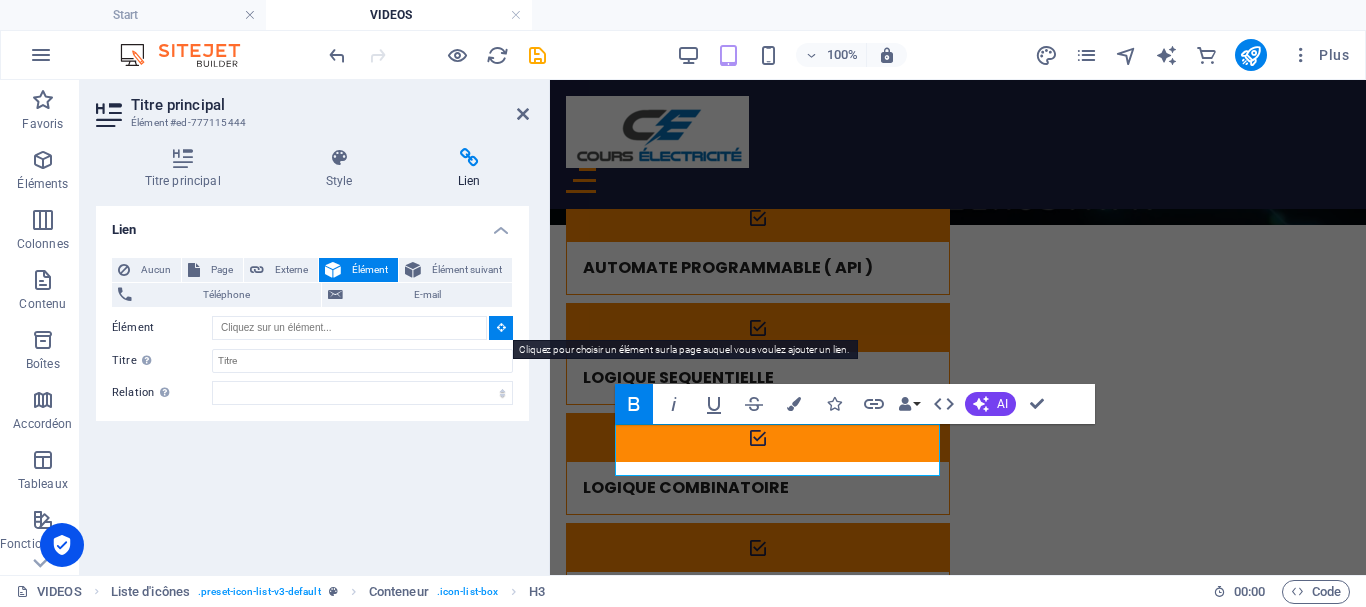 click at bounding box center [501, 327] 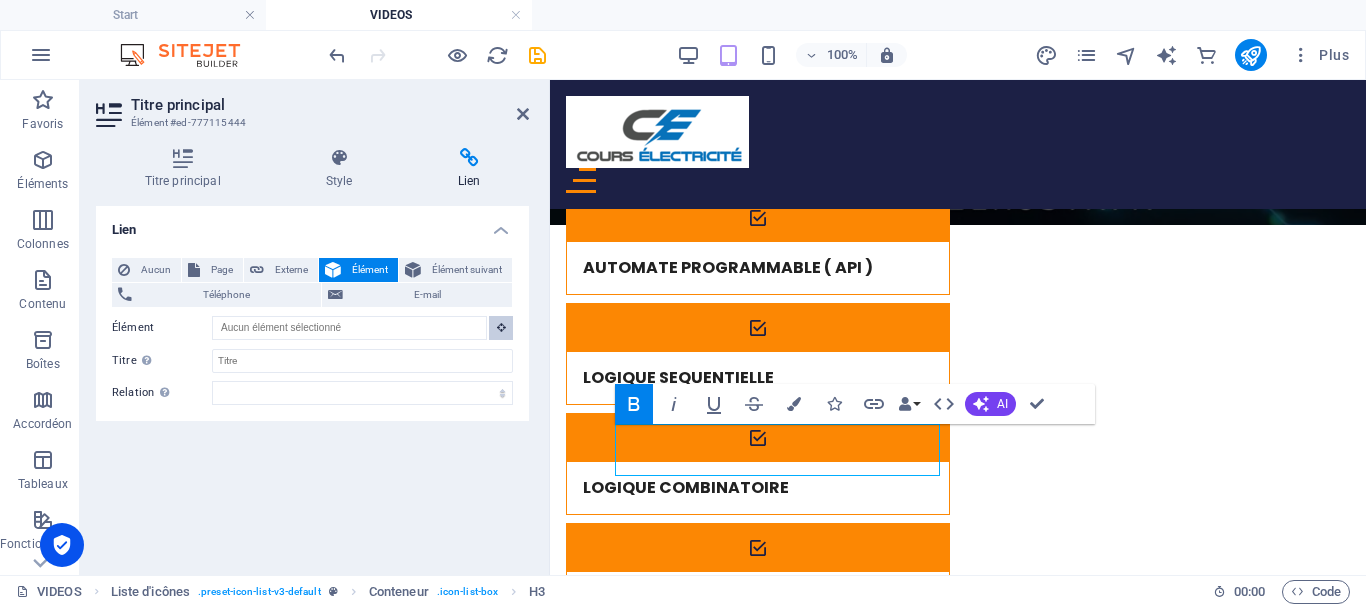 click at bounding box center (501, 327) 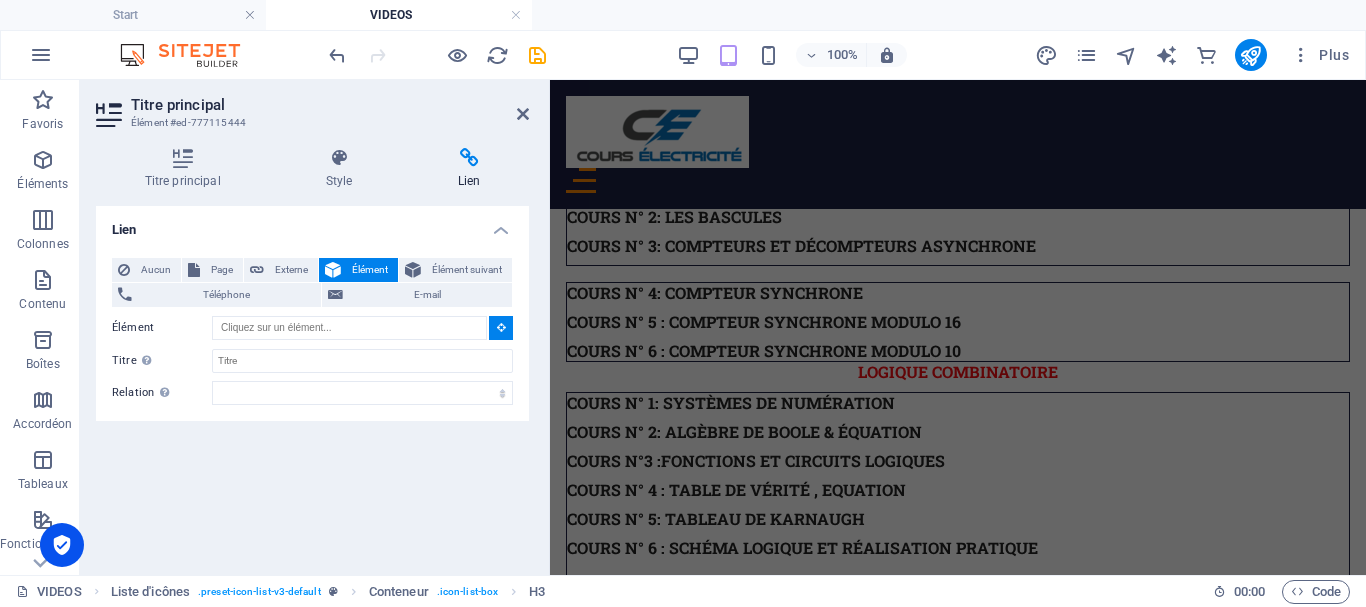 scroll, scrollTop: 2458, scrollLeft: 0, axis: vertical 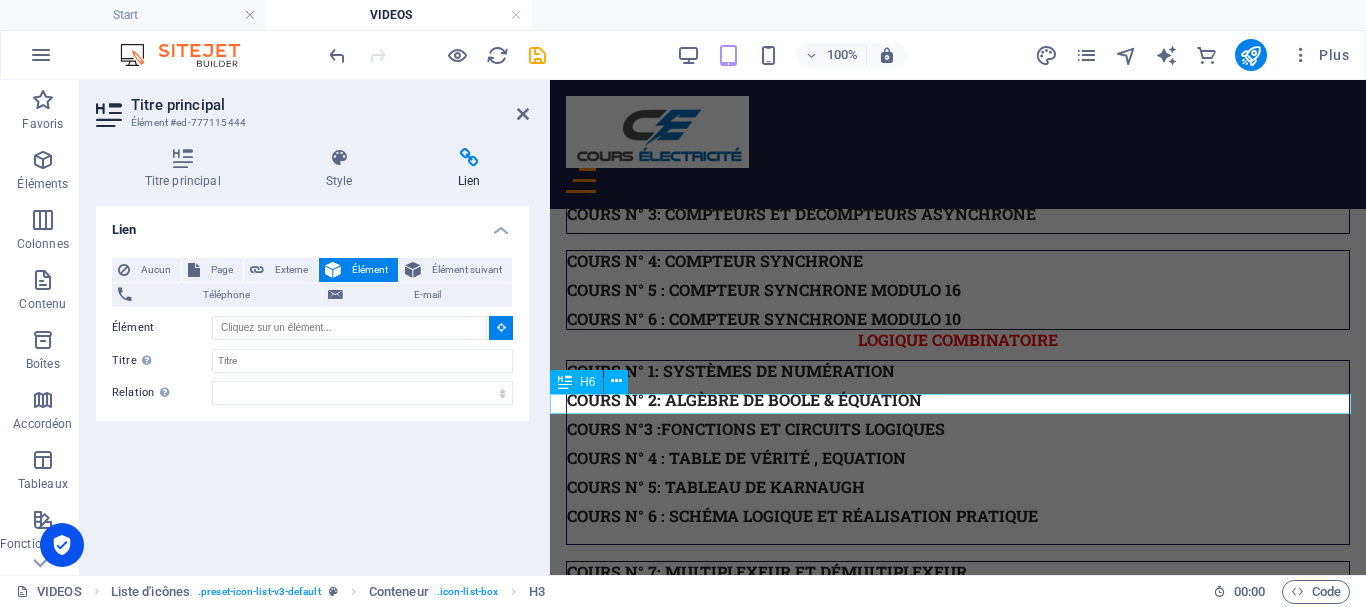 click on "Transformateur monophasé" at bounding box center [958, 2093] 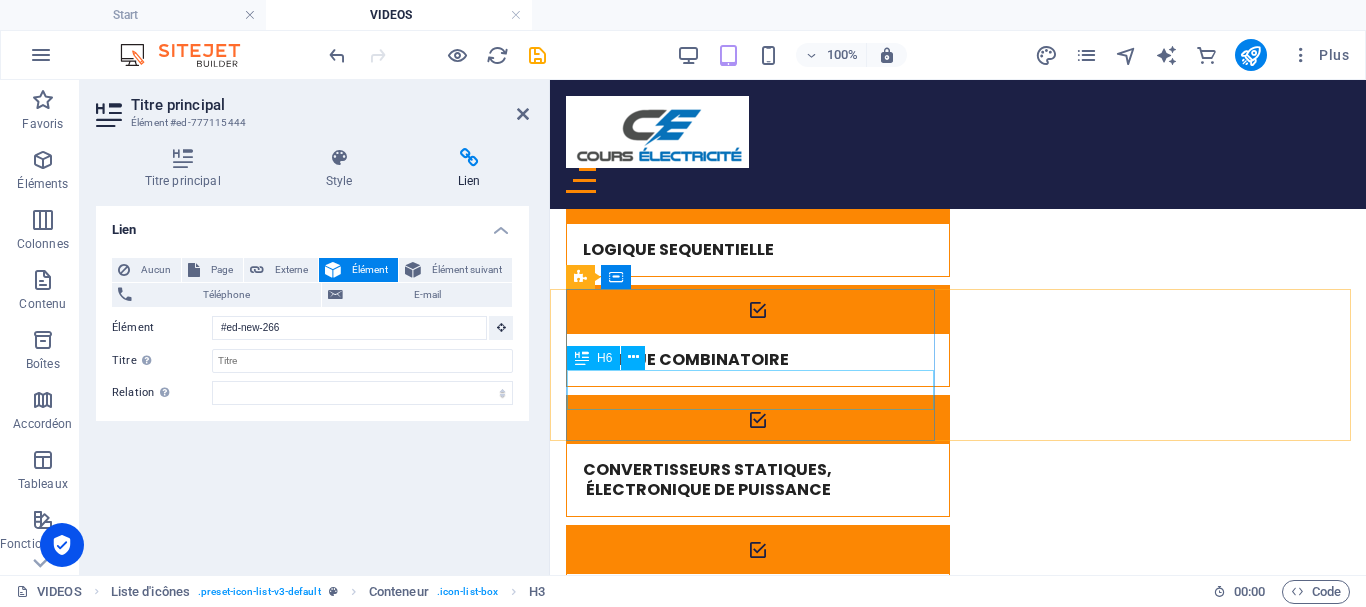 scroll, scrollTop: 472, scrollLeft: 0, axis: vertical 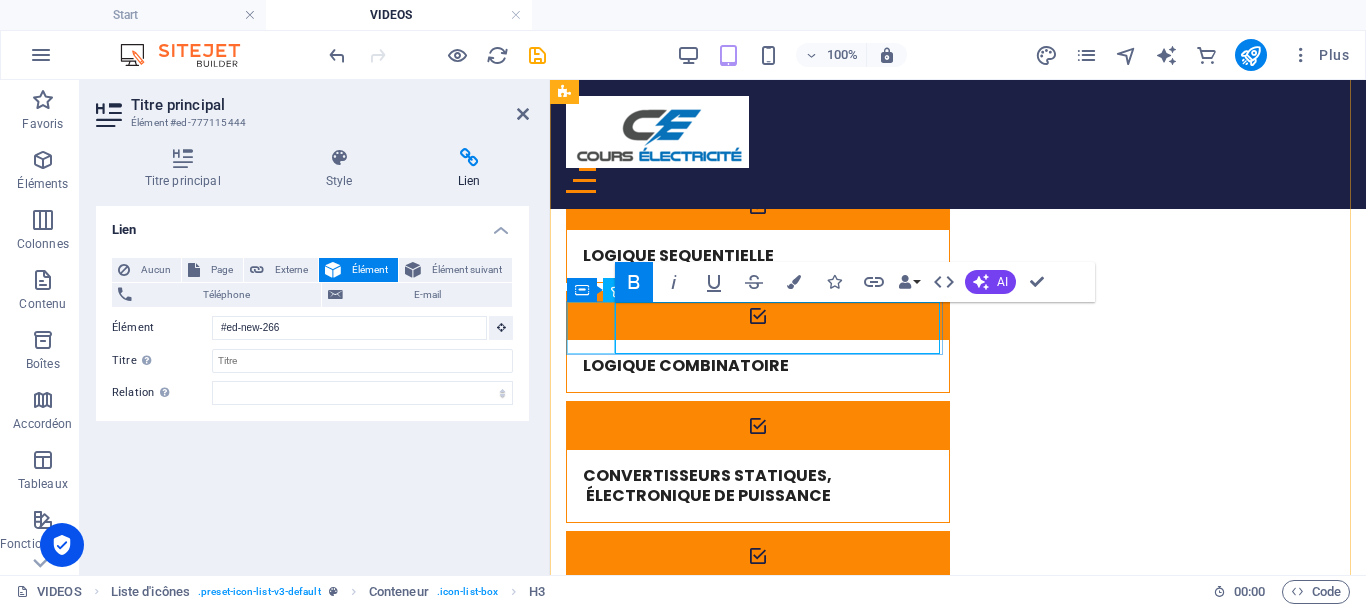click at bounding box center [758, 776] 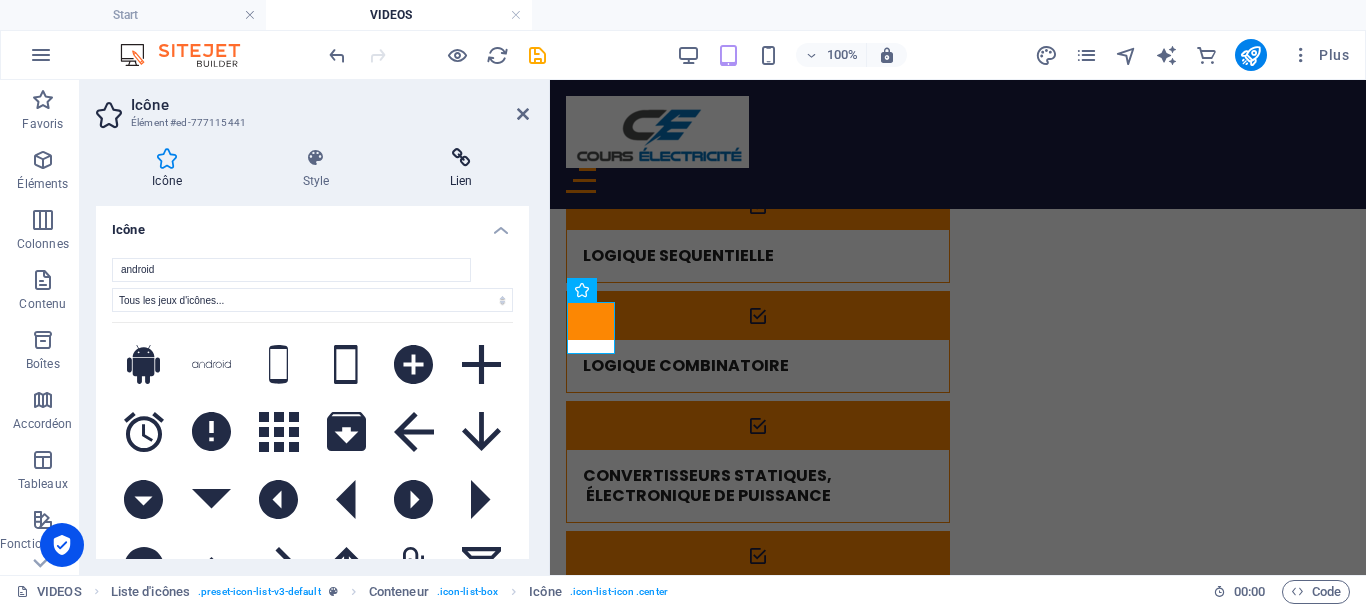 click at bounding box center [461, 158] 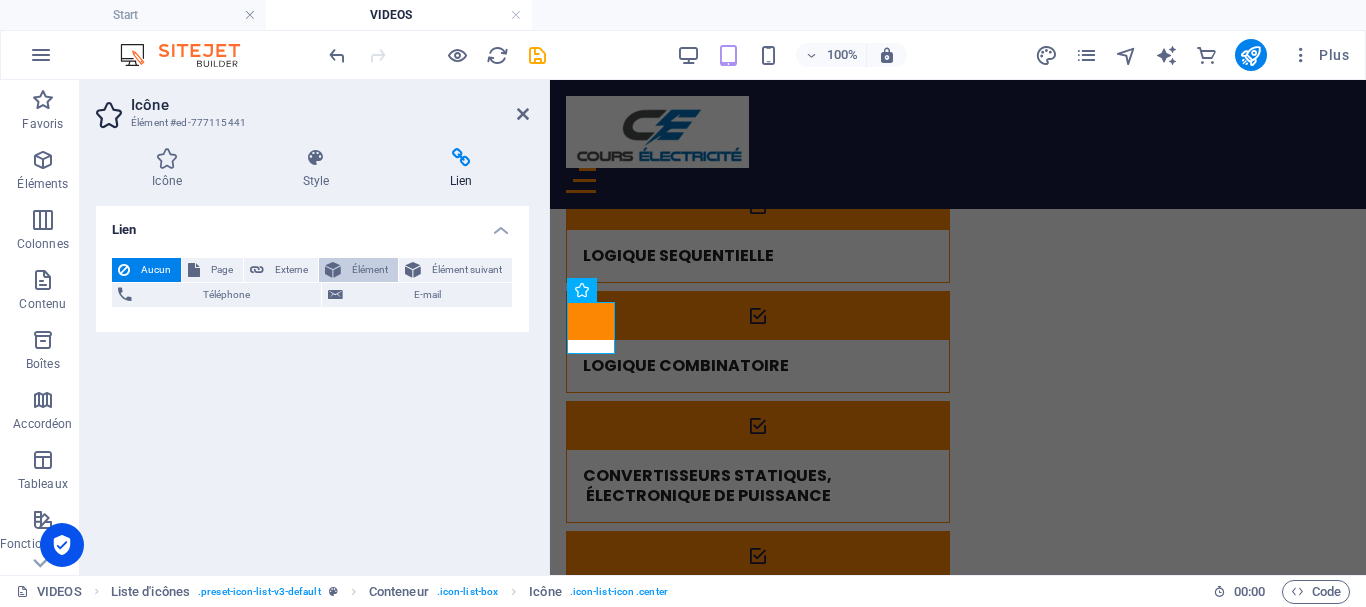 click on "Élément" at bounding box center (369, 270) 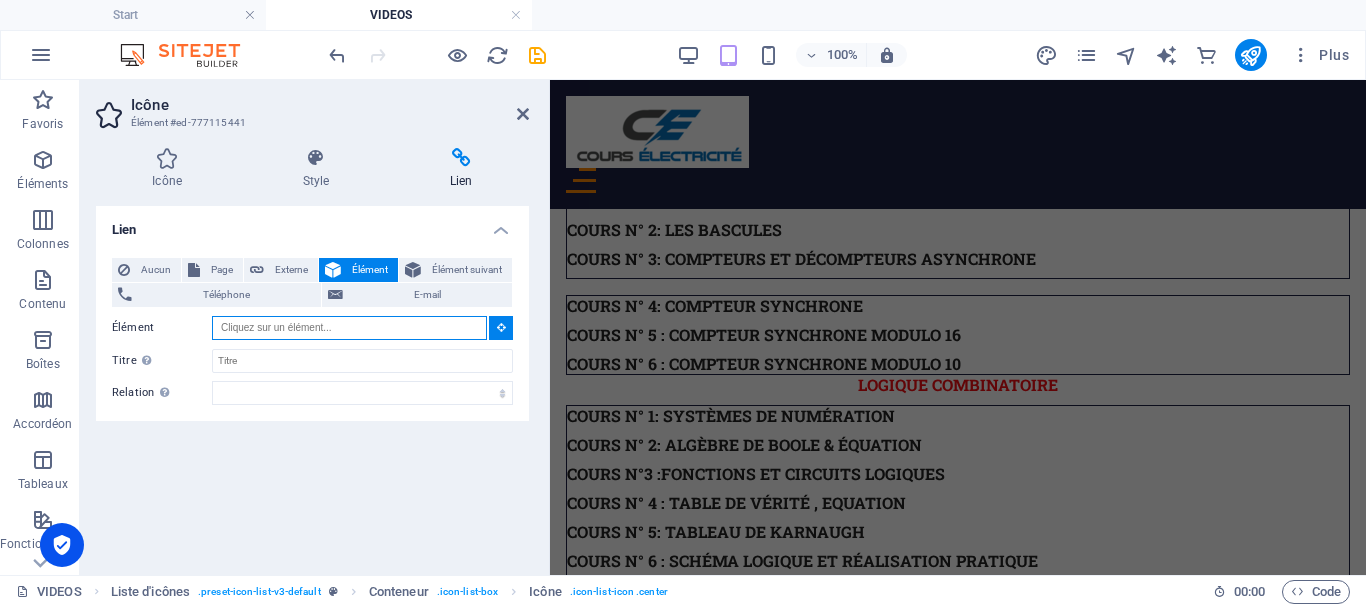 scroll, scrollTop: 2420, scrollLeft: 0, axis: vertical 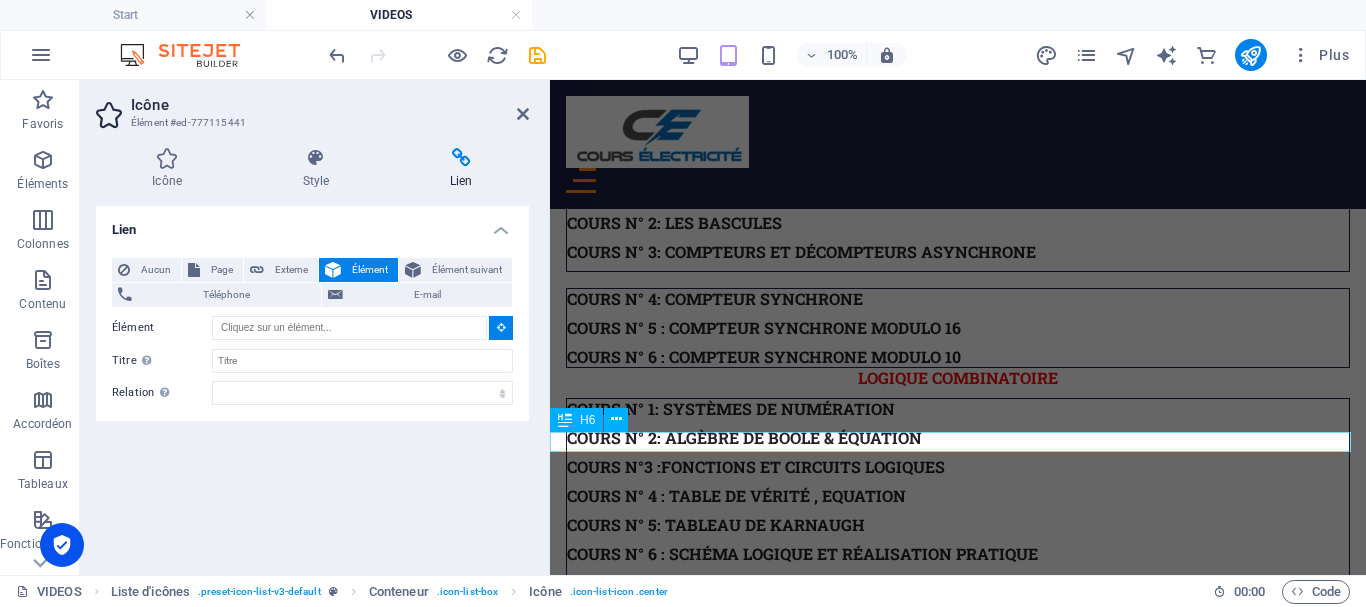 click on "Transformateur monophasé" at bounding box center (958, 2131) 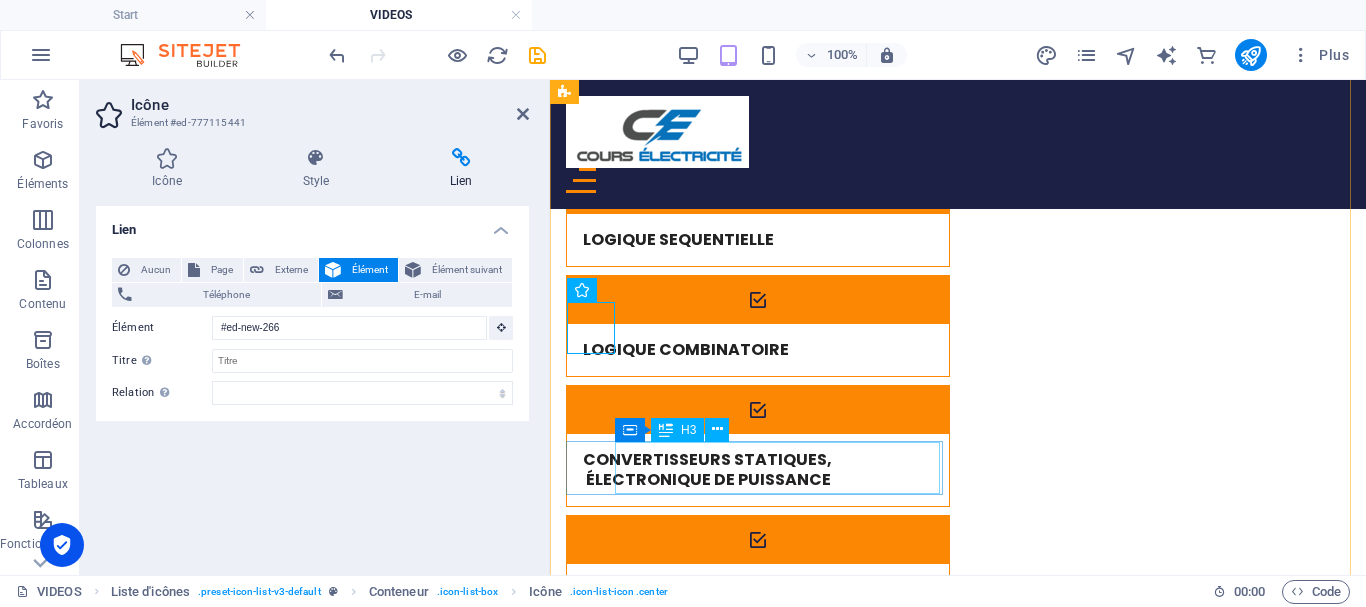 scroll, scrollTop: 472, scrollLeft: 0, axis: vertical 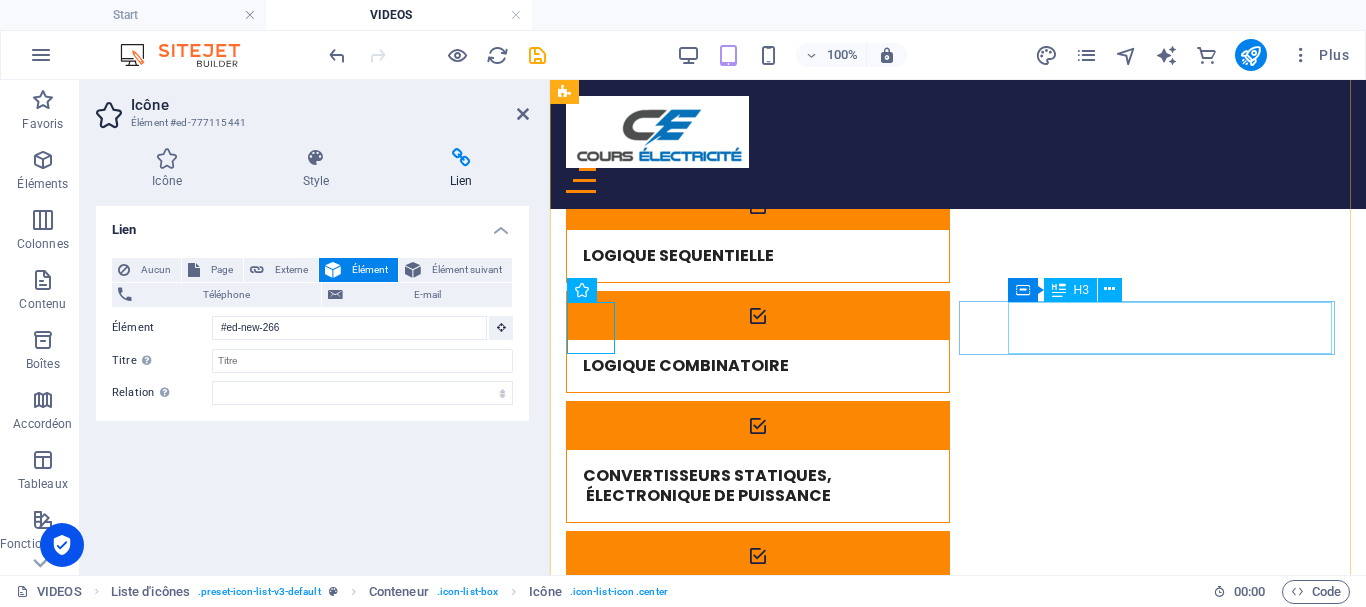 click on "Transformateur triphasé" at bounding box center [733, 936] 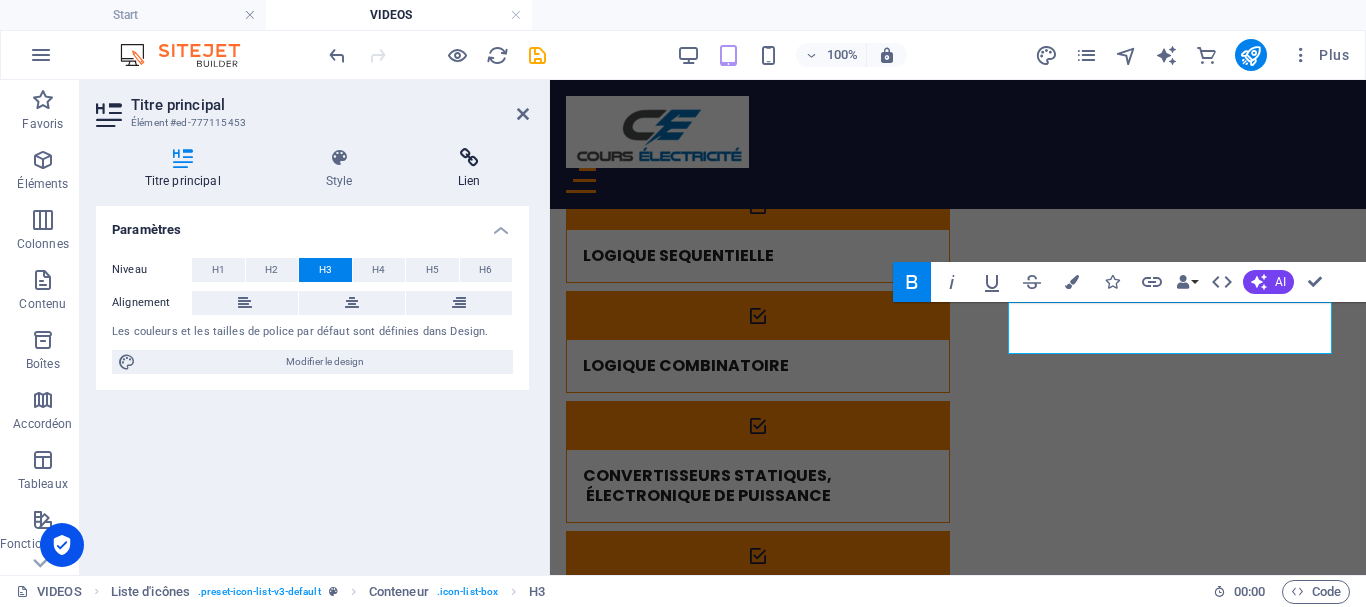 click on "Lien" at bounding box center [469, 169] 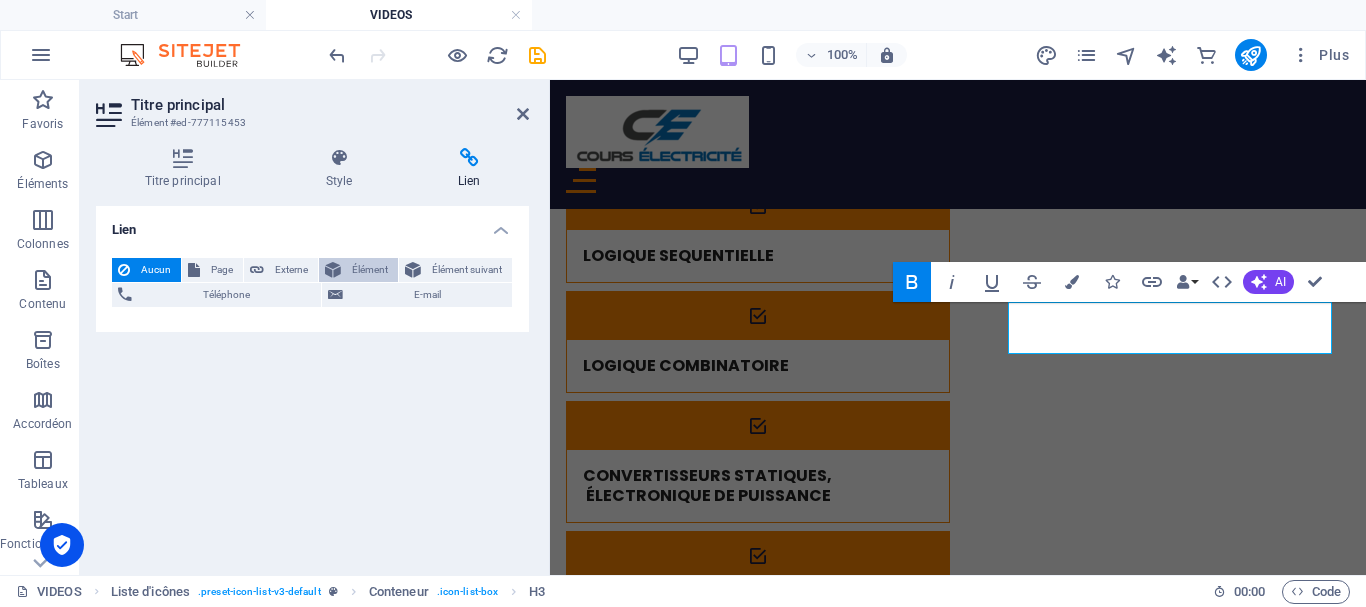 click on "Élément" at bounding box center (369, 270) 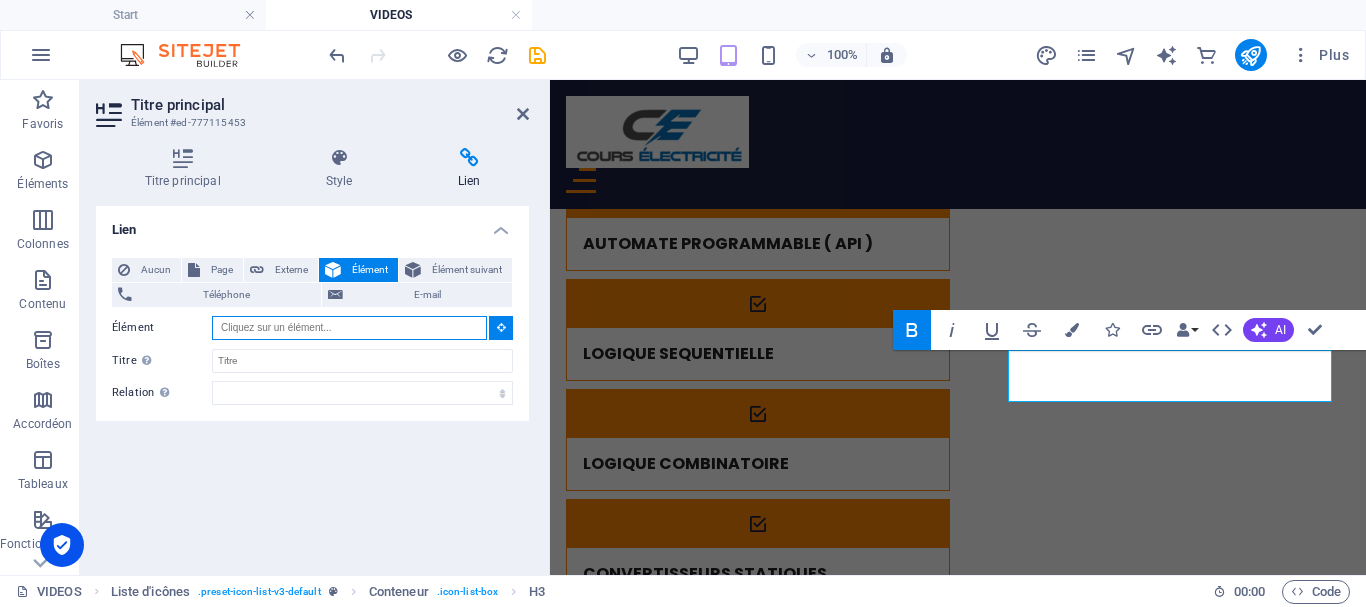 scroll, scrollTop: 368, scrollLeft: 0, axis: vertical 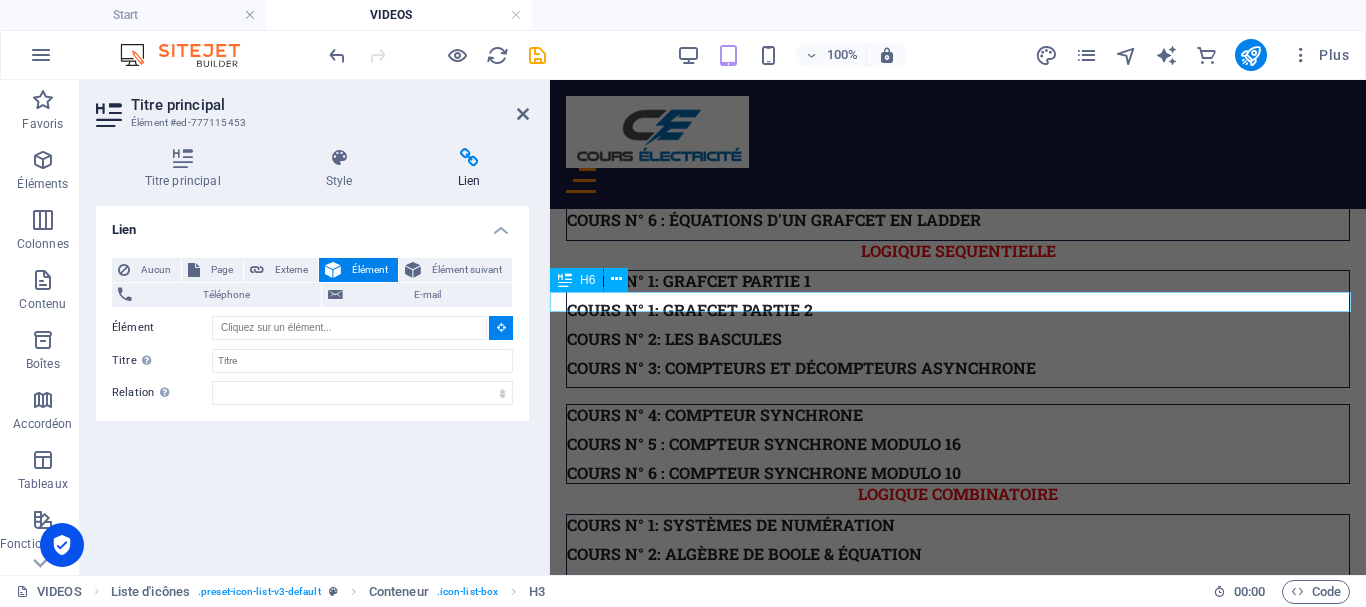 click on "Transformateur triphasé" at bounding box center [958, 2008] 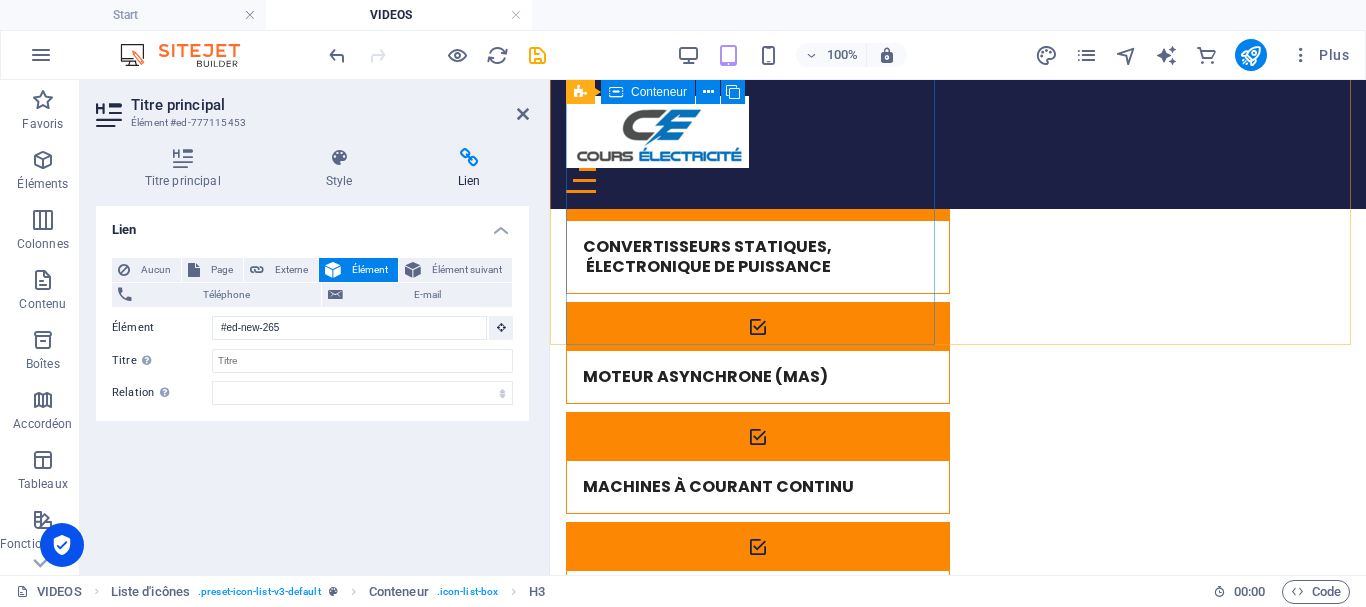scroll, scrollTop: 472, scrollLeft: 0, axis: vertical 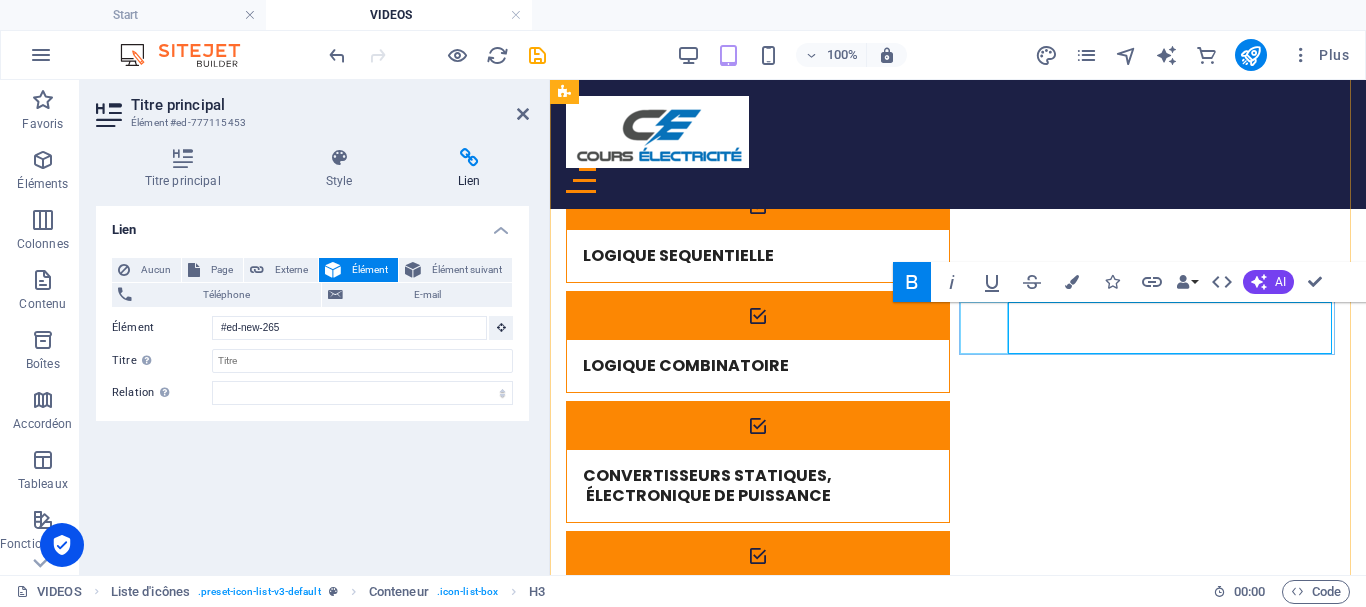 click at bounding box center [758, 886] 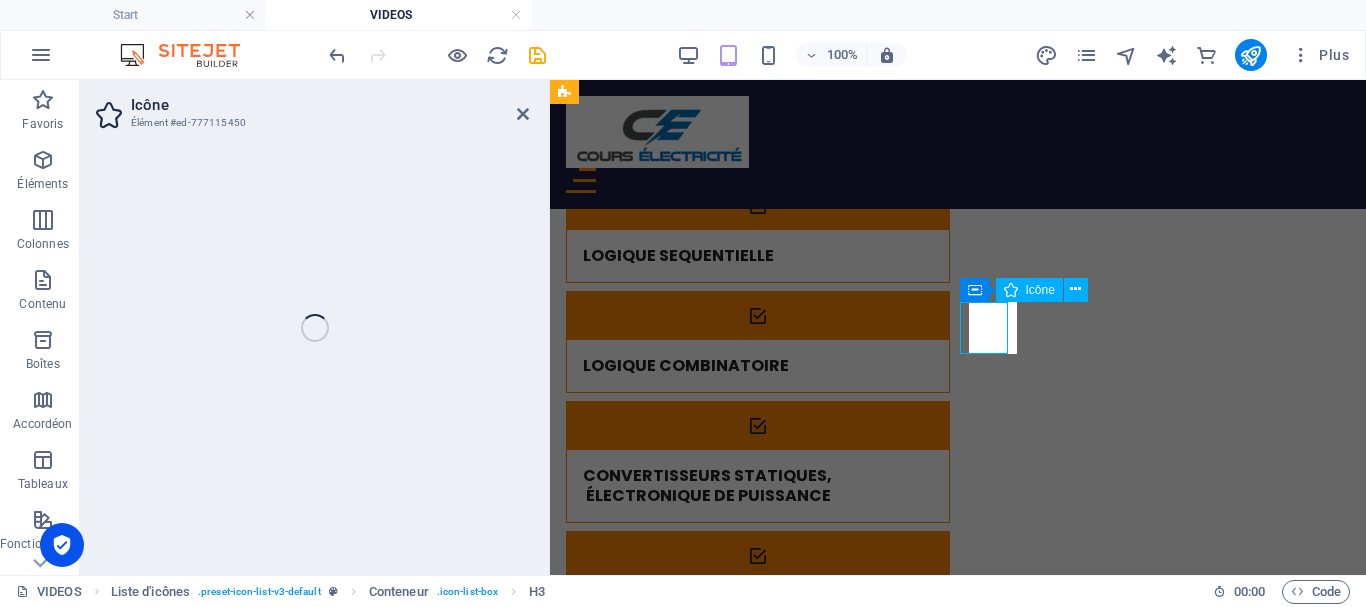 select on "xMidYMid" 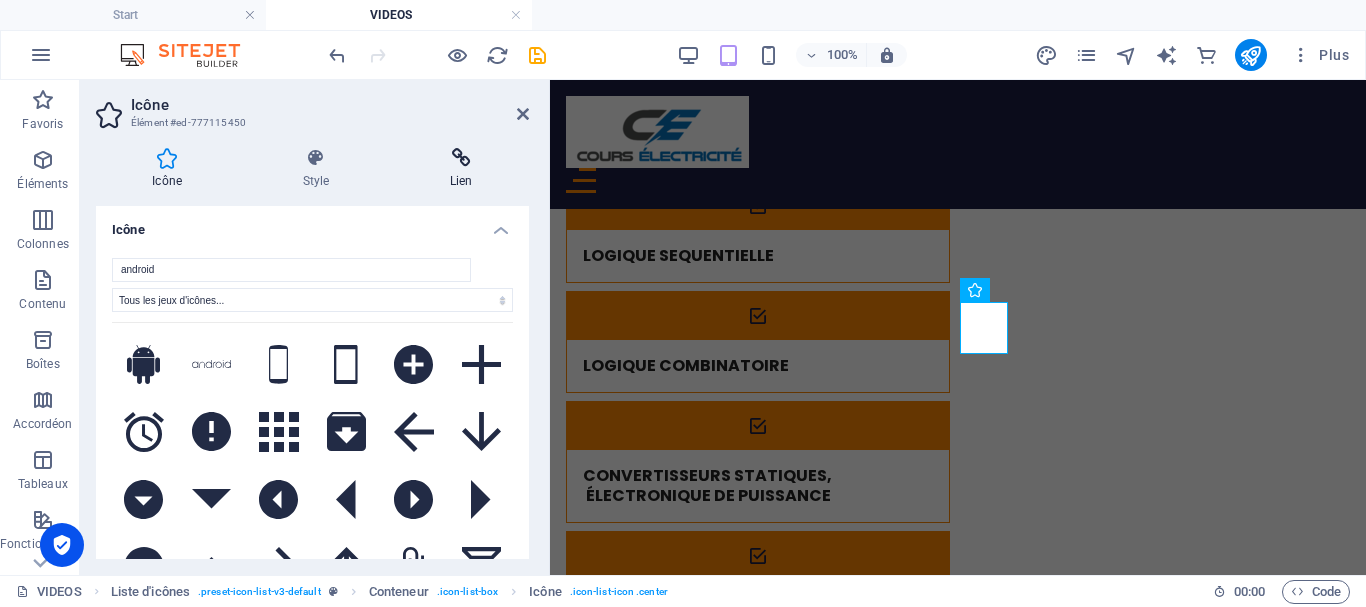 click at bounding box center [461, 158] 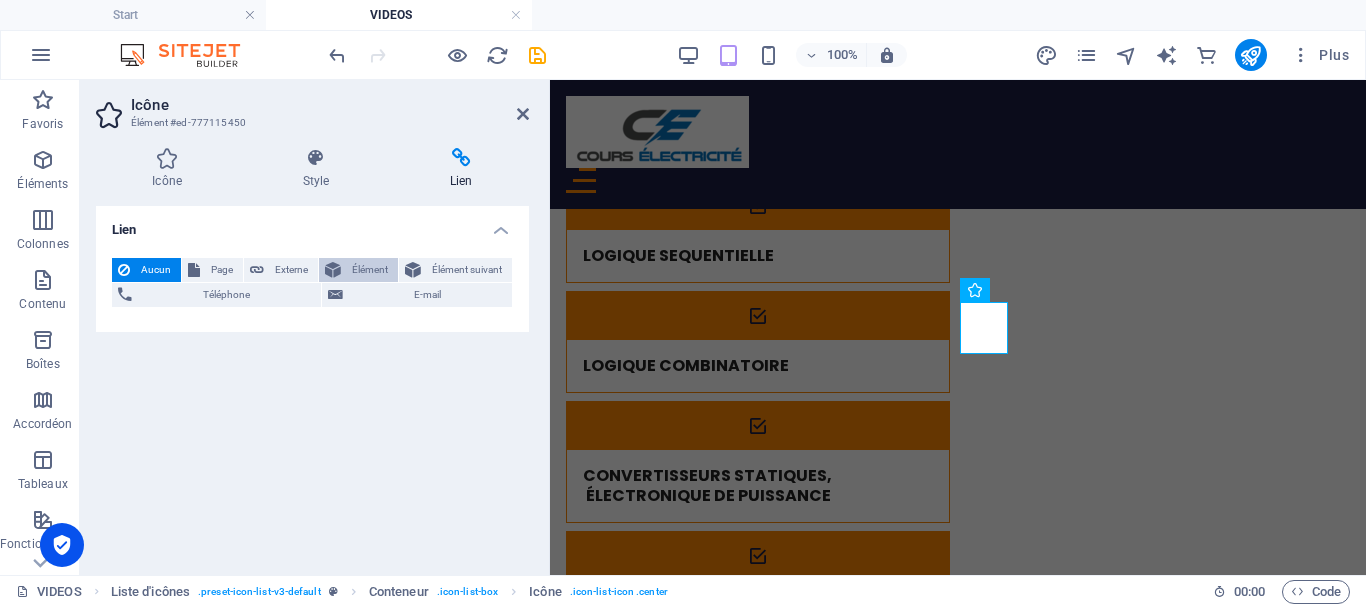 click on "Élément" at bounding box center [369, 270] 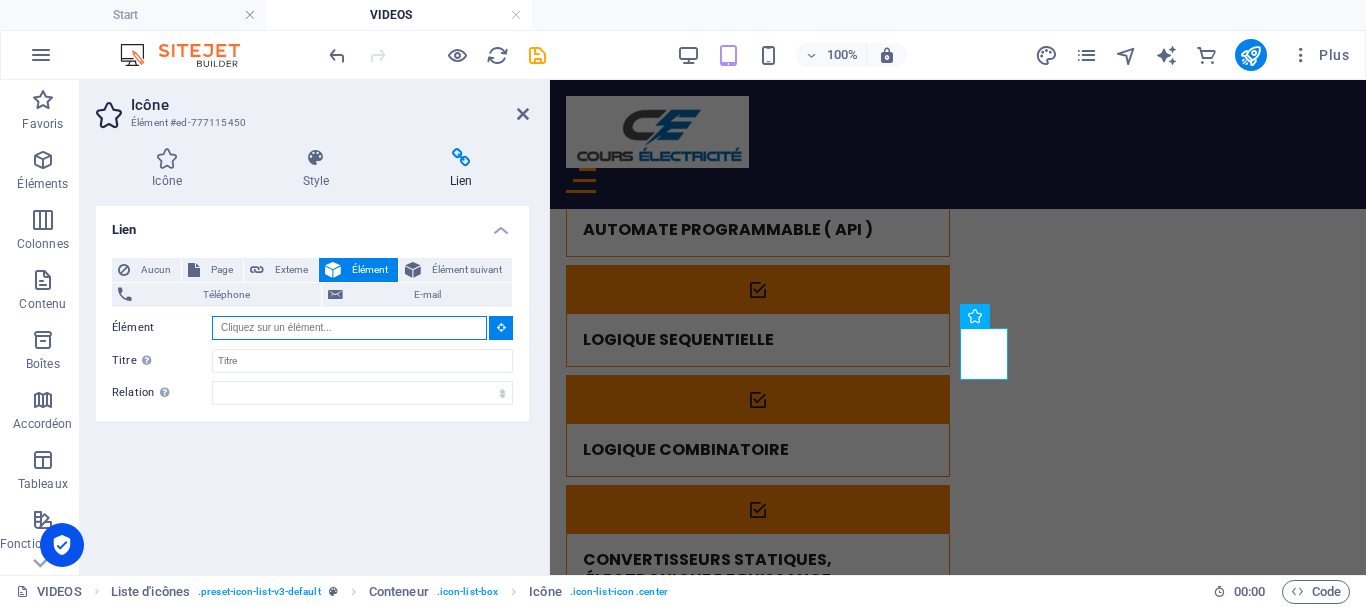 scroll, scrollTop: 368, scrollLeft: 0, axis: vertical 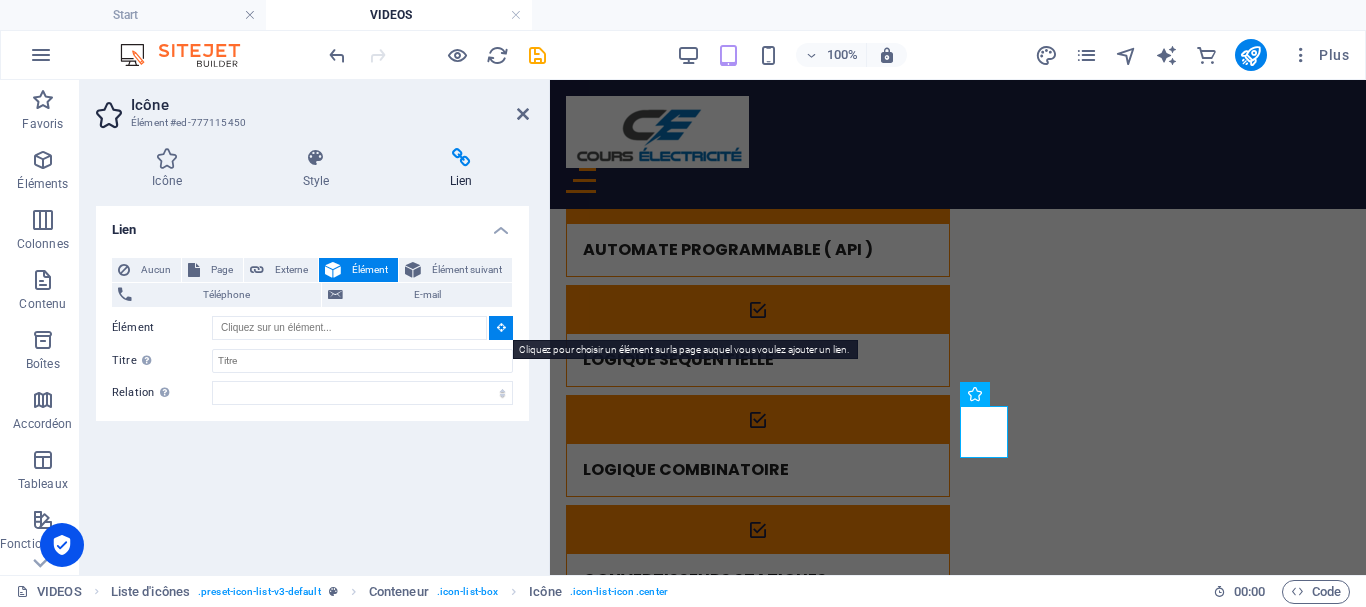 click at bounding box center (501, 327) 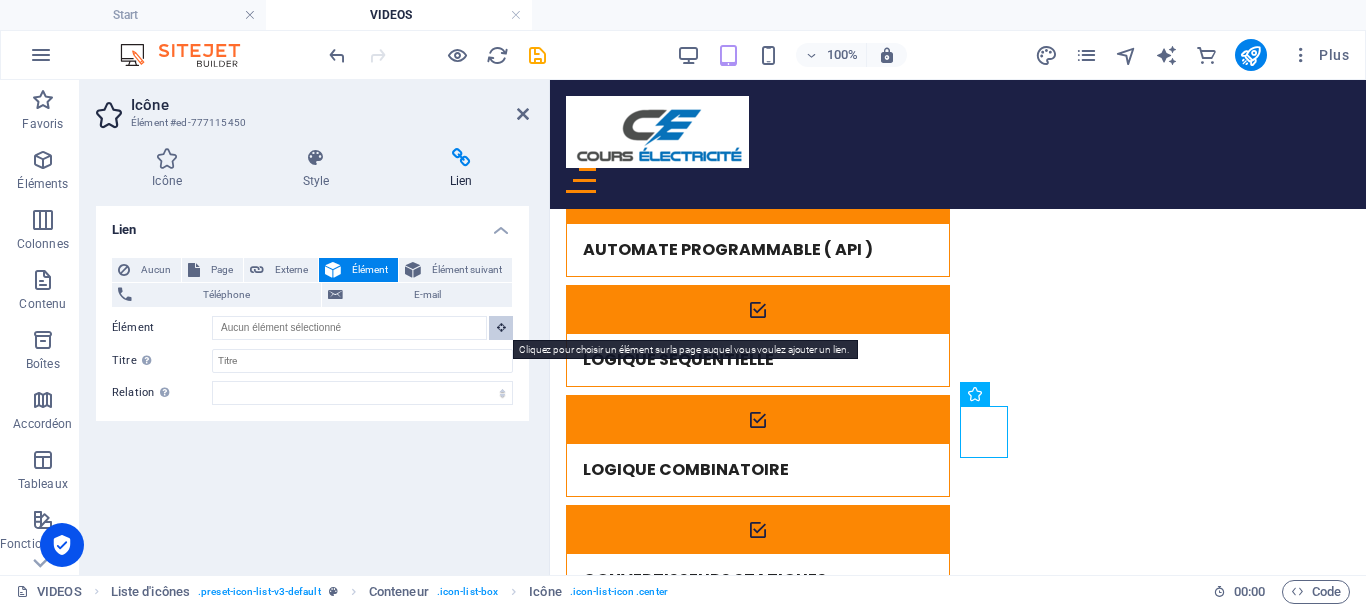 click at bounding box center (501, 327) 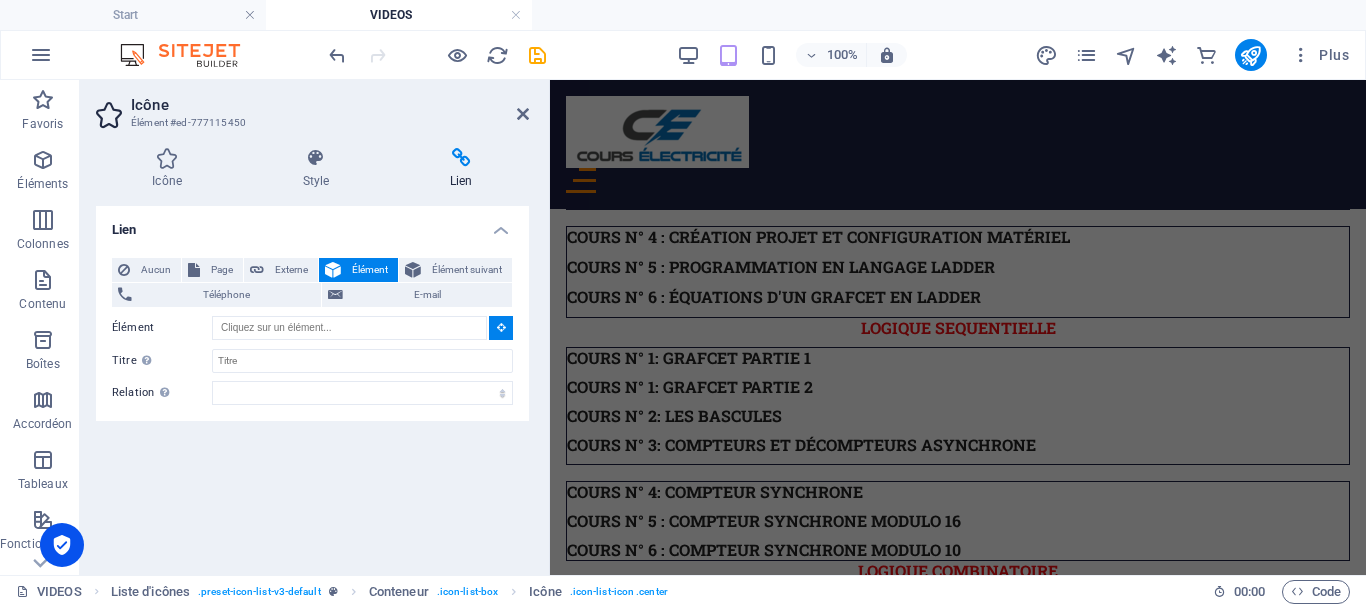 scroll, scrollTop: 2336, scrollLeft: 0, axis: vertical 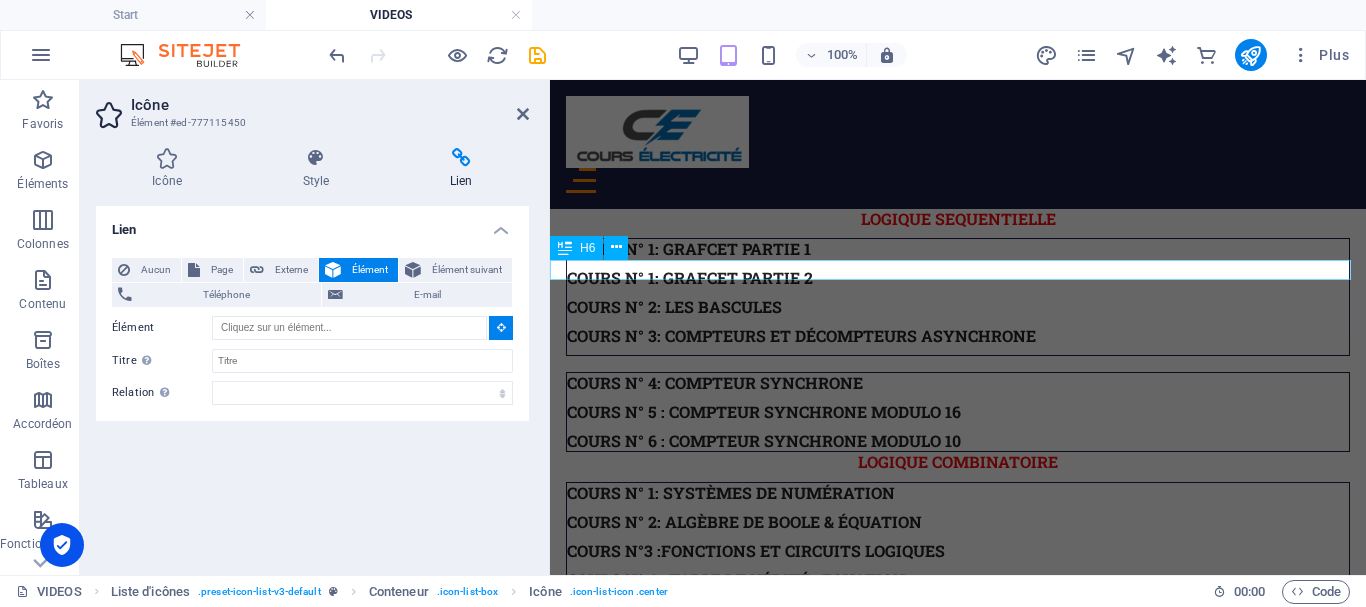 click on "Transformateur triphasé" at bounding box center (958, 1976) 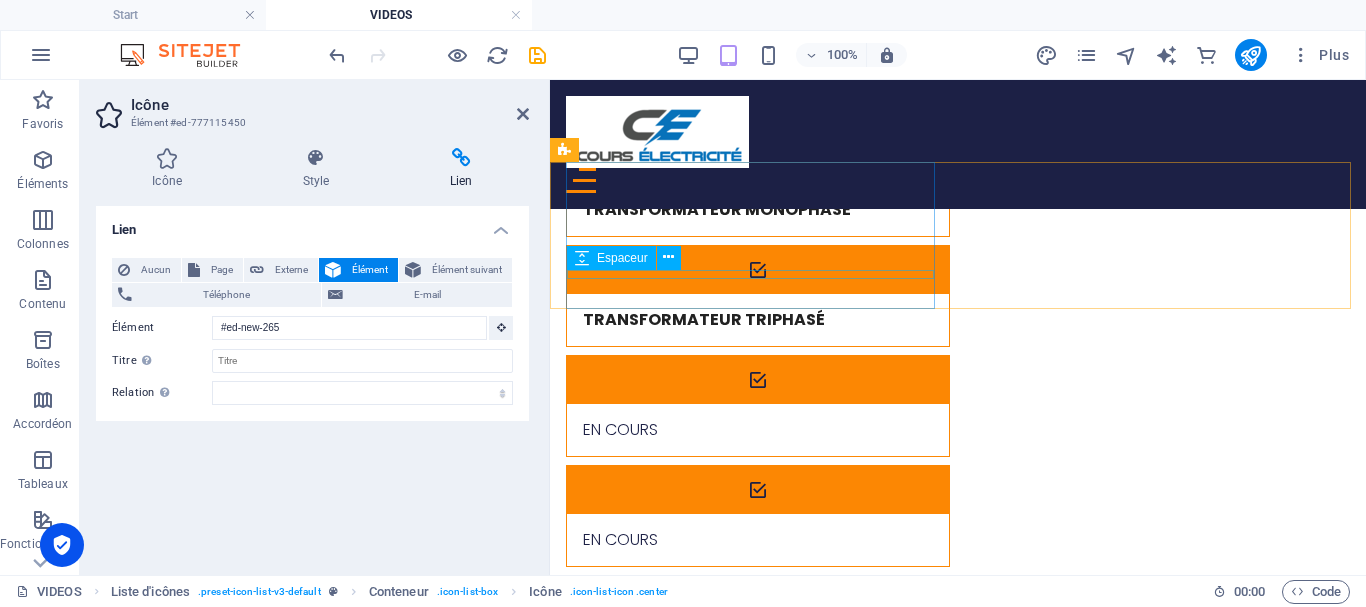 scroll, scrollTop: 472, scrollLeft: 0, axis: vertical 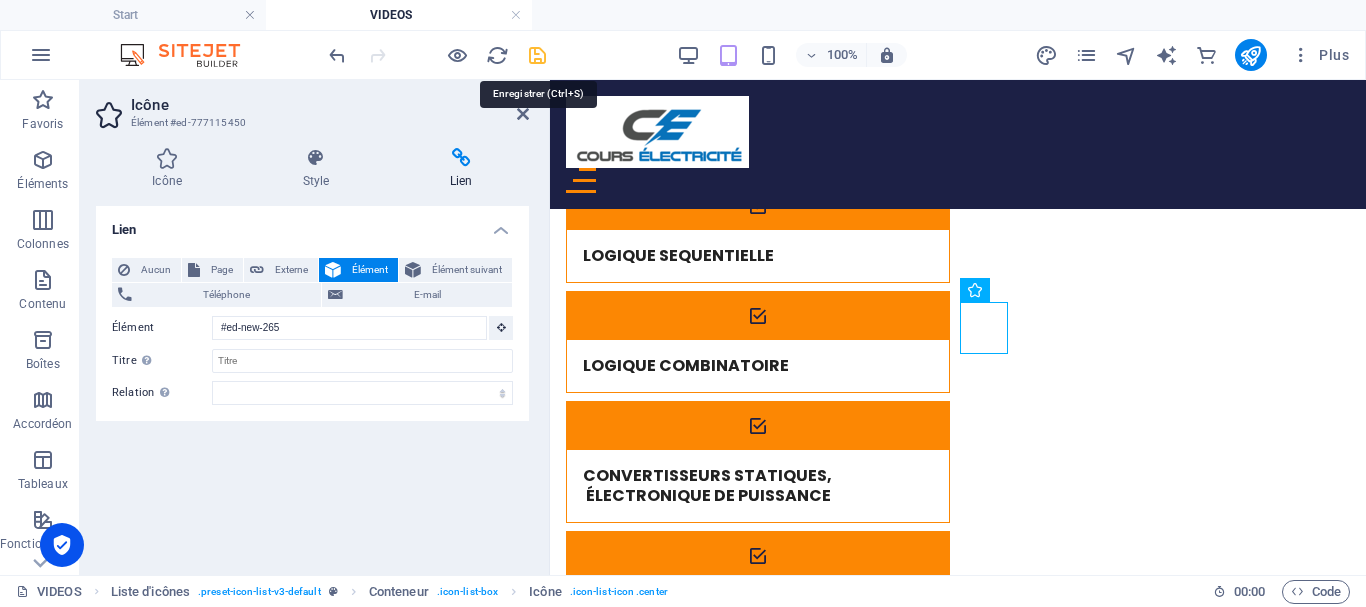 click at bounding box center (537, 55) 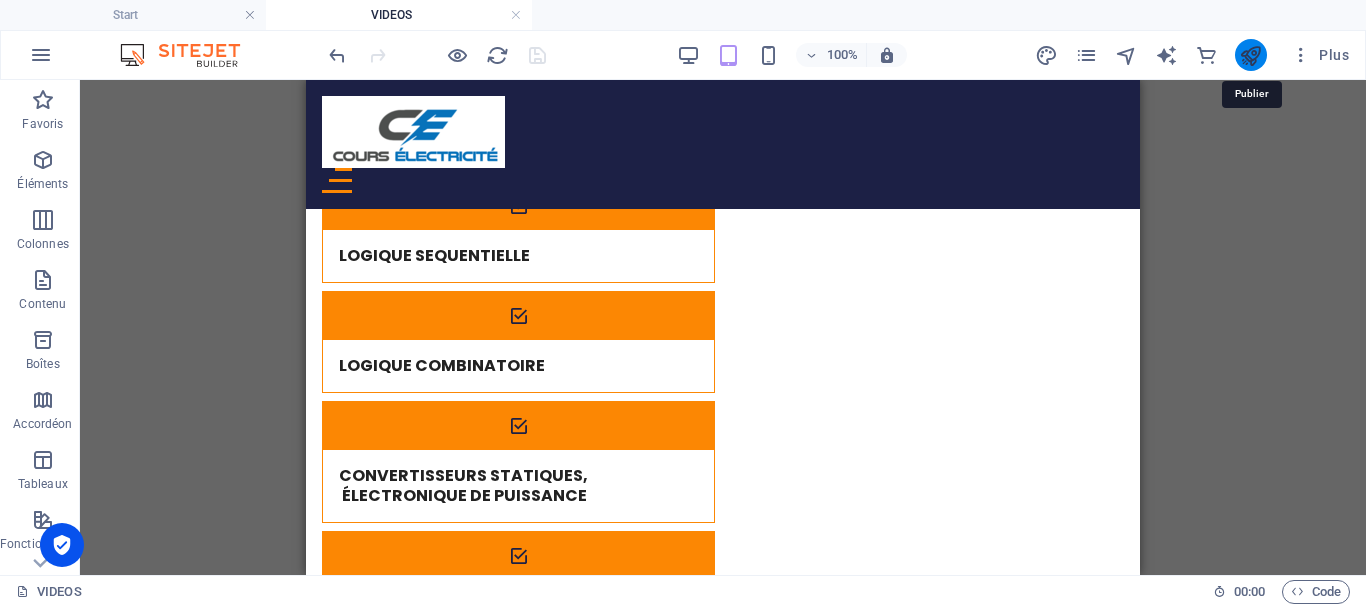 click at bounding box center [1250, 55] 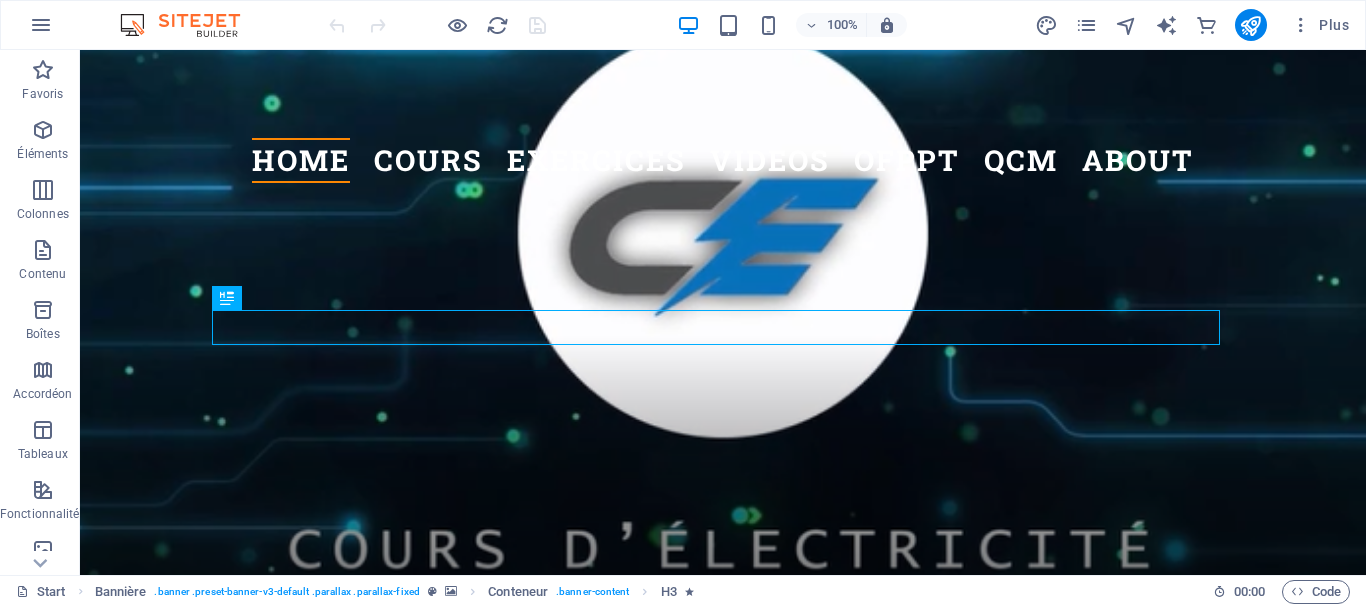 scroll, scrollTop: 0, scrollLeft: 0, axis: both 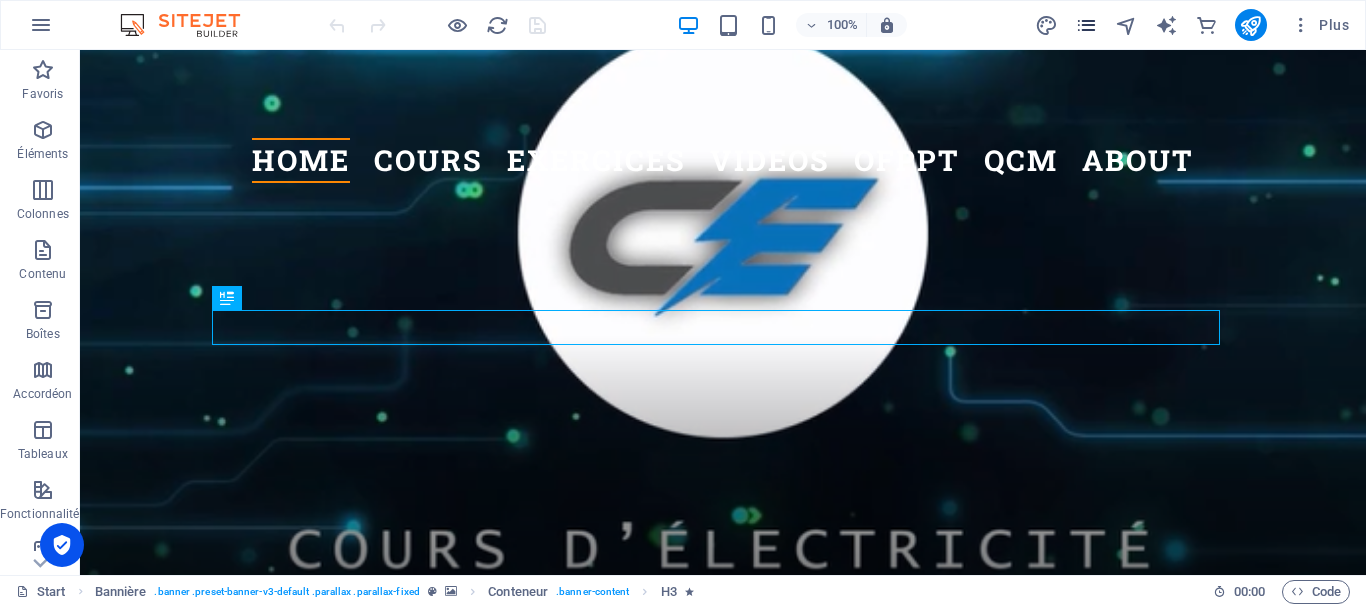 click at bounding box center [1087, 25] 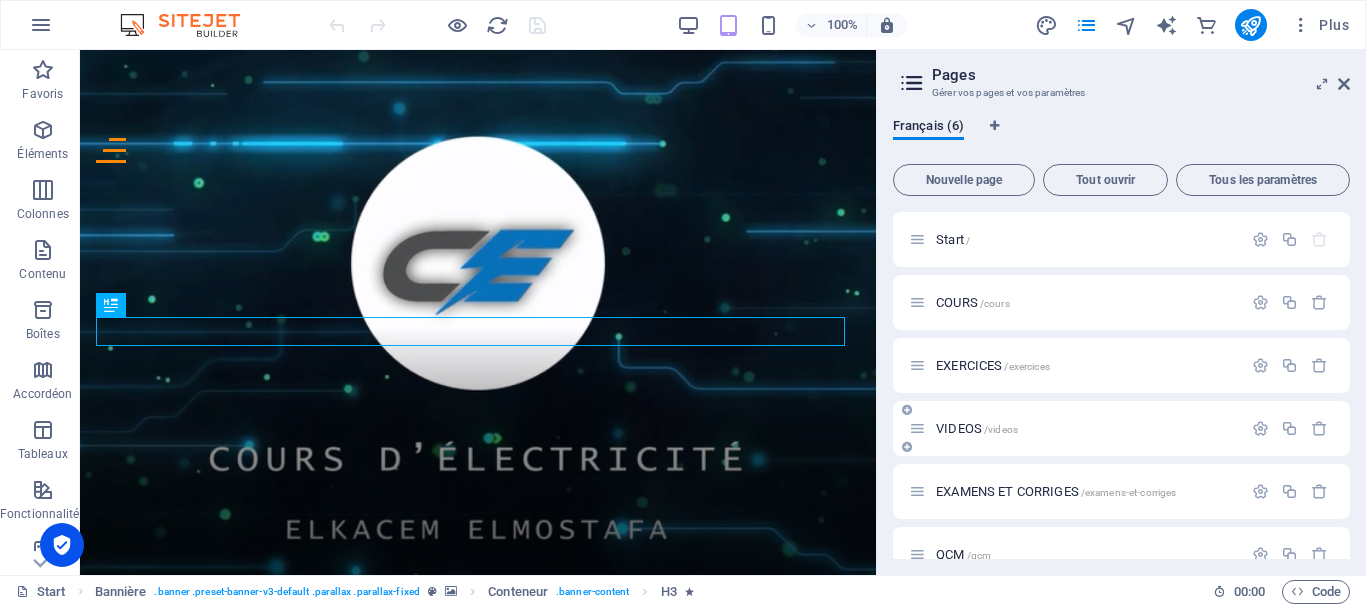 click on "VIDEOS /videos" at bounding box center (977, 428) 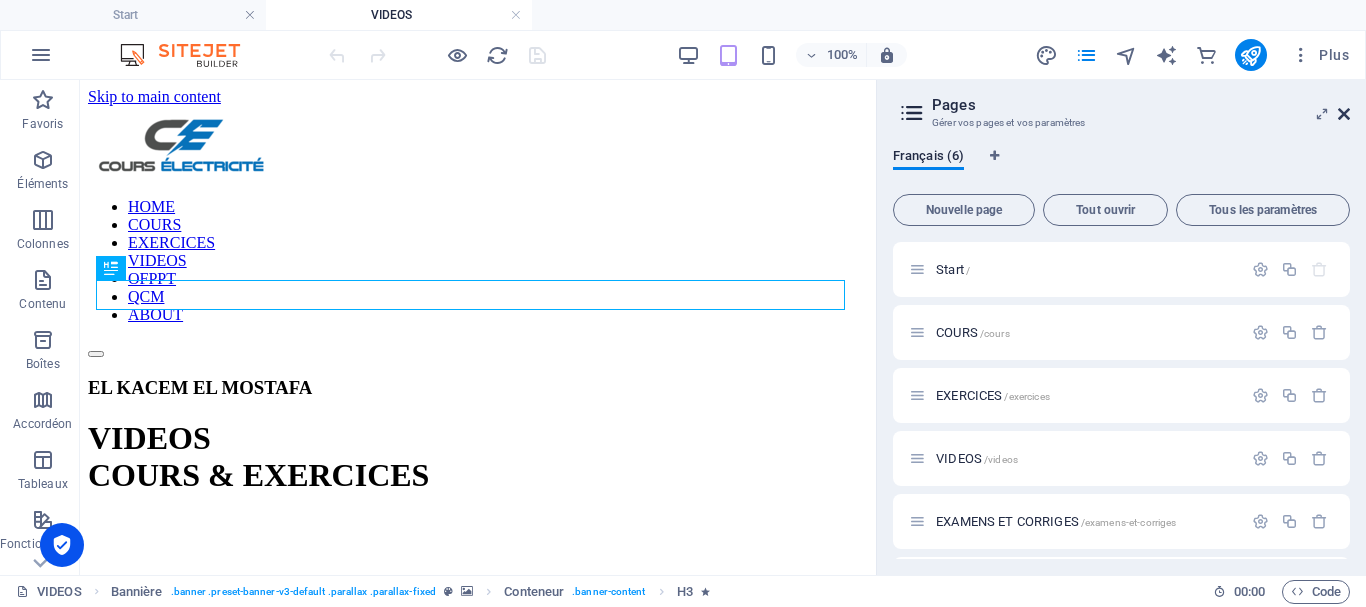 scroll, scrollTop: 0, scrollLeft: 0, axis: both 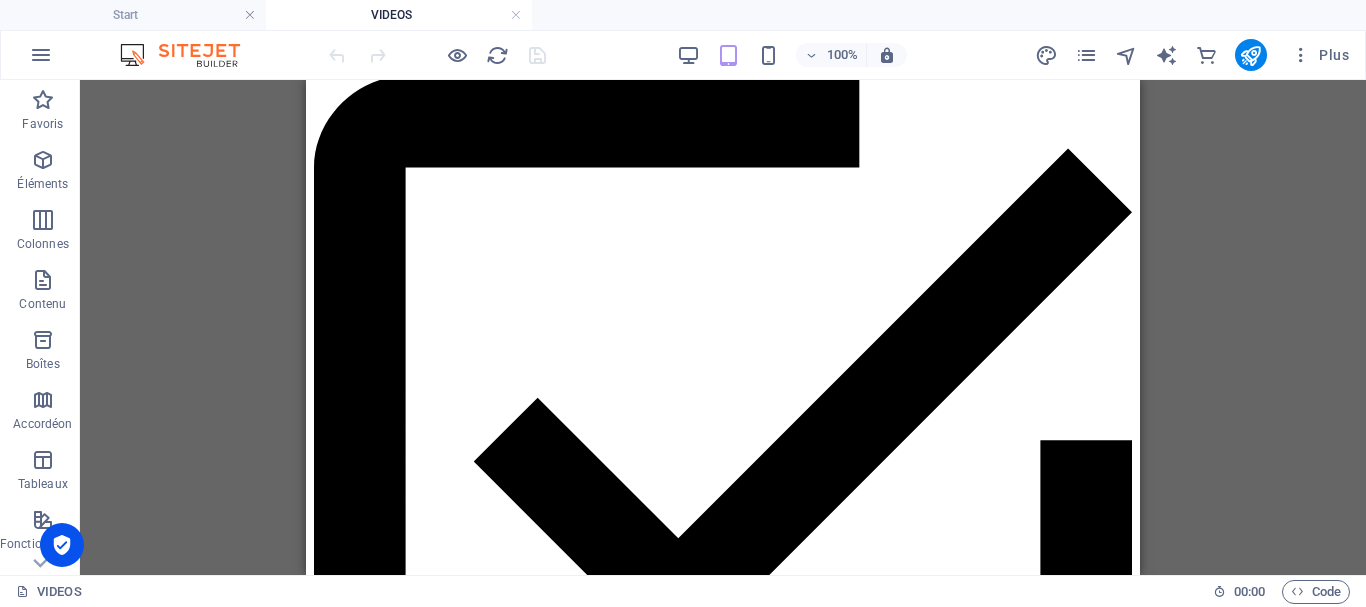 drag, startPoint x: 1164, startPoint y: 210, endPoint x: 1193, endPoint y: 200, distance: 30.675724 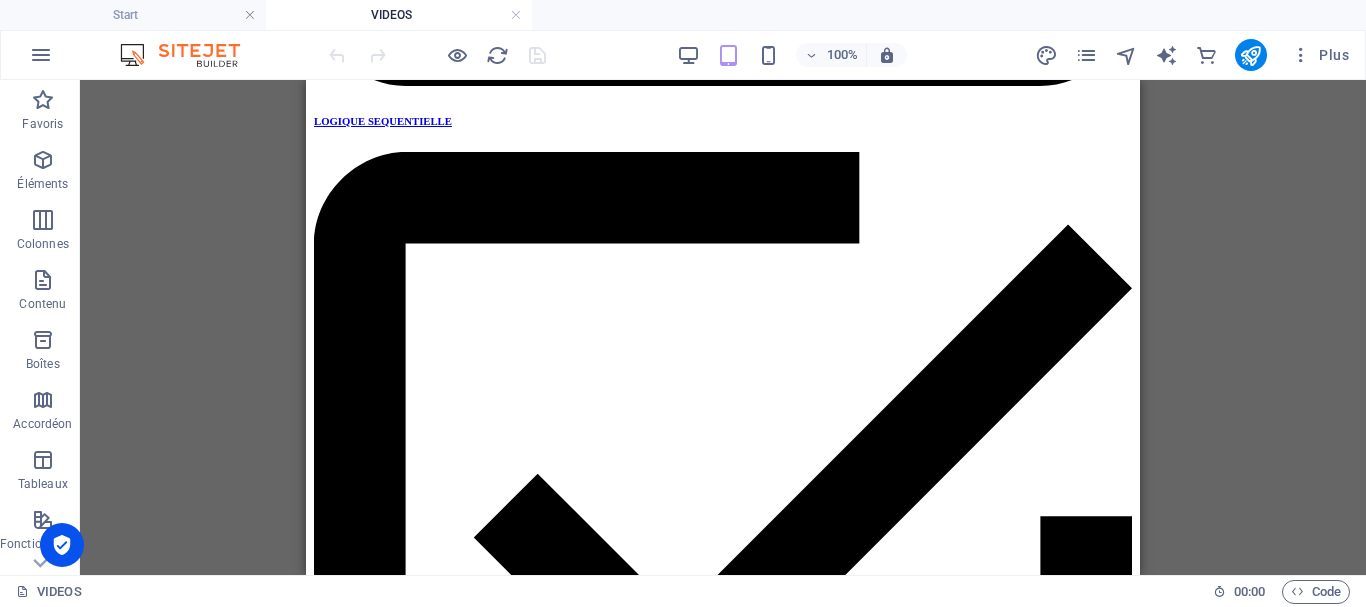 scroll, scrollTop: 2358, scrollLeft: 0, axis: vertical 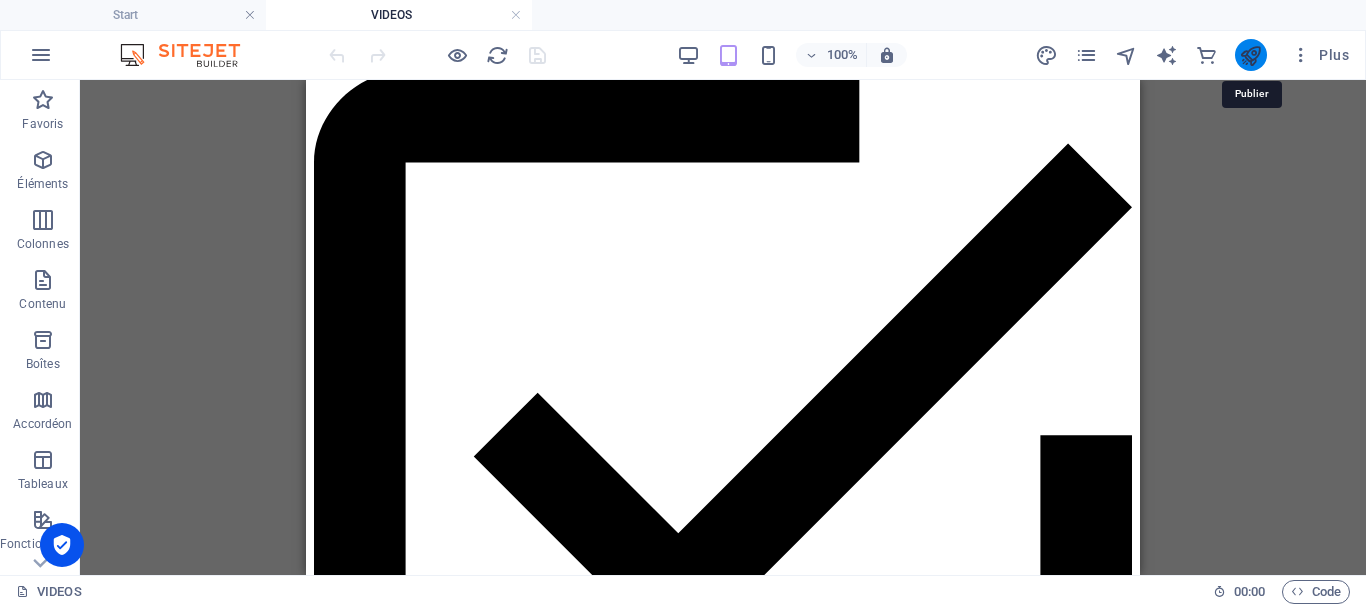 click at bounding box center (1250, 55) 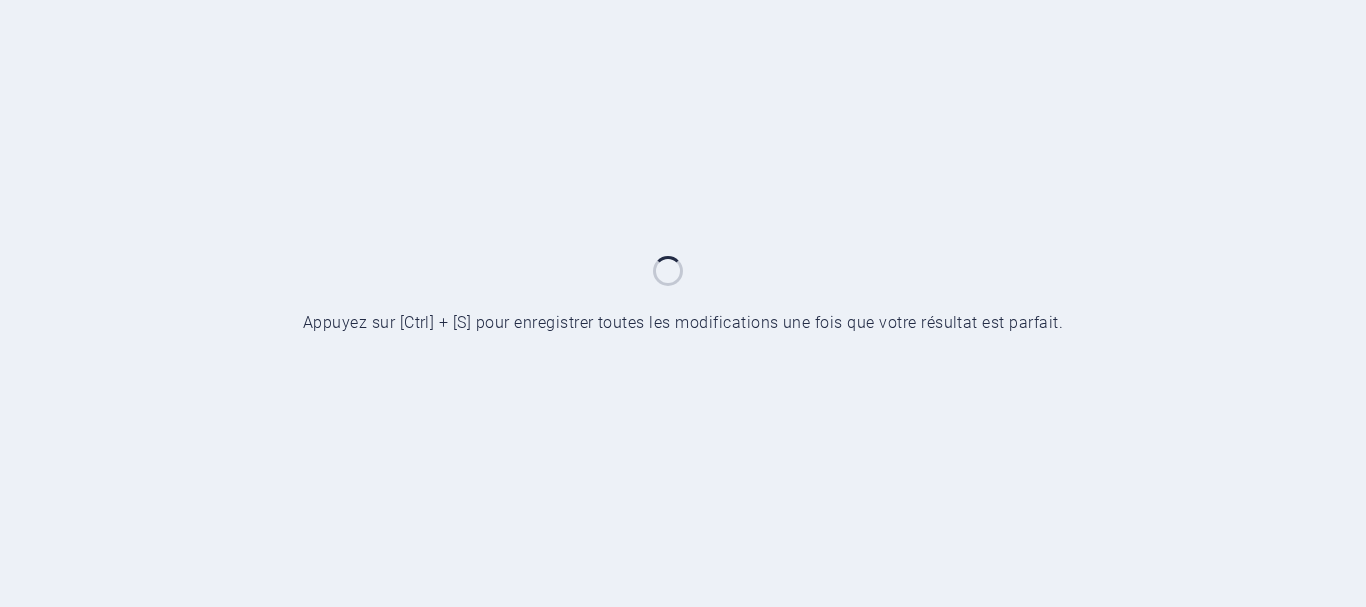 scroll, scrollTop: 0, scrollLeft: 0, axis: both 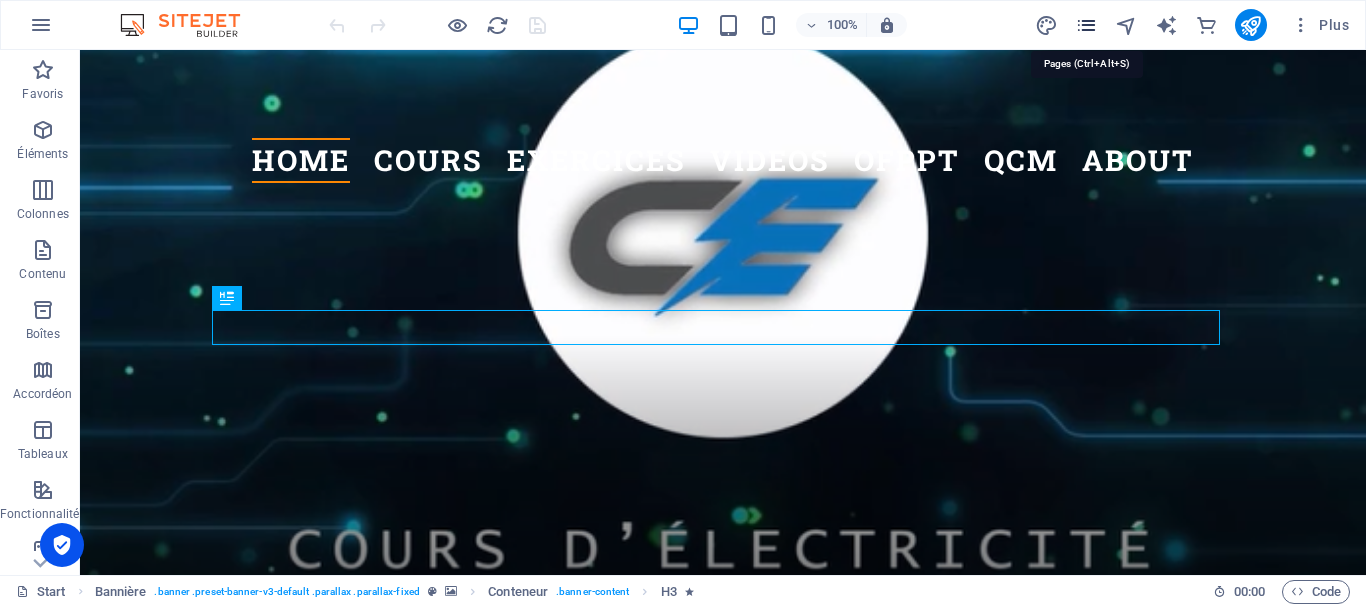click at bounding box center (1086, 25) 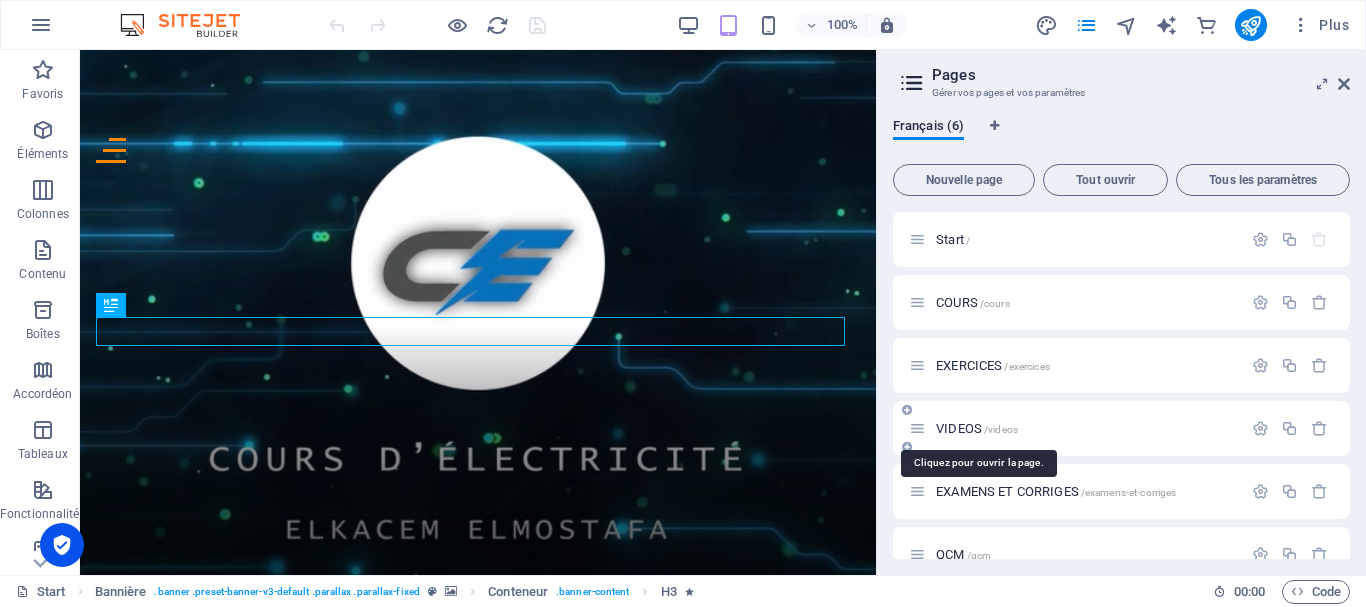 click on "VIDEOS /videos" at bounding box center [977, 428] 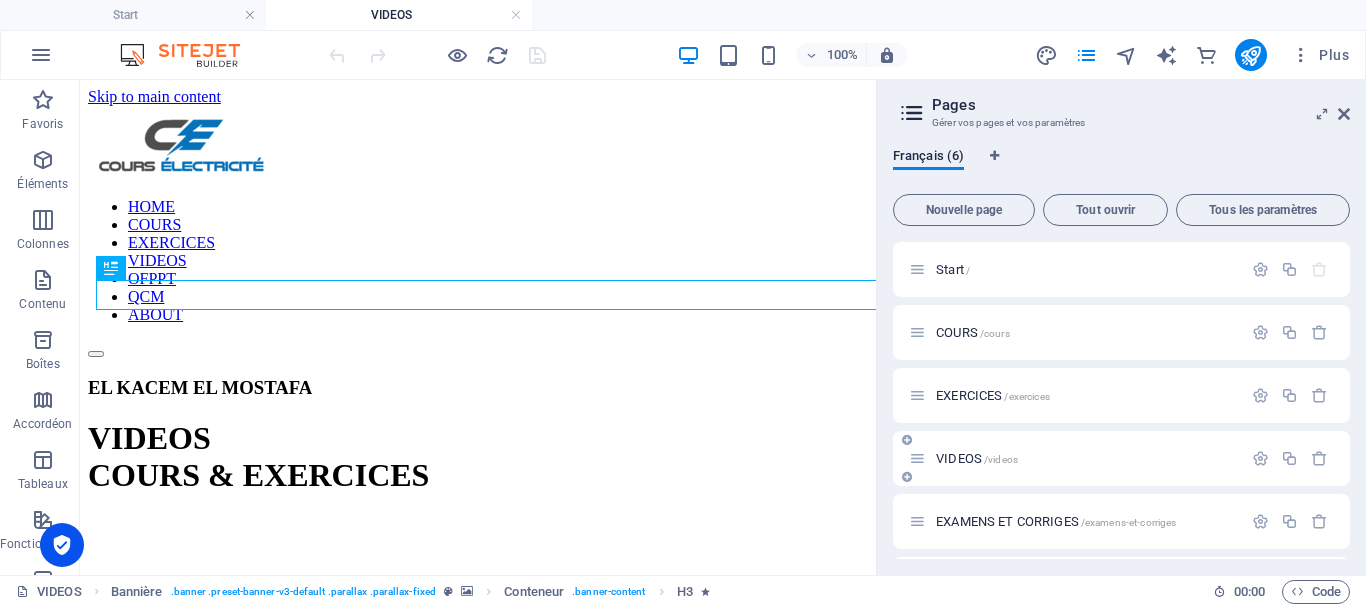 scroll, scrollTop: 0, scrollLeft: 0, axis: both 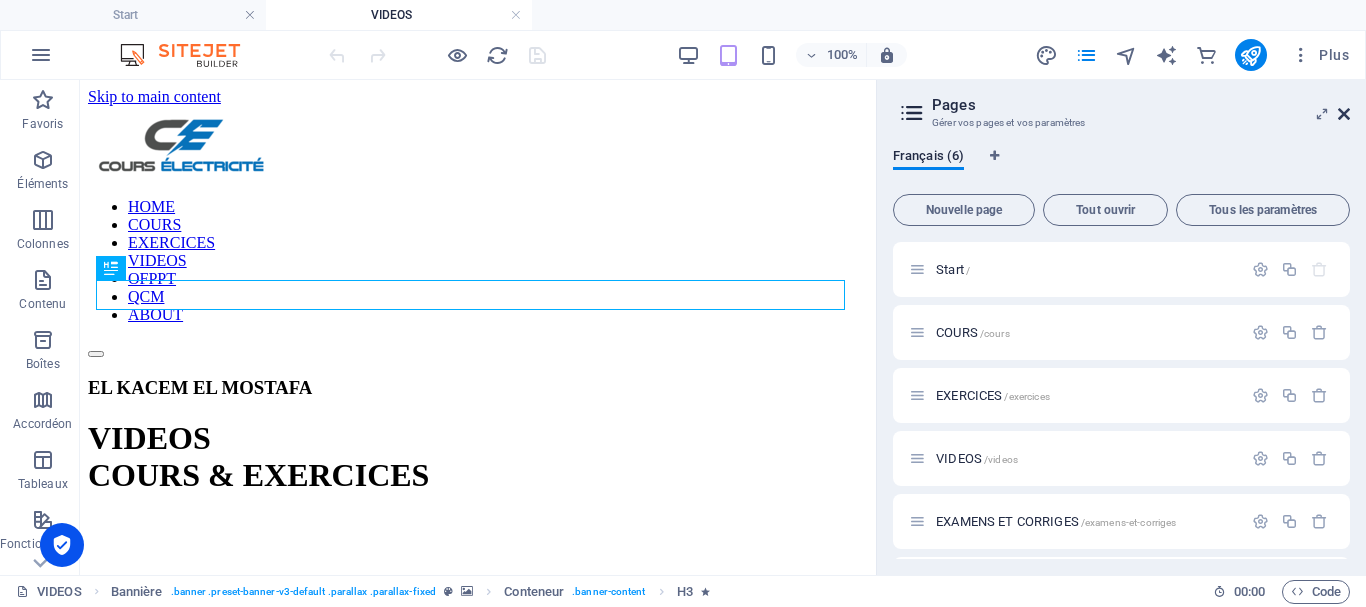 click at bounding box center (1344, 114) 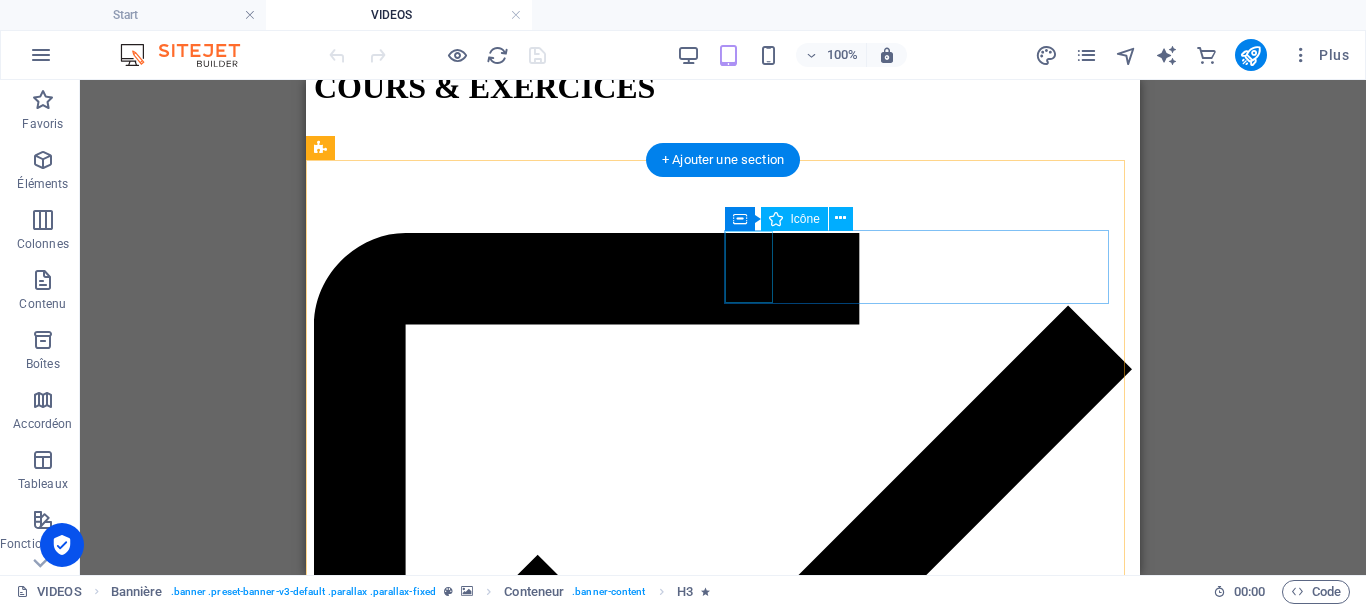 scroll, scrollTop: 390, scrollLeft: 0, axis: vertical 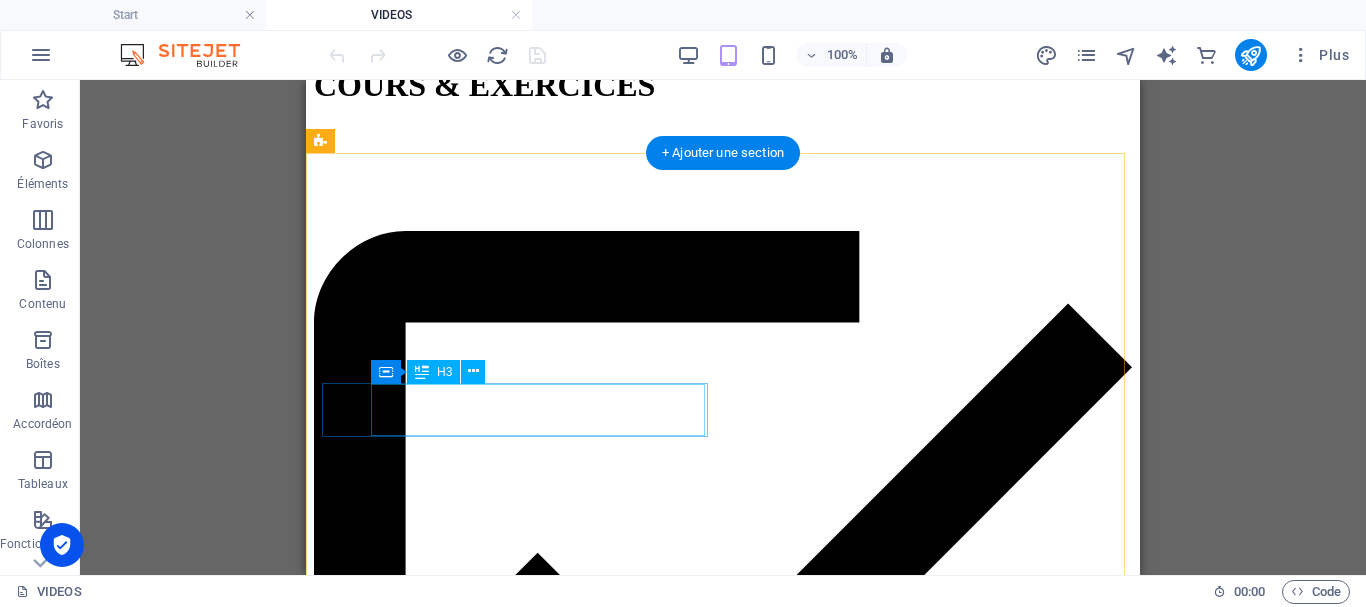 click on "Transformateur monophasé" at bounding box center (723, 6381) 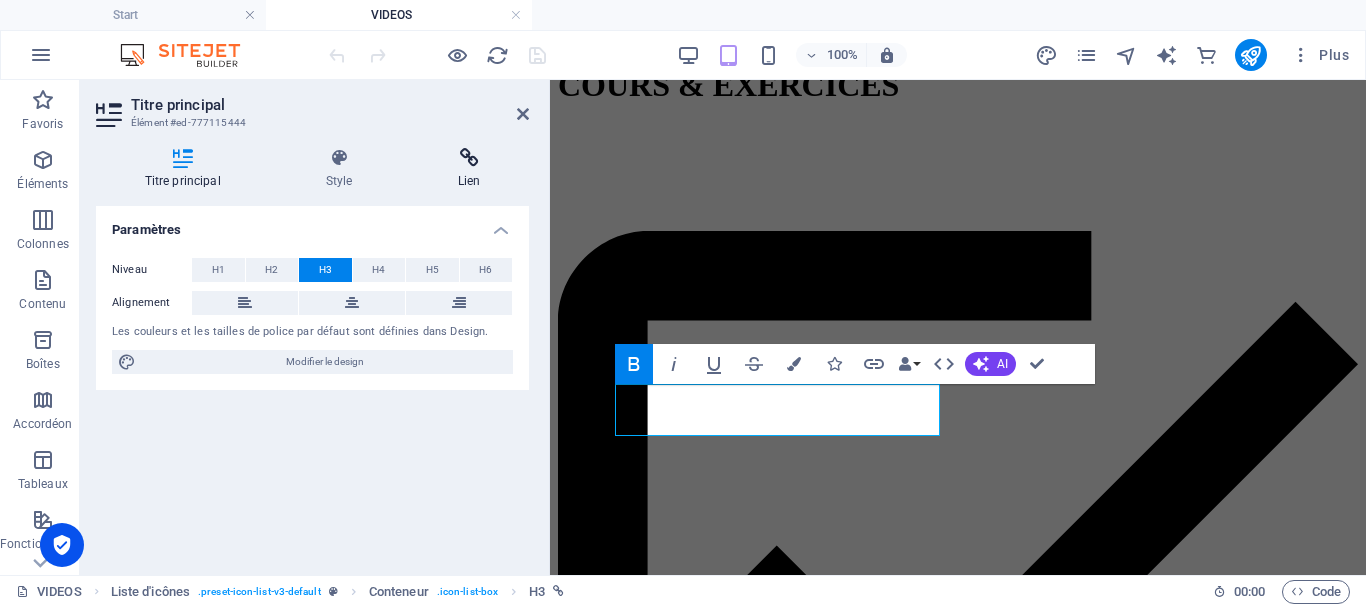 click at bounding box center [469, 158] 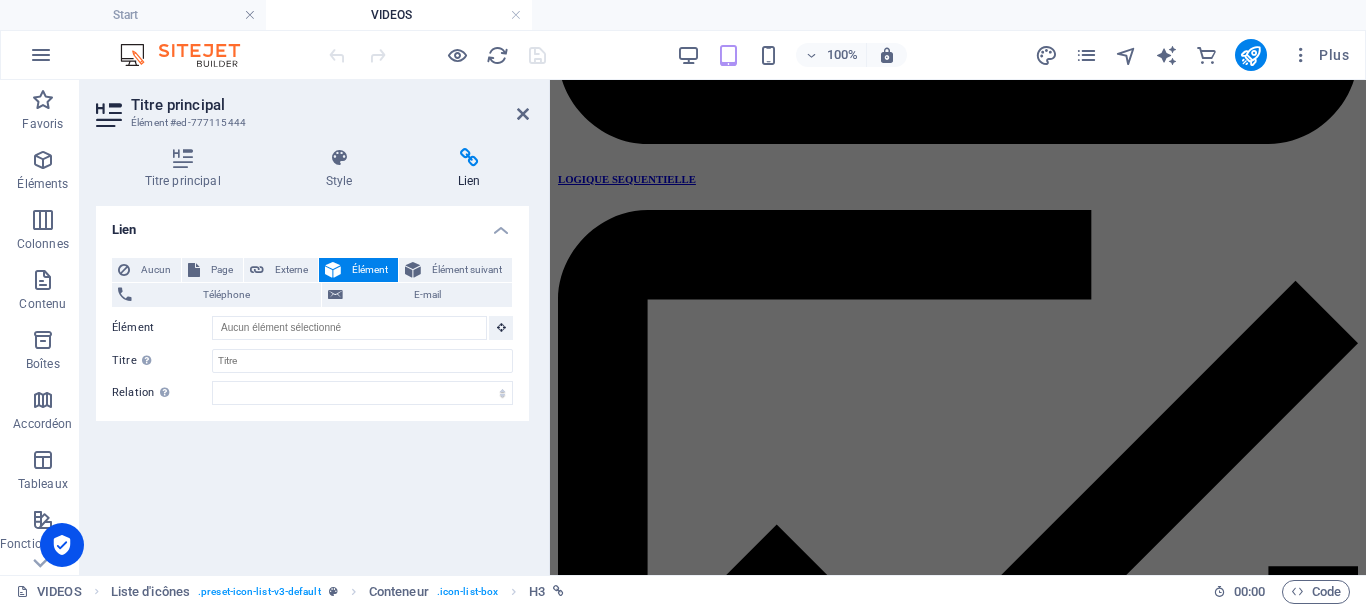 scroll, scrollTop: 2130, scrollLeft: 0, axis: vertical 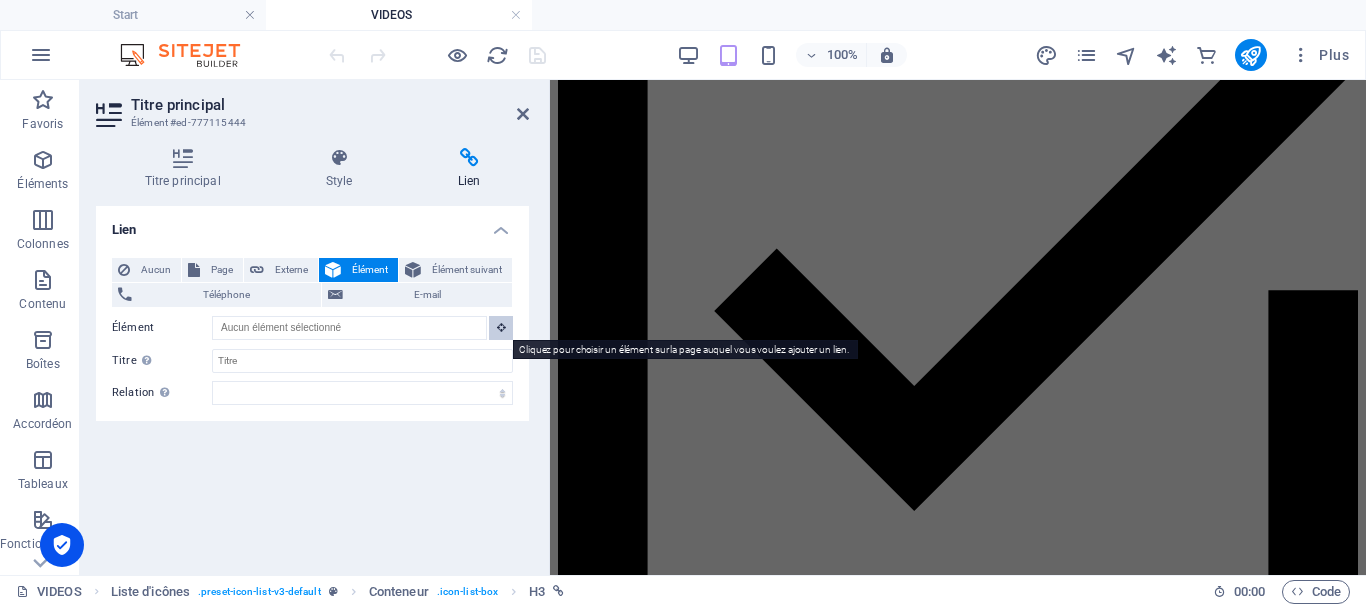 click at bounding box center (501, 327) 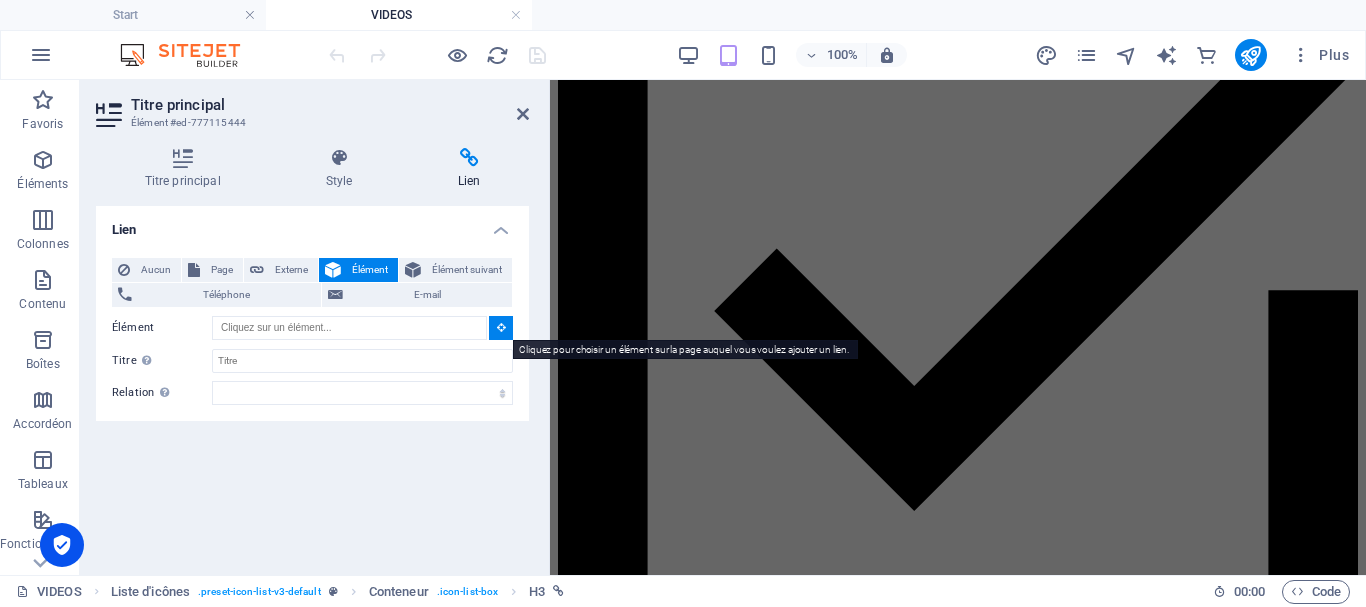 click at bounding box center (501, 327) 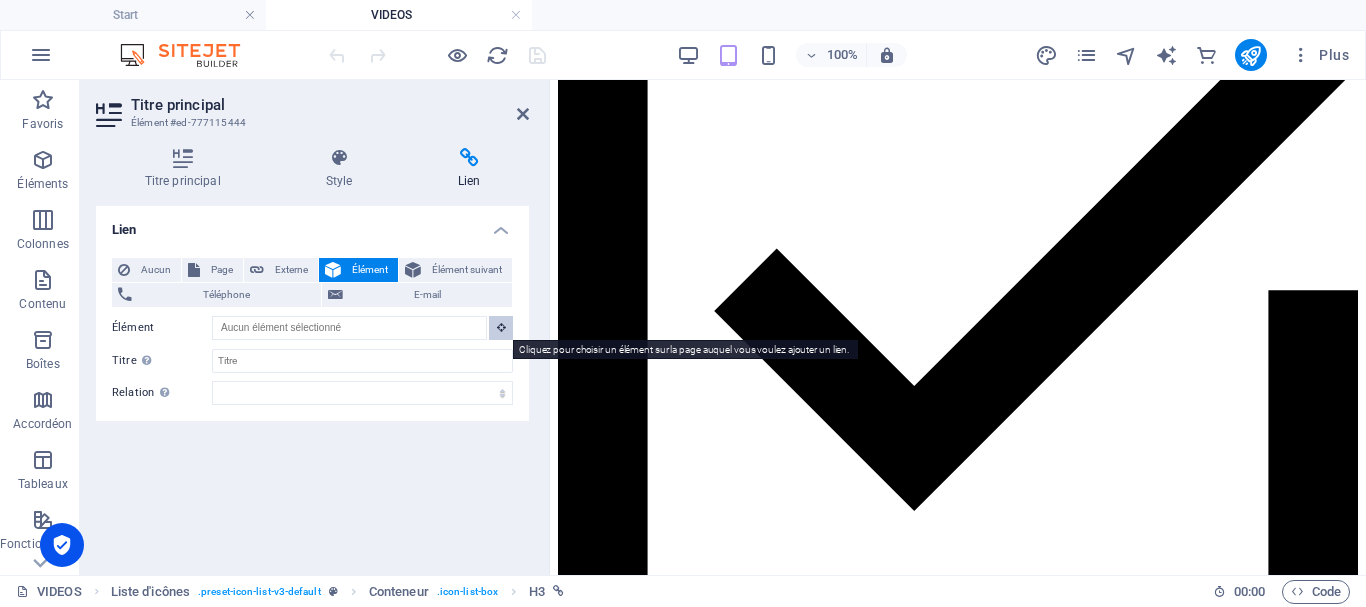 click at bounding box center (501, 327) 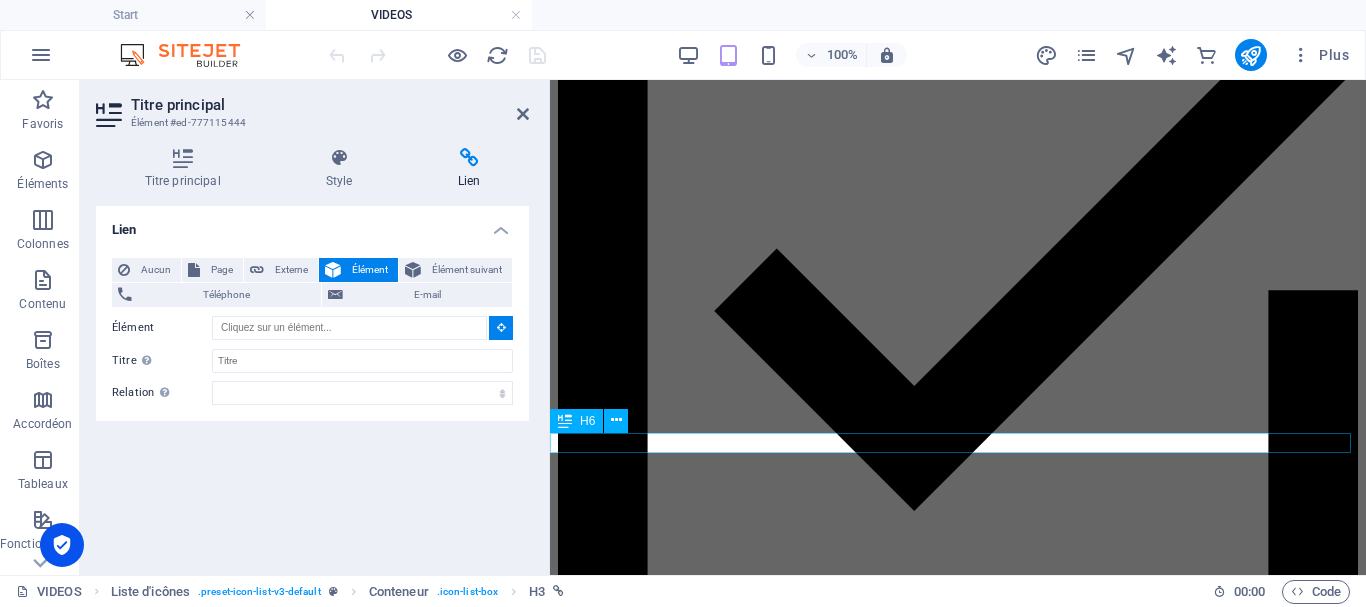 click on "Transformateur monophasé" at bounding box center [958, 16923] 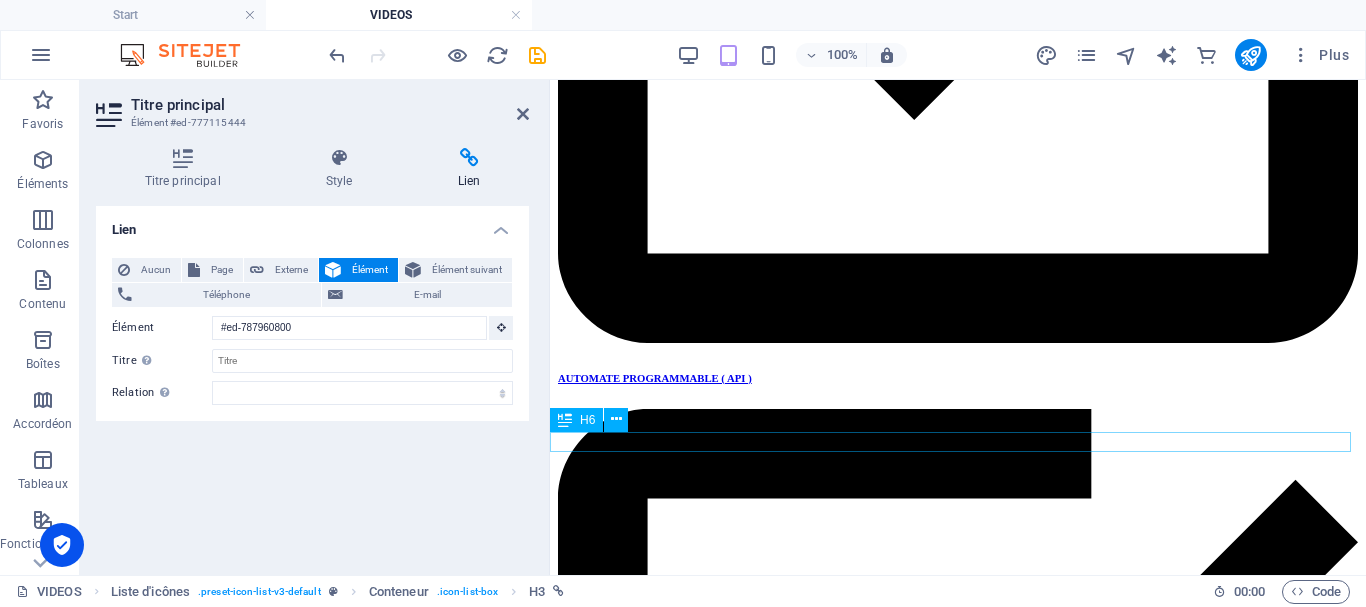 scroll, scrollTop: 472, scrollLeft: 0, axis: vertical 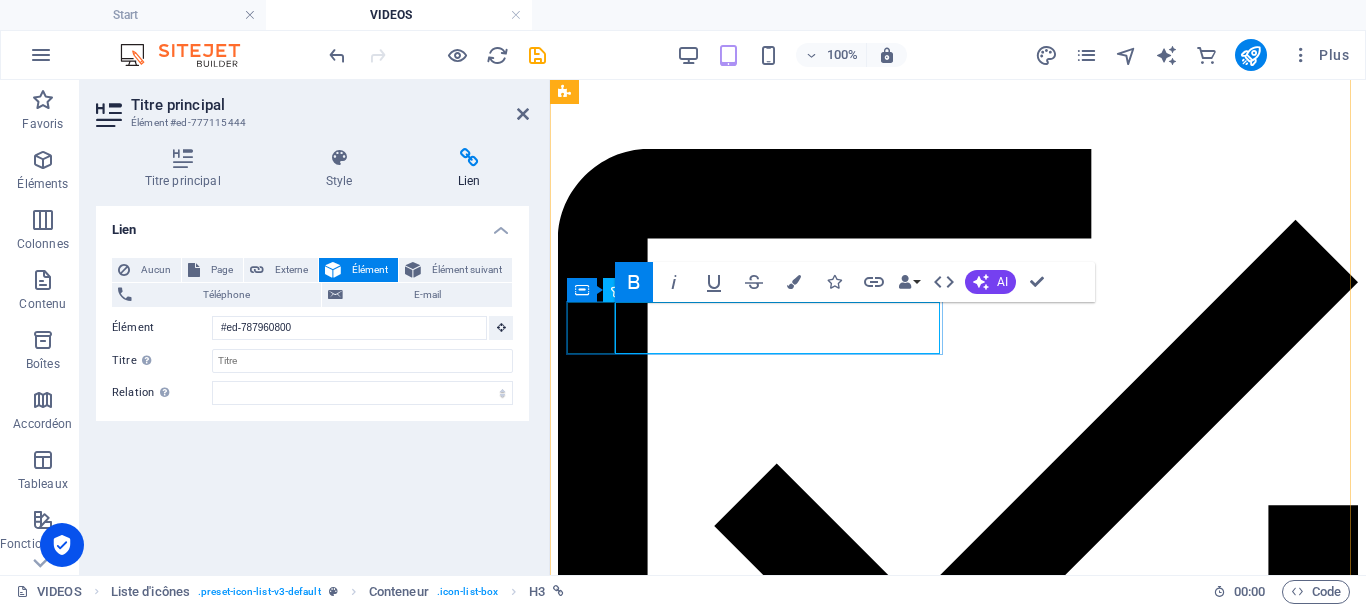 click at bounding box center [958, 5742] 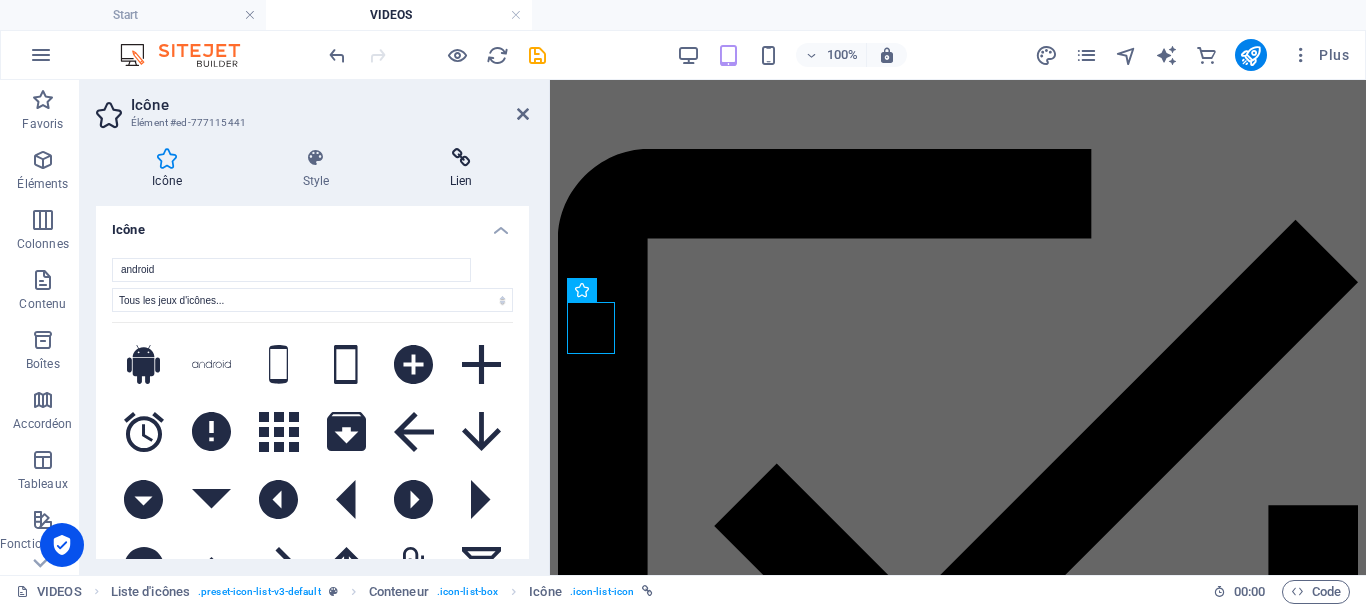 click at bounding box center [461, 158] 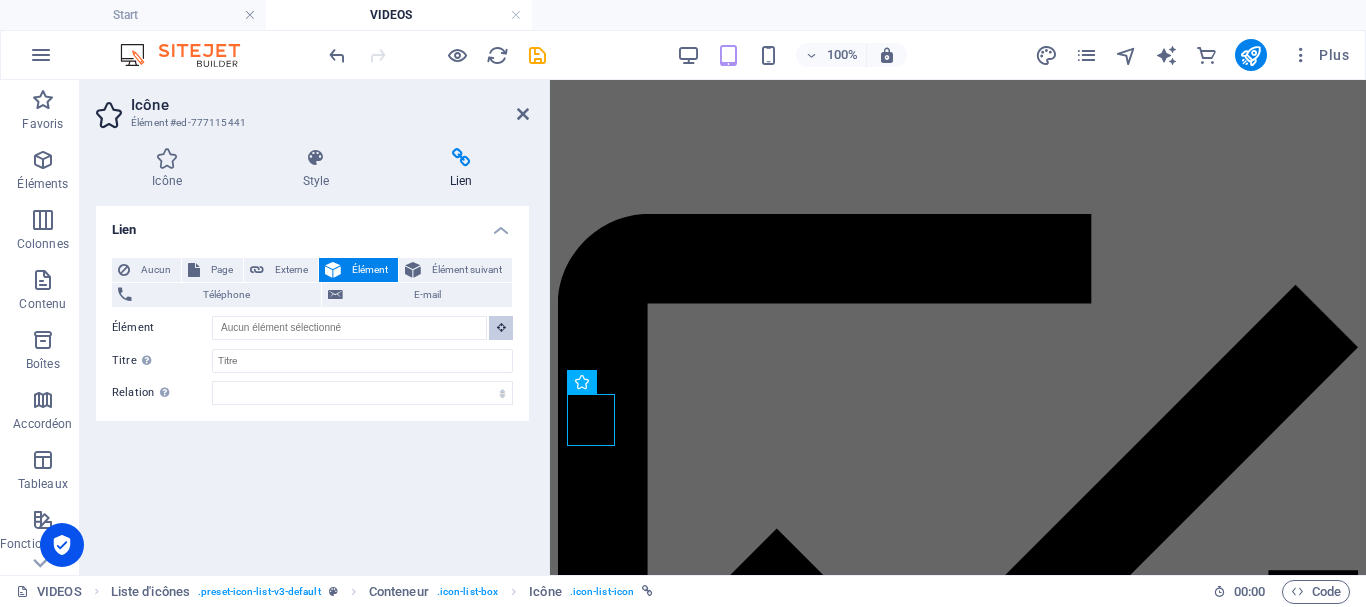 scroll, scrollTop: 368, scrollLeft: 0, axis: vertical 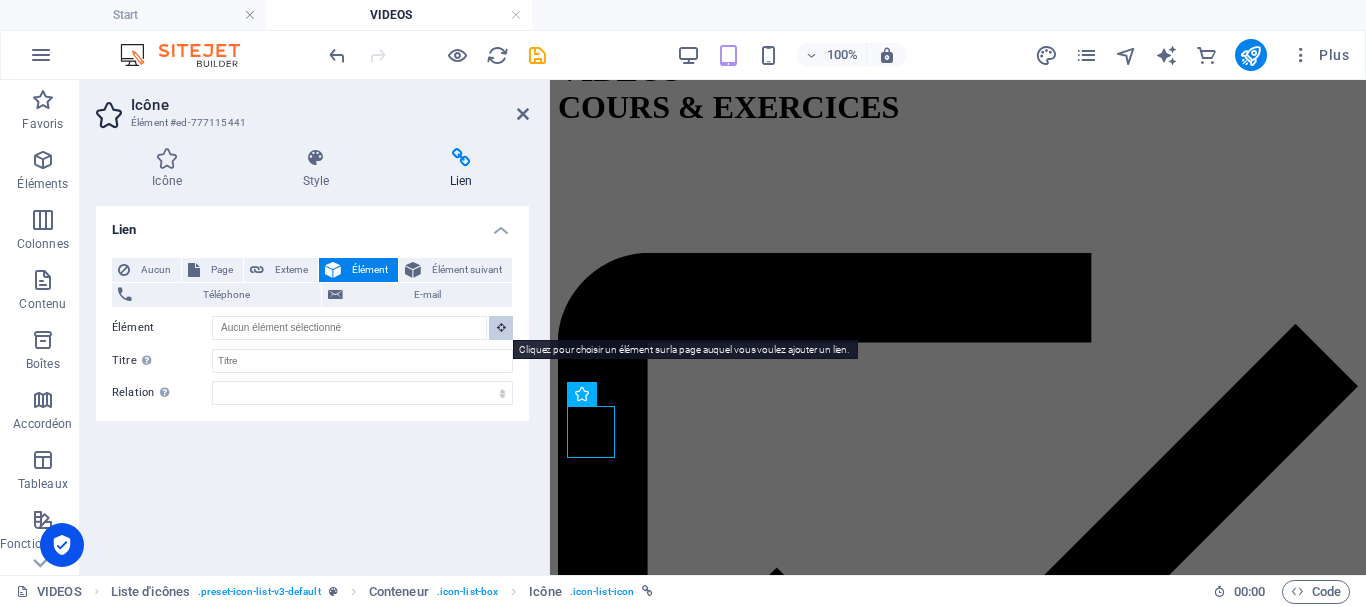 click at bounding box center [501, 327] 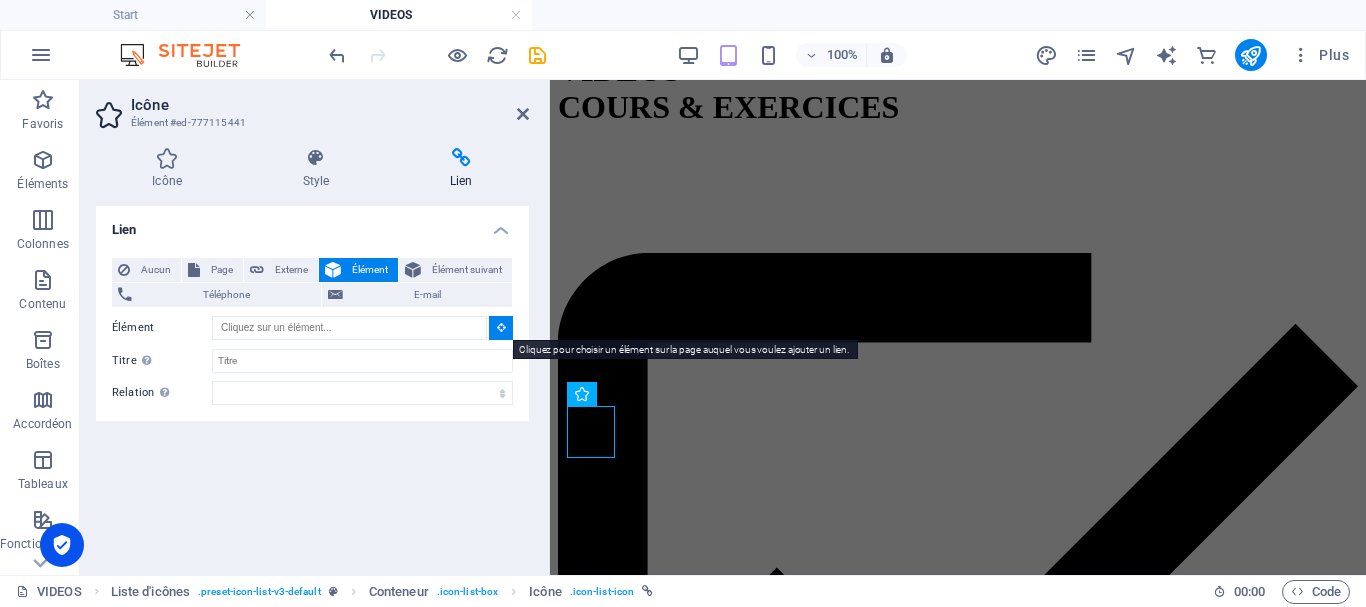 click at bounding box center [501, 327] 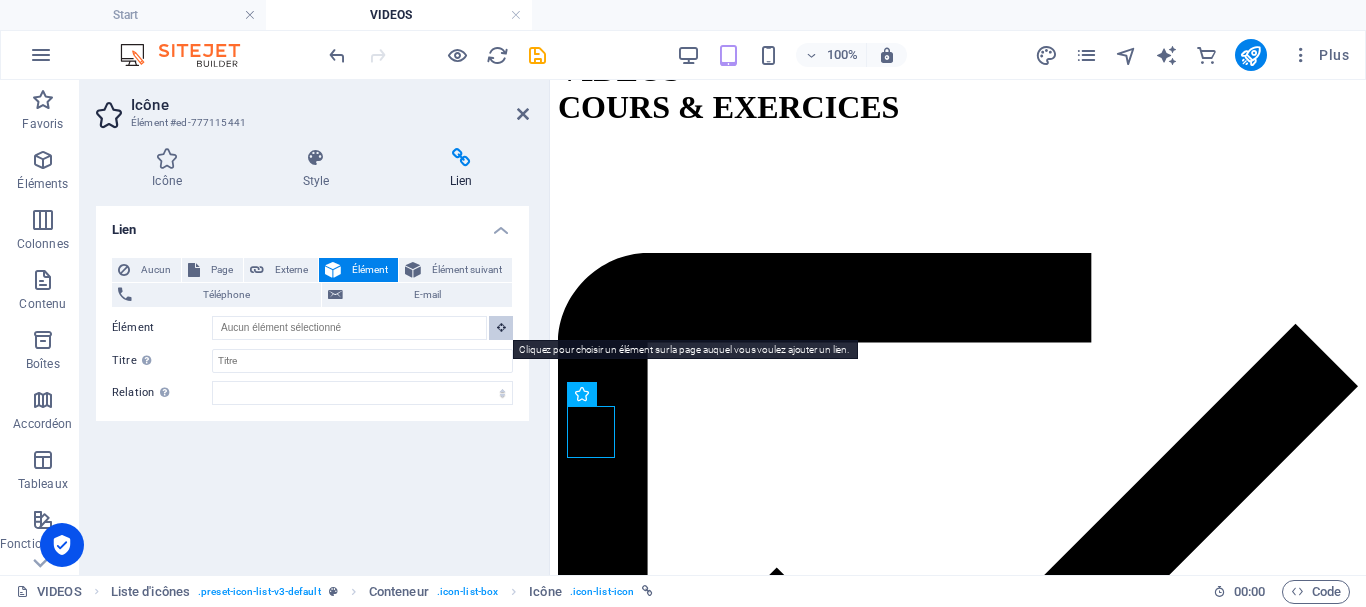 click at bounding box center [501, 327] 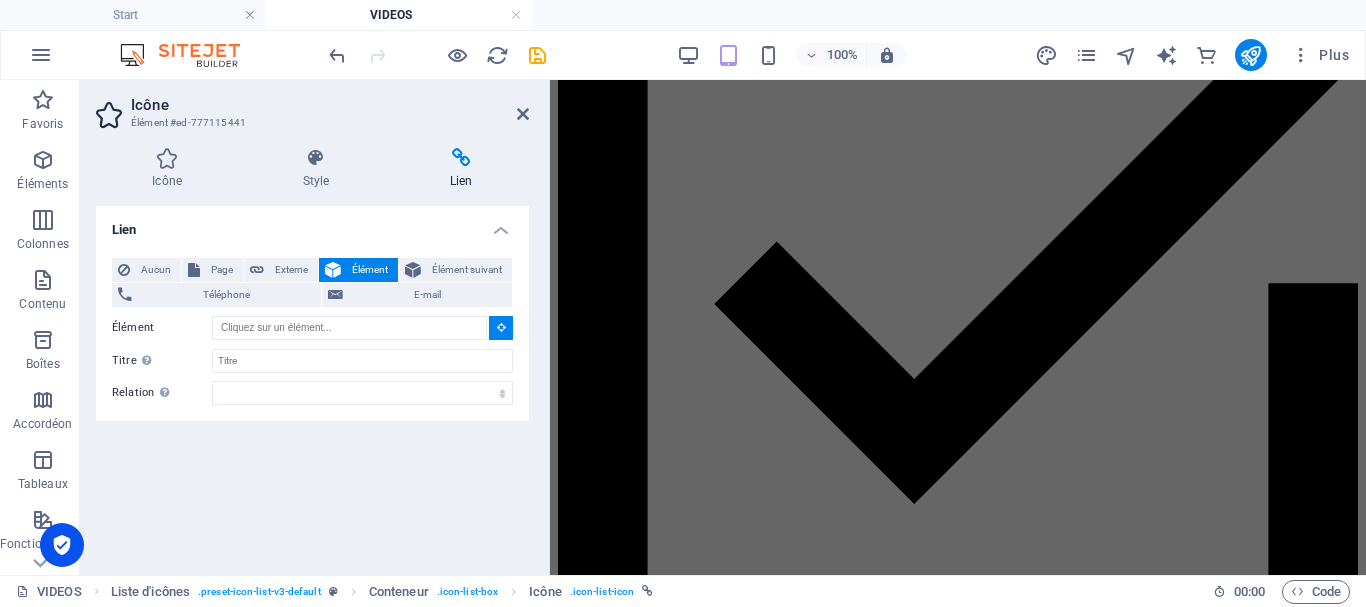 scroll, scrollTop: 2433, scrollLeft: 0, axis: vertical 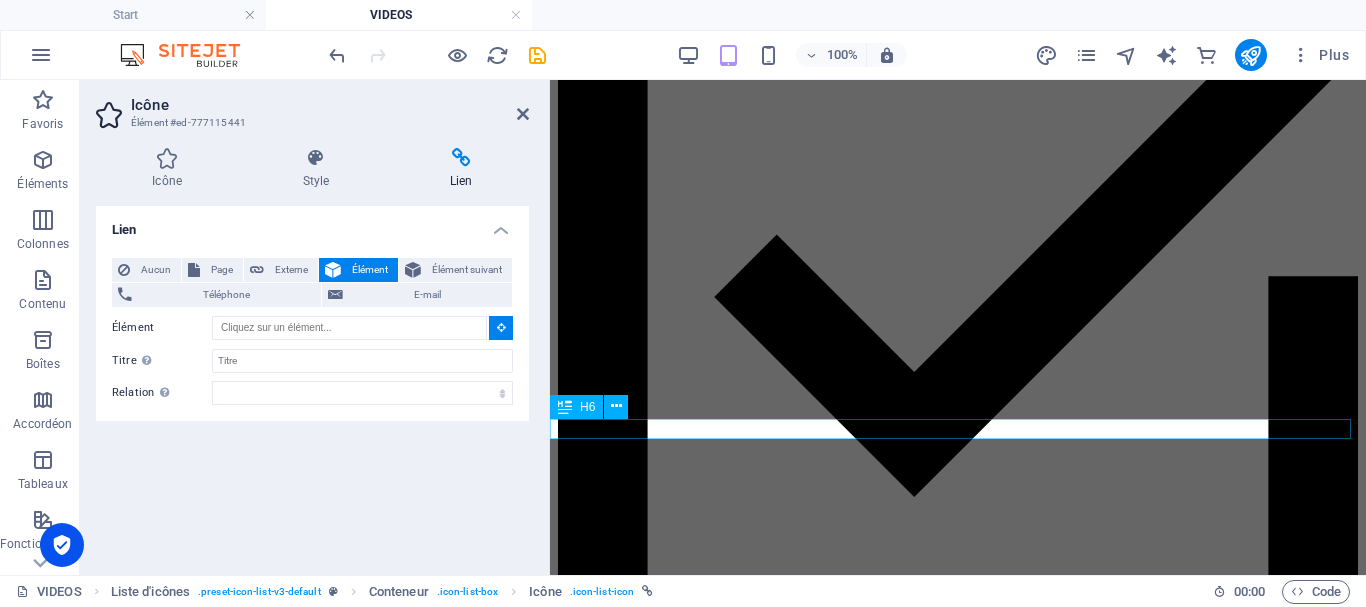 click on "Transformateur monophasé" at bounding box center (958, 16909) 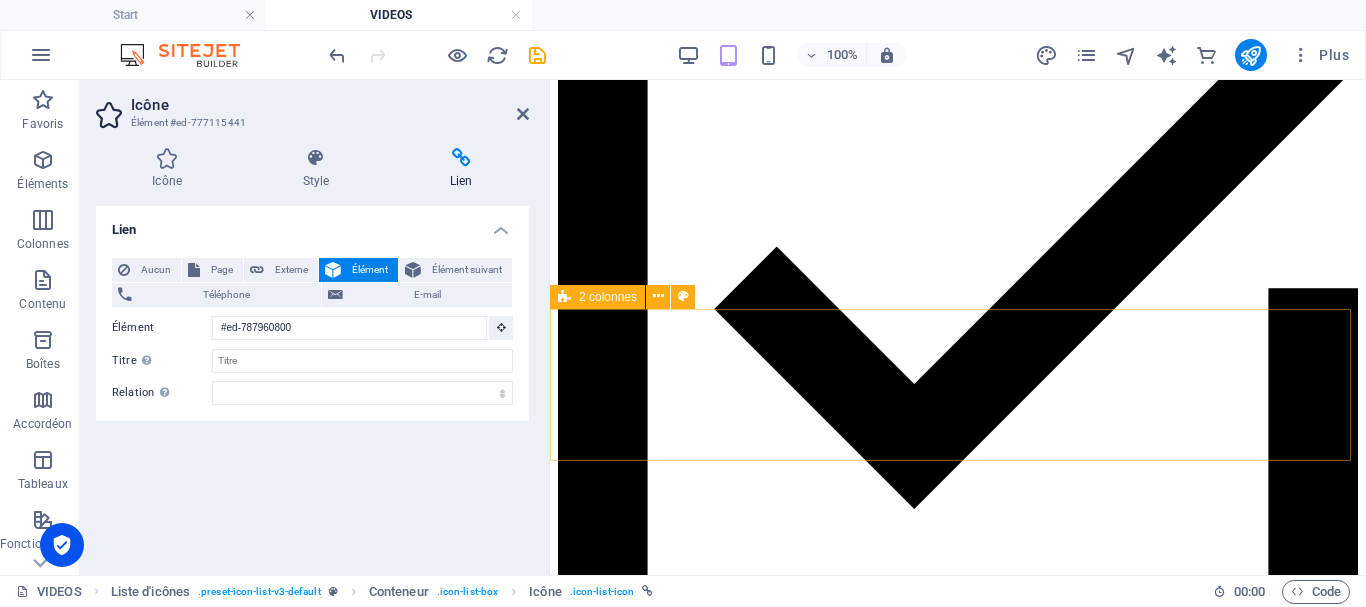scroll, scrollTop: 472, scrollLeft: 0, axis: vertical 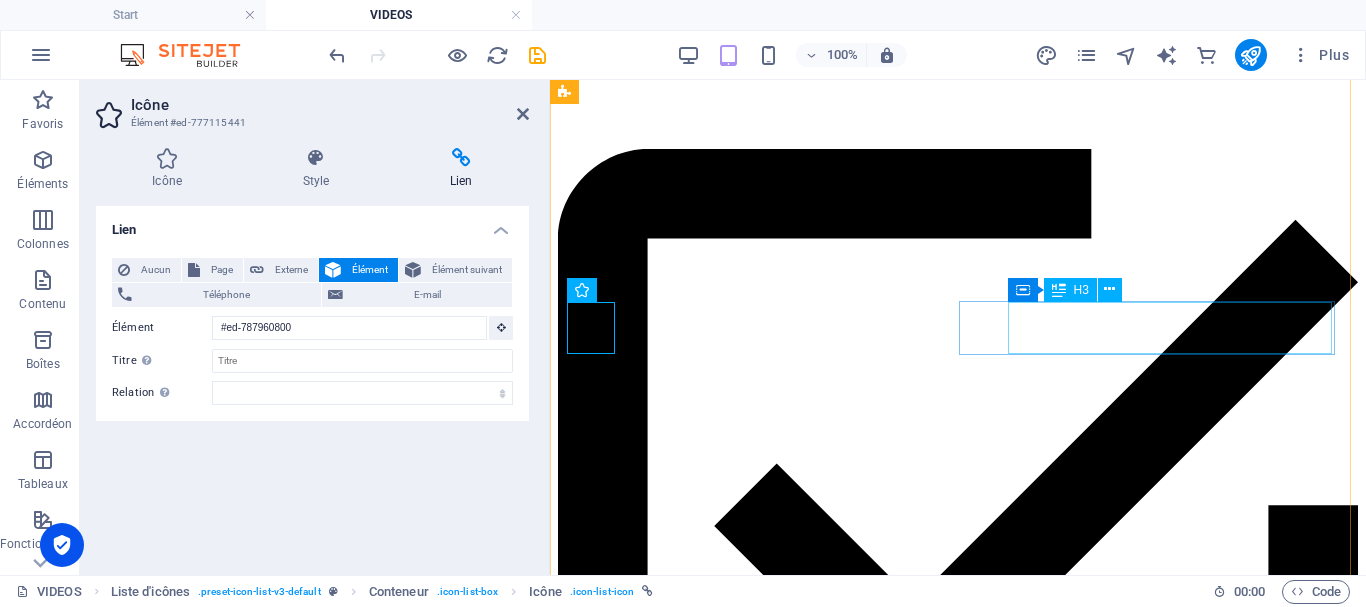 click on "Transformateur triphasé" at bounding box center [958, 7037] 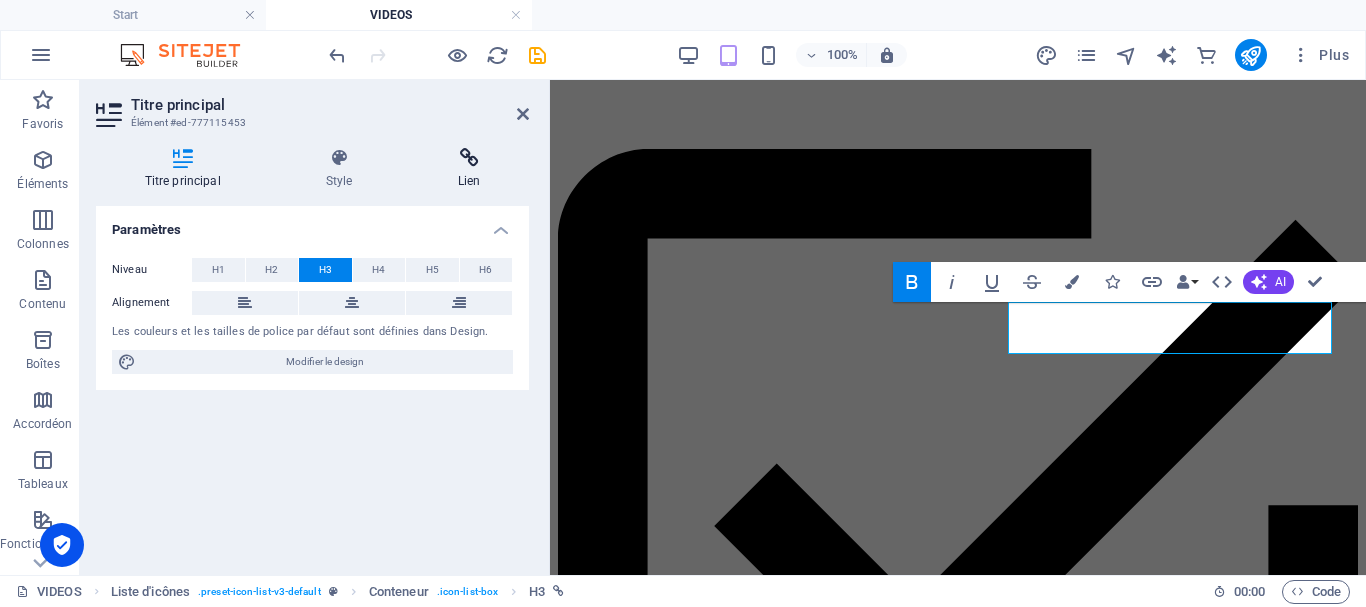 click at bounding box center (469, 158) 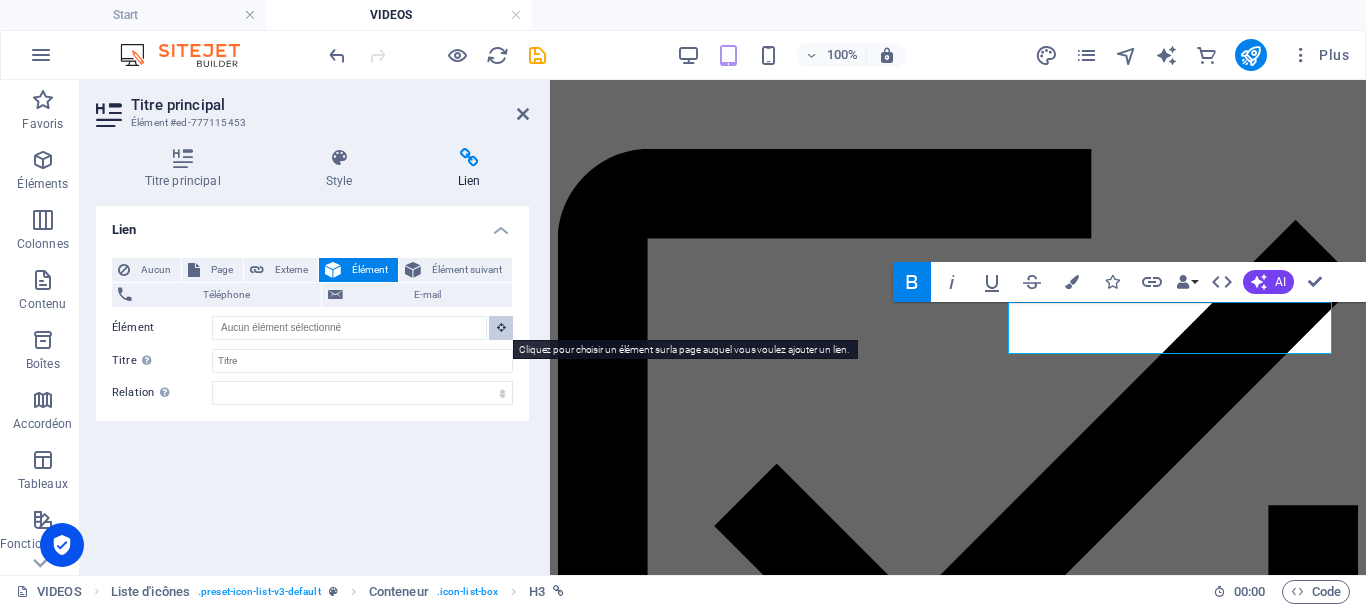 click at bounding box center (501, 327) 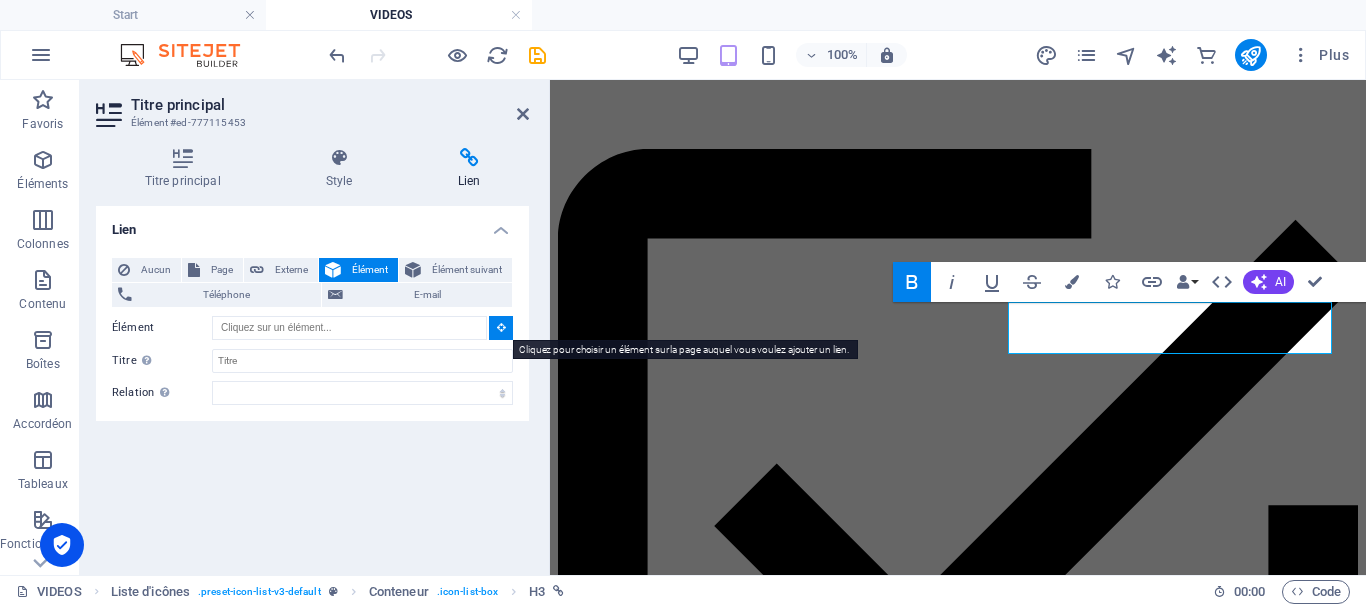 click at bounding box center (501, 327) 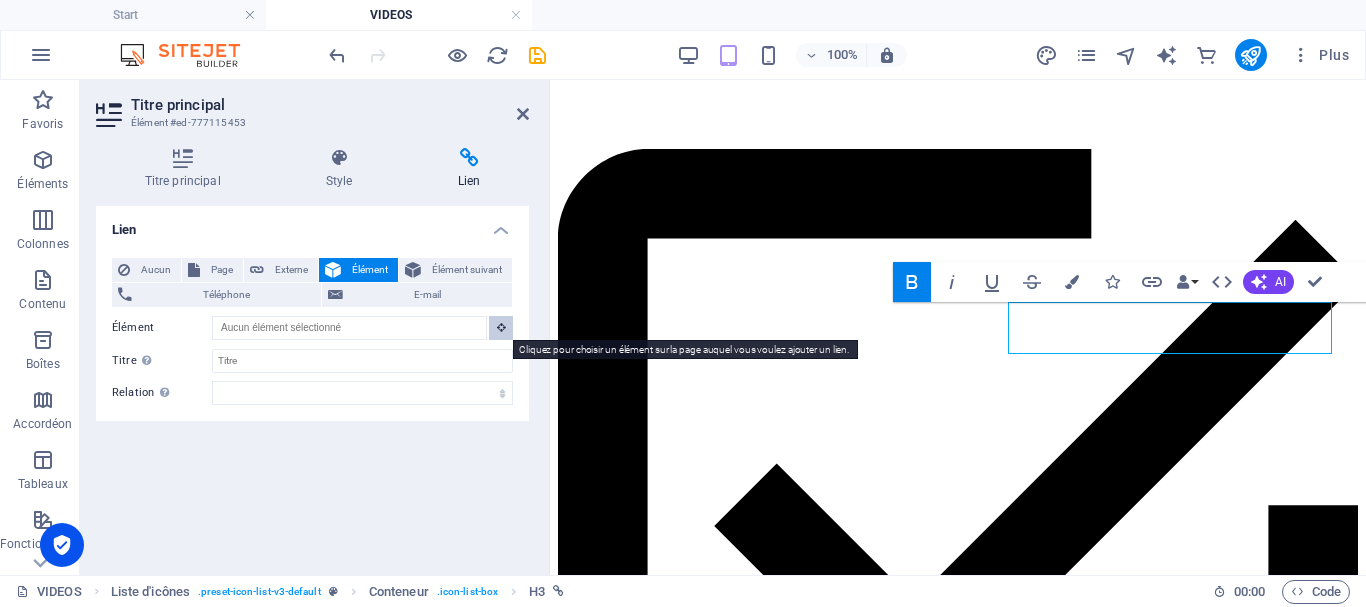 click at bounding box center [501, 327] 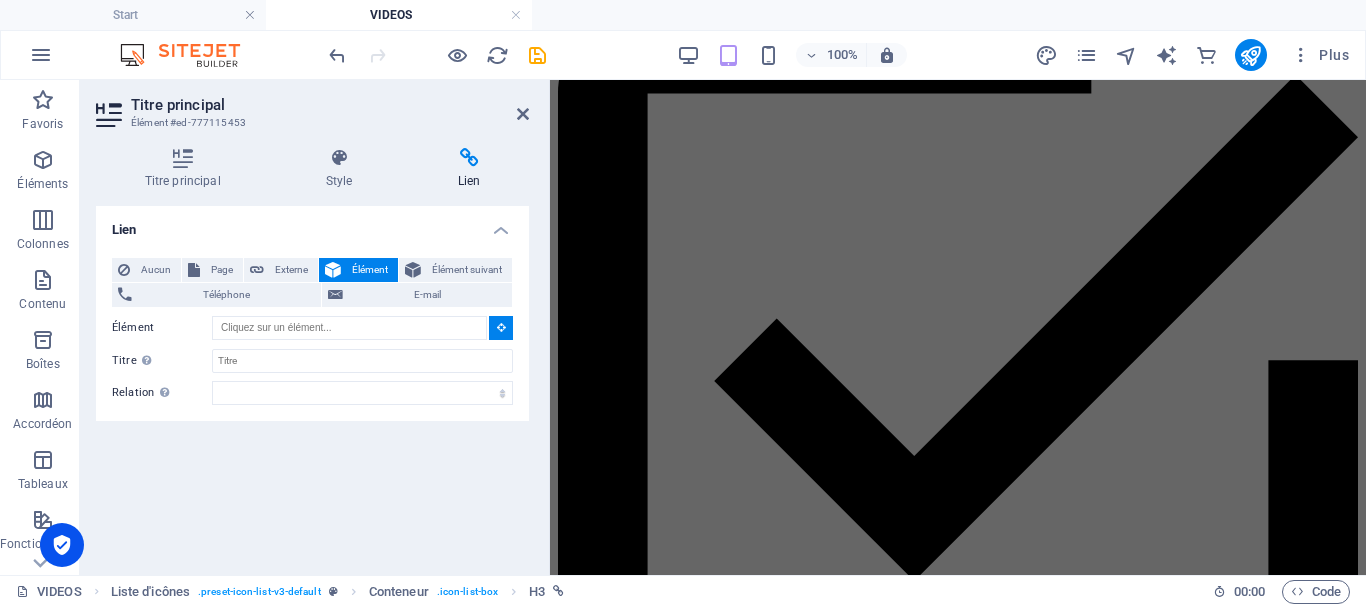 scroll, scrollTop: 2355, scrollLeft: 0, axis: vertical 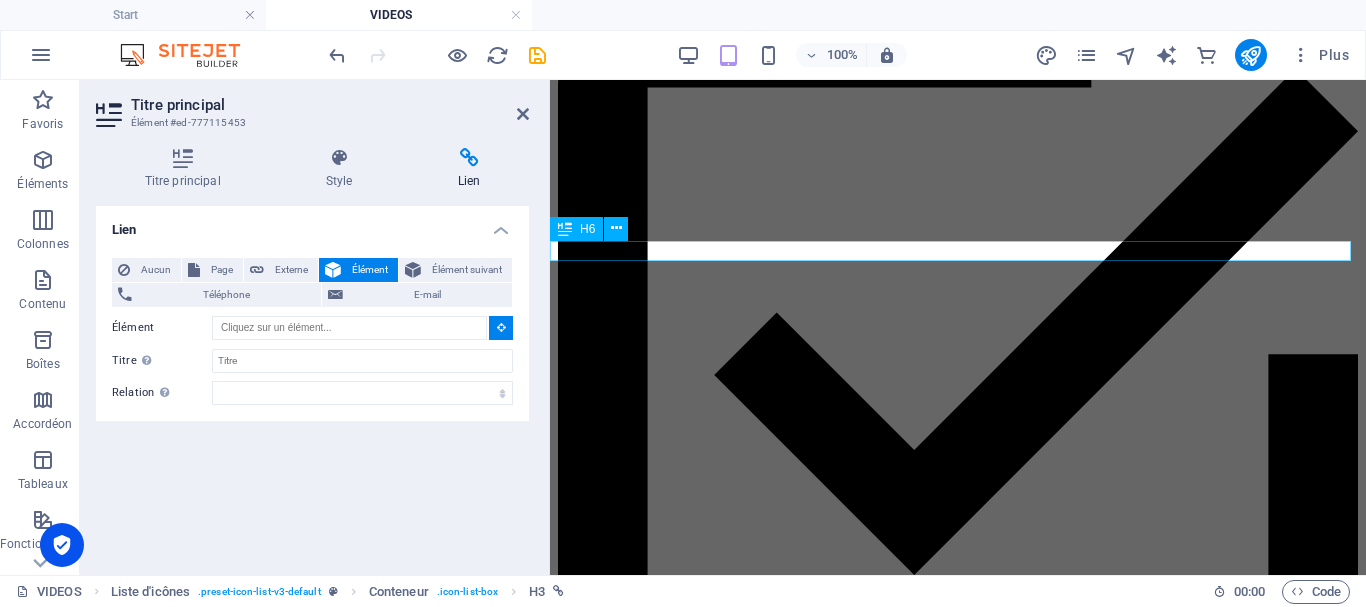 click on "Transformateur triphasé" at bounding box center [958, 16516] 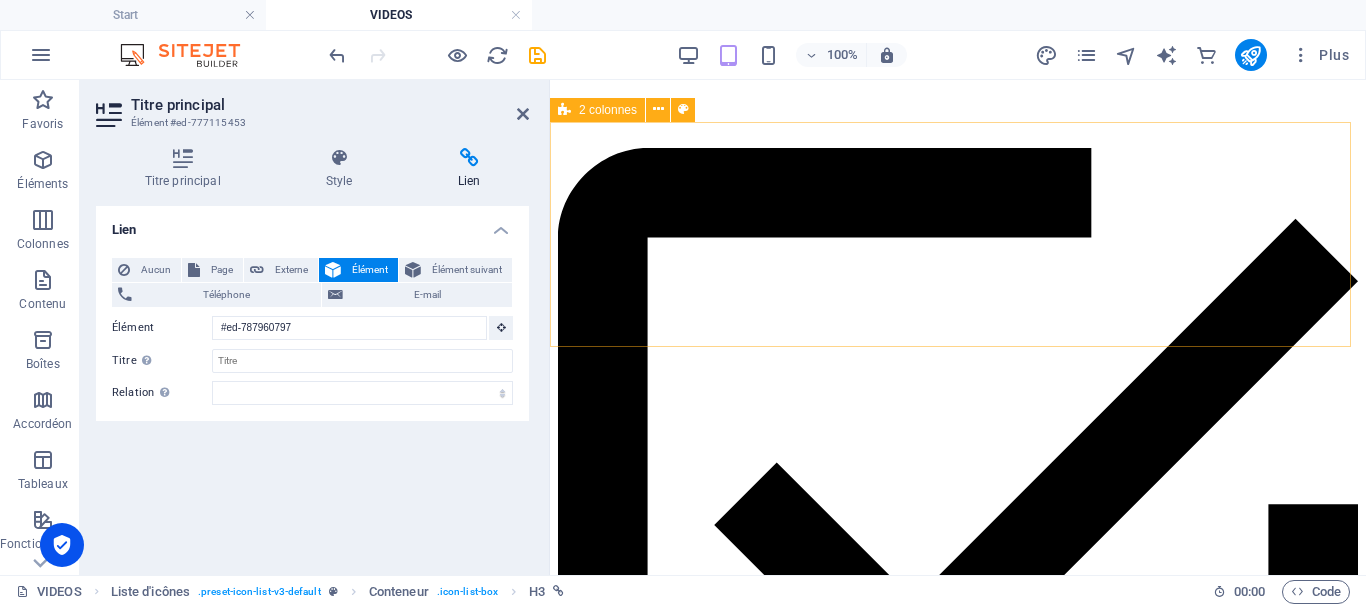 scroll, scrollTop: 472, scrollLeft: 0, axis: vertical 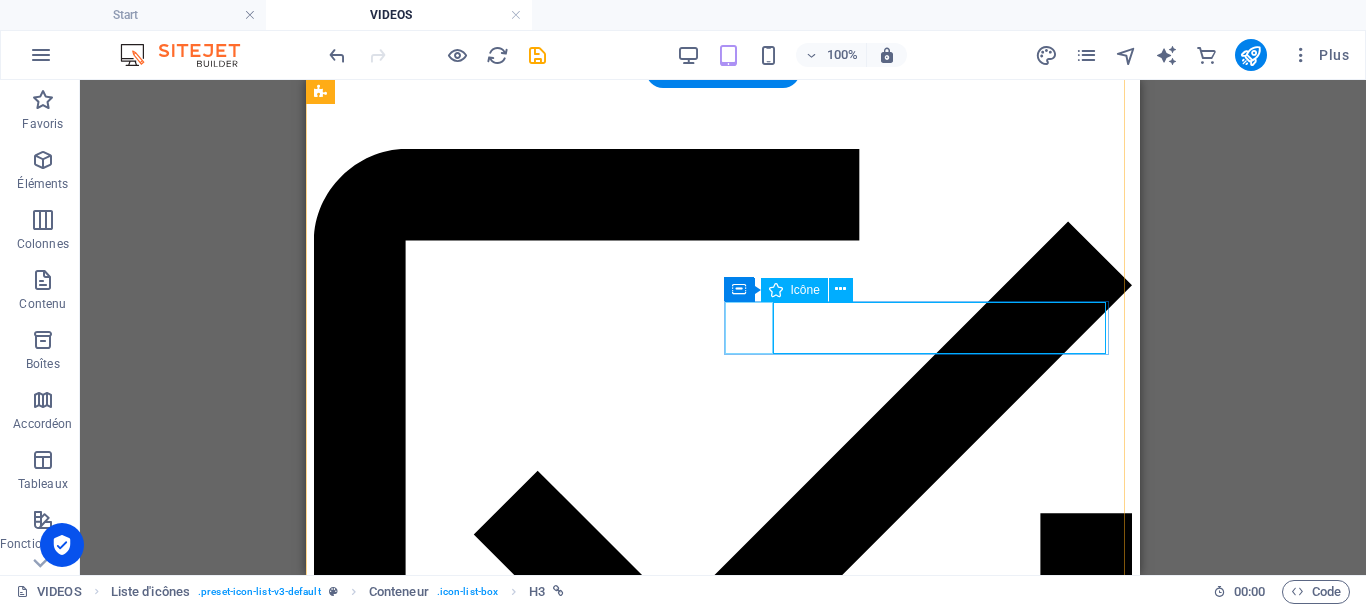 click at bounding box center (723, 6740) 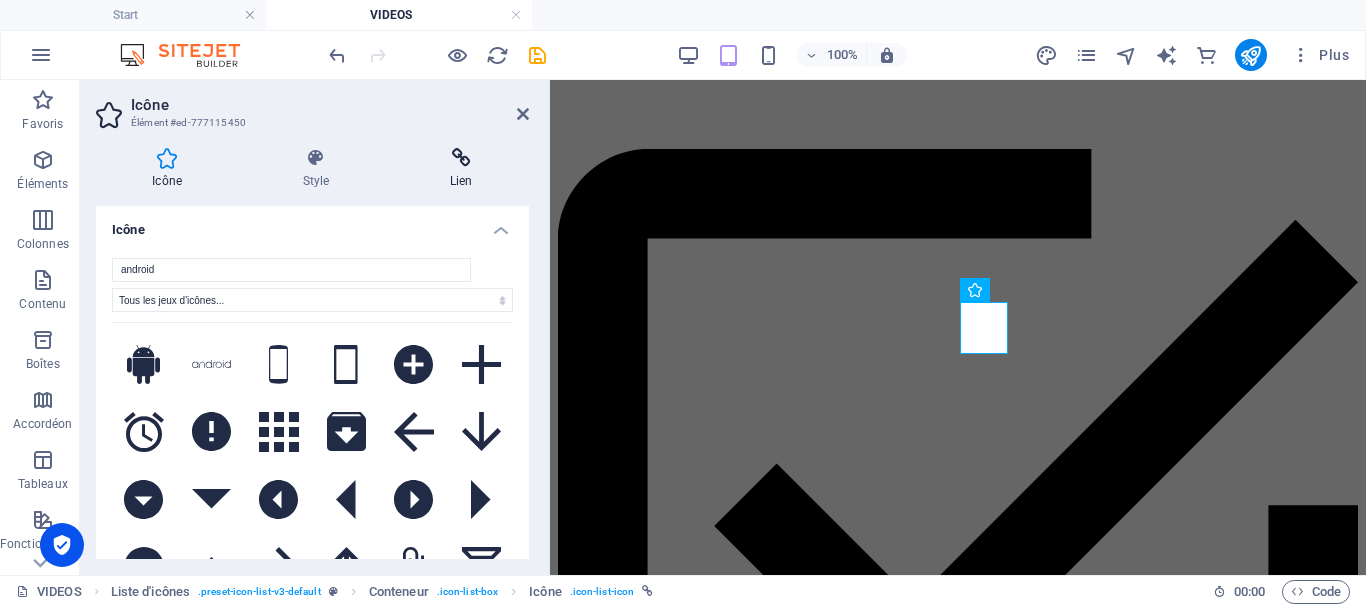 click on "Lien" at bounding box center (461, 169) 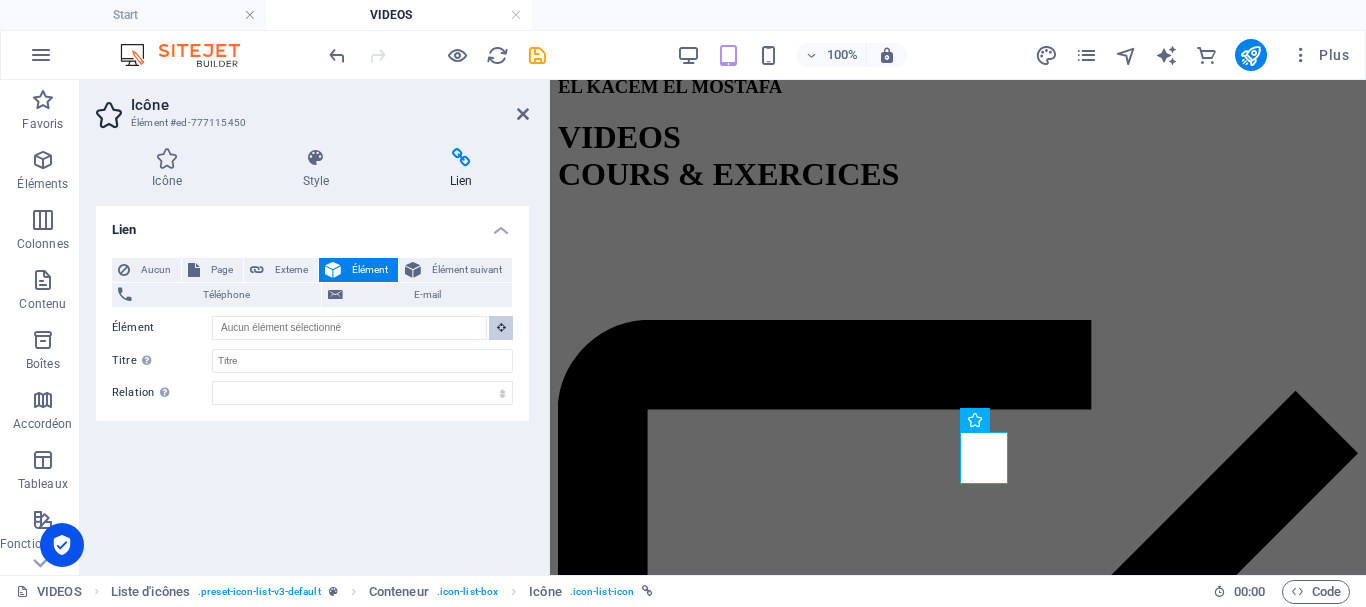 scroll, scrollTop: 264, scrollLeft: 0, axis: vertical 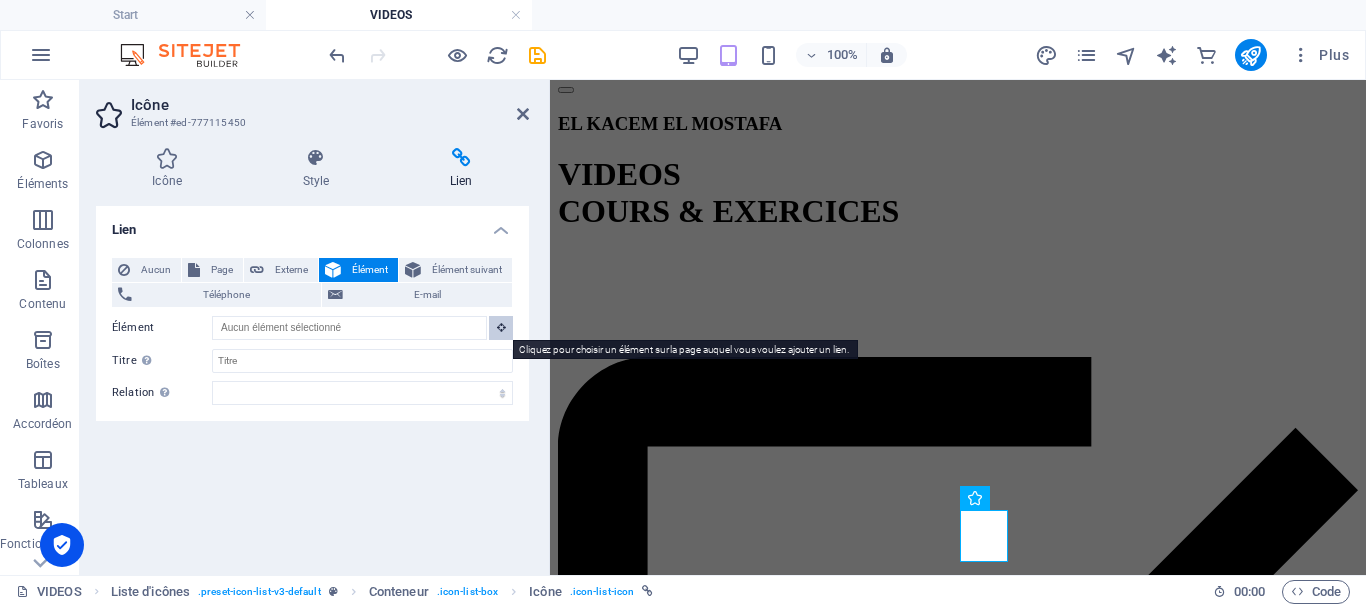 click at bounding box center (501, 327) 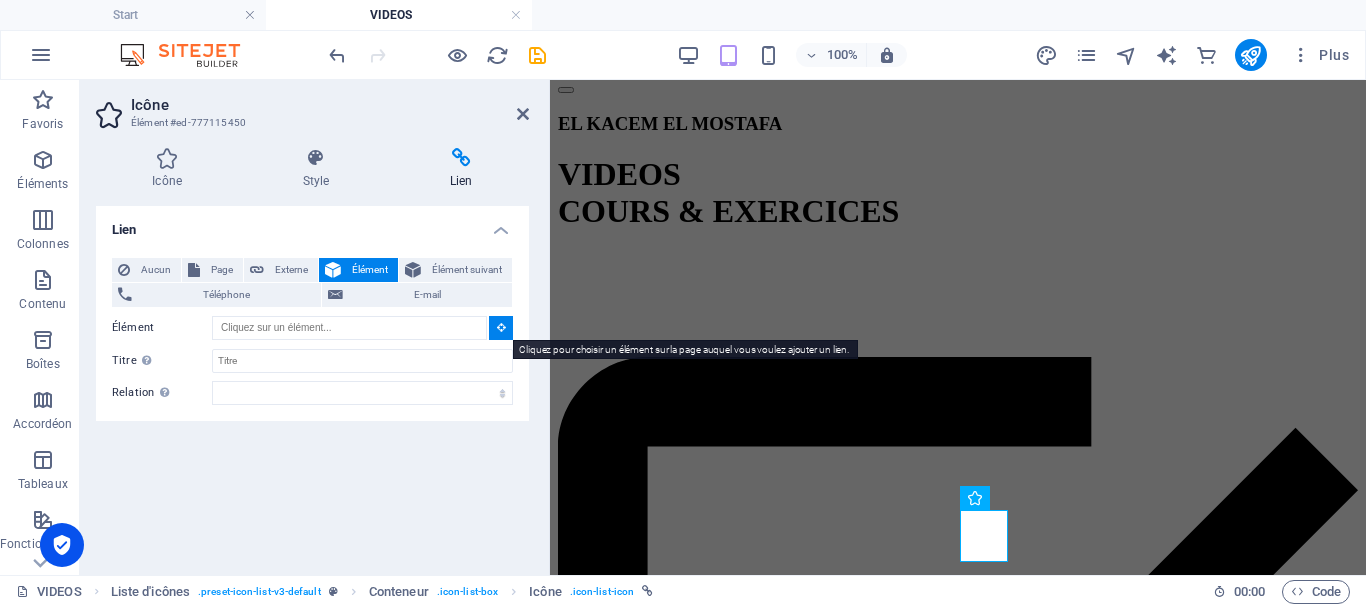 click at bounding box center [501, 327] 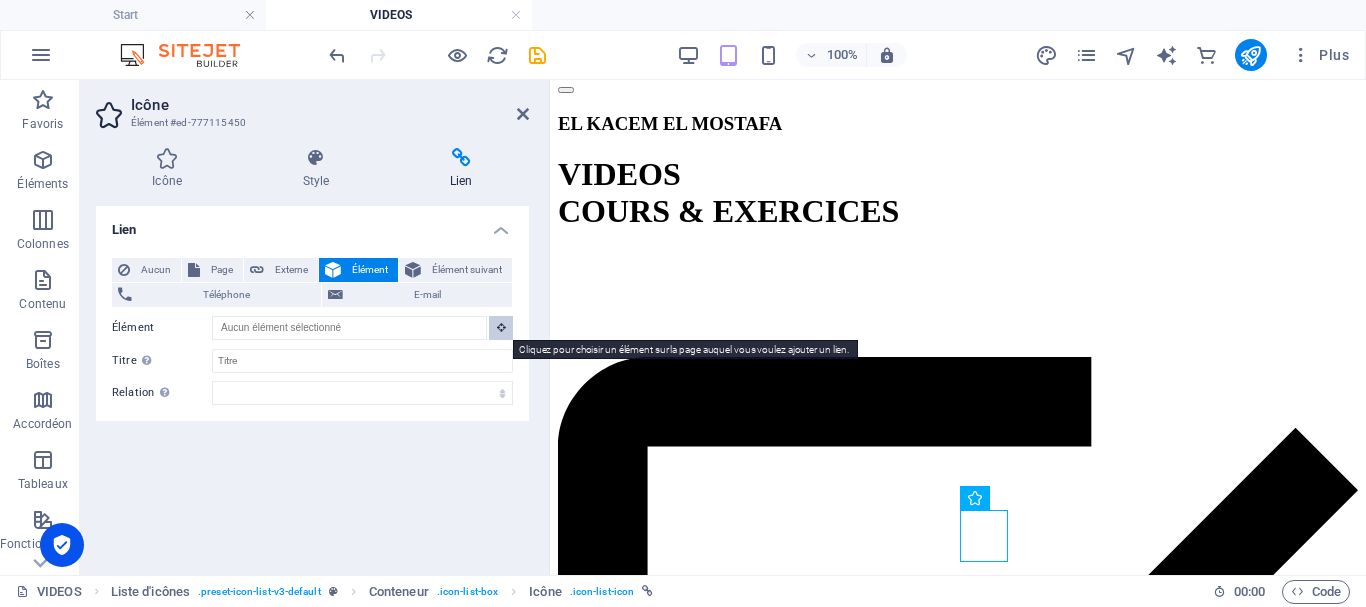 click at bounding box center [501, 327] 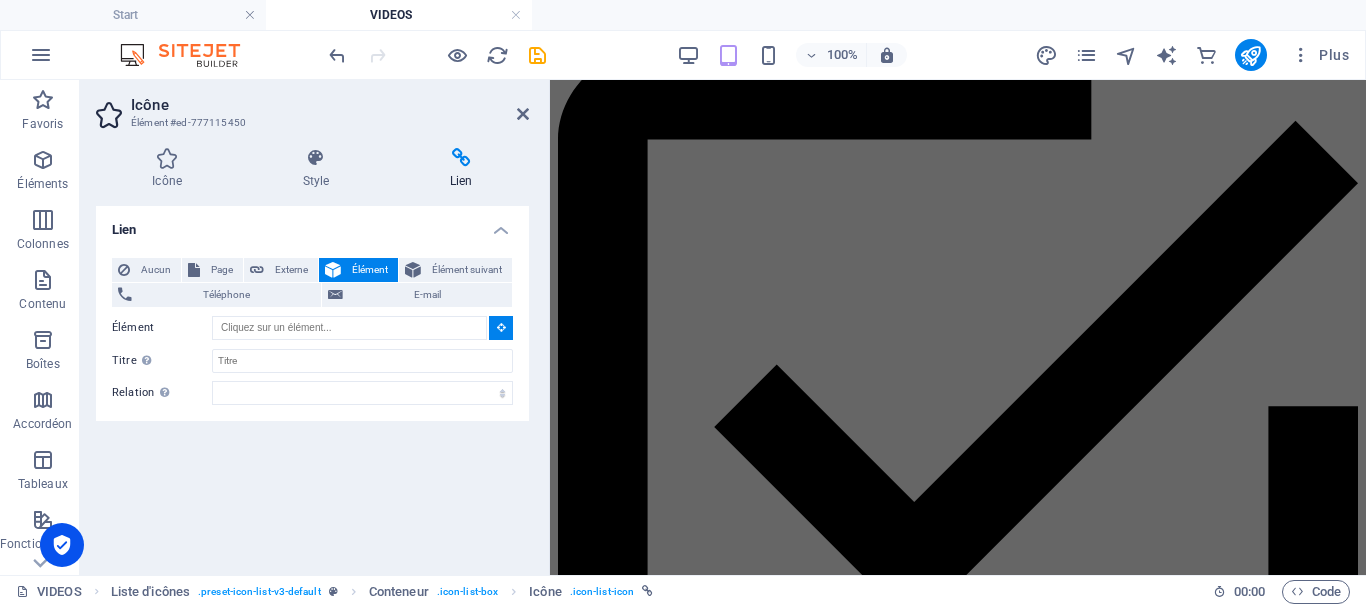 scroll, scrollTop: 2304, scrollLeft: 0, axis: vertical 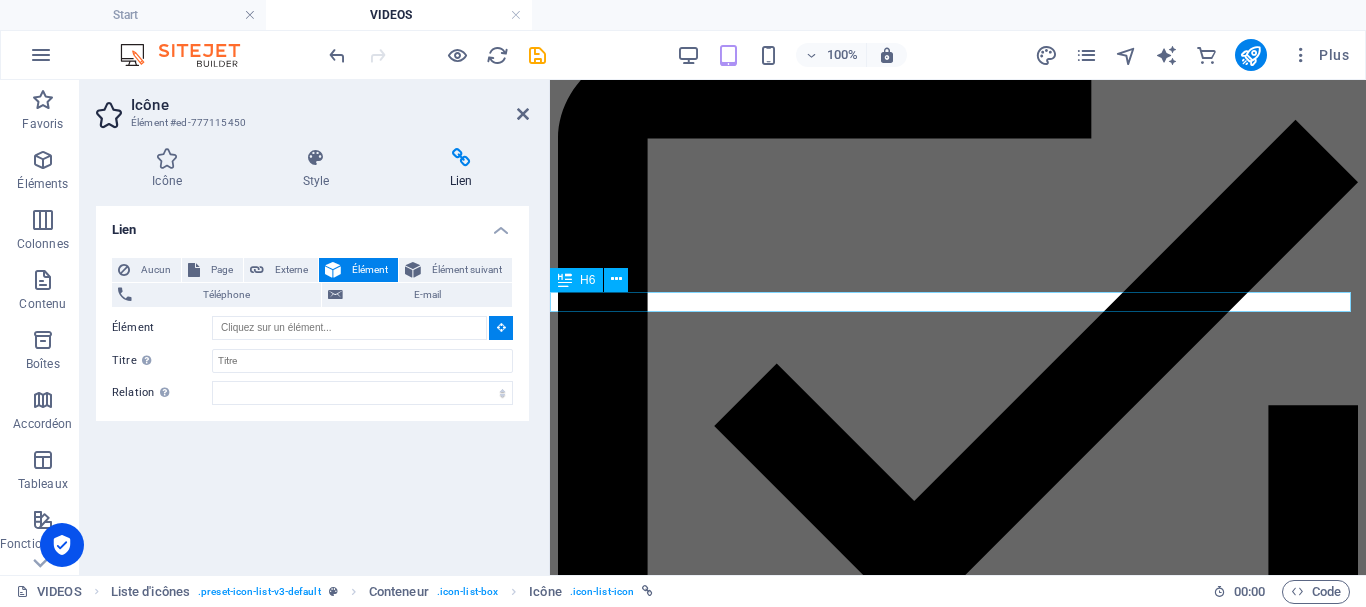 click on "Transformateur triphasé" at bounding box center [958, 16567] 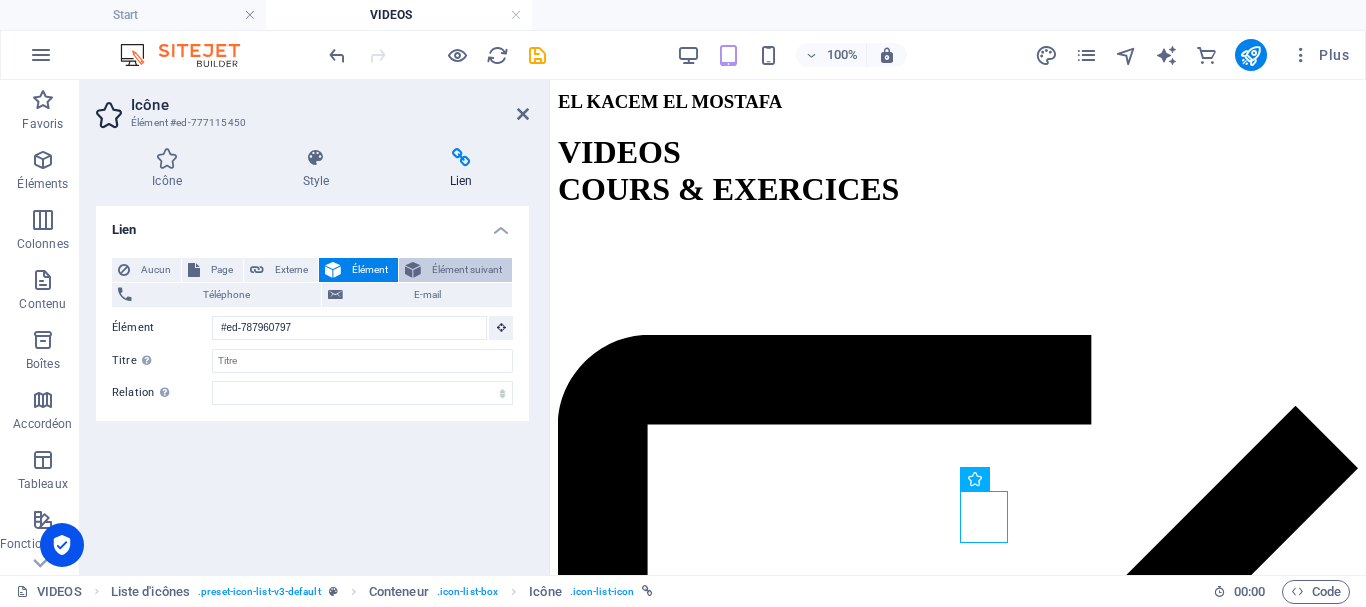 scroll, scrollTop: 282, scrollLeft: 0, axis: vertical 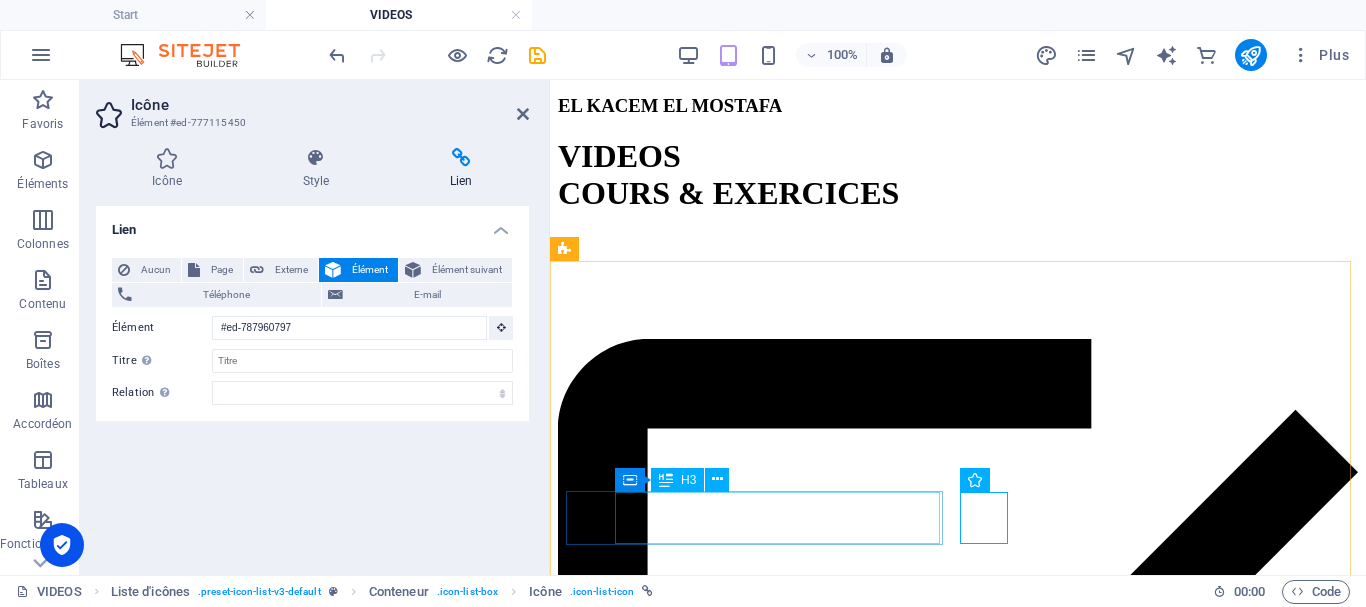 click on "Transformateur monophasé" at bounding box center [958, 6363] 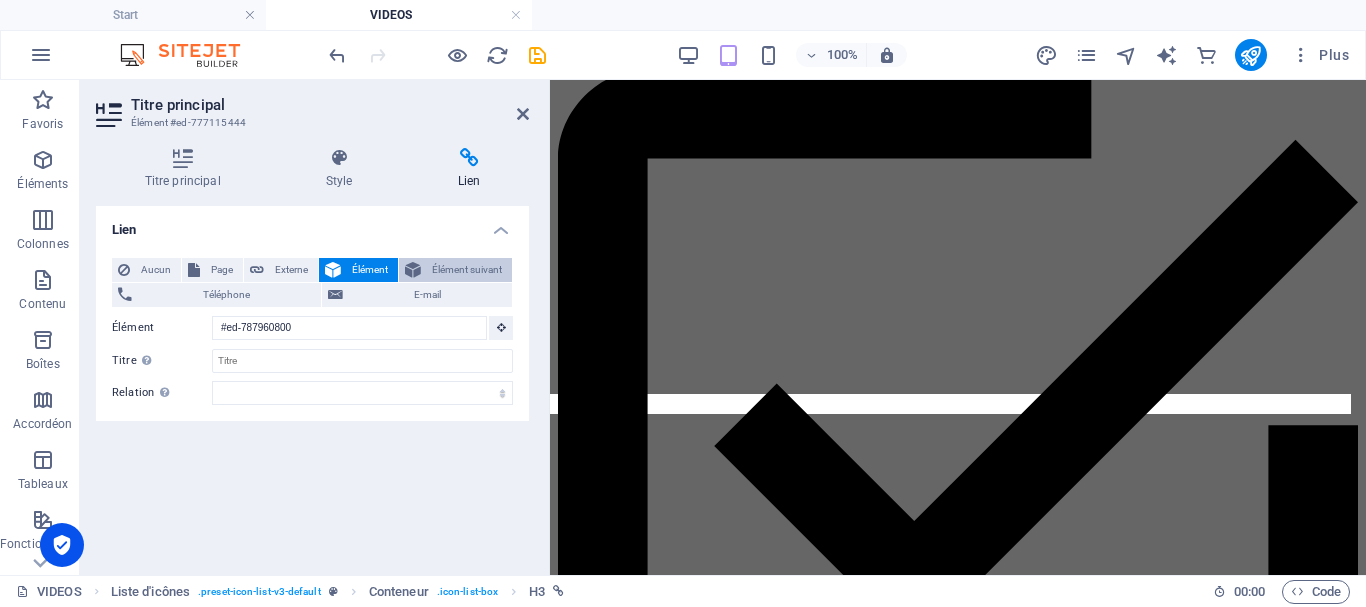 scroll, scrollTop: 178, scrollLeft: 0, axis: vertical 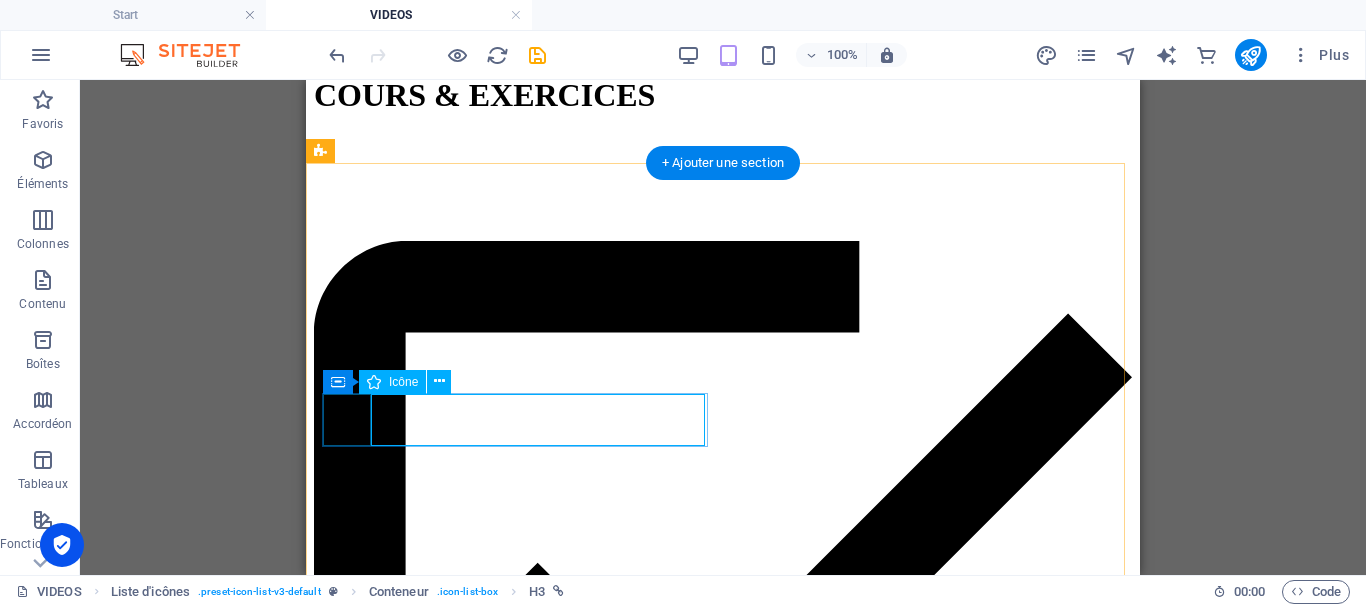 click at bounding box center [723, 5951] 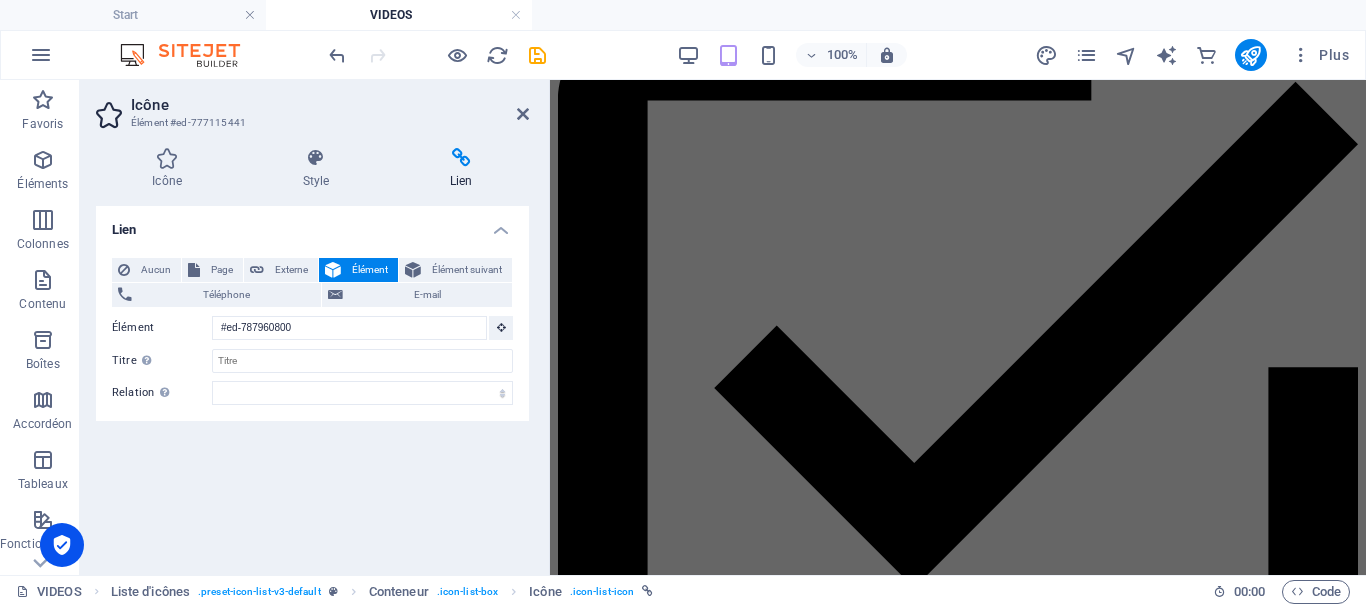 scroll, scrollTop: 276, scrollLeft: 0, axis: vertical 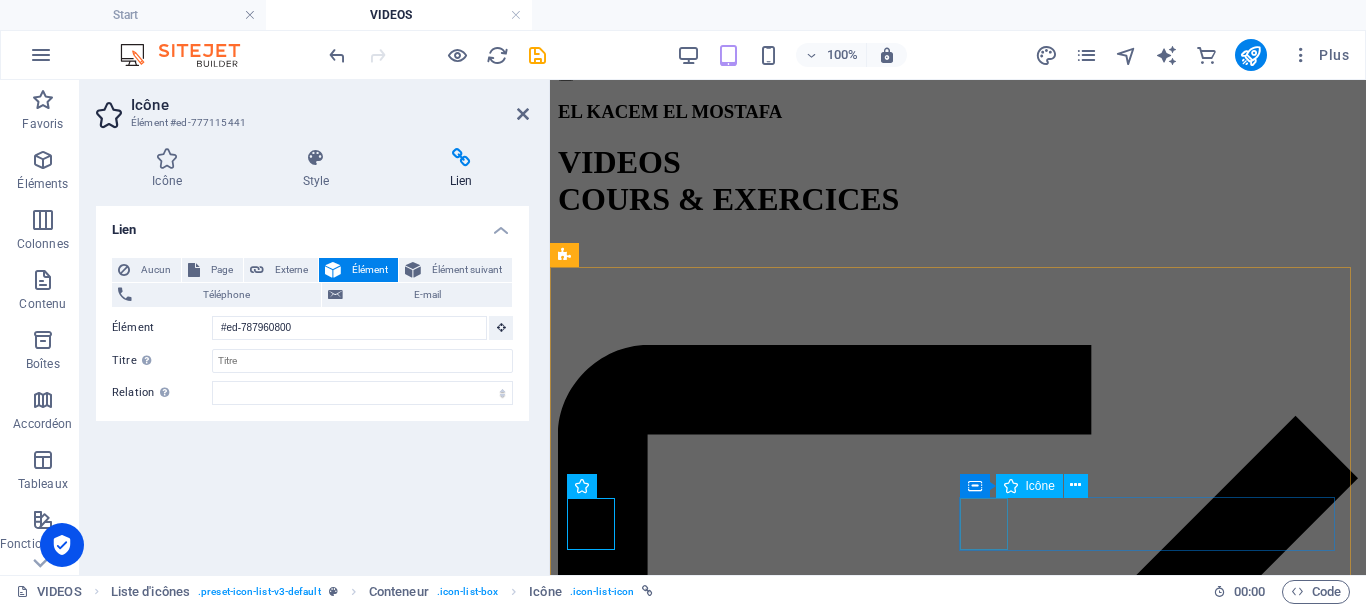 click at bounding box center [958, 6801] 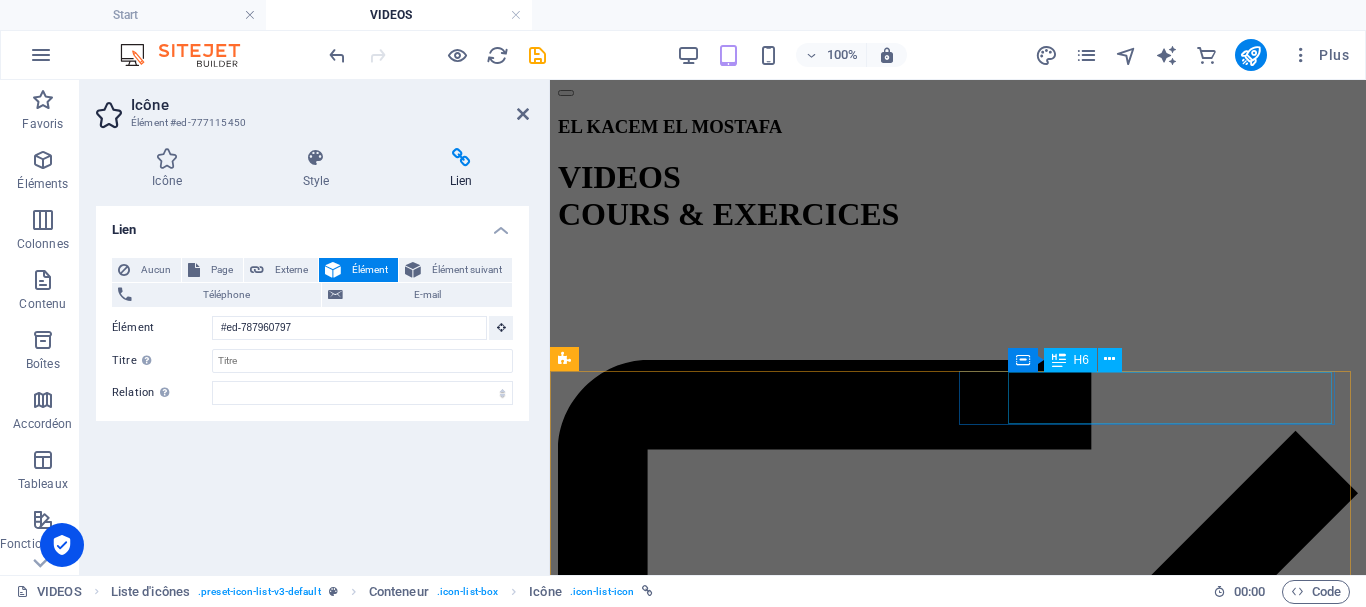 scroll, scrollTop: 172, scrollLeft: 0, axis: vertical 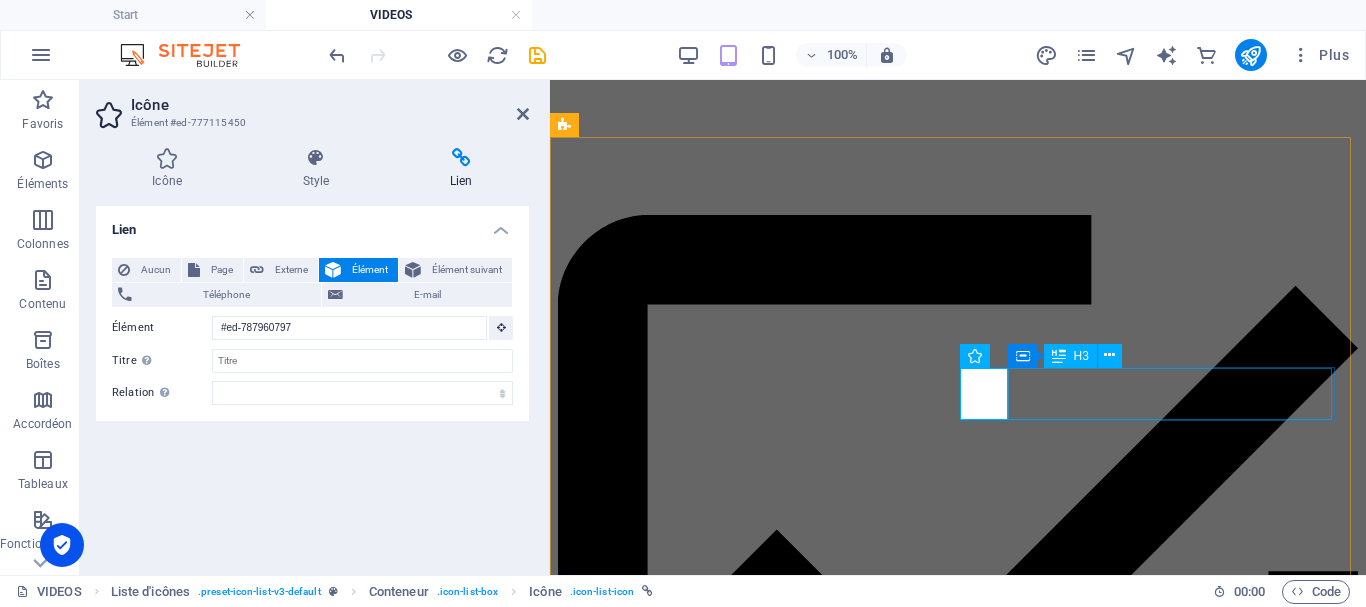 click on "Transformateur triphasé" at bounding box center [958, 7103] 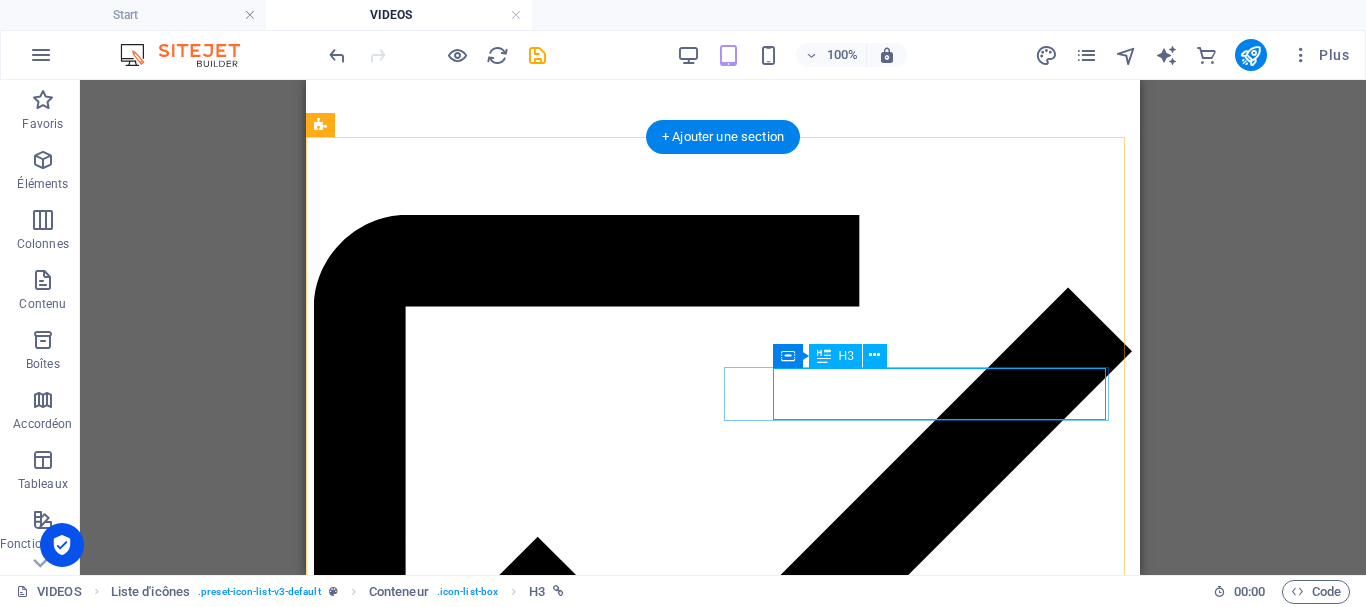 click on "Transformateur triphasé" at bounding box center [723, 7247] 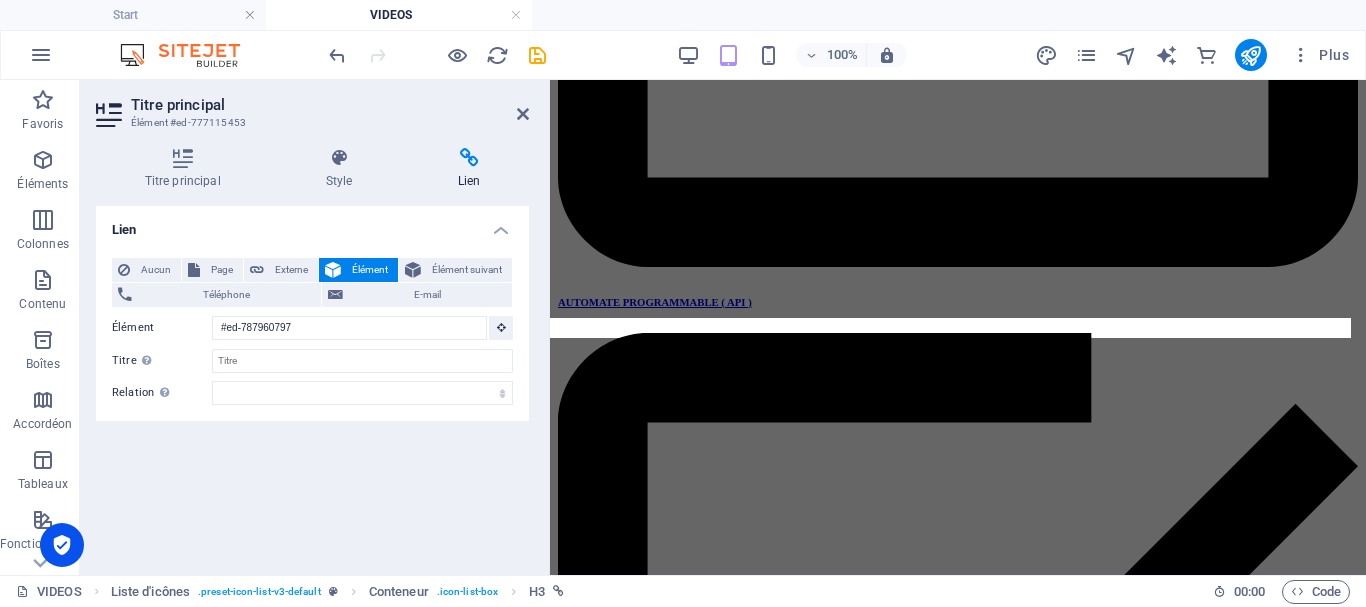 scroll, scrollTop: 302, scrollLeft: 0, axis: vertical 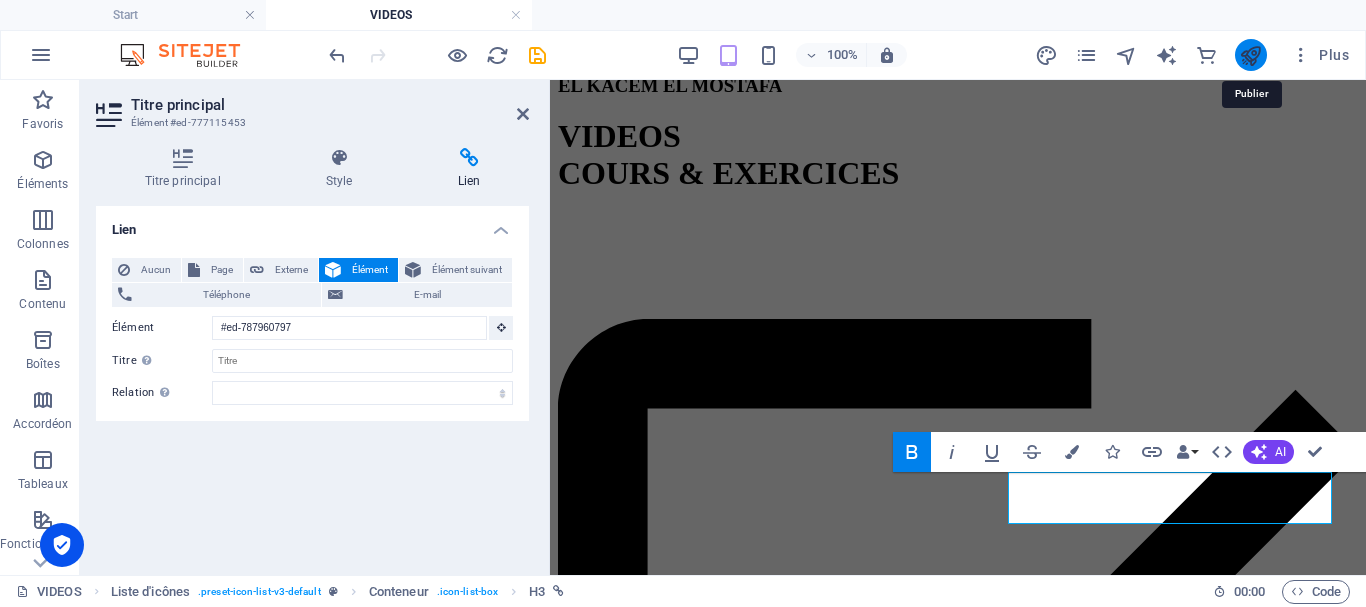click at bounding box center [1250, 55] 